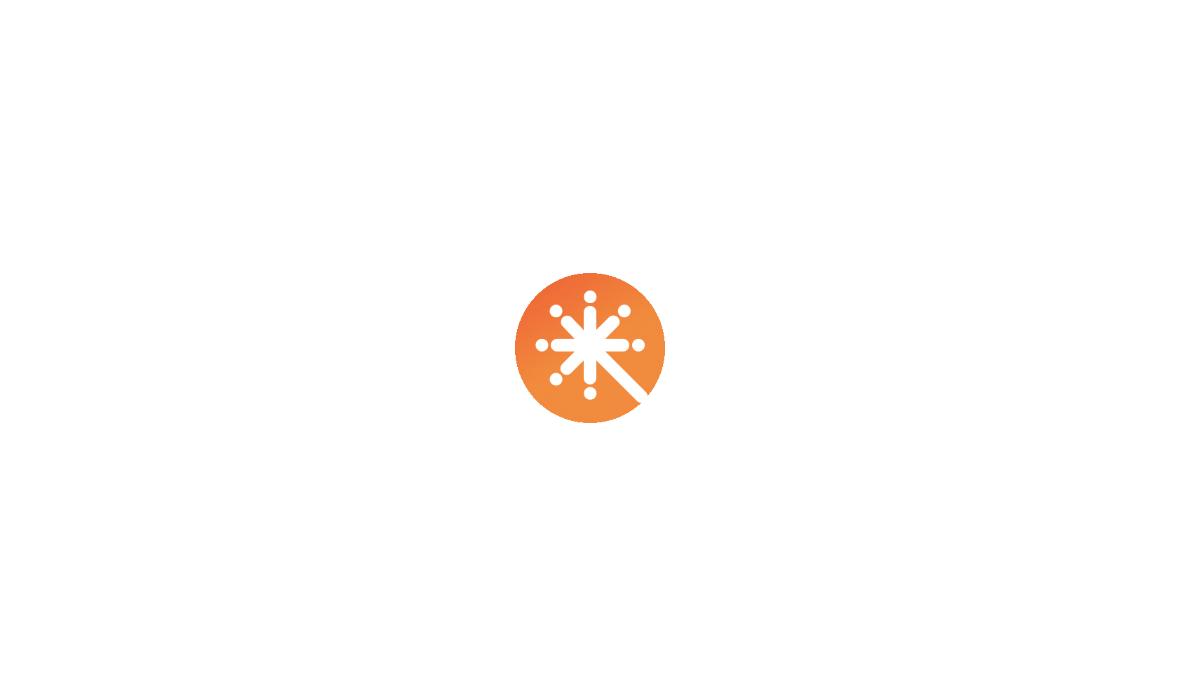 scroll, scrollTop: 0, scrollLeft: 0, axis: both 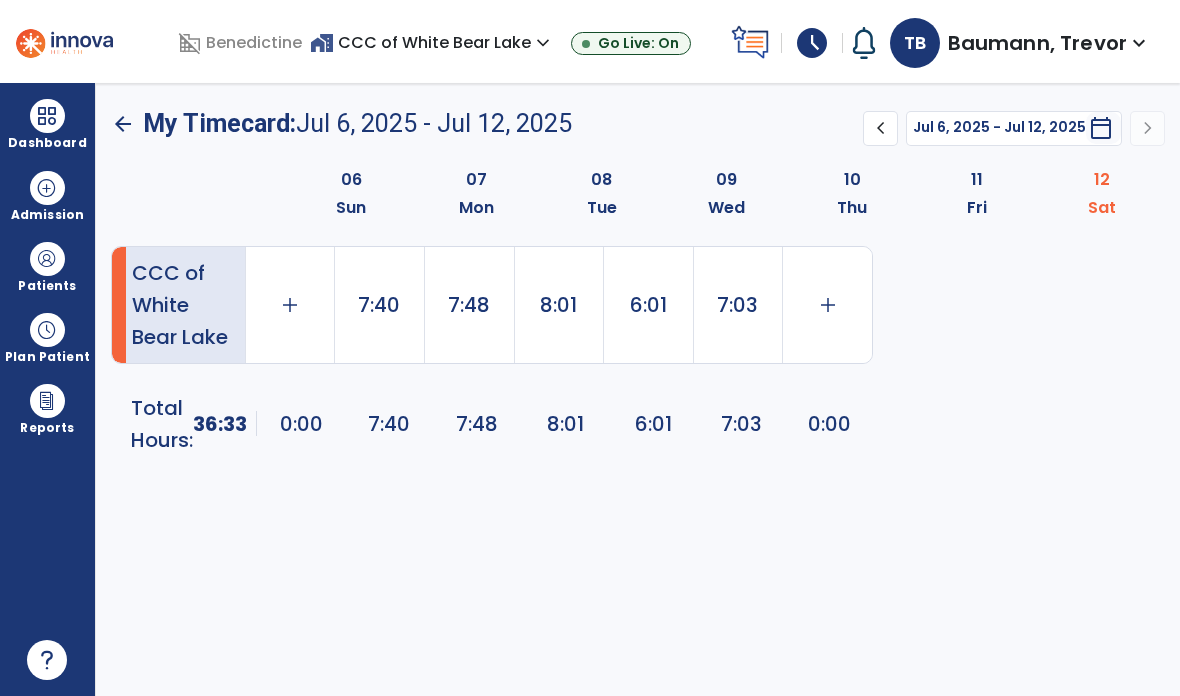 click at bounding box center [47, 116] 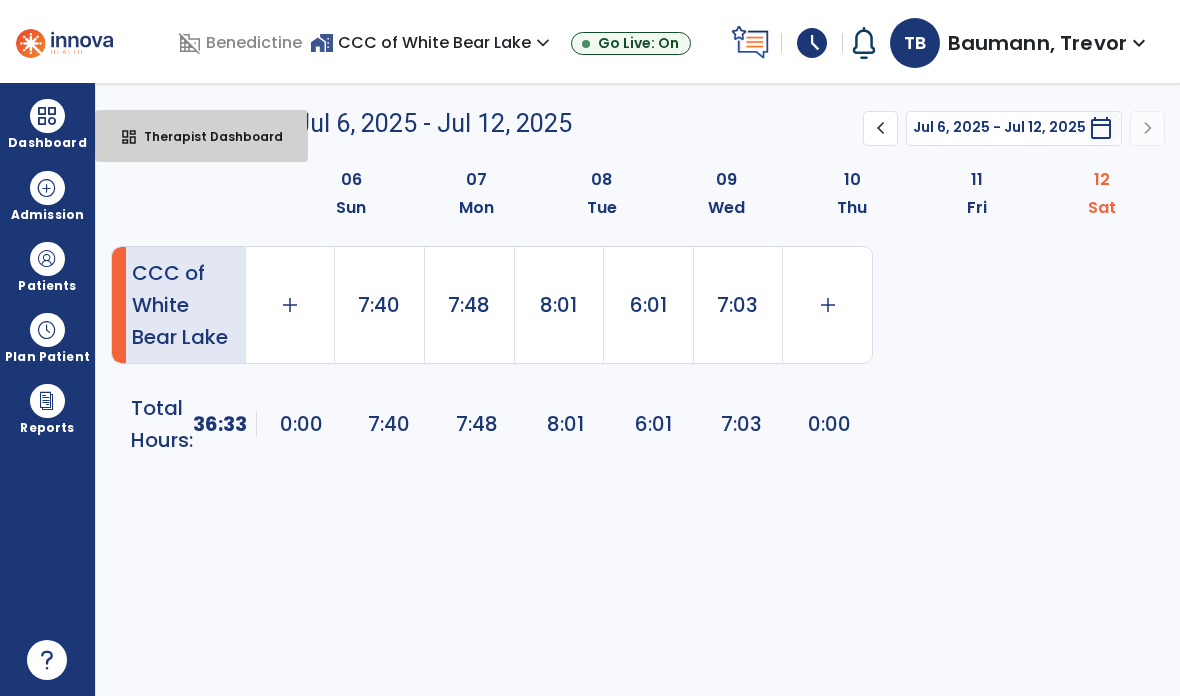 click on "dashboard  Therapist Dashboard" at bounding box center [201, 136] 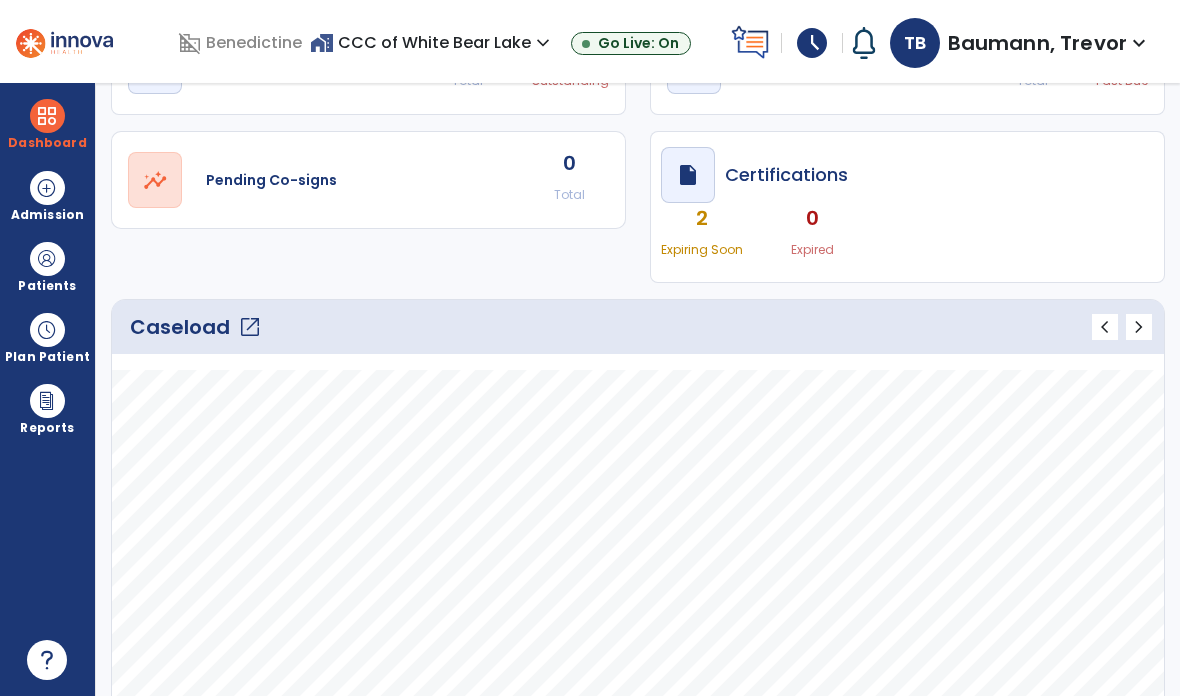 scroll, scrollTop: 144, scrollLeft: 0, axis: vertical 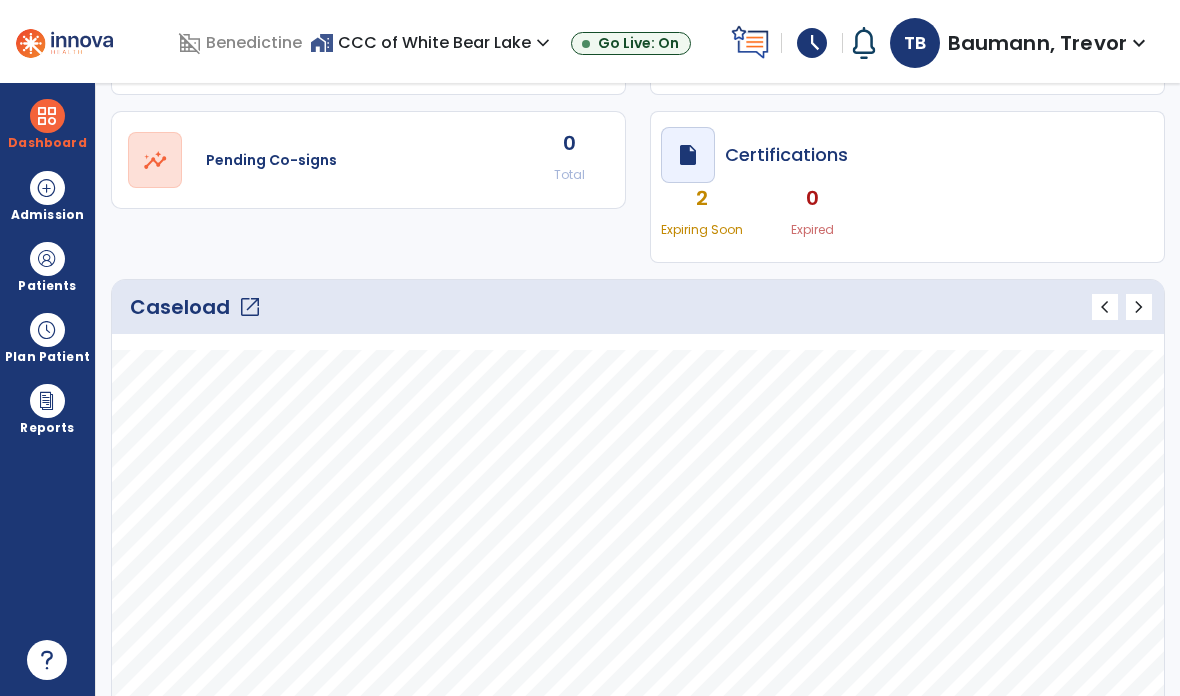 click on "open_in_new" 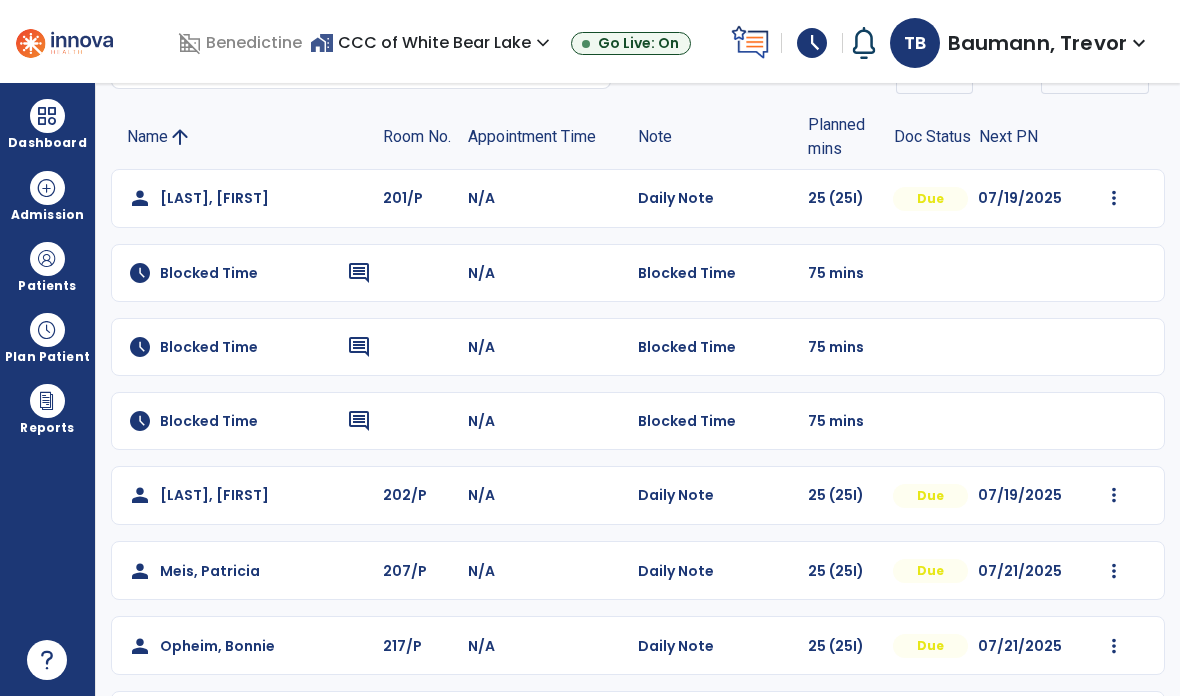 scroll, scrollTop: 113, scrollLeft: 0, axis: vertical 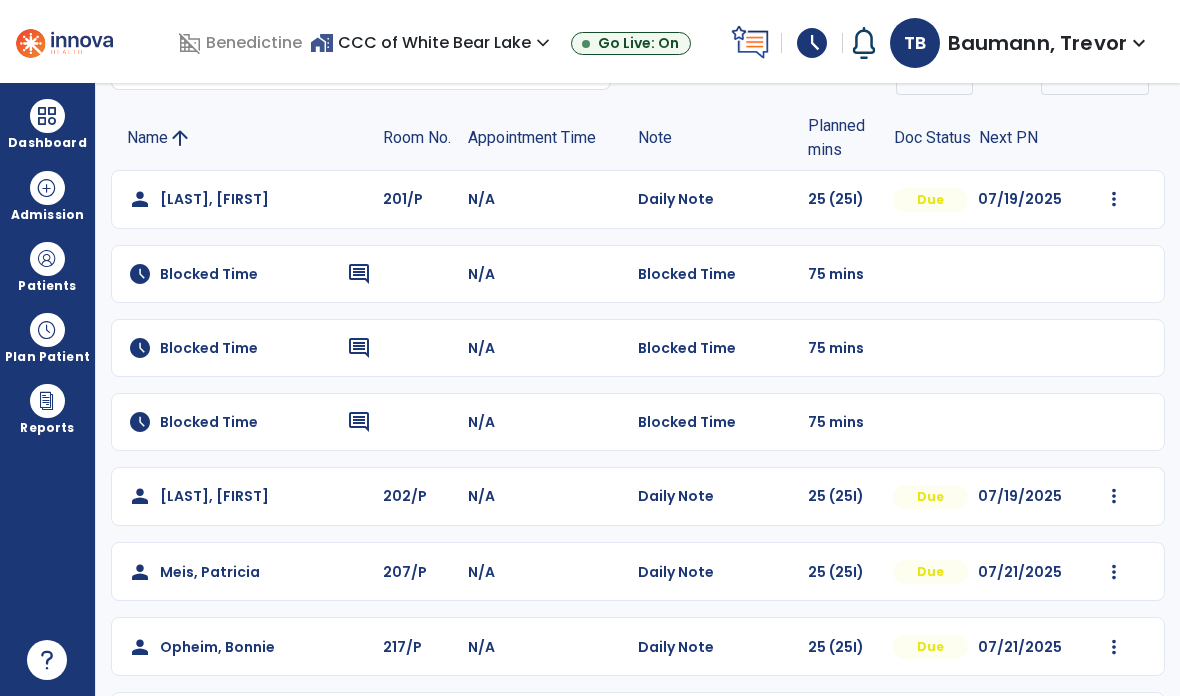 click at bounding box center [47, 116] 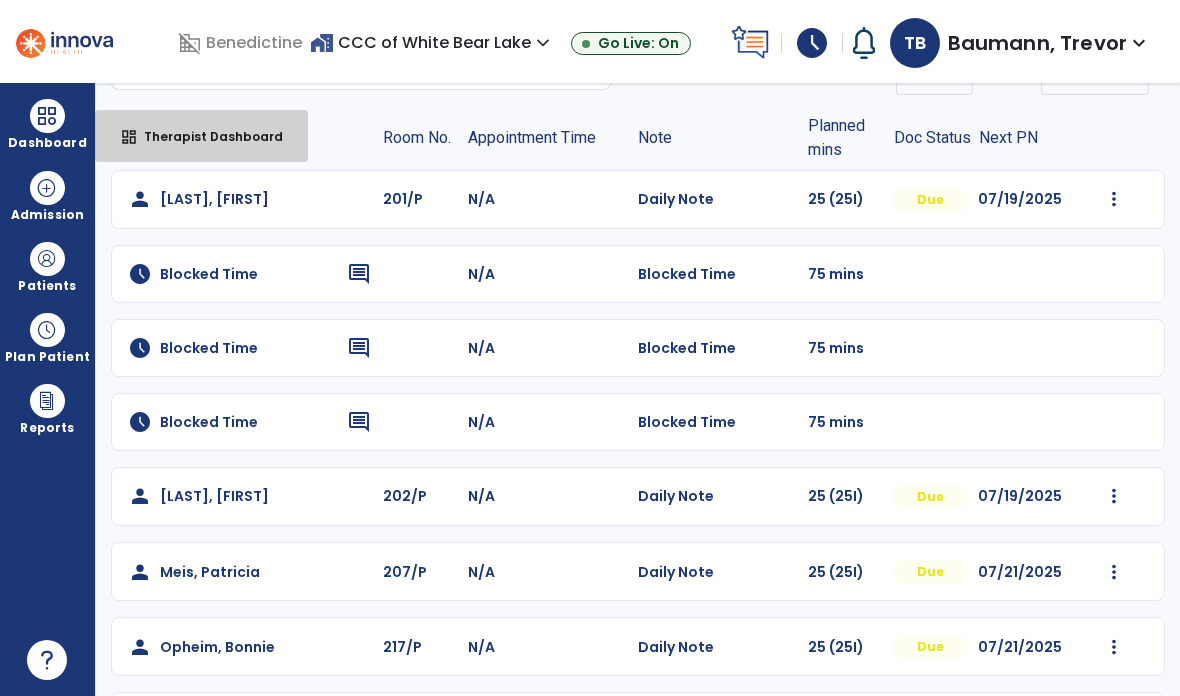 click on "Therapist Dashboard" at bounding box center [205, 136] 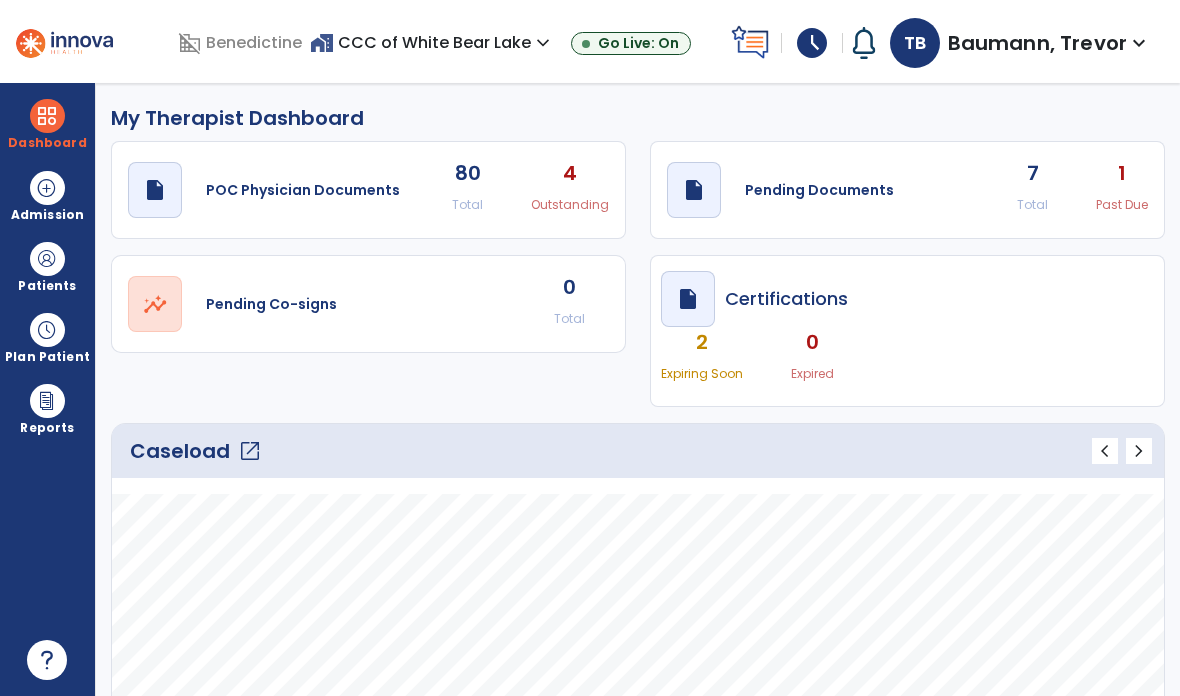 scroll, scrollTop: 0, scrollLeft: 0, axis: both 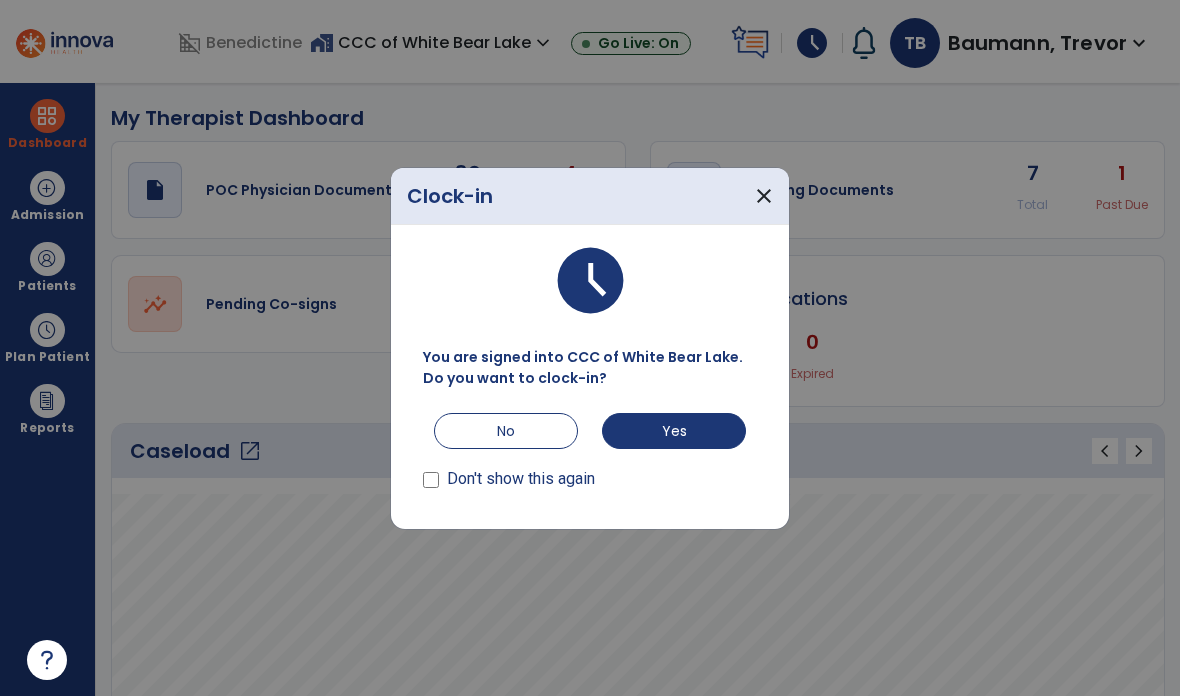 click on "Yes" at bounding box center [674, 431] 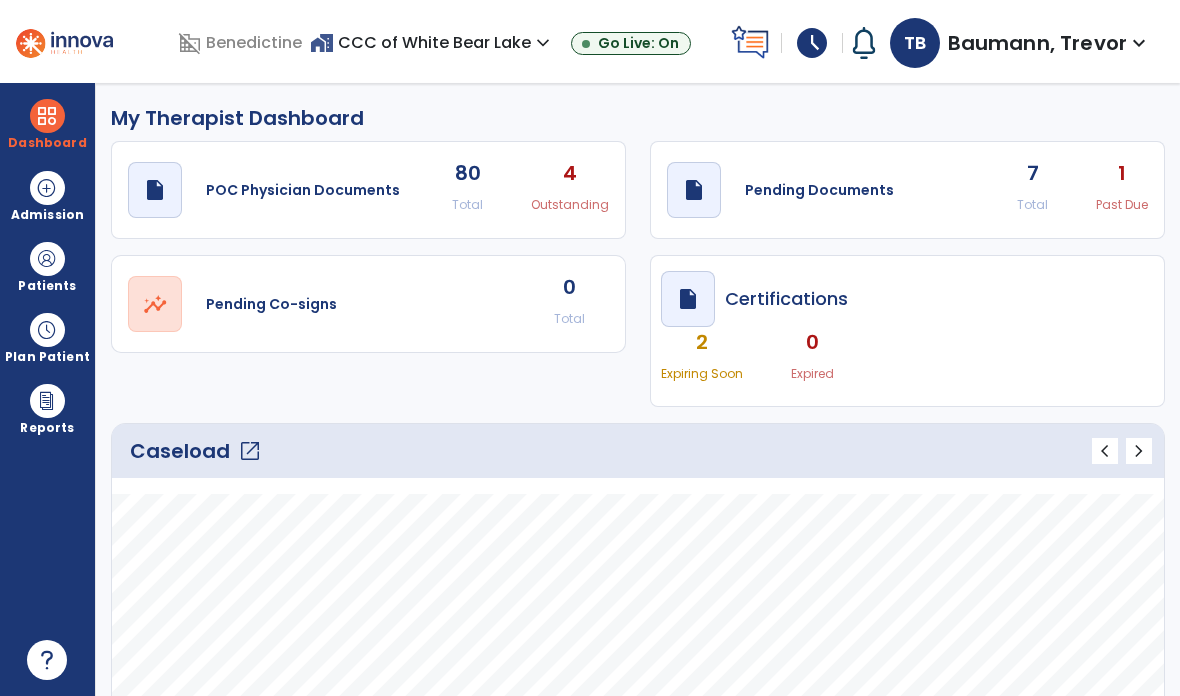 scroll, scrollTop: 0, scrollLeft: 0, axis: both 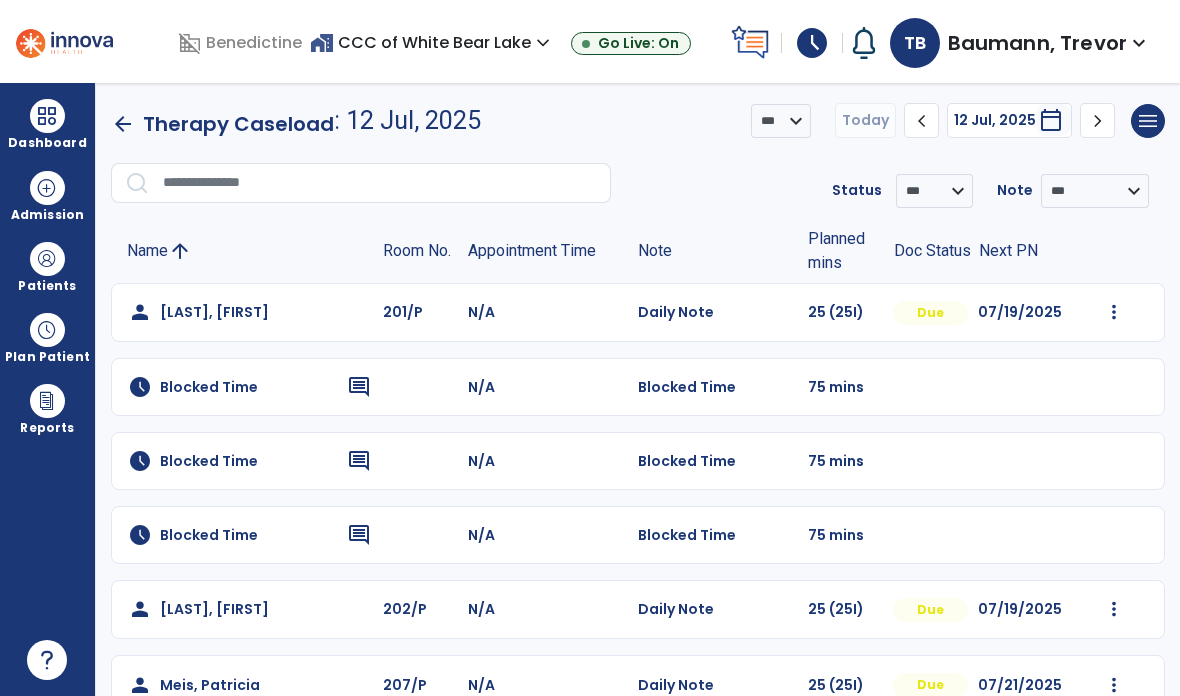 click on "Patients" at bounding box center [47, 266] 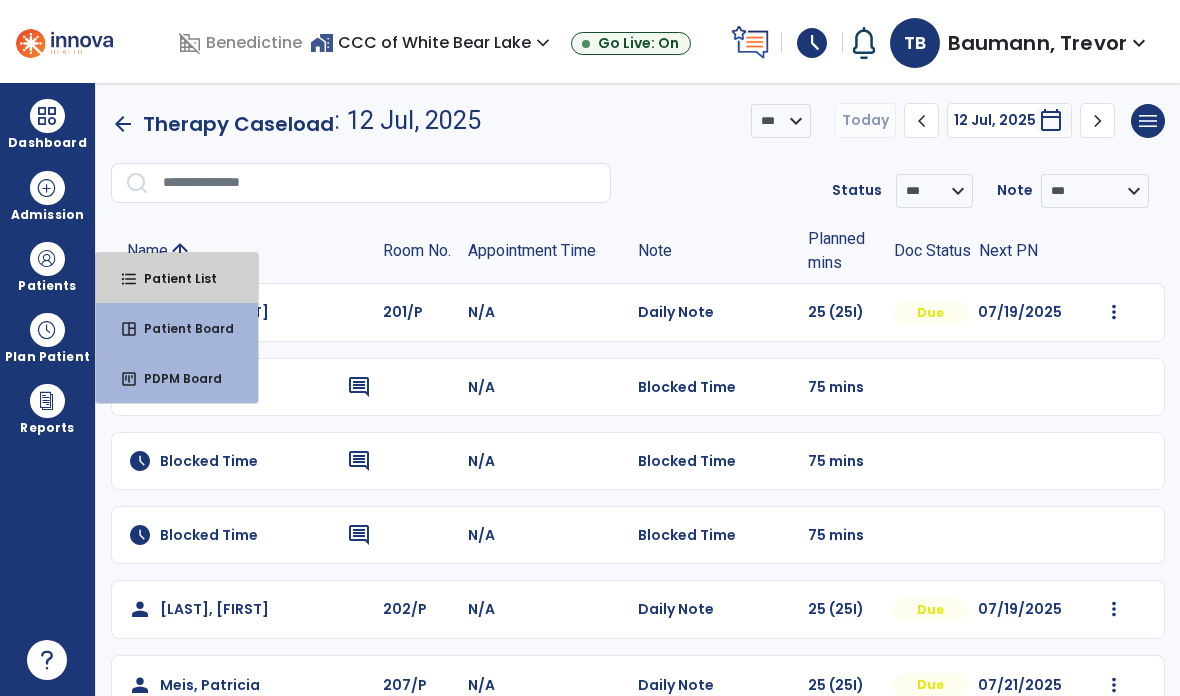 click on "Patient List" at bounding box center [172, 278] 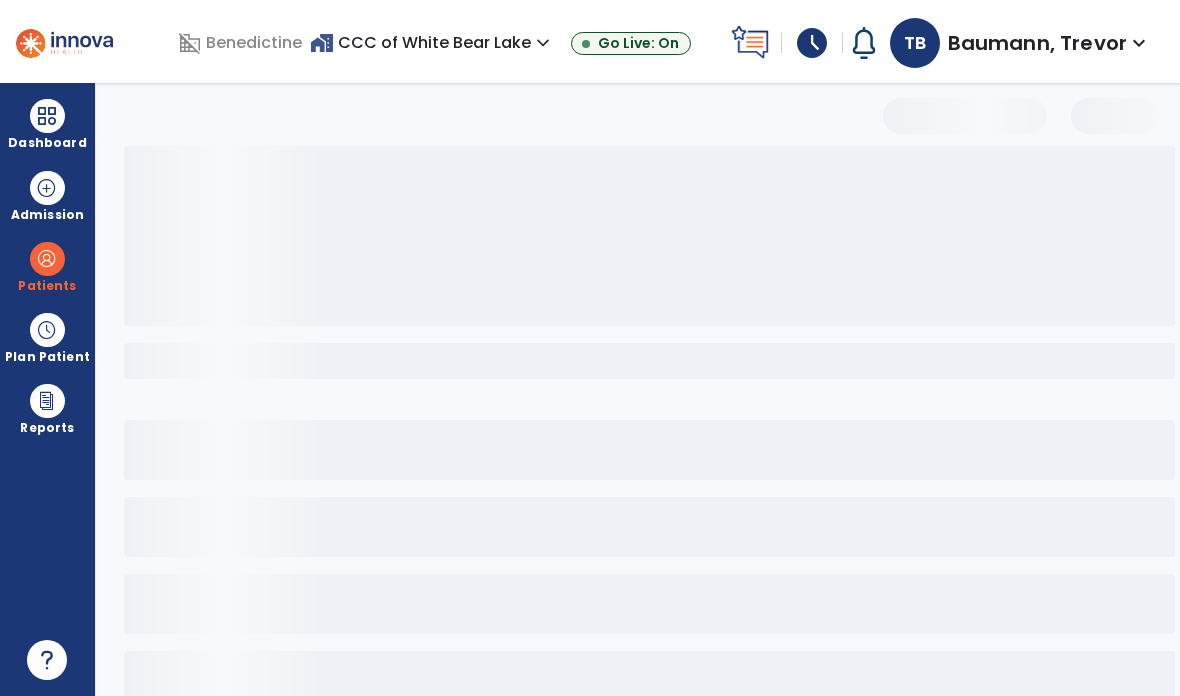 select on "***" 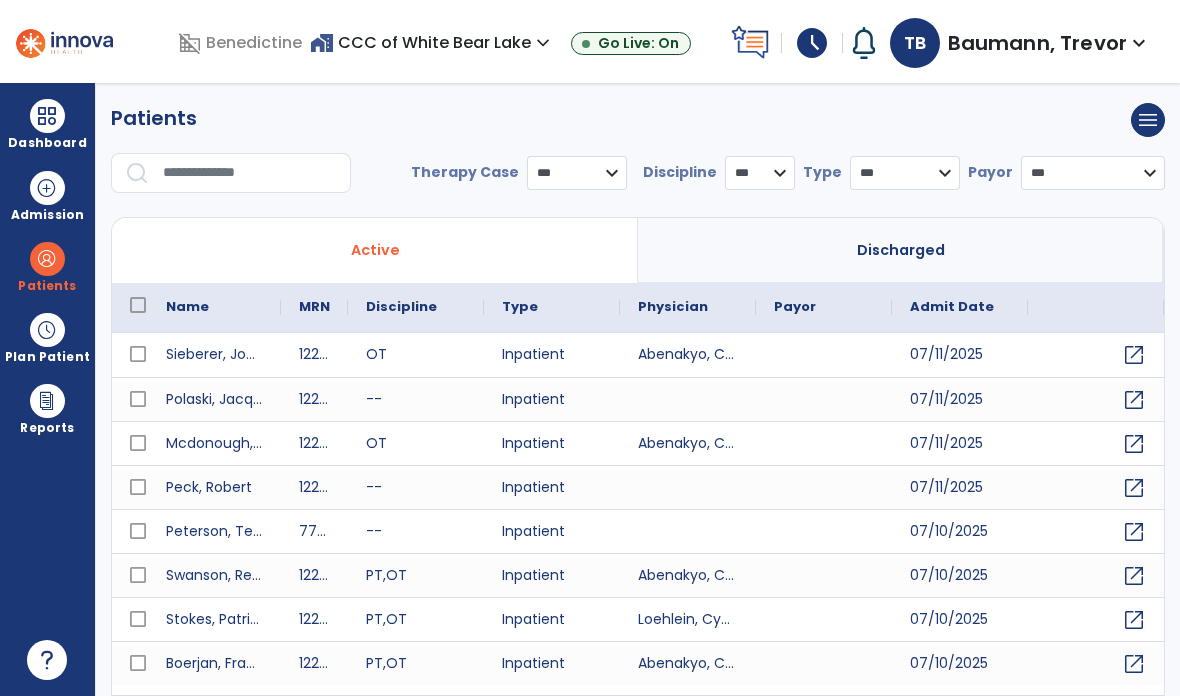 click at bounding box center [250, 173] 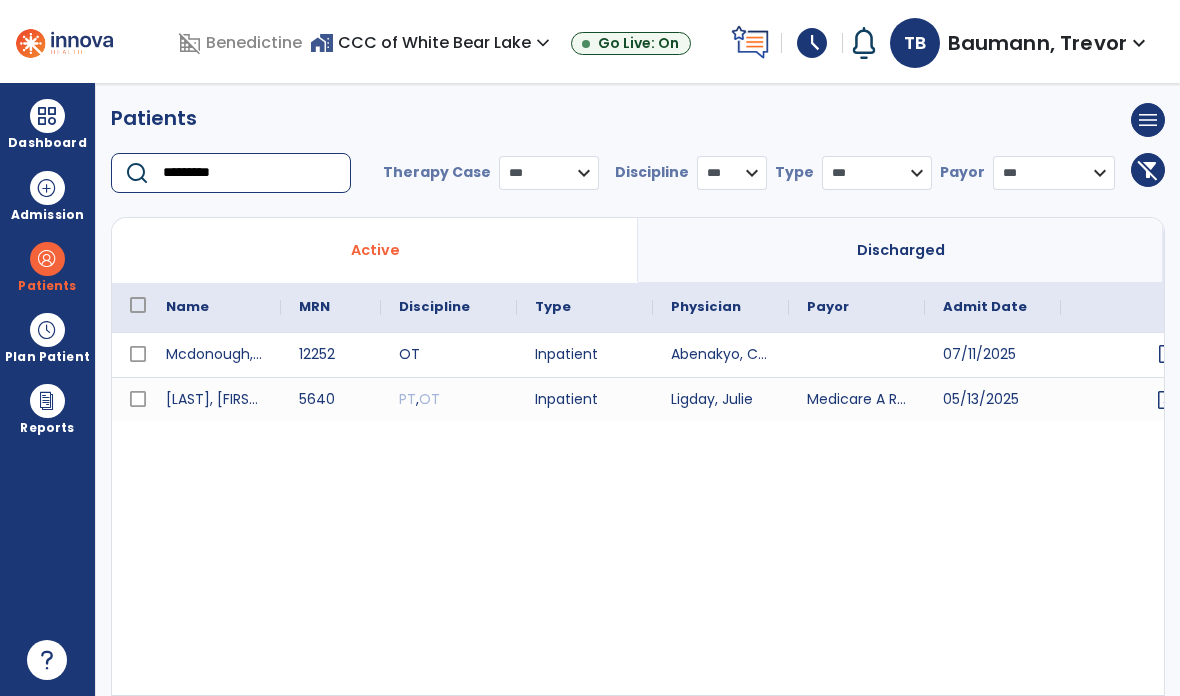type on "*********" 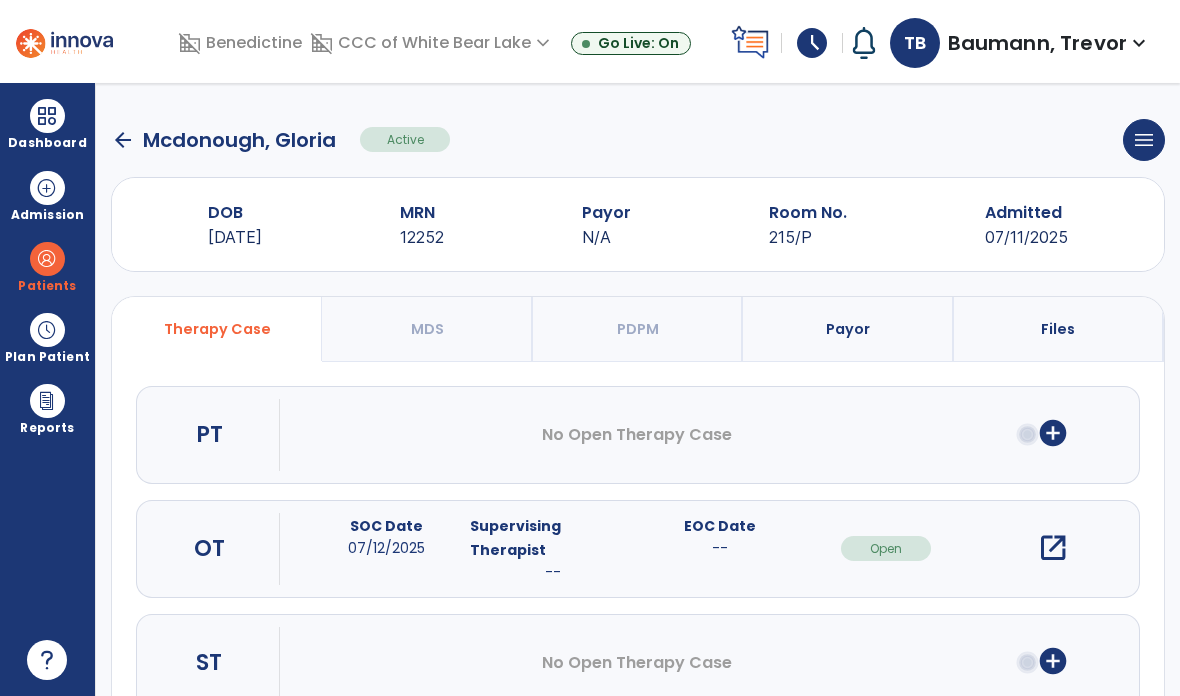 click on "add_circle" at bounding box center (1053, 433) 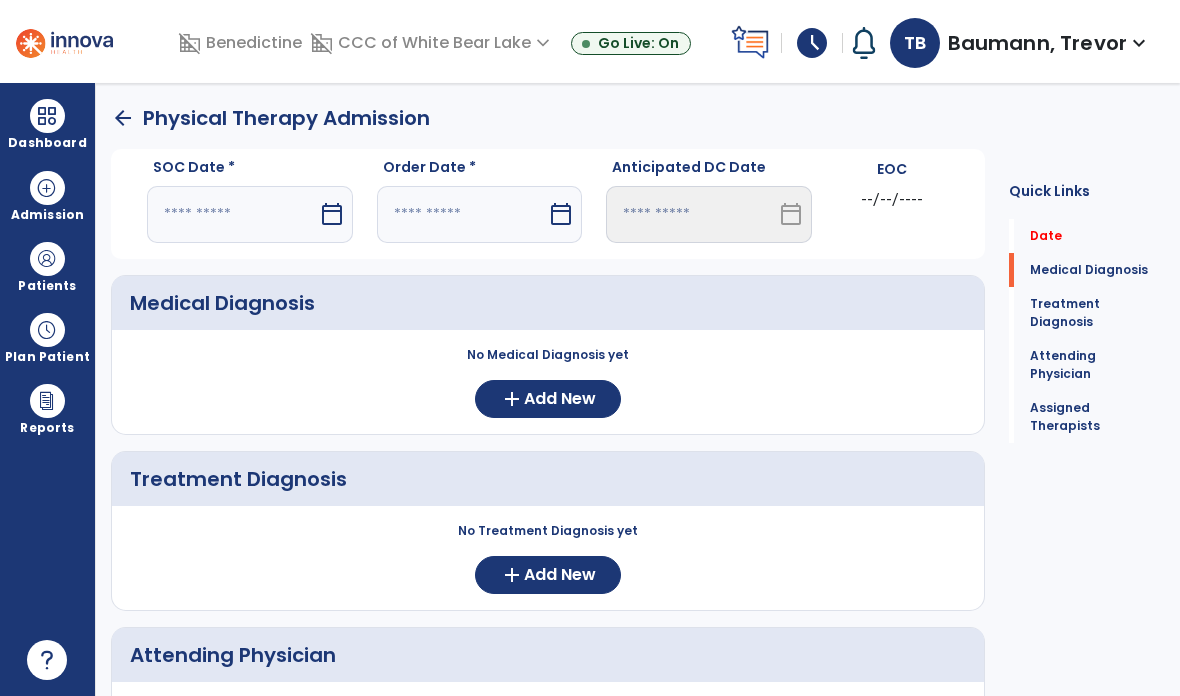 click at bounding box center [232, 214] 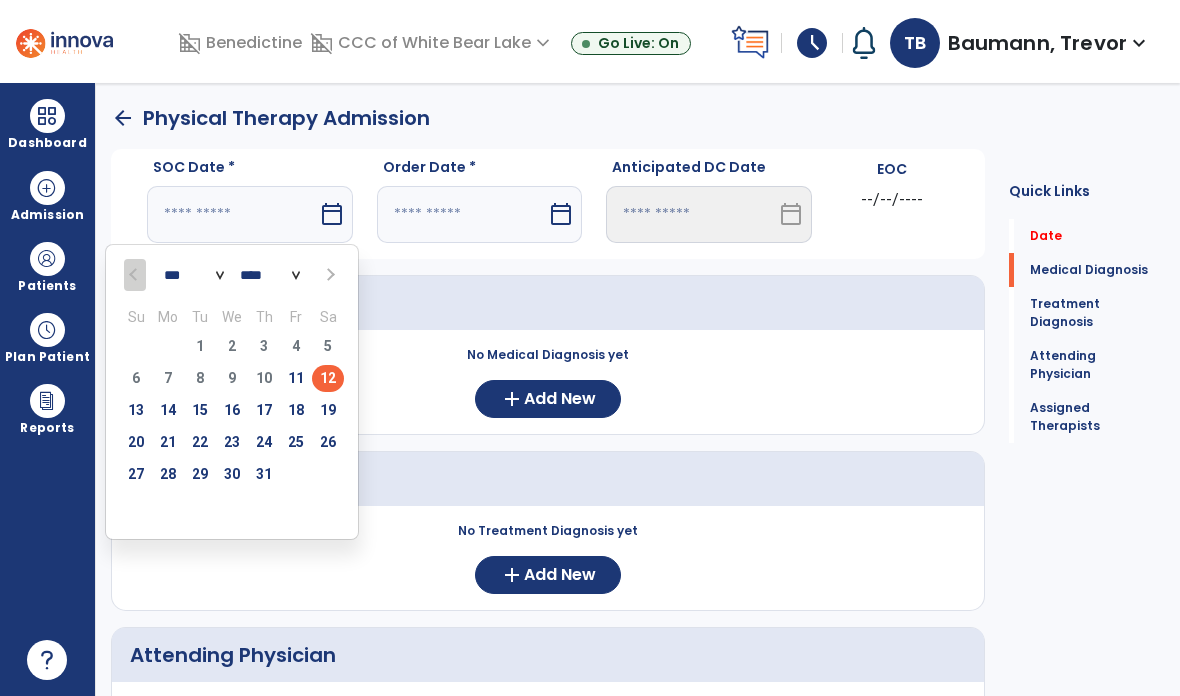 click on "12" at bounding box center (328, 378) 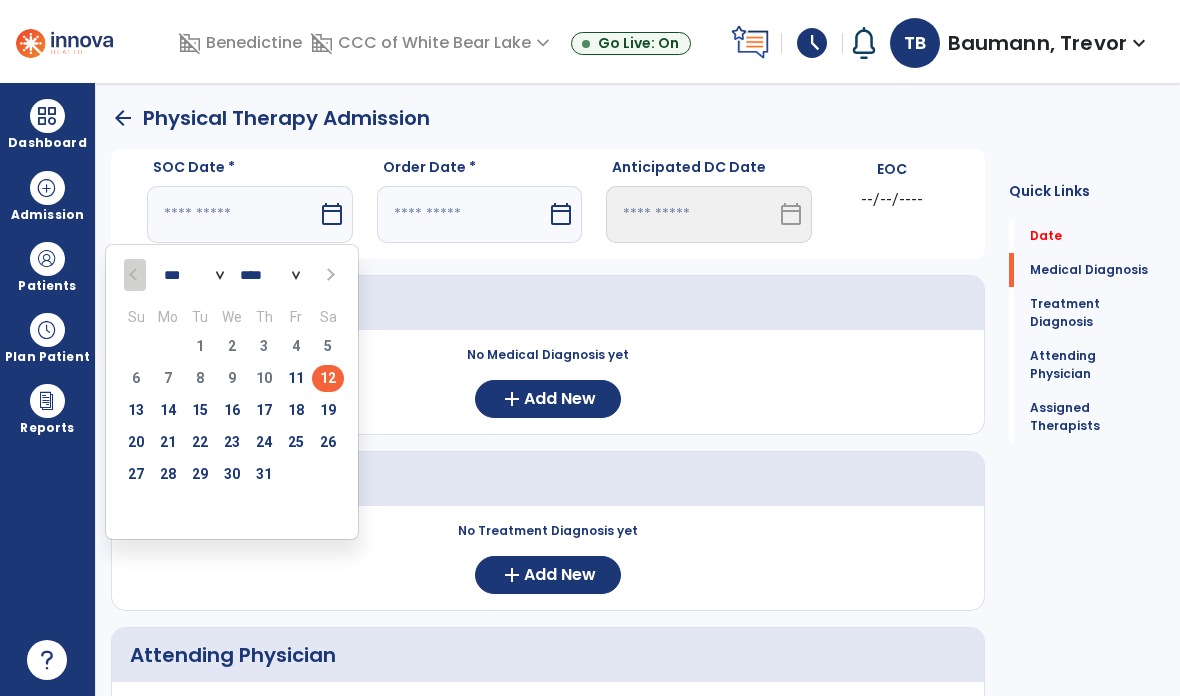 type on "*********" 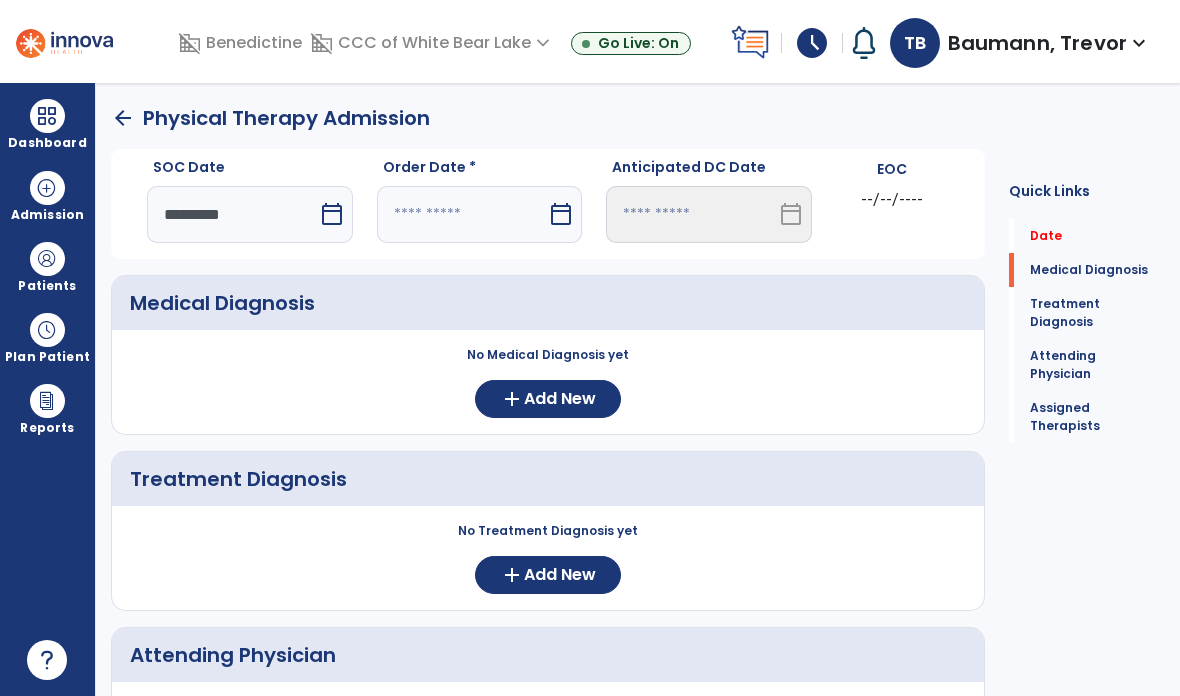 click at bounding box center [462, 214] 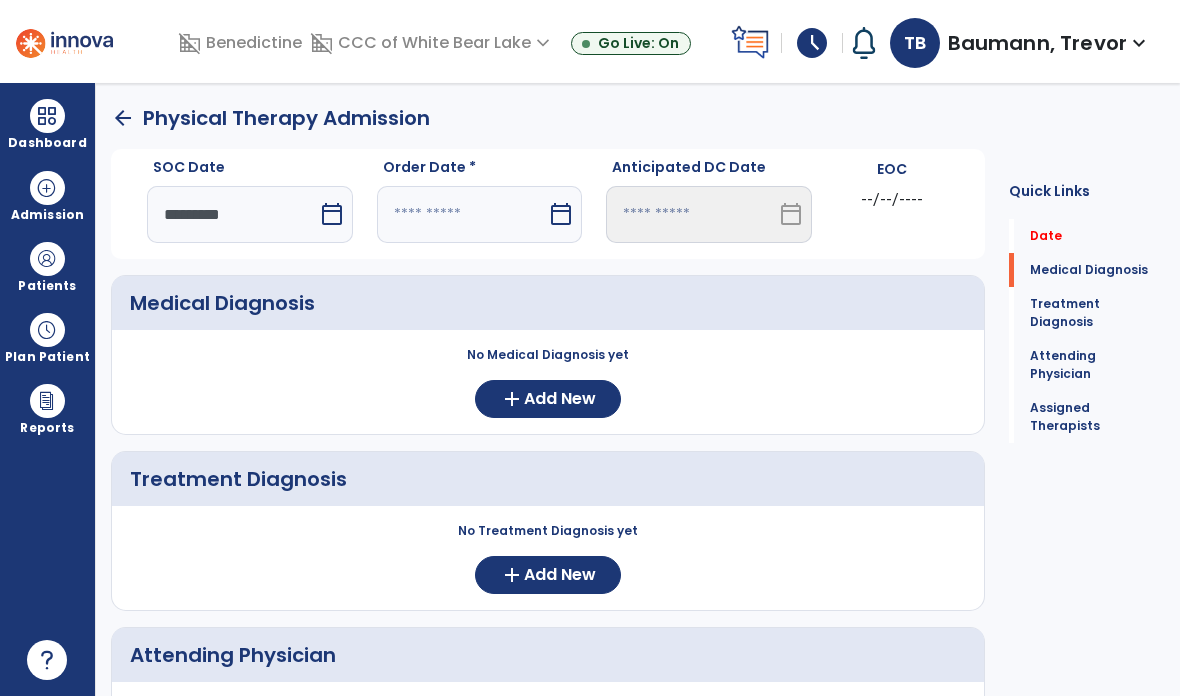 select on "*" 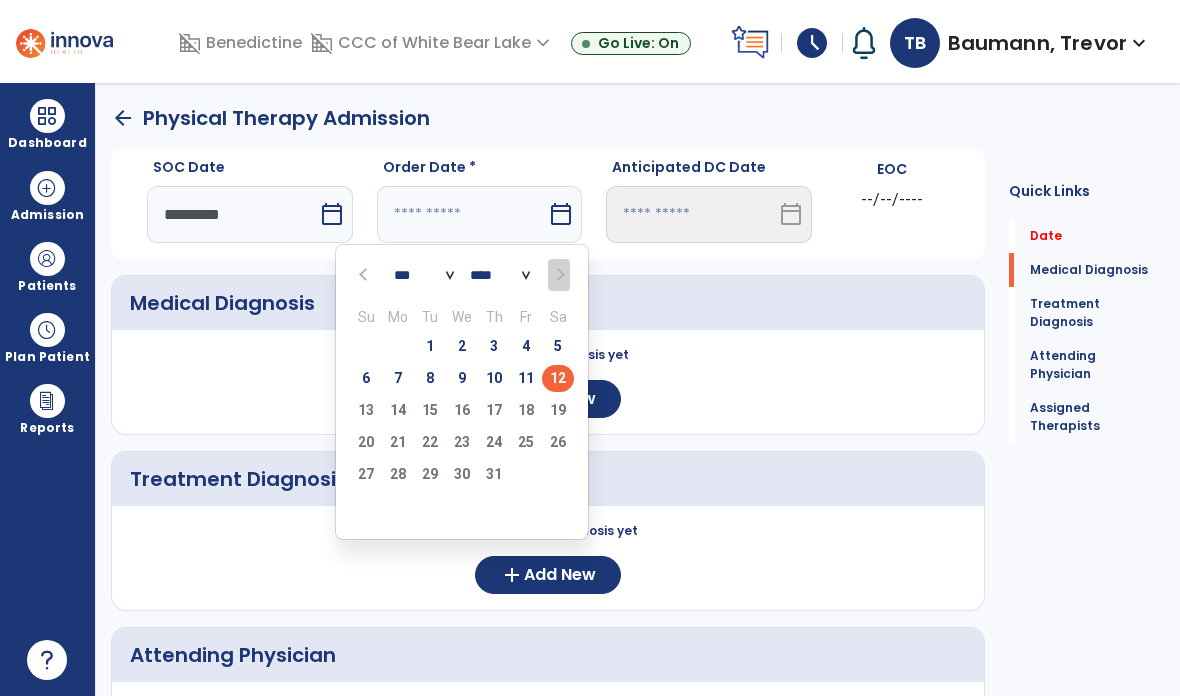 click on "11" at bounding box center [526, 378] 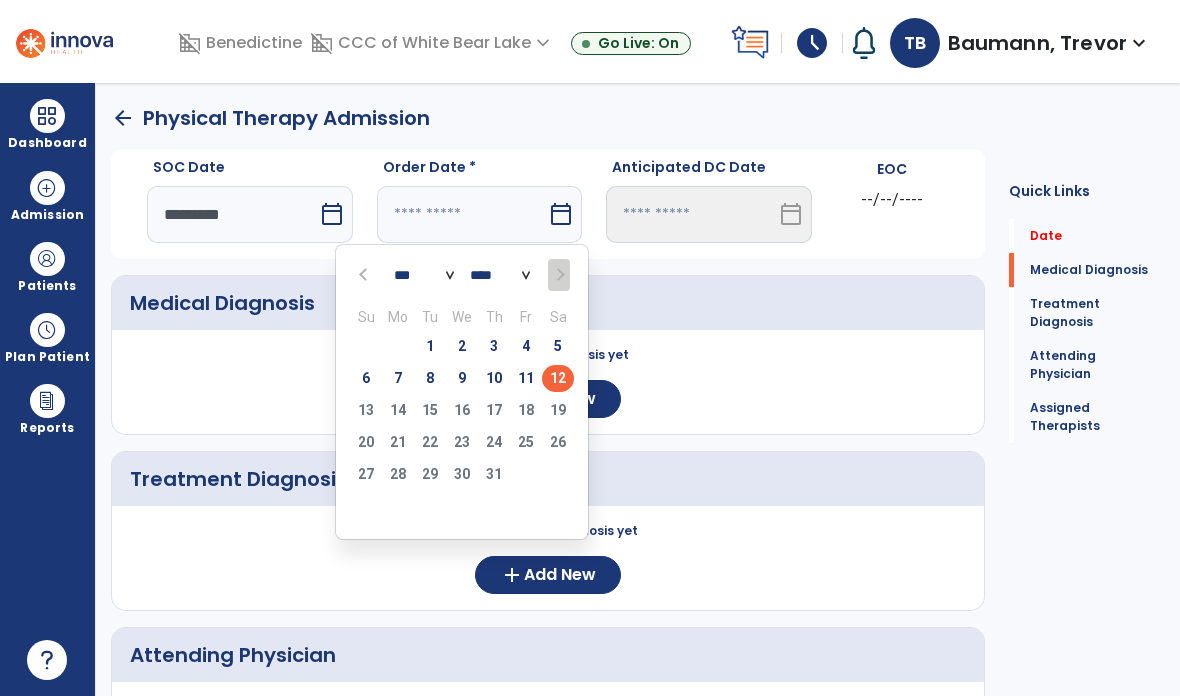 type on "*********" 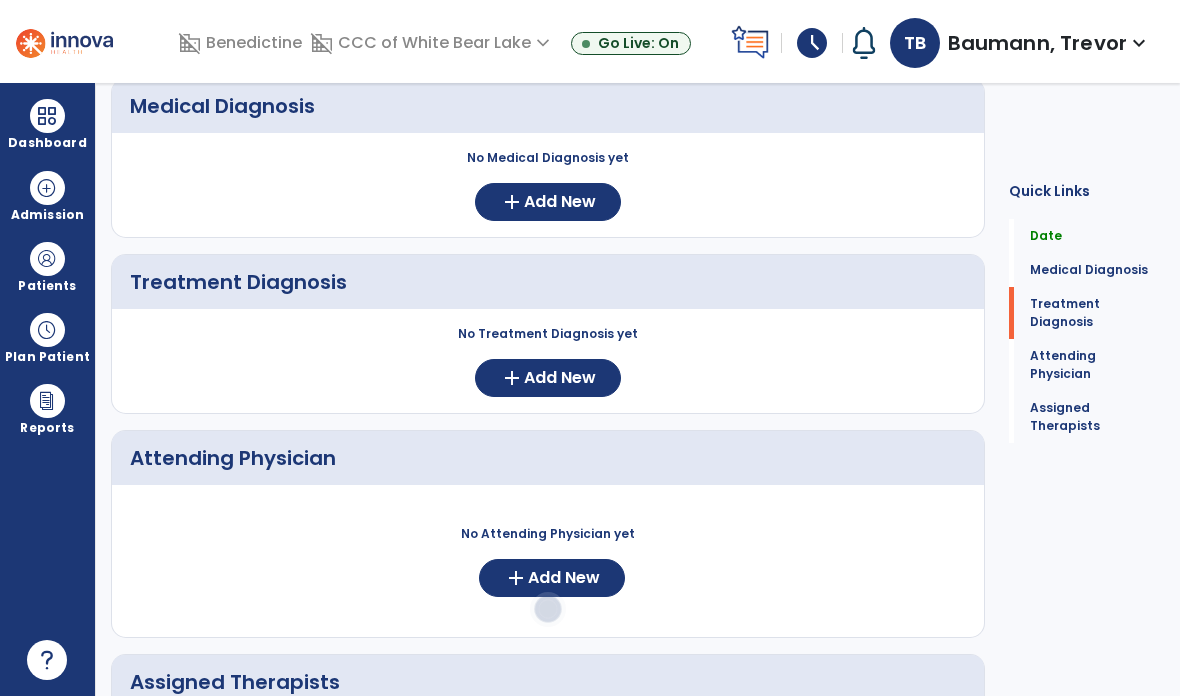 scroll, scrollTop: 217, scrollLeft: 0, axis: vertical 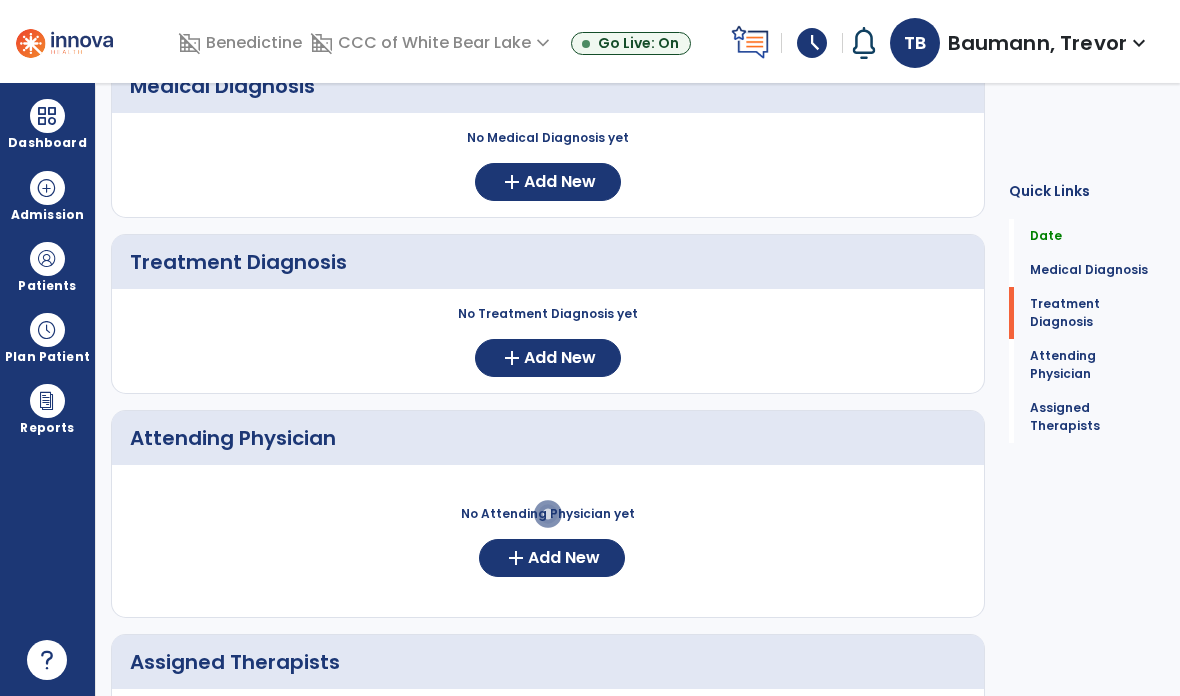 click on "Add New" 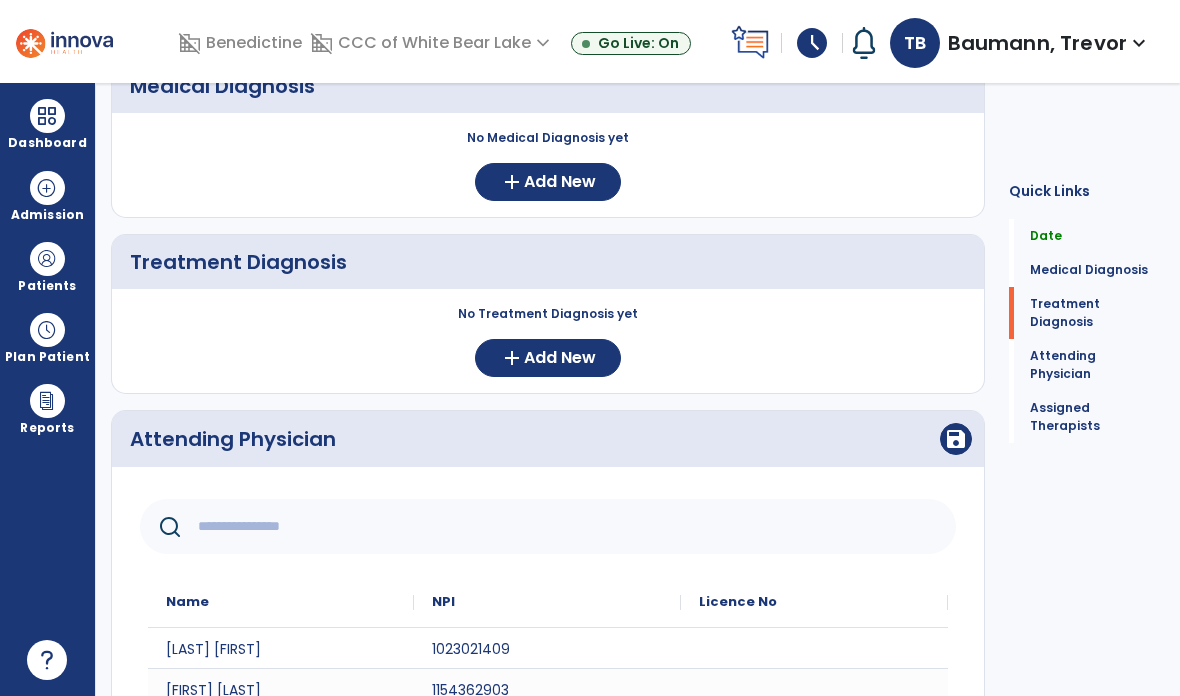 click 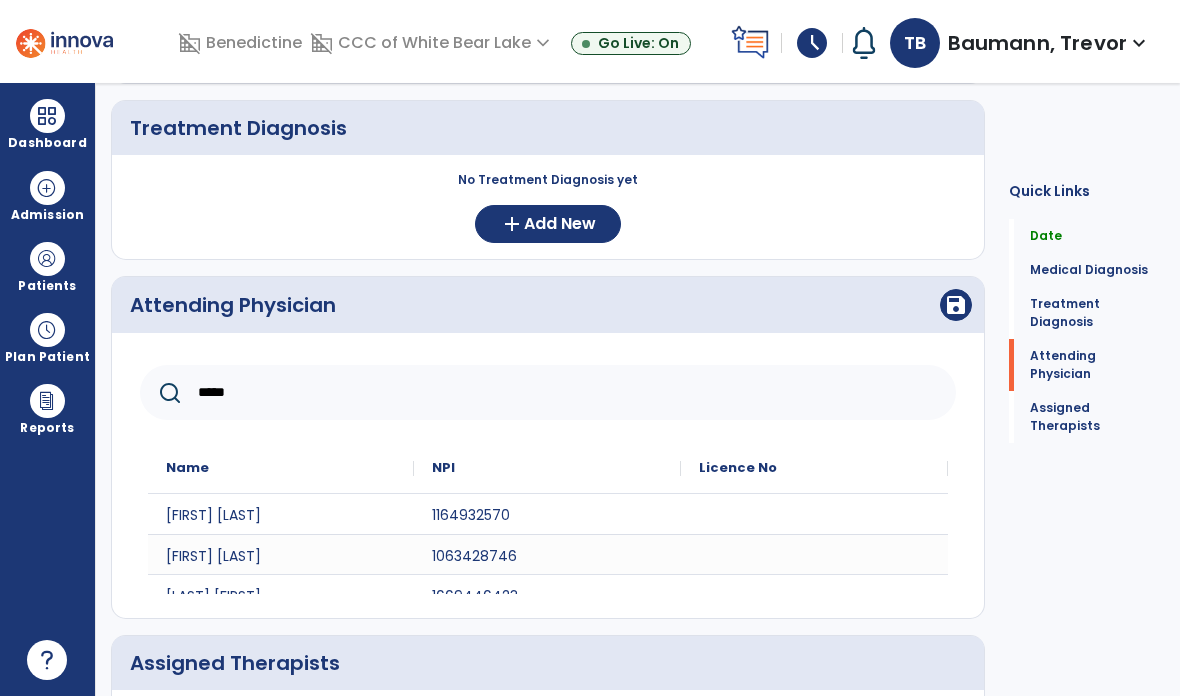 scroll, scrollTop: 353, scrollLeft: 0, axis: vertical 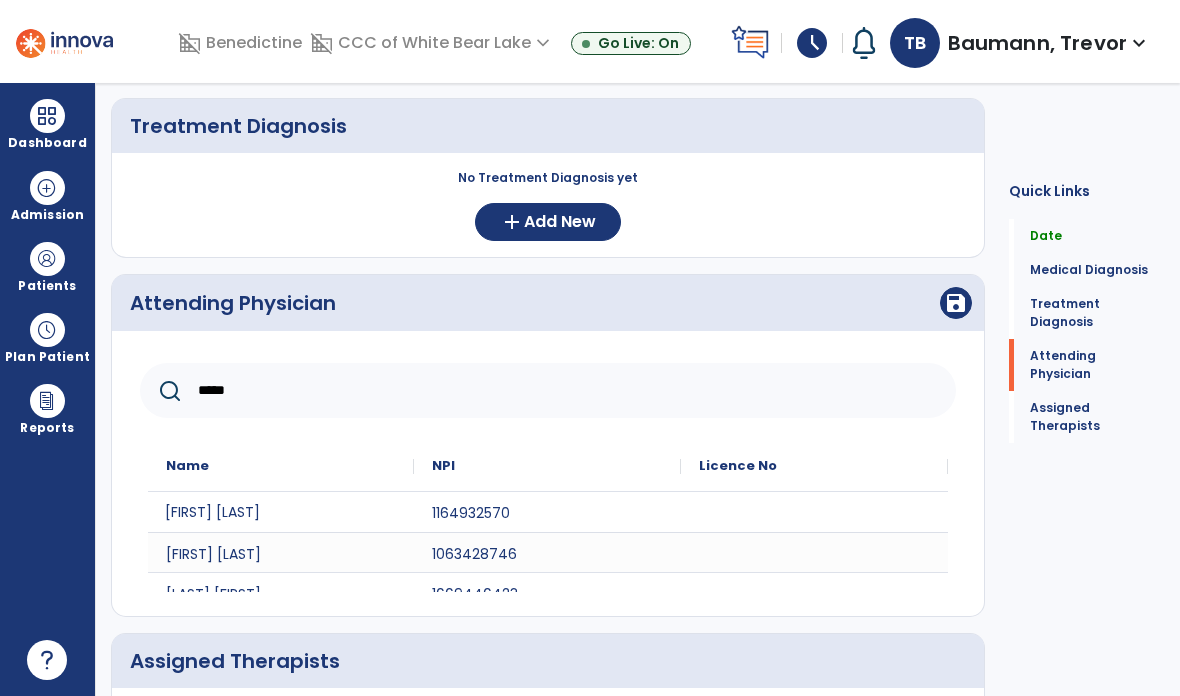 type on "*****" 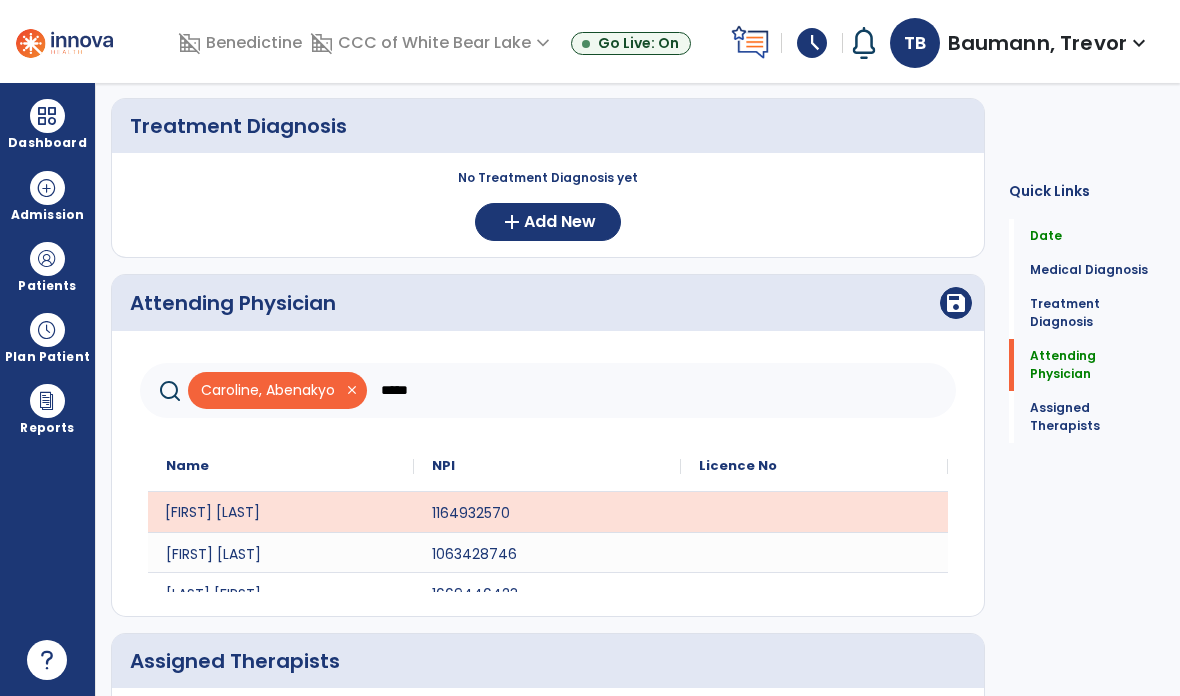 click on "save" 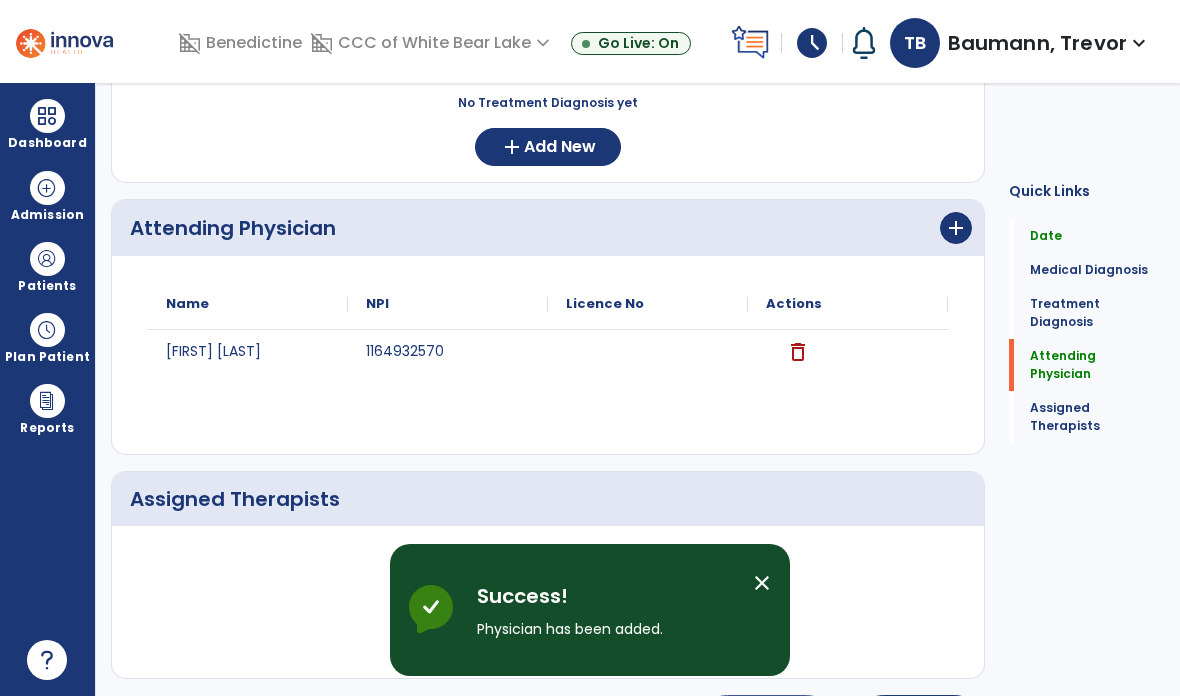 scroll, scrollTop: 424, scrollLeft: 0, axis: vertical 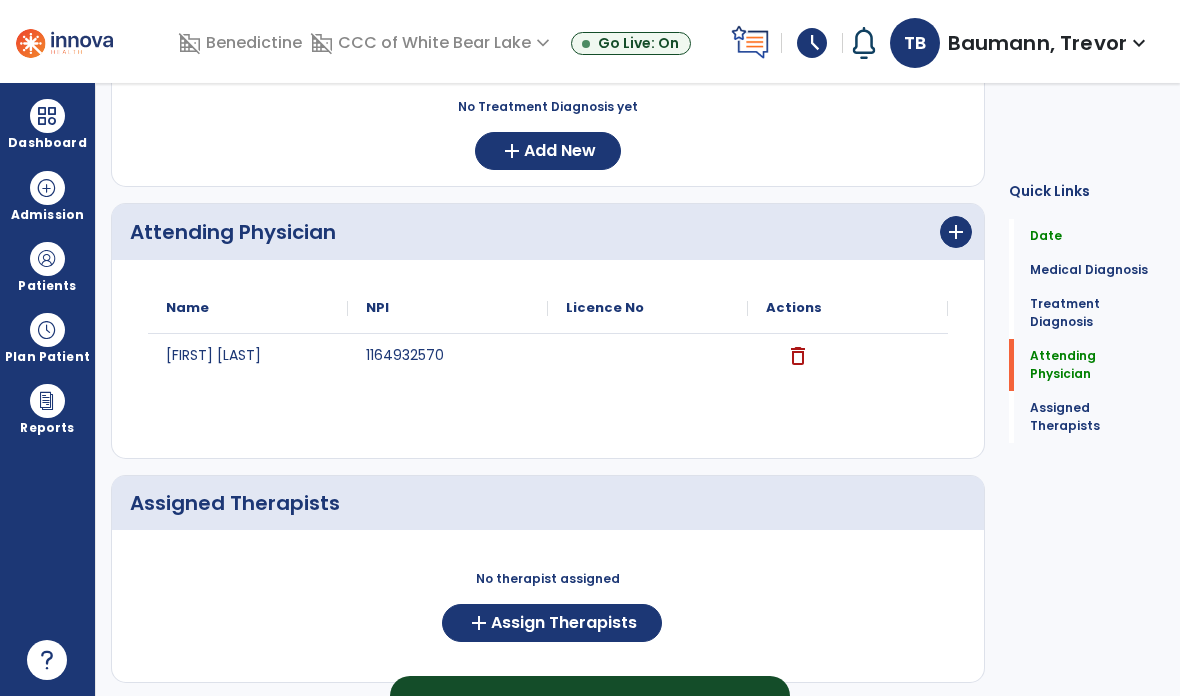 click on "close" at bounding box center [762, 715] 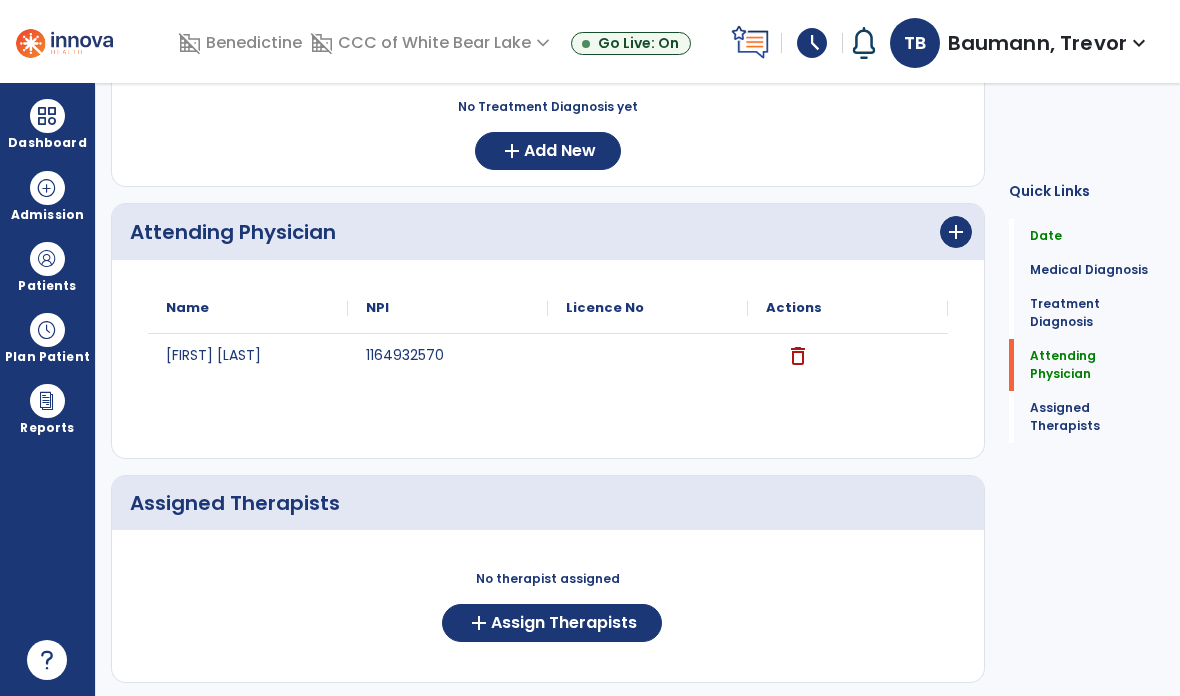 click on "Assign Therapists" 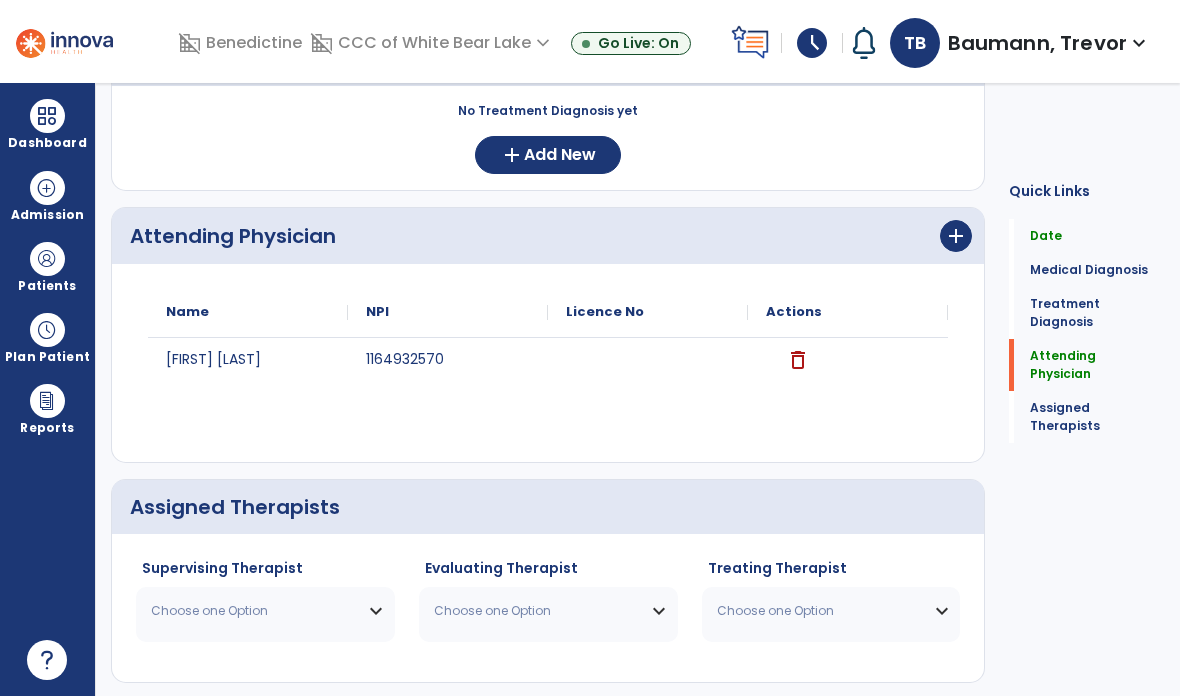 click on "Choose one Option" at bounding box center (253, 611) 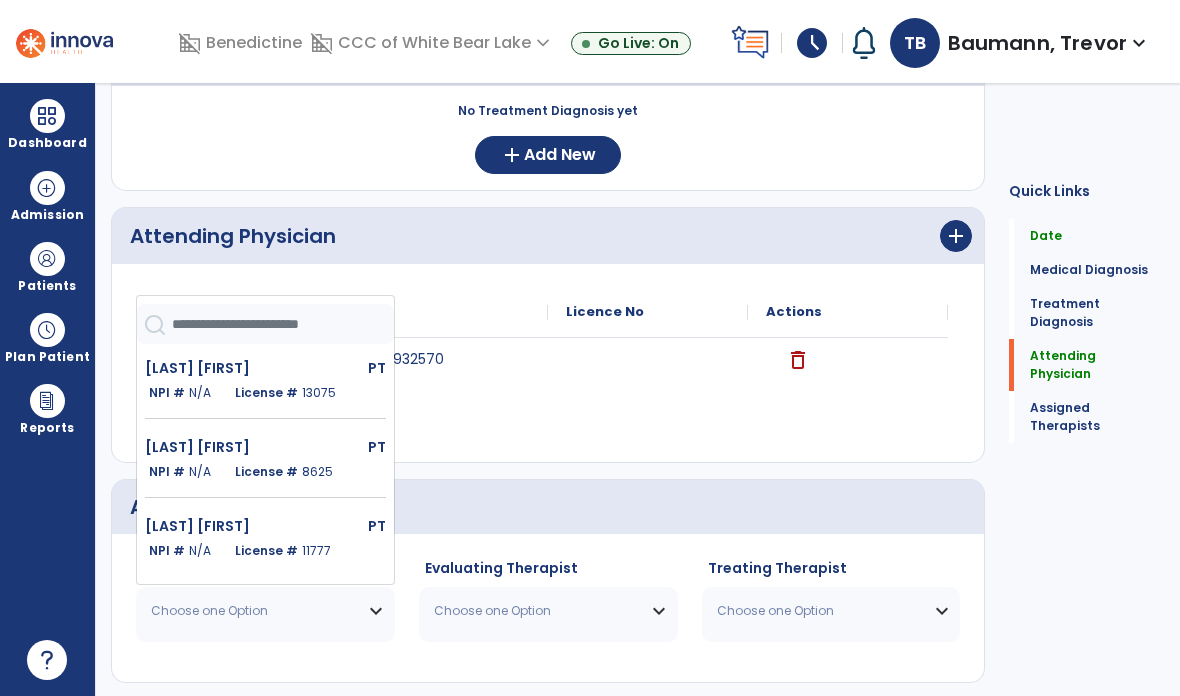 click on "License #  8625" 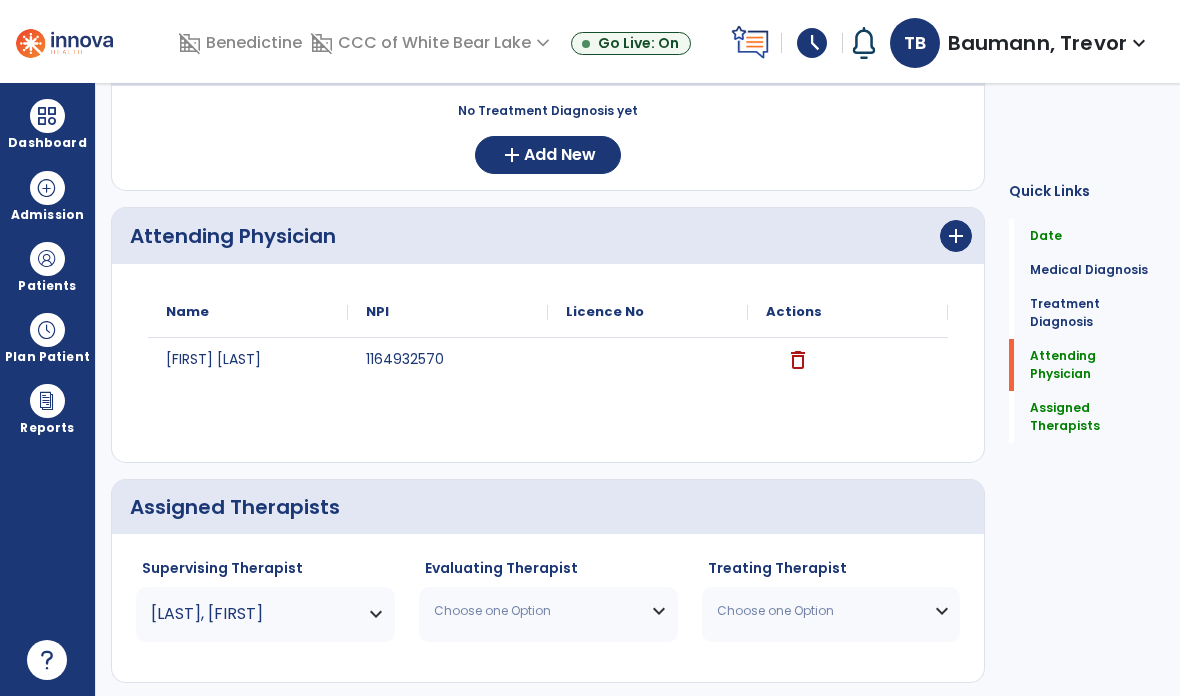 click on "Choose one Option" at bounding box center [536, 611] 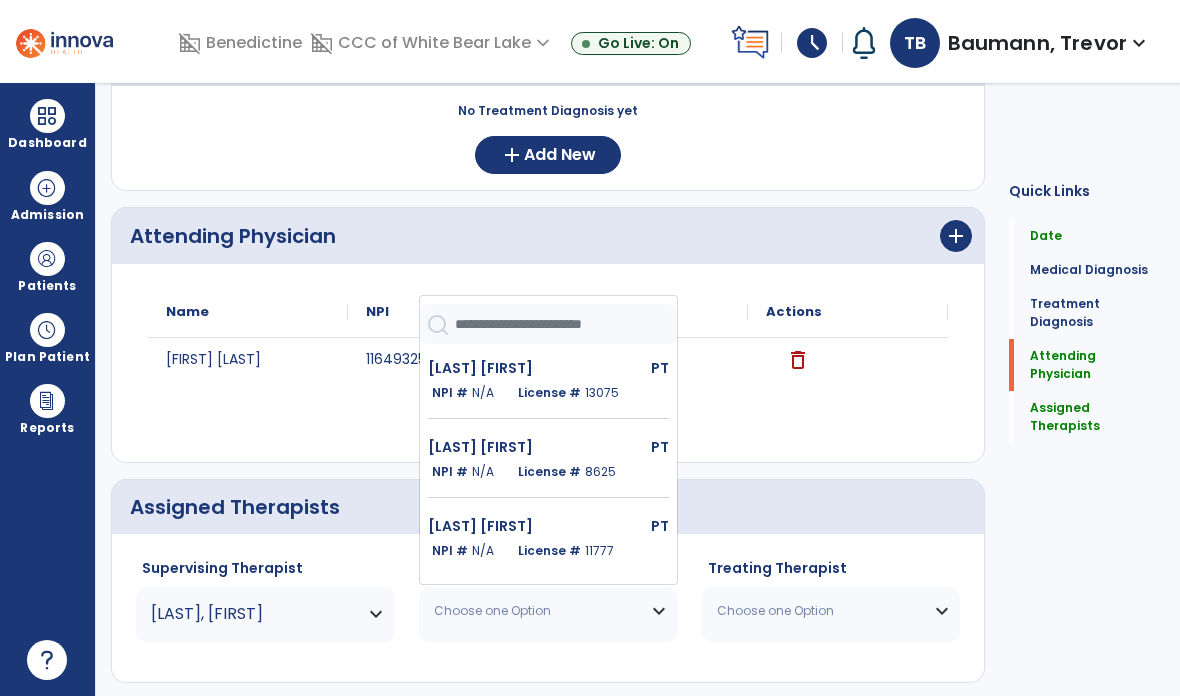 click on "License #  13075" 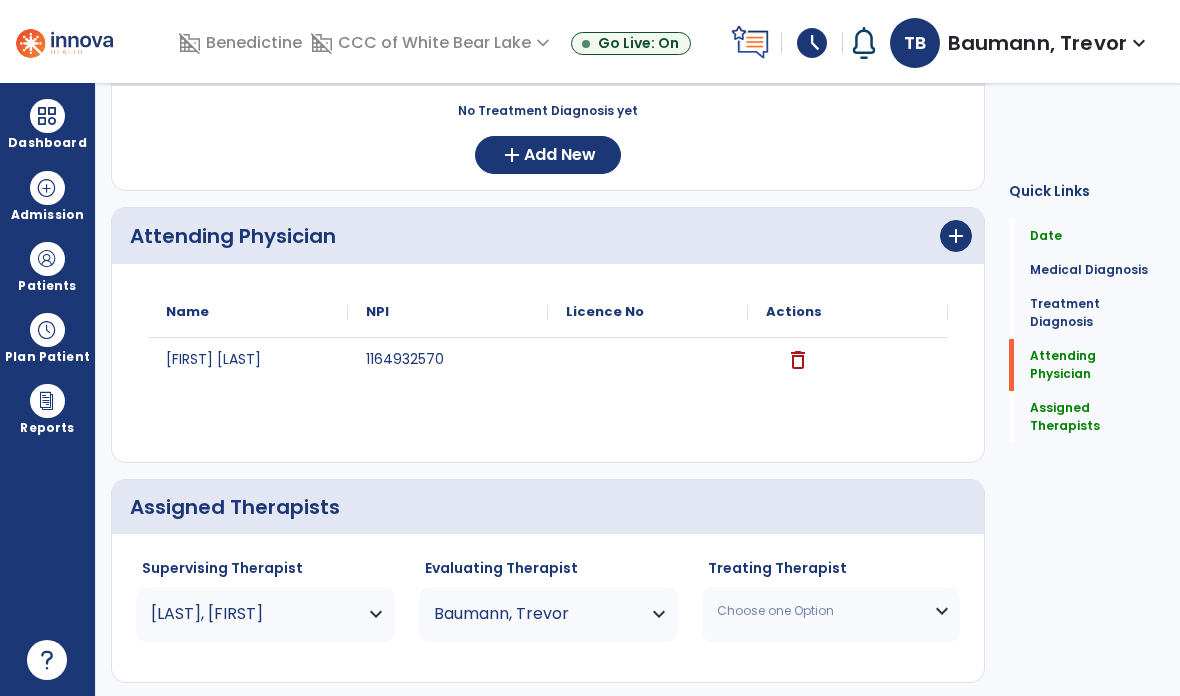 scroll, scrollTop: 420, scrollLeft: 0, axis: vertical 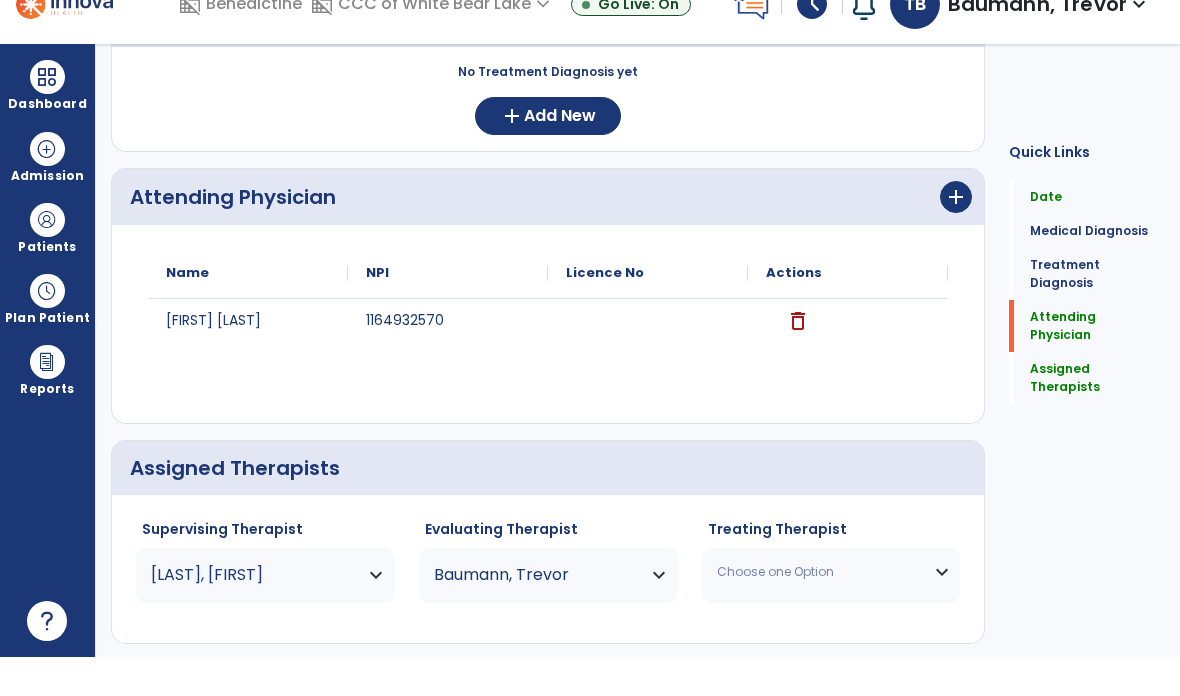 click on "Save  >" 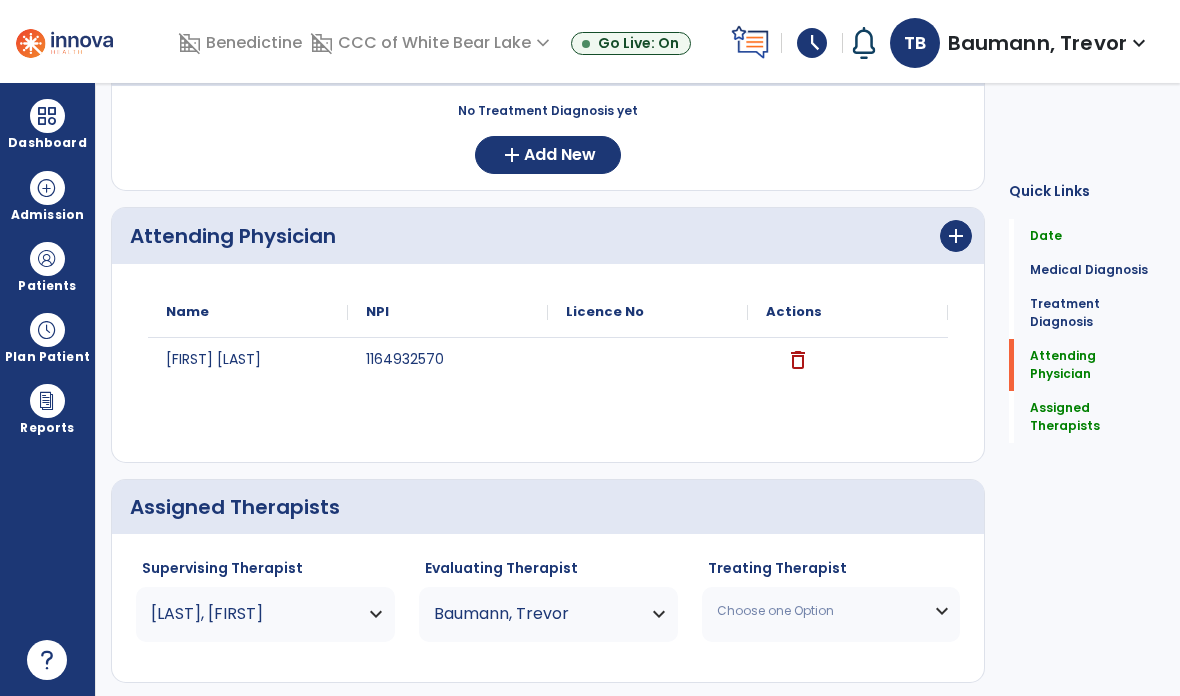 type 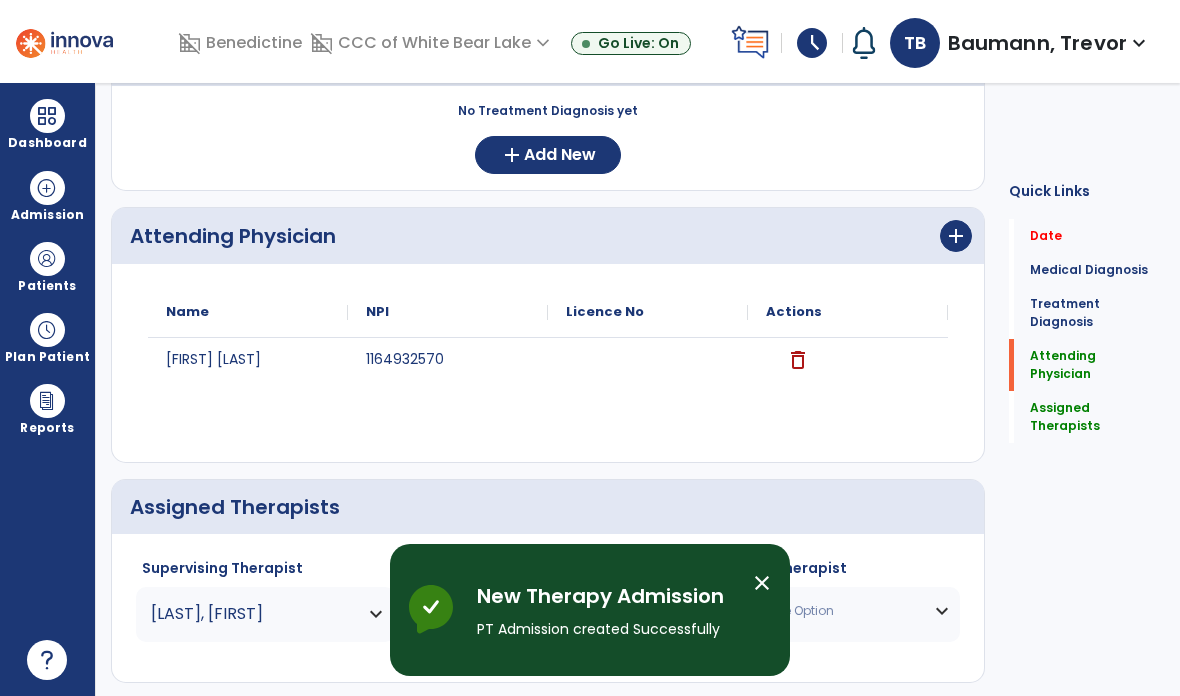 scroll, scrollTop: 0, scrollLeft: 0, axis: both 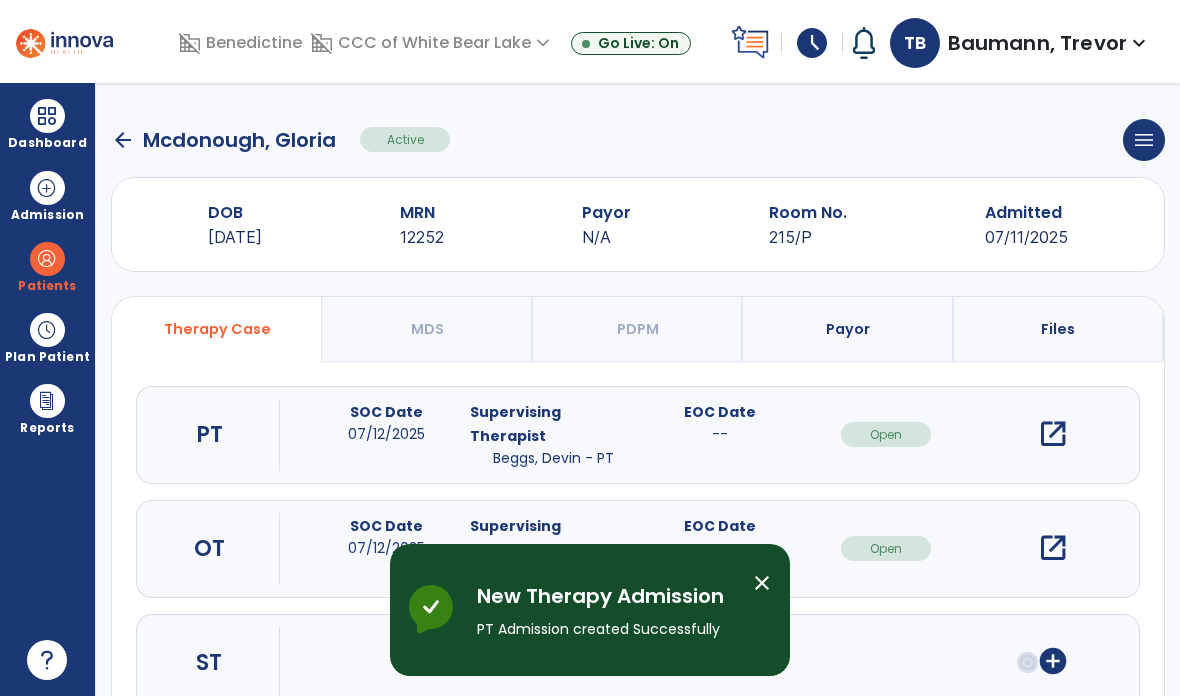 click on "open_in_new" at bounding box center (1053, 434) 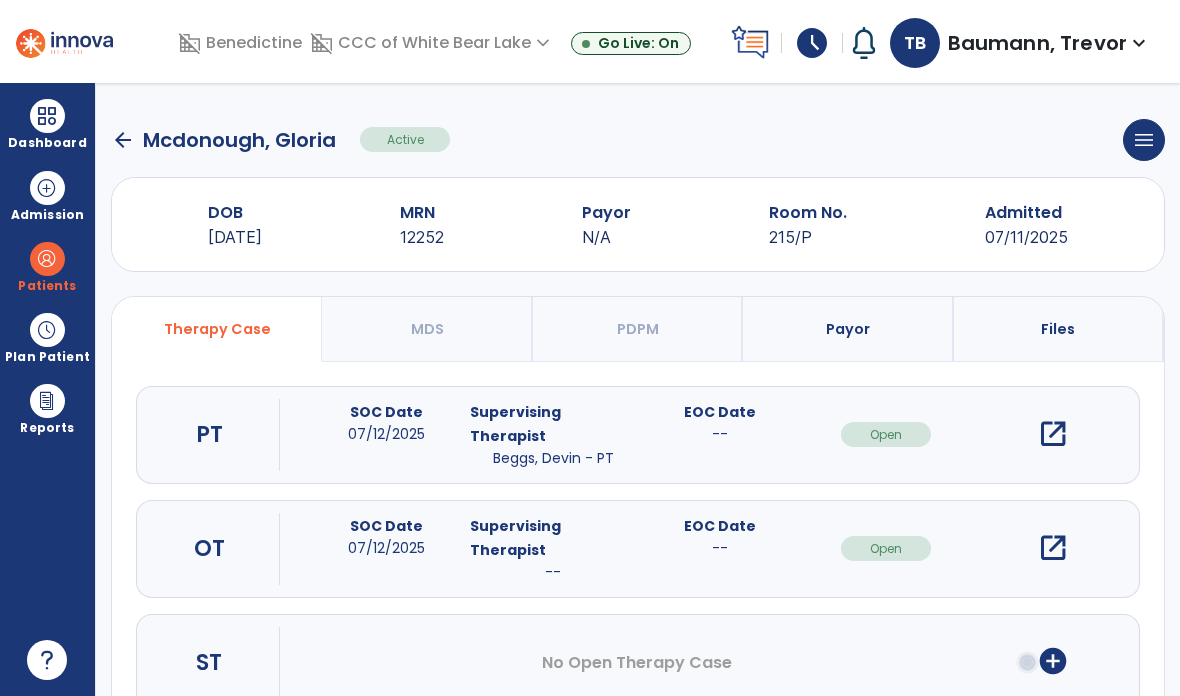 click on "open_in_new" at bounding box center (1053, 434) 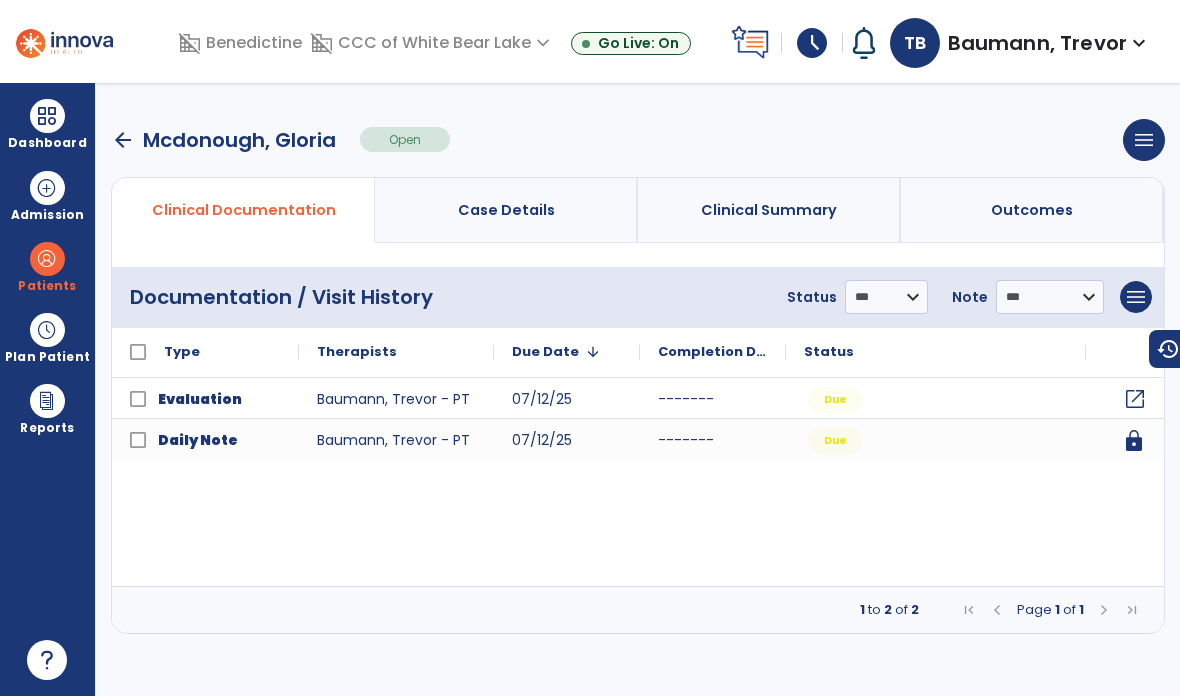 click on "open_in_new" 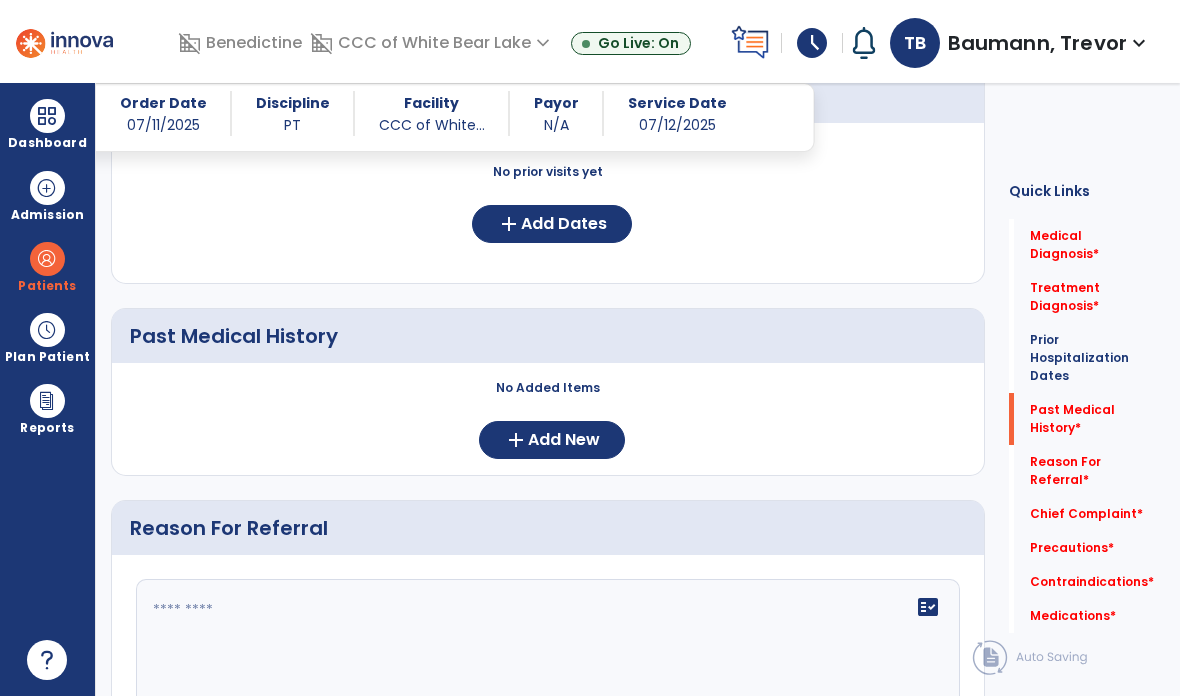 scroll, scrollTop: 637, scrollLeft: 0, axis: vertical 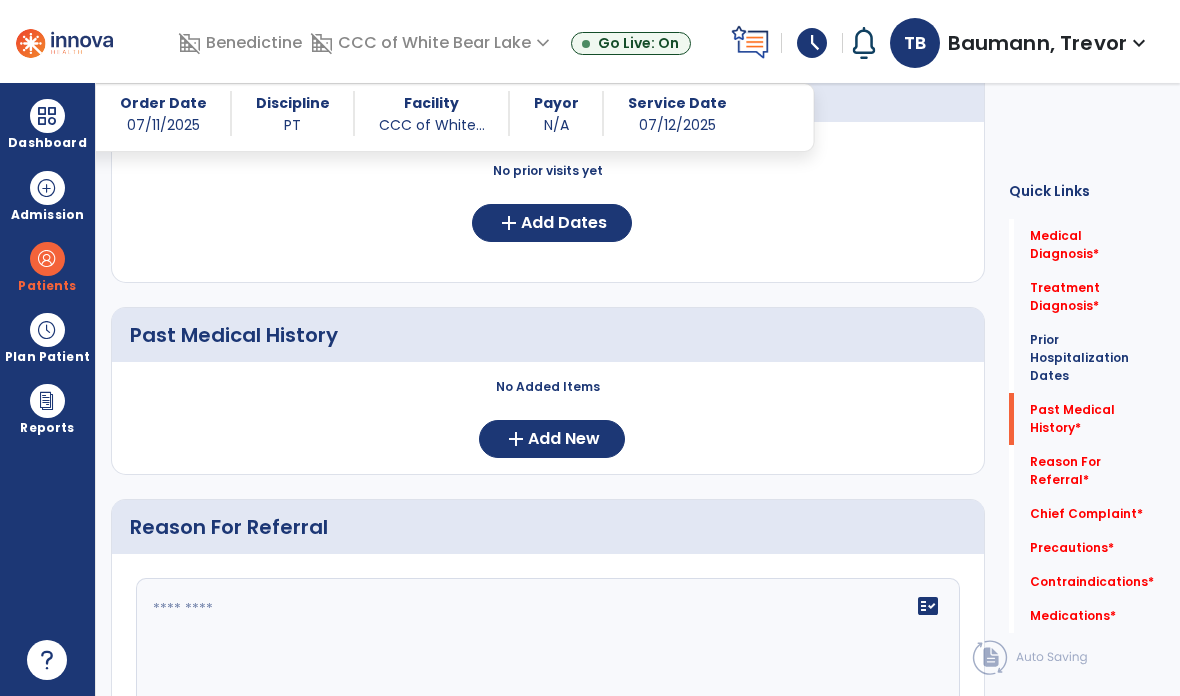 click on "Add New" 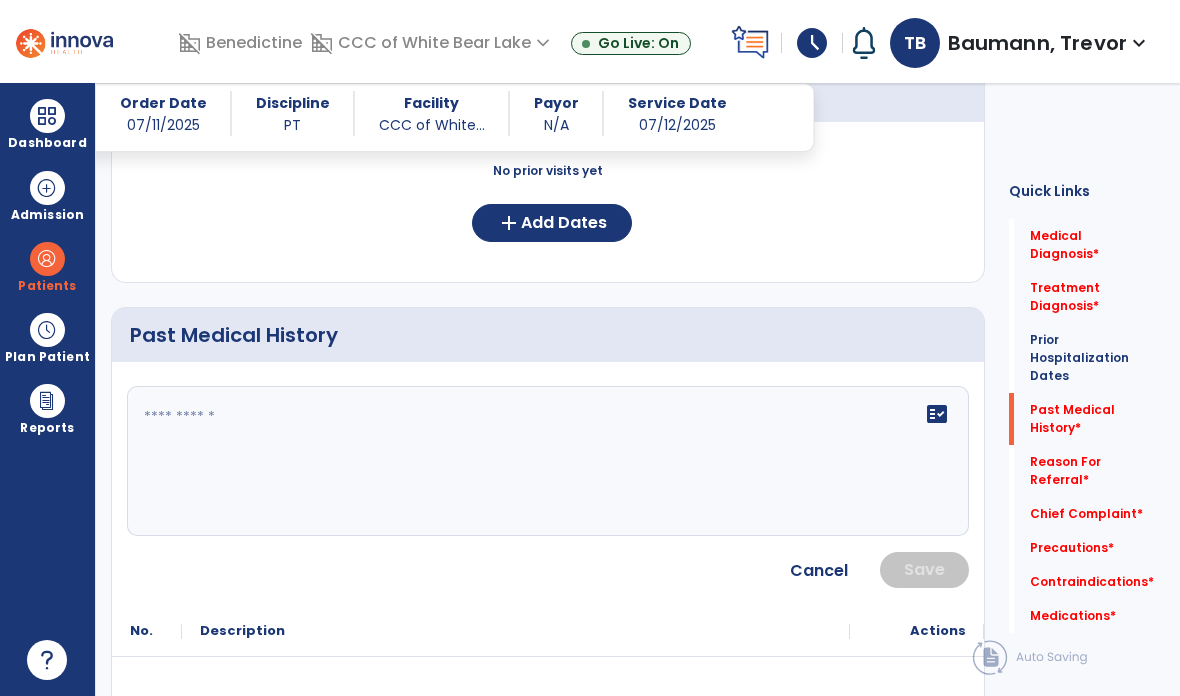 click on "fact_check" 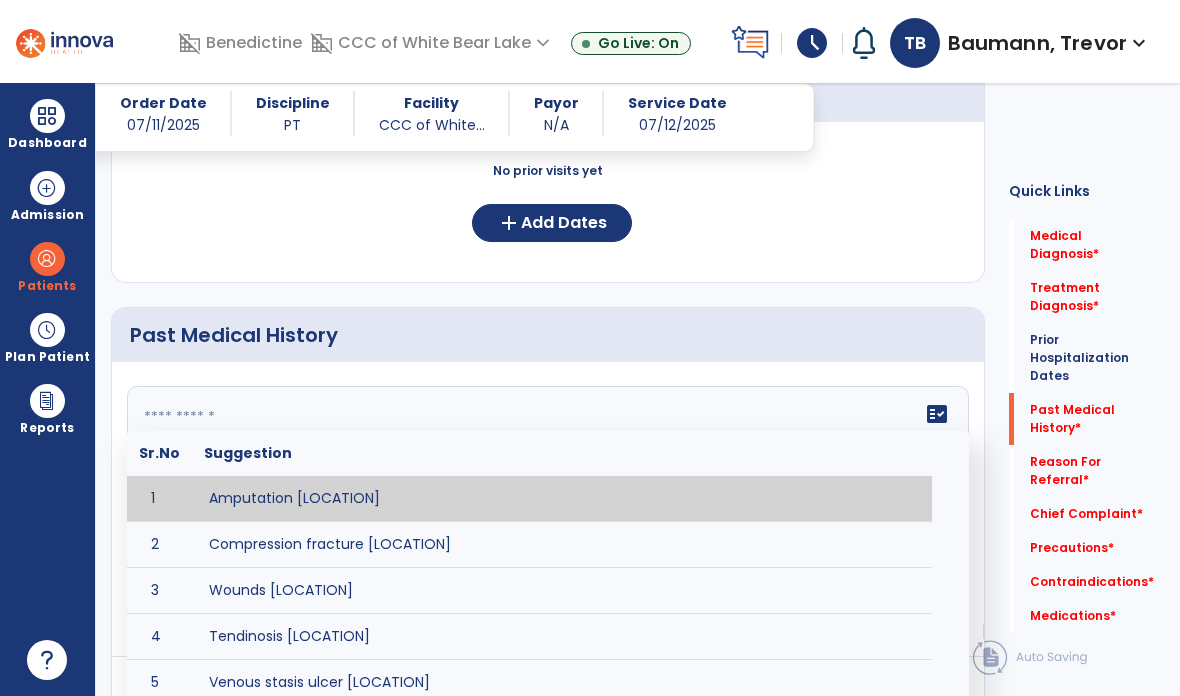 paste on "**********" 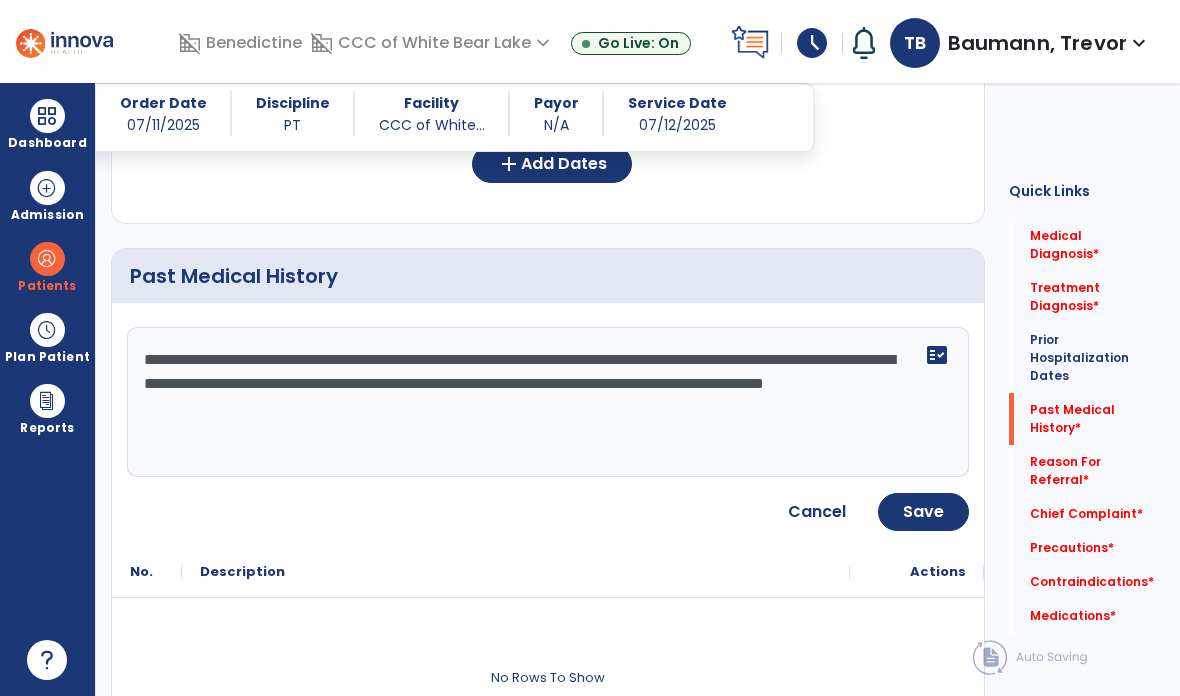 scroll, scrollTop: 699, scrollLeft: 0, axis: vertical 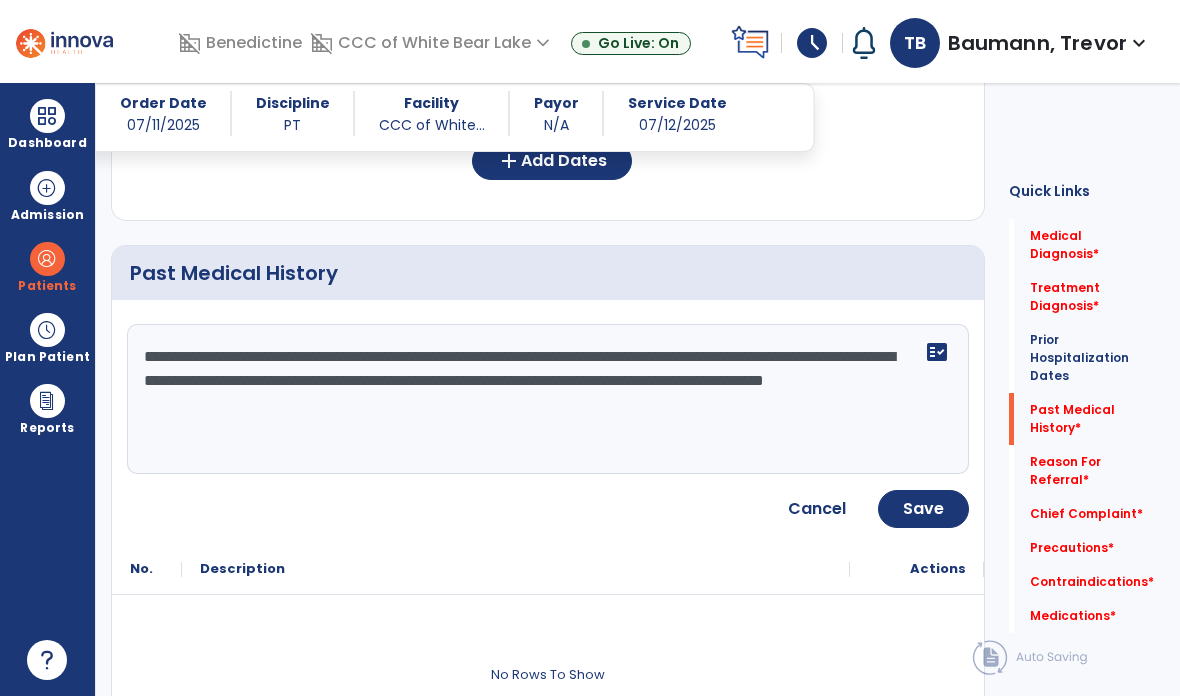 click on "Save" 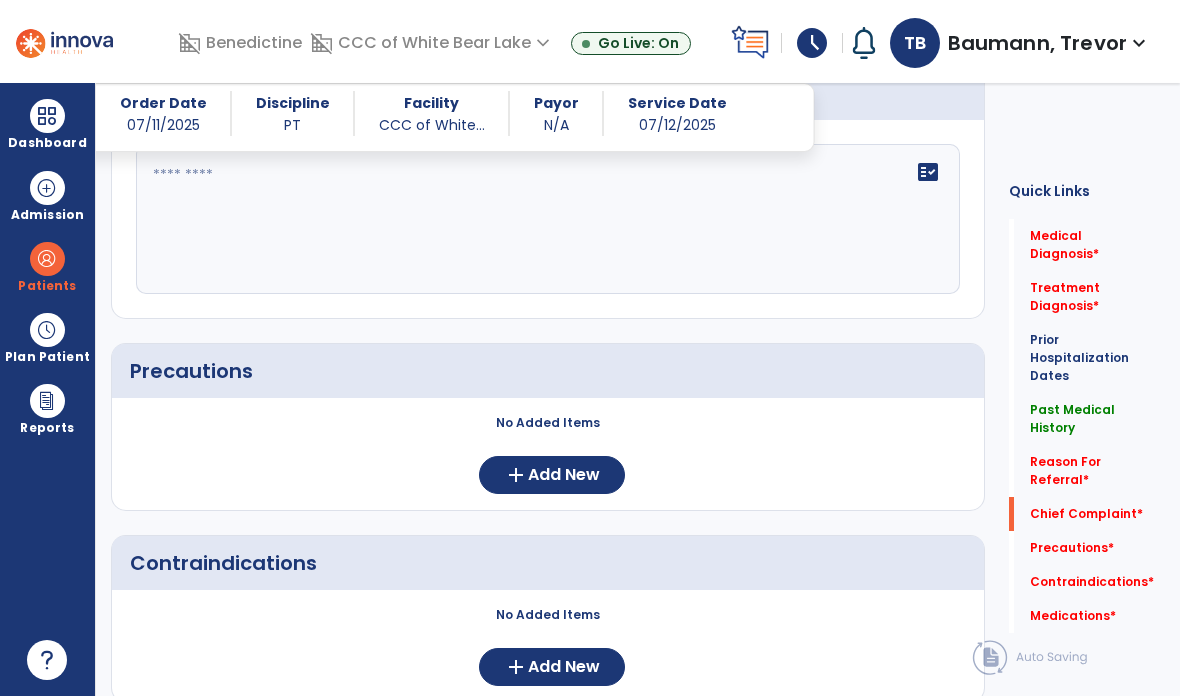 scroll, scrollTop: 1468, scrollLeft: 0, axis: vertical 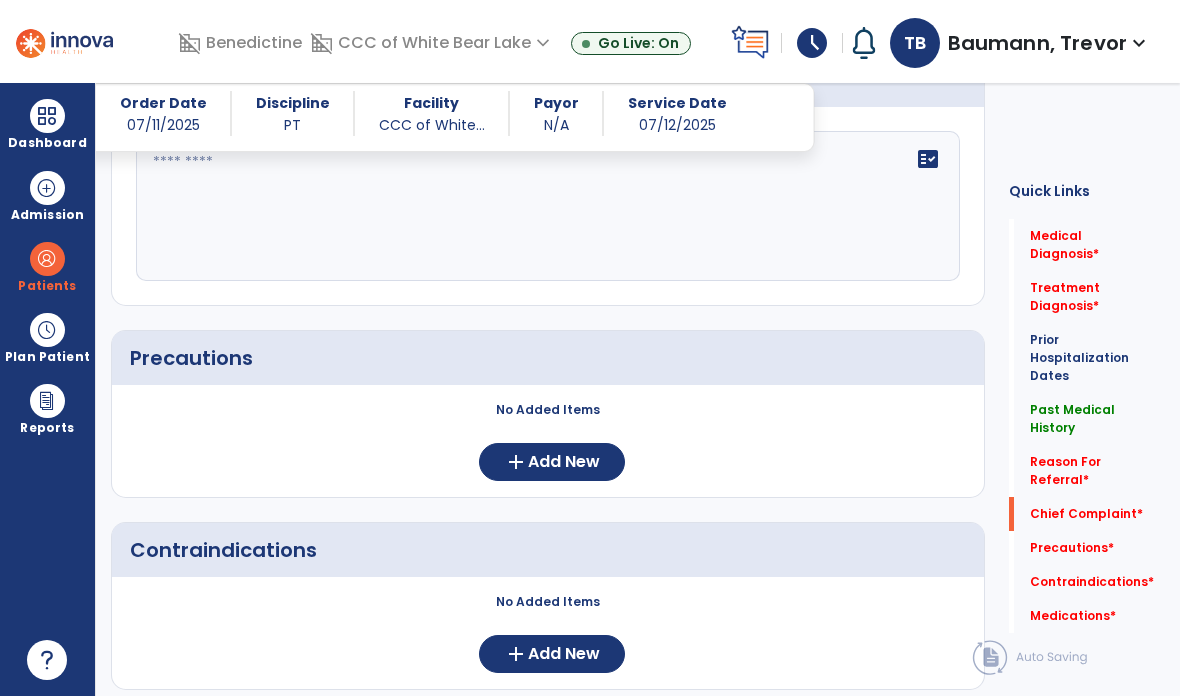 click on "Add New" 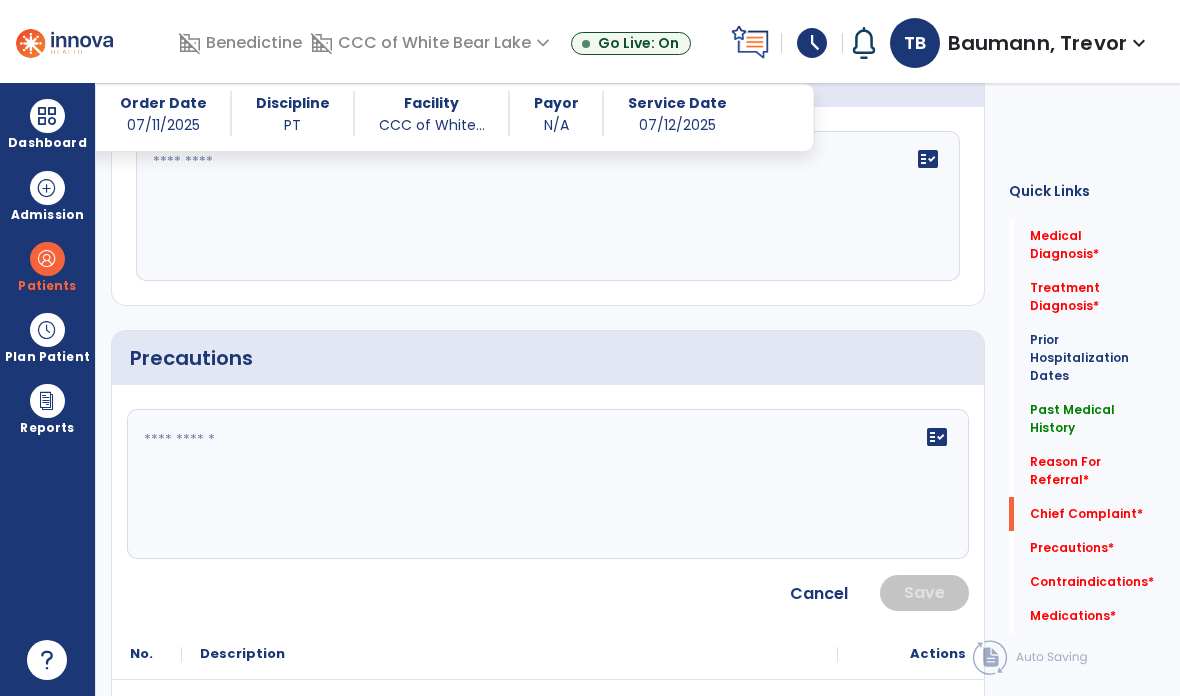 click on "fact_check" 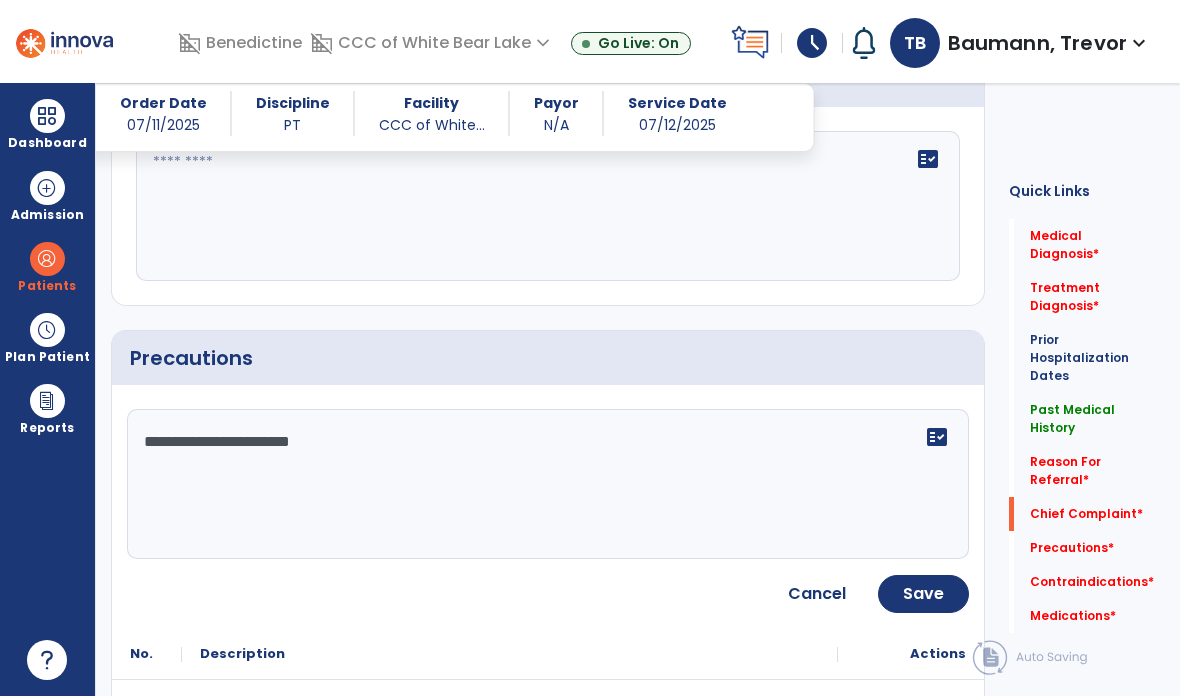 click on "**********" 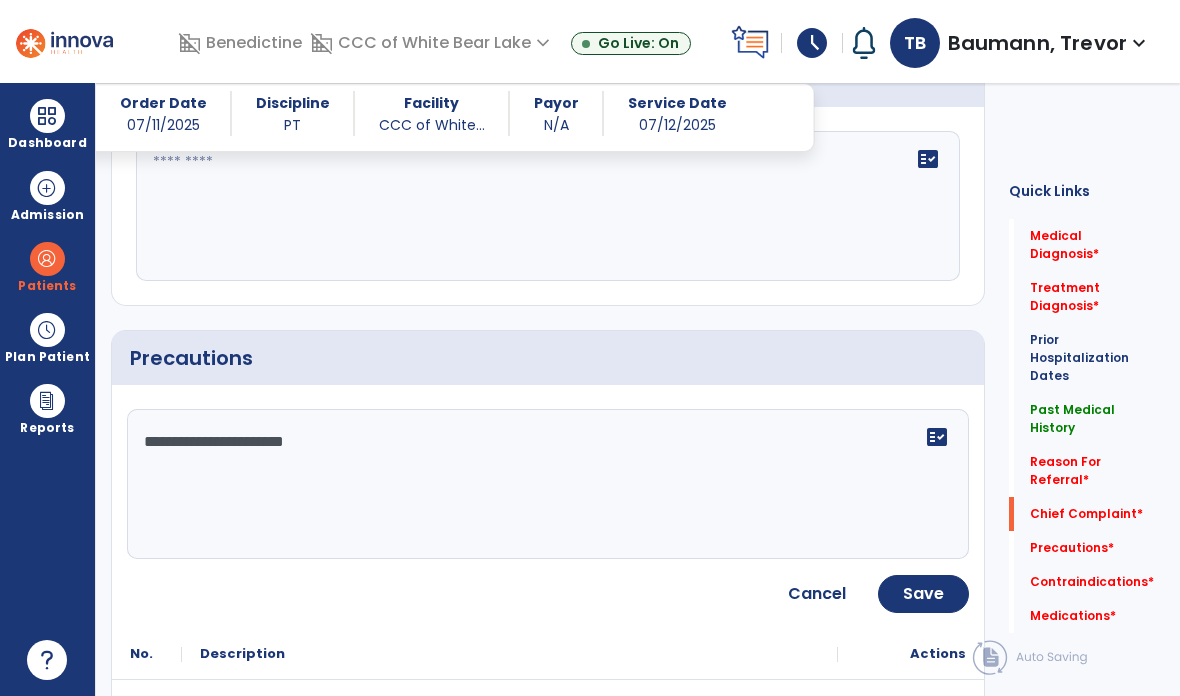 type on "**********" 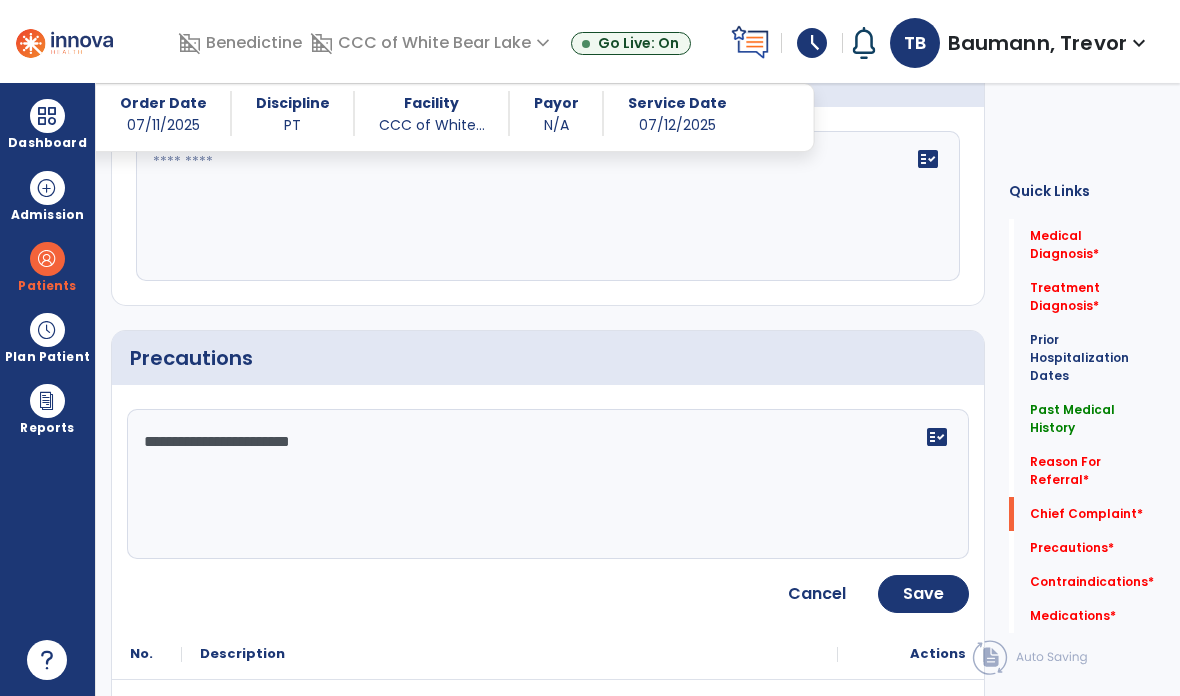 scroll, scrollTop: 1578, scrollLeft: 0, axis: vertical 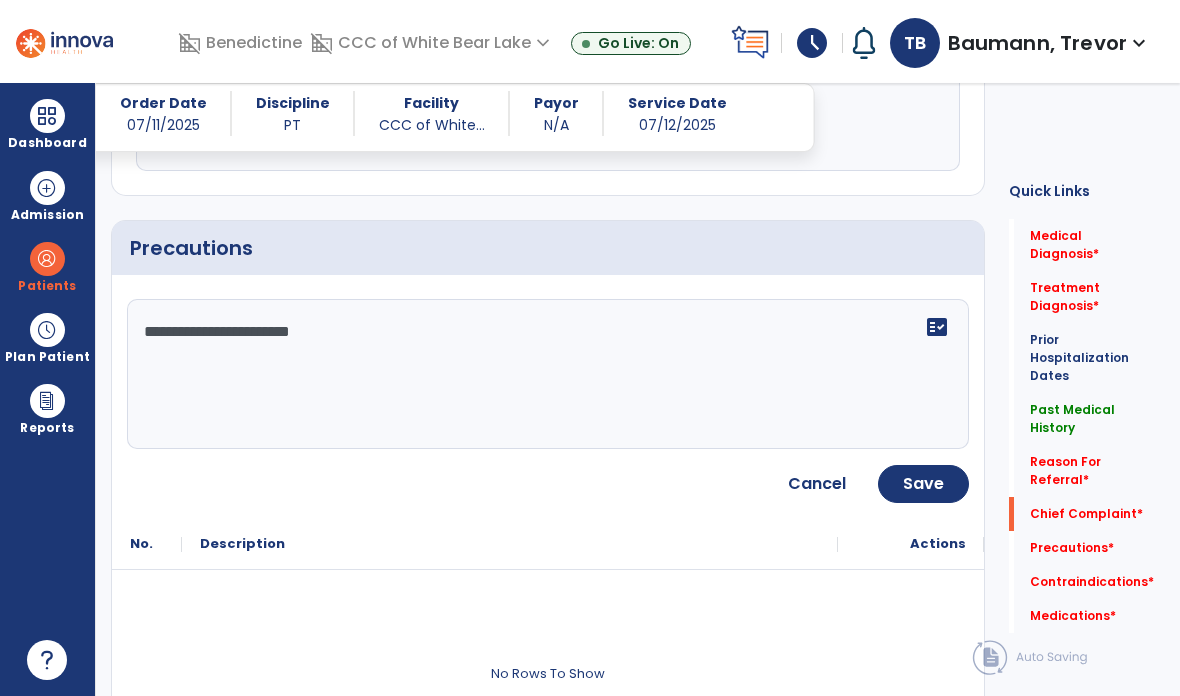click on "Save" 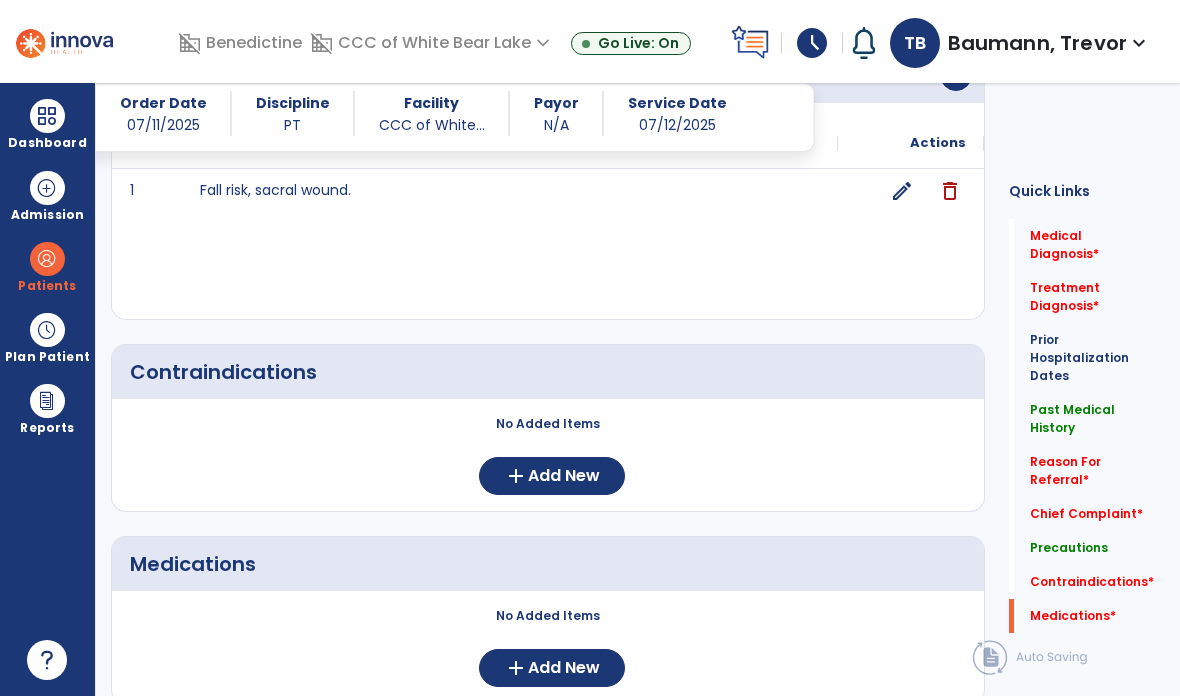 scroll, scrollTop: 1750, scrollLeft: 0, axis: vertical 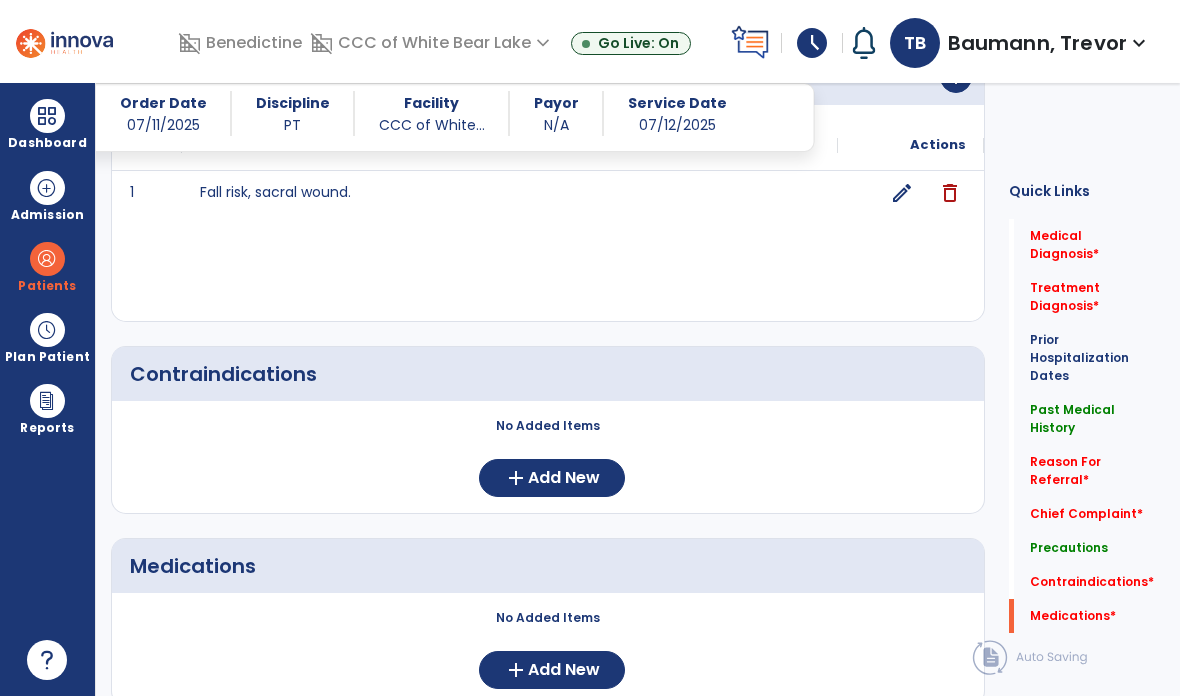 click on "Add New" 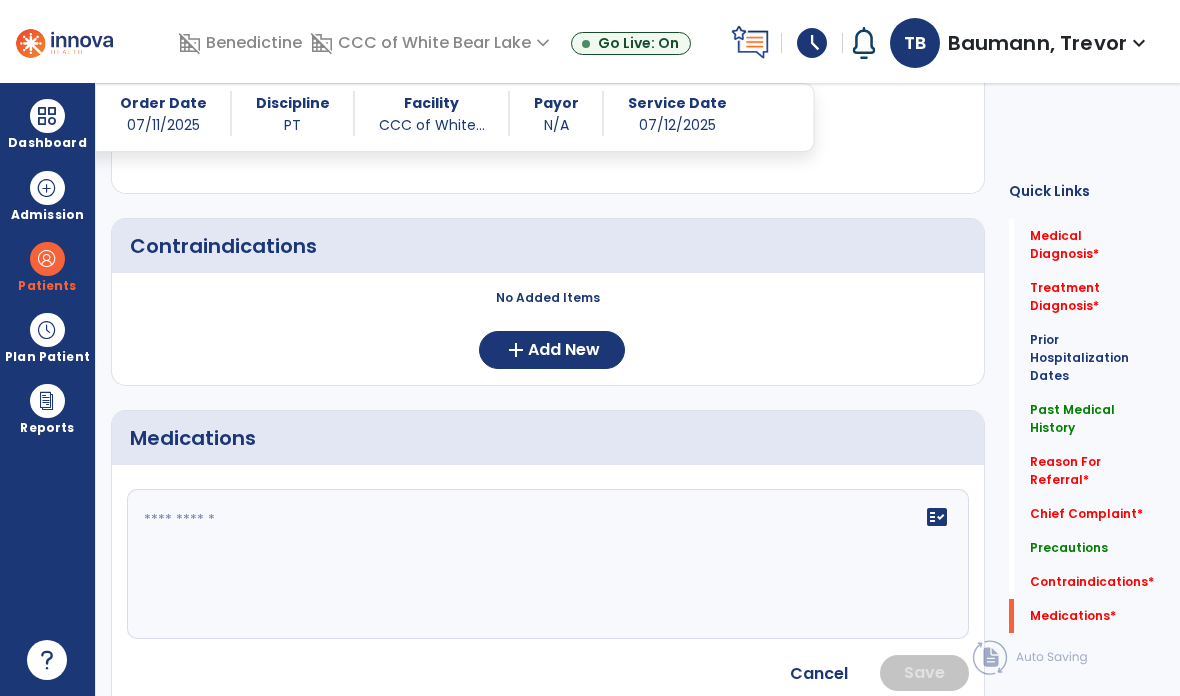 scroll, scrollTop: 1916, scrollLeft: 0, axis: vertical 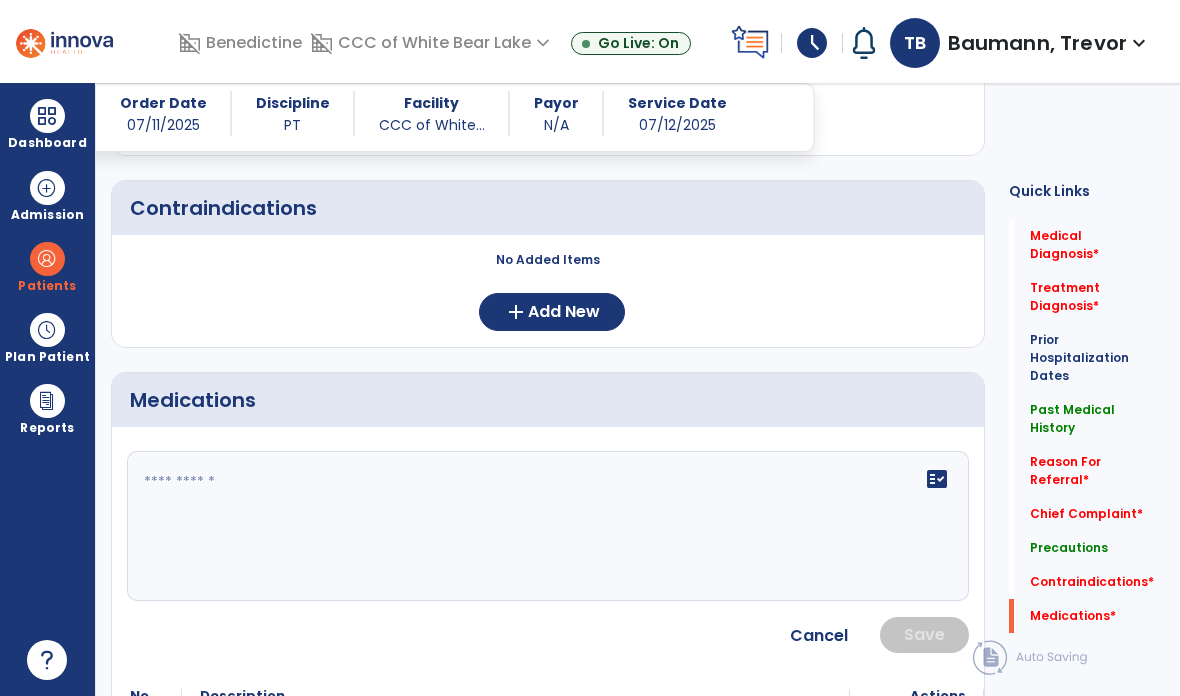 click on "fact_check" 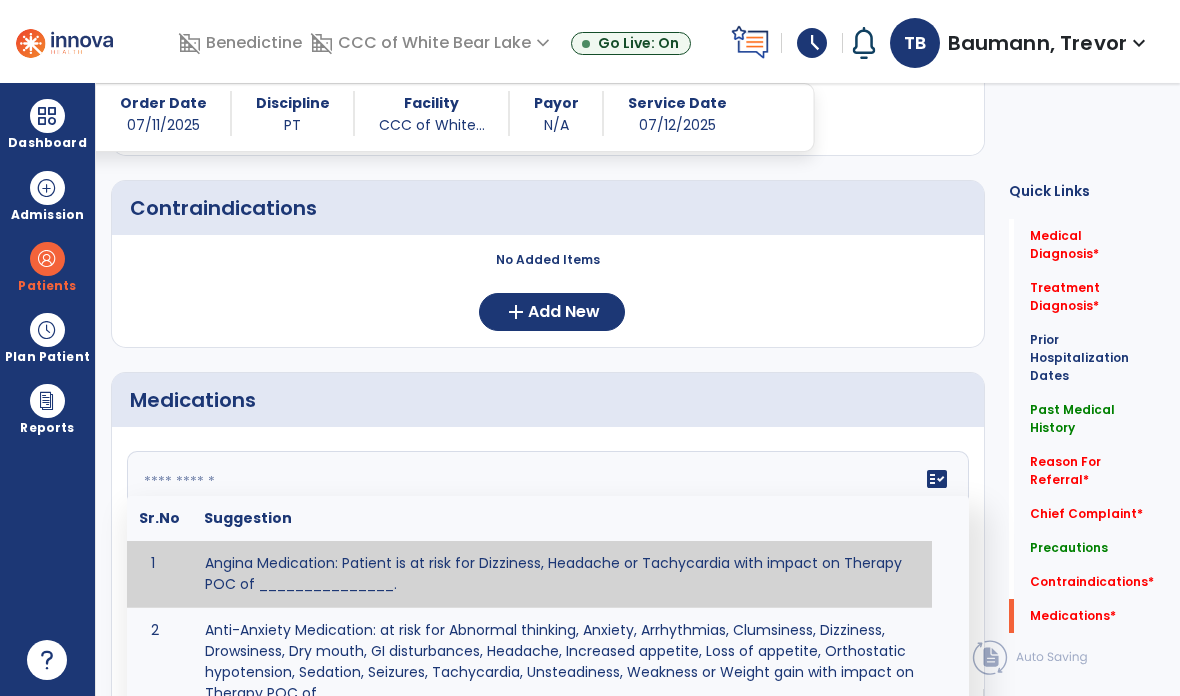 paste on "**********" 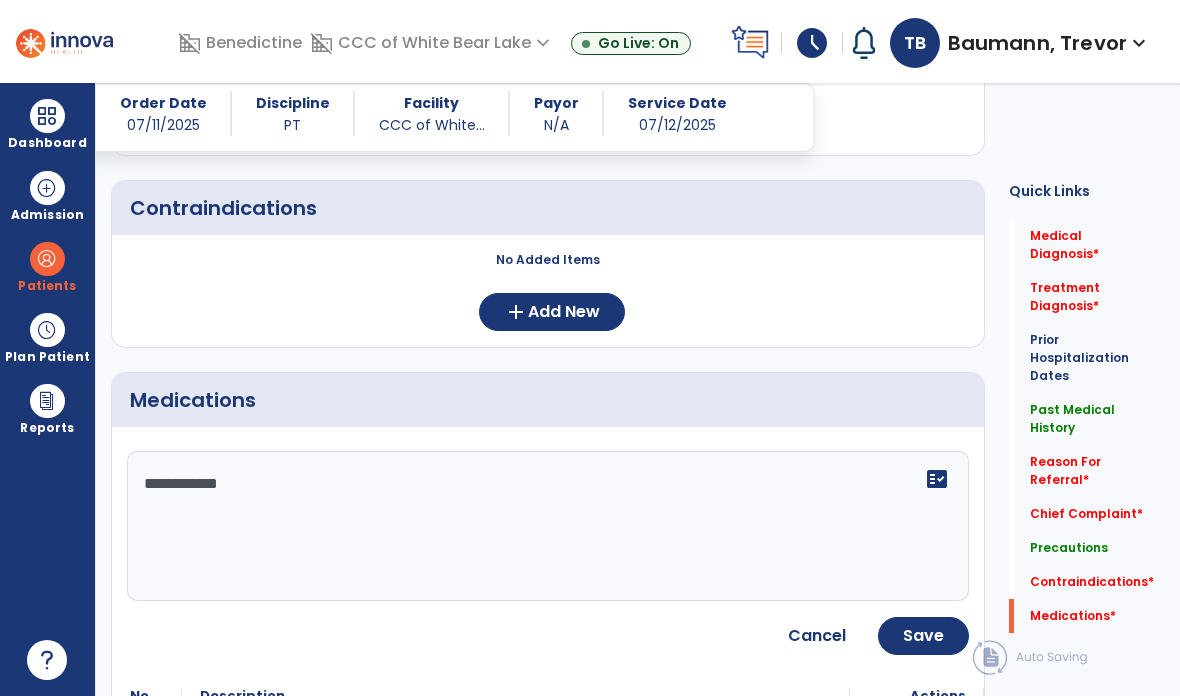click on "**********" 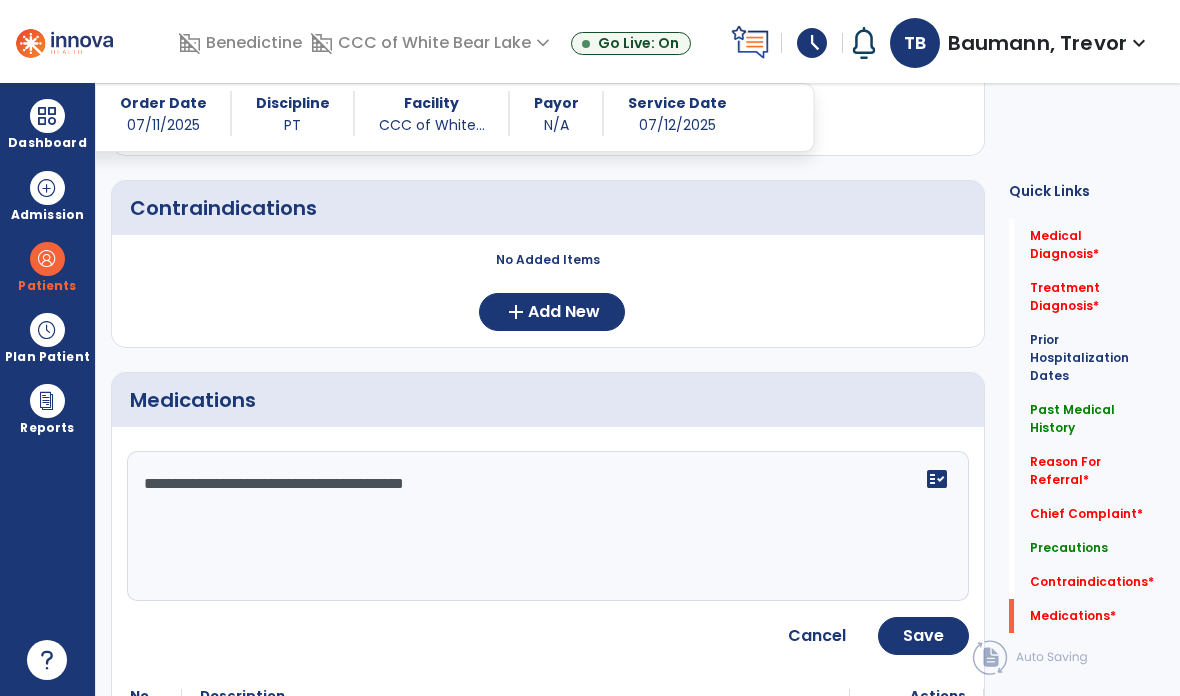 click on "**********" 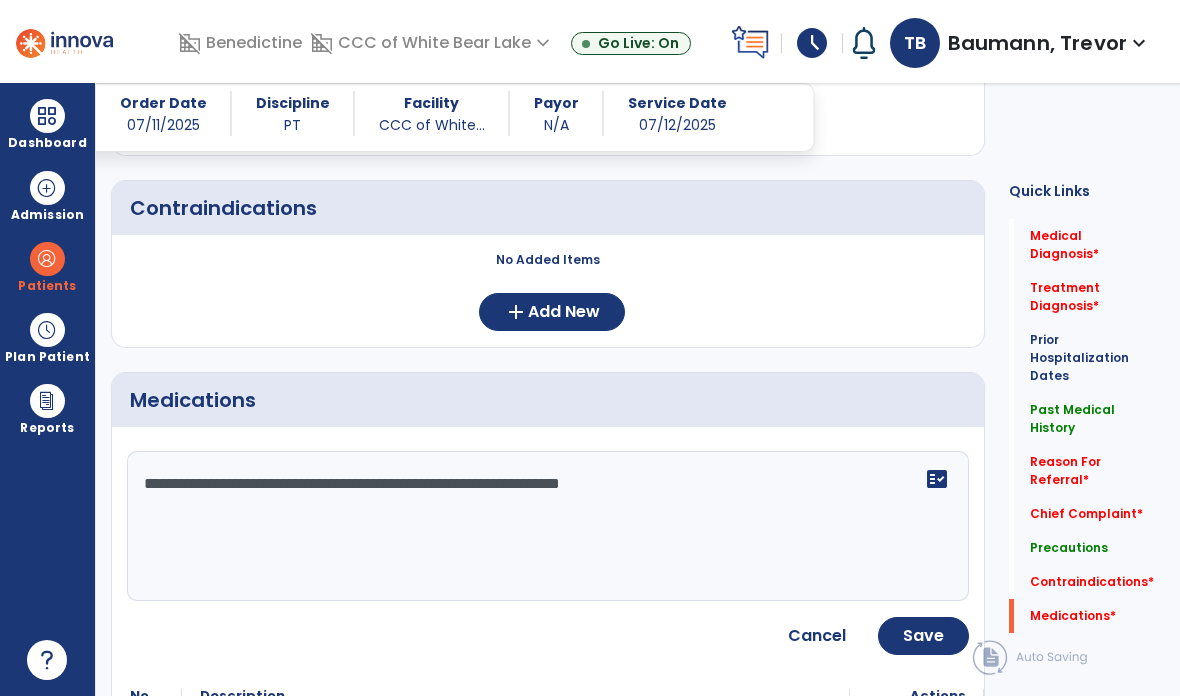 click on "**********" 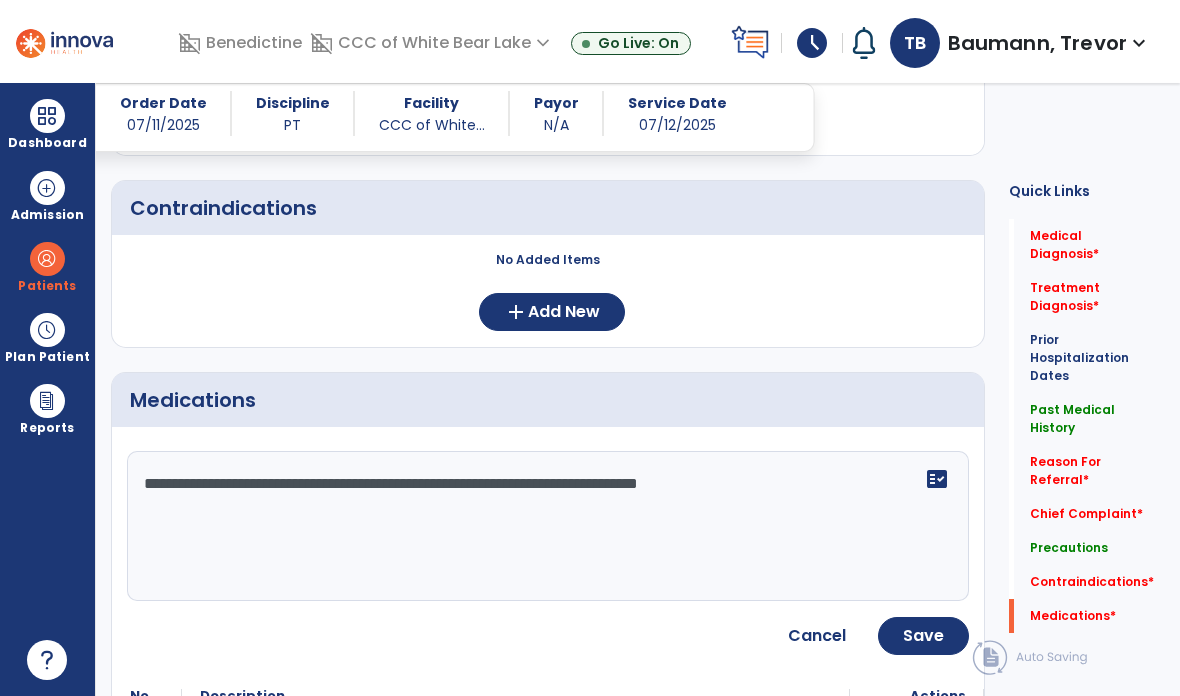 click on "**********" 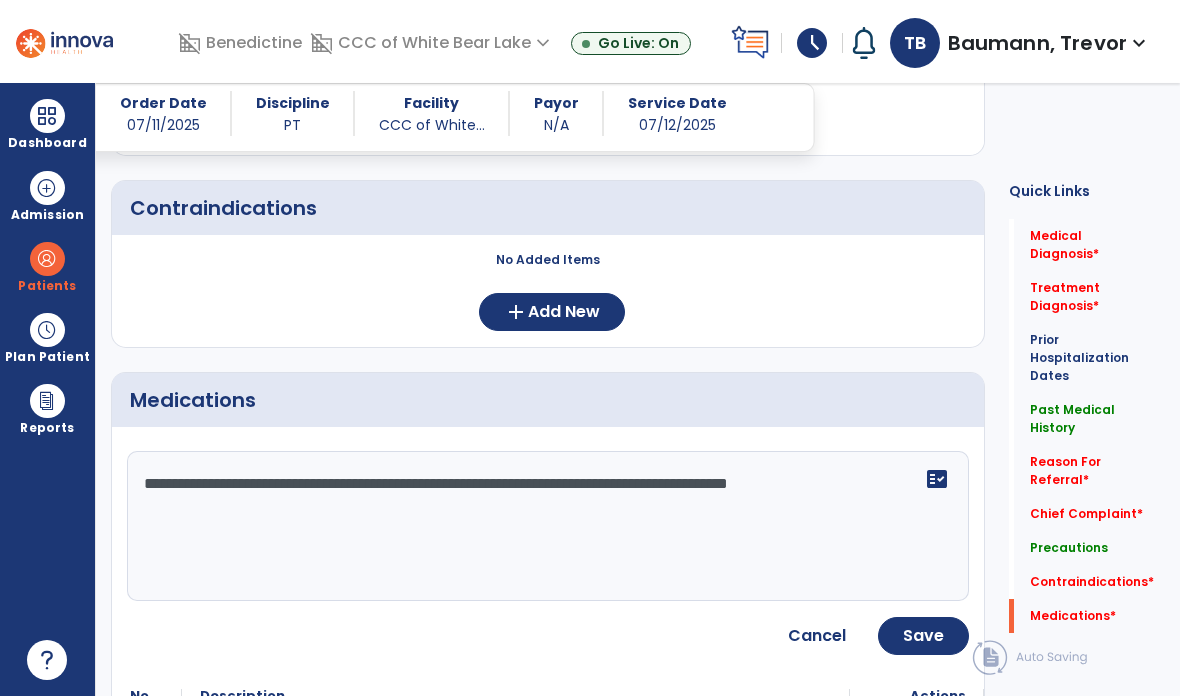 click on "**********" 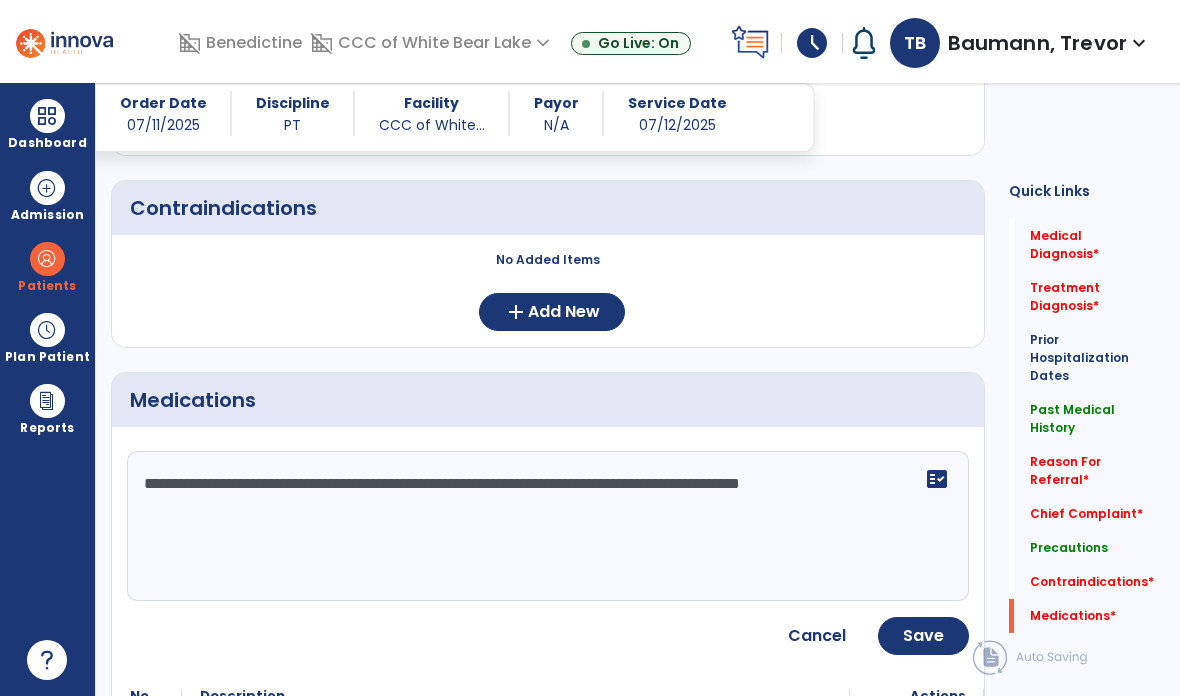 paste on "**********" 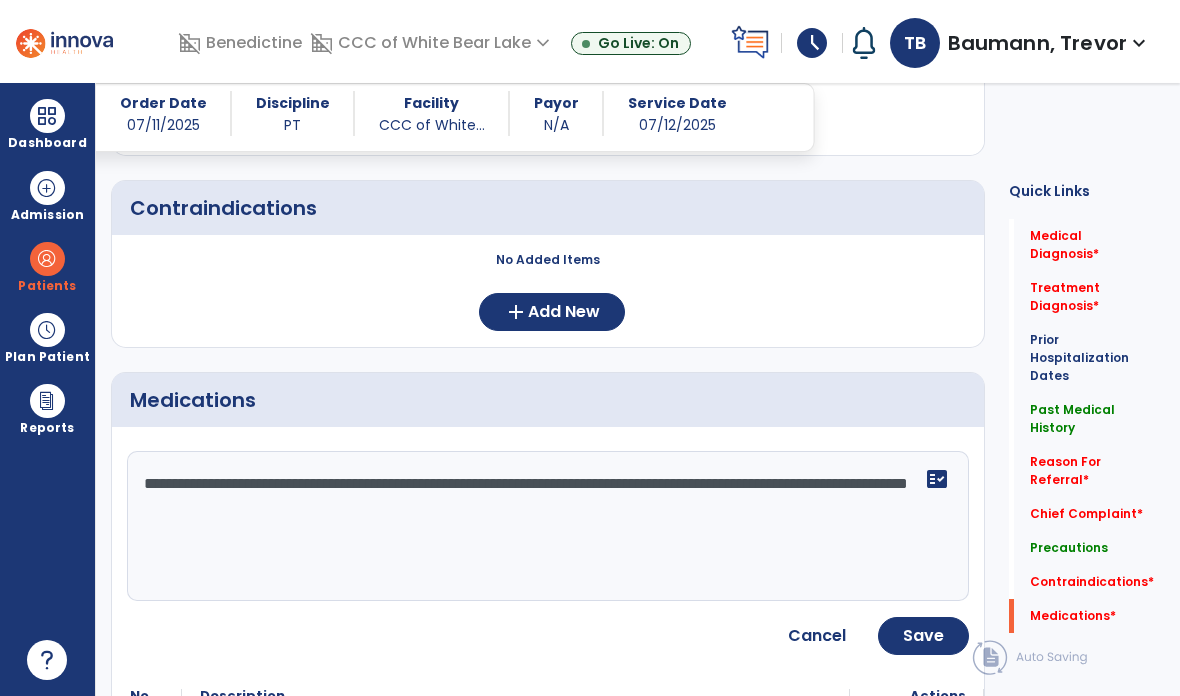 click on "**********" 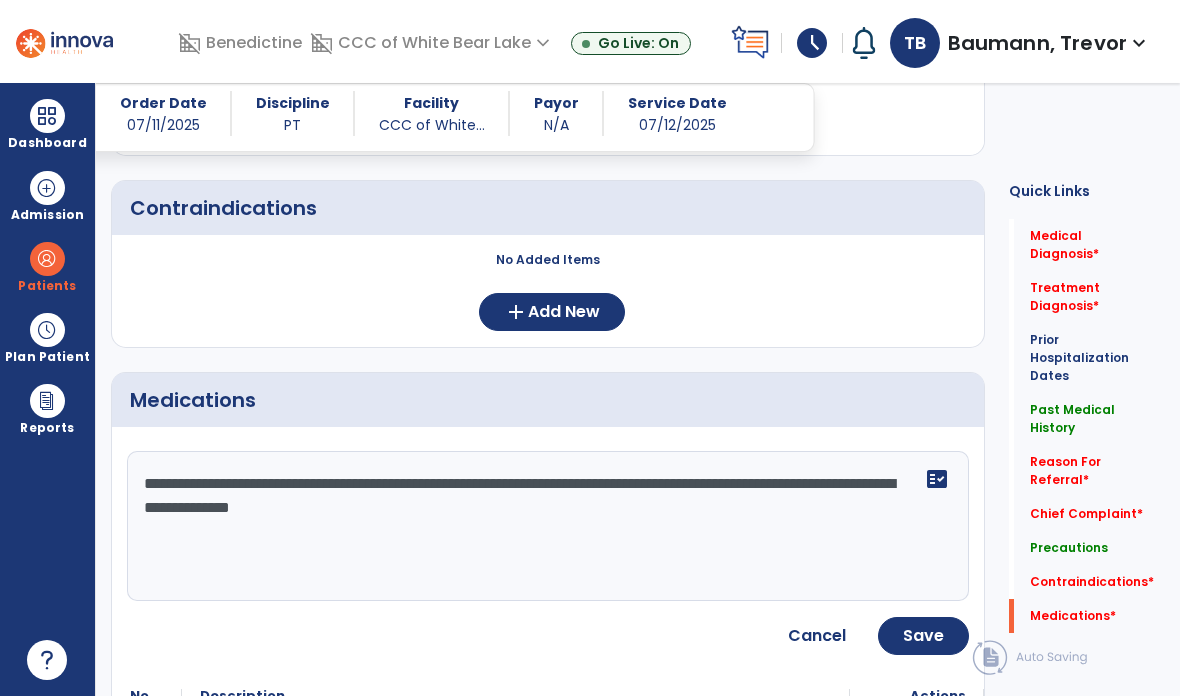 click on "**********" 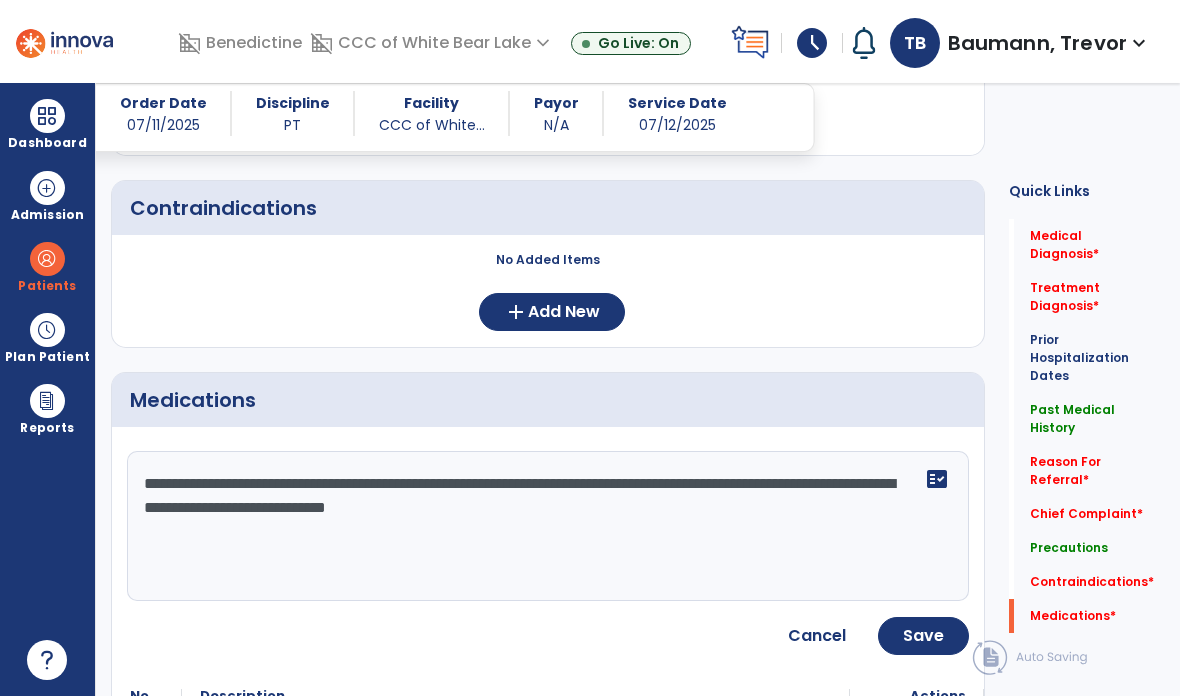 click on "**********" 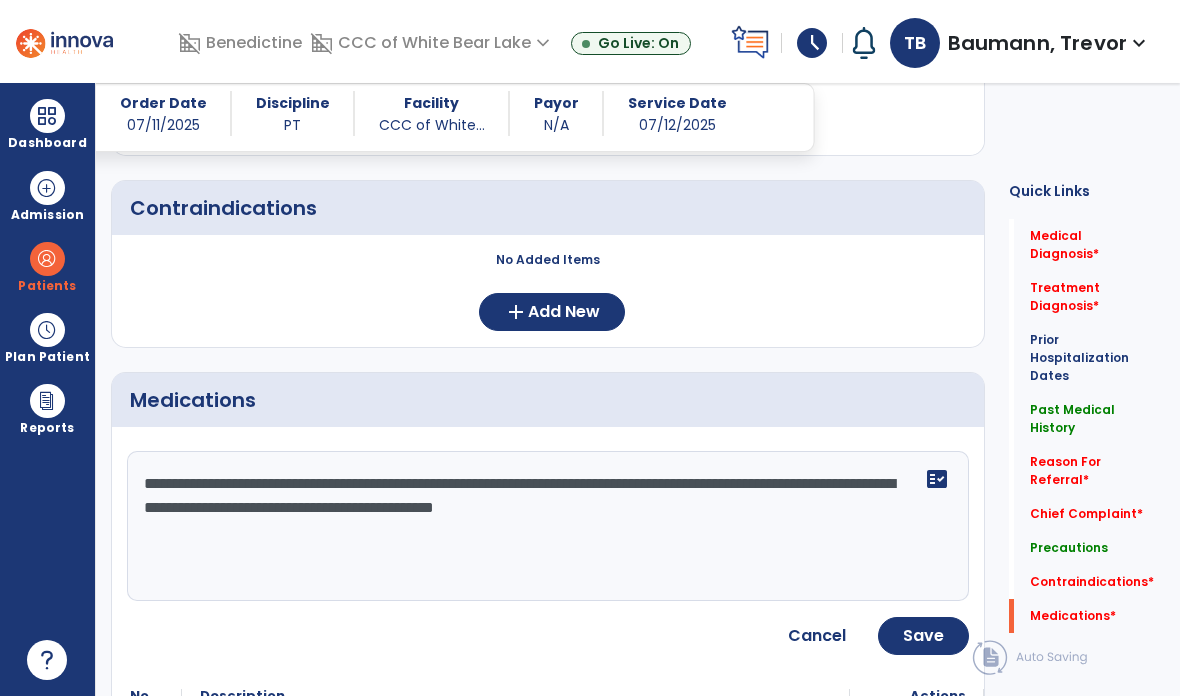 paste on "**********" 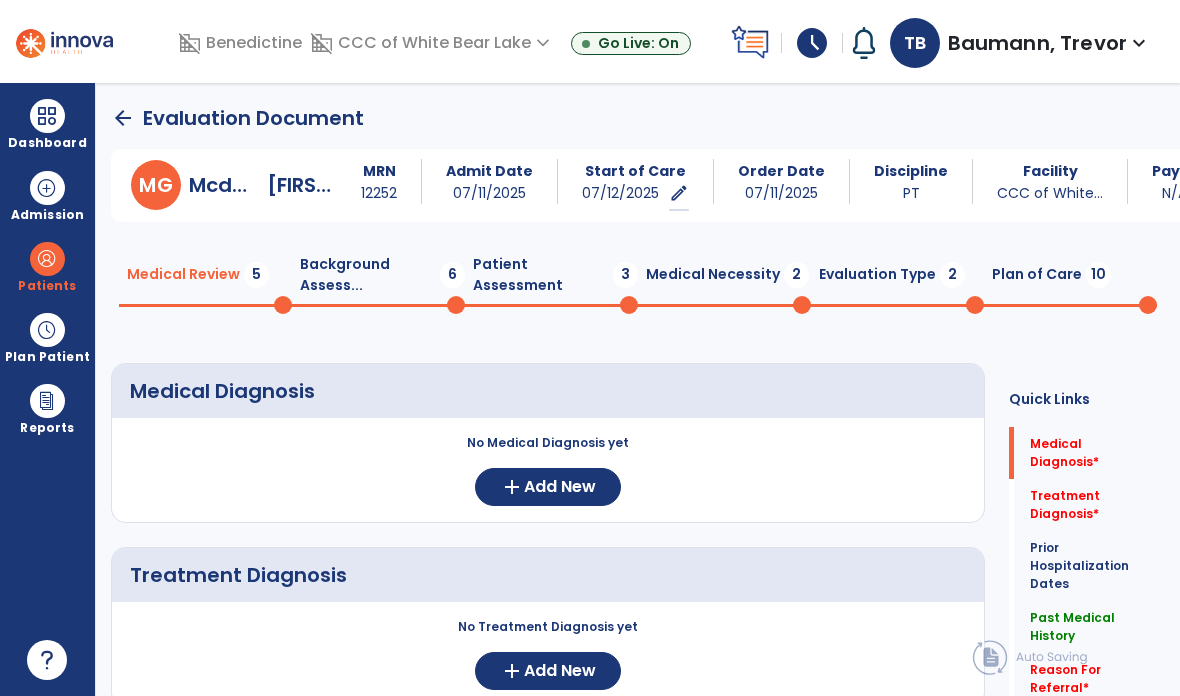 scroll, scrollTop: 0, scrollLeft: 0, axis: both 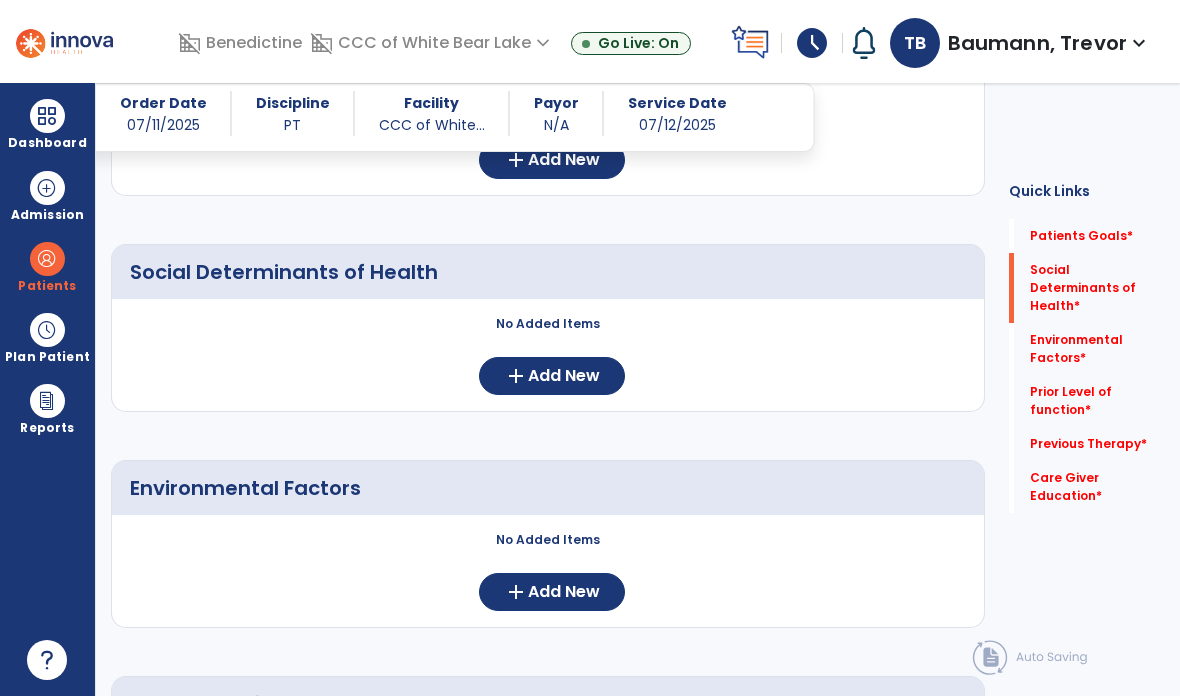 click on "Add New" 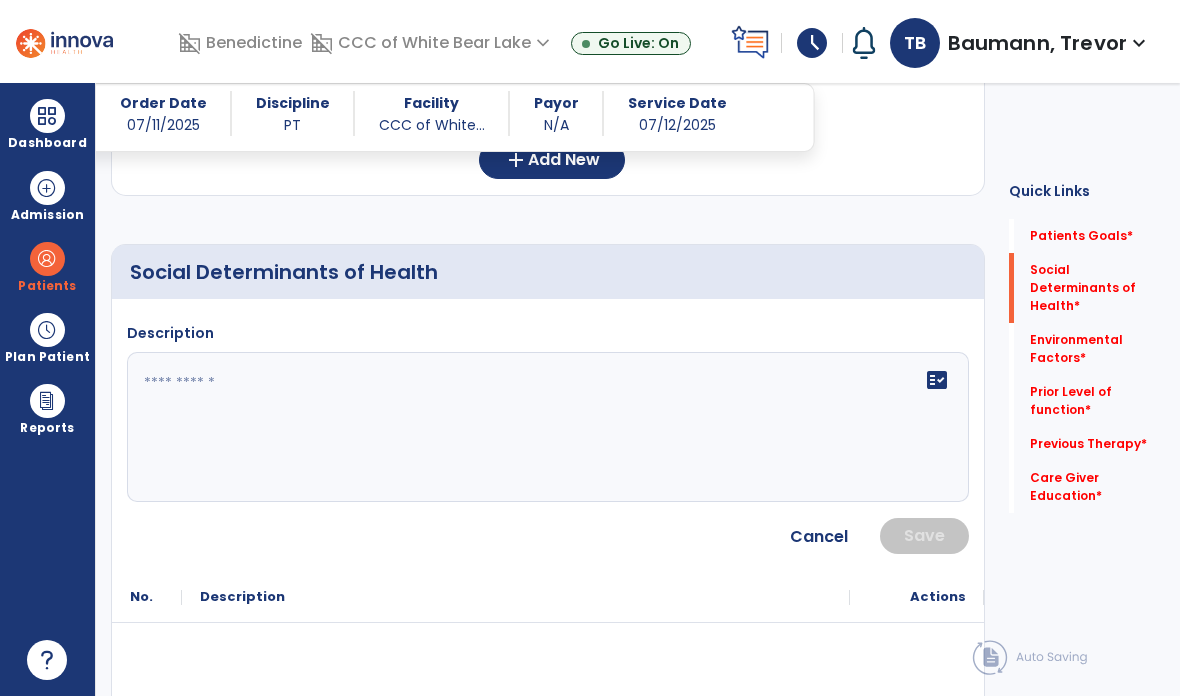 click on "fact_check" 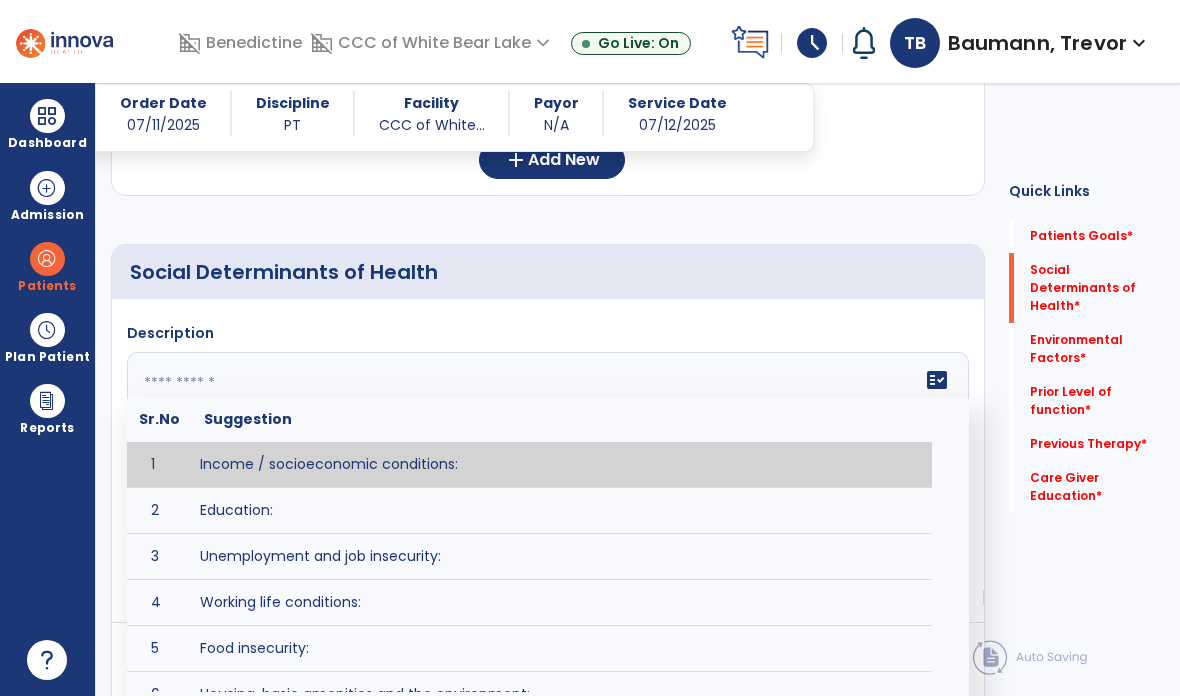 paste on "**********" 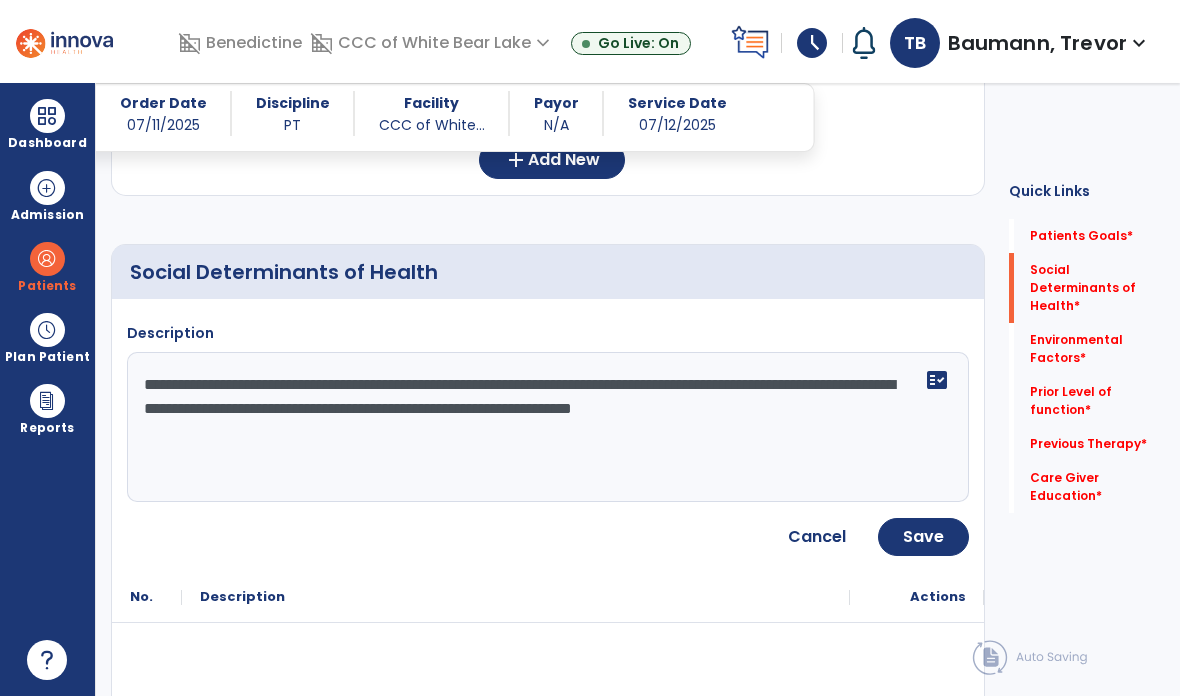 click on "Save" 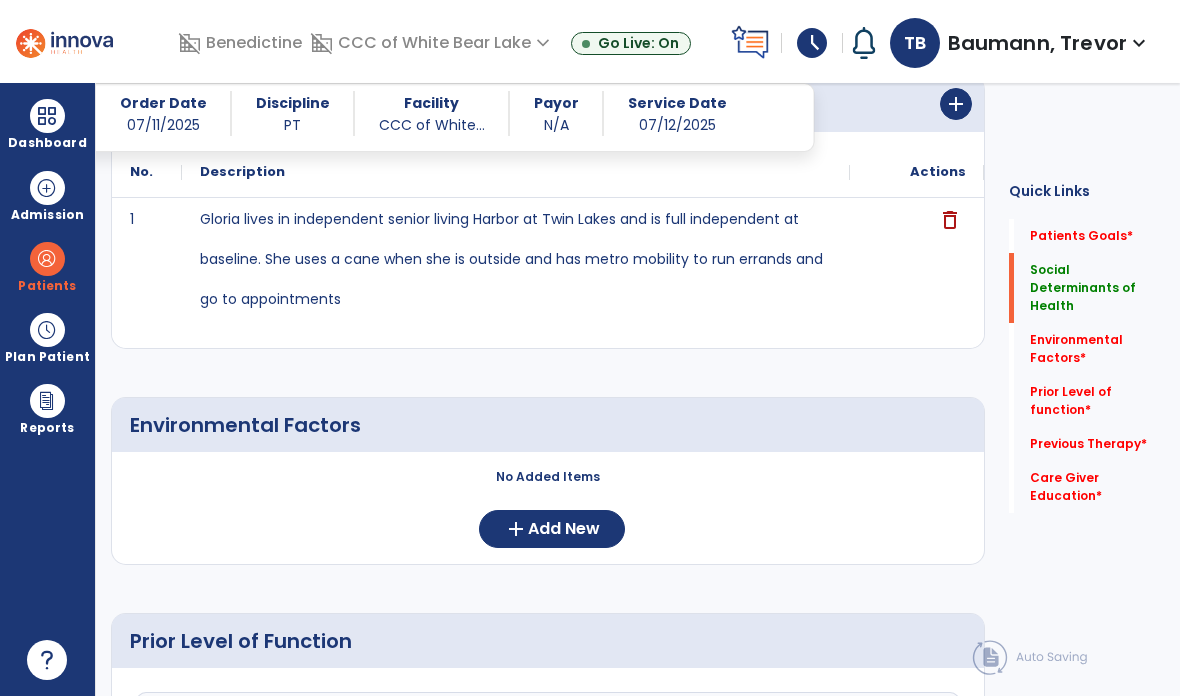 scroll, scrollTop: 495, scrollLeft: 0, axis: vertical 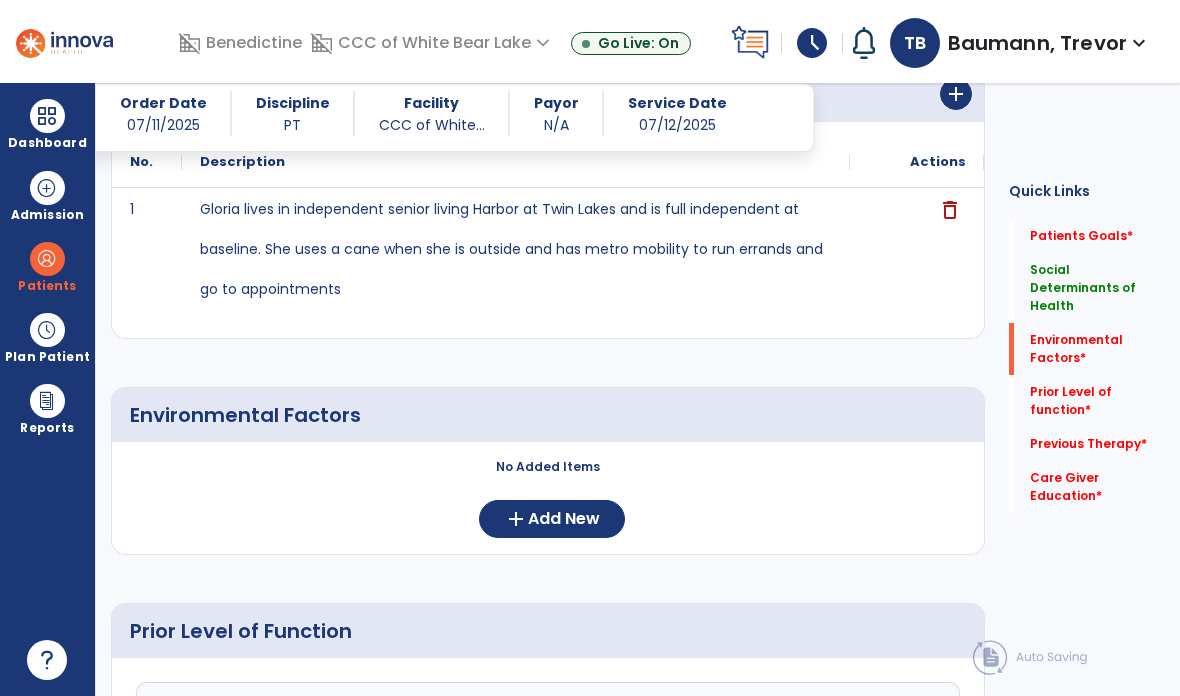 click on "Add New" 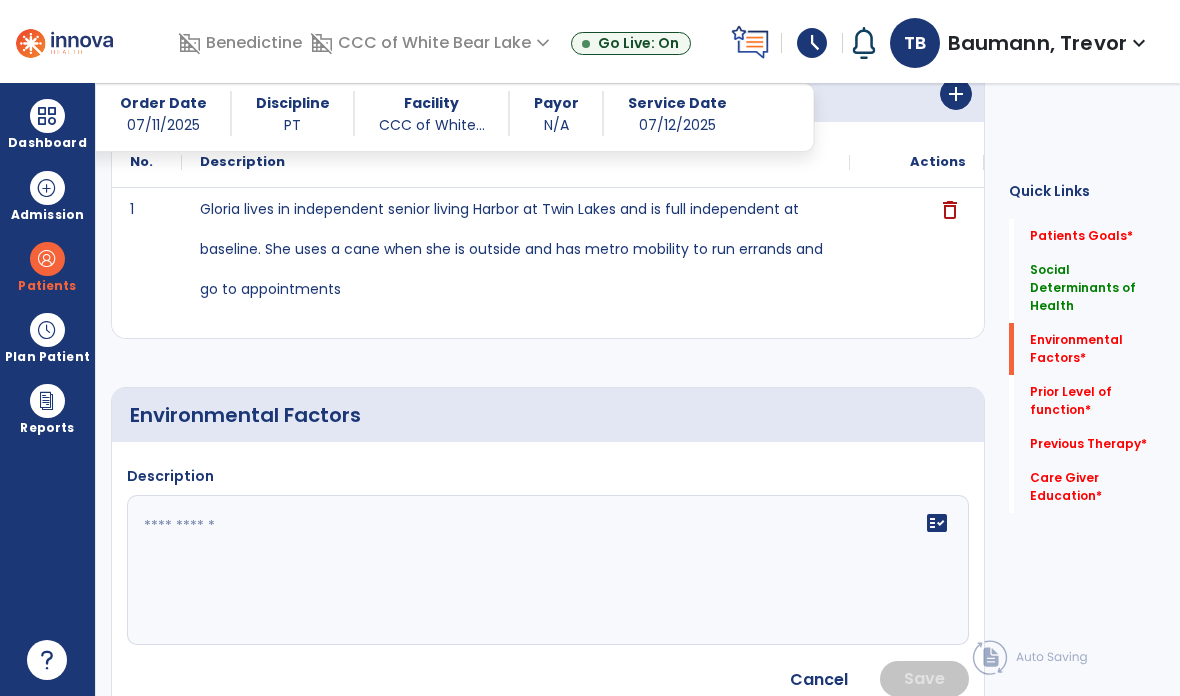 click 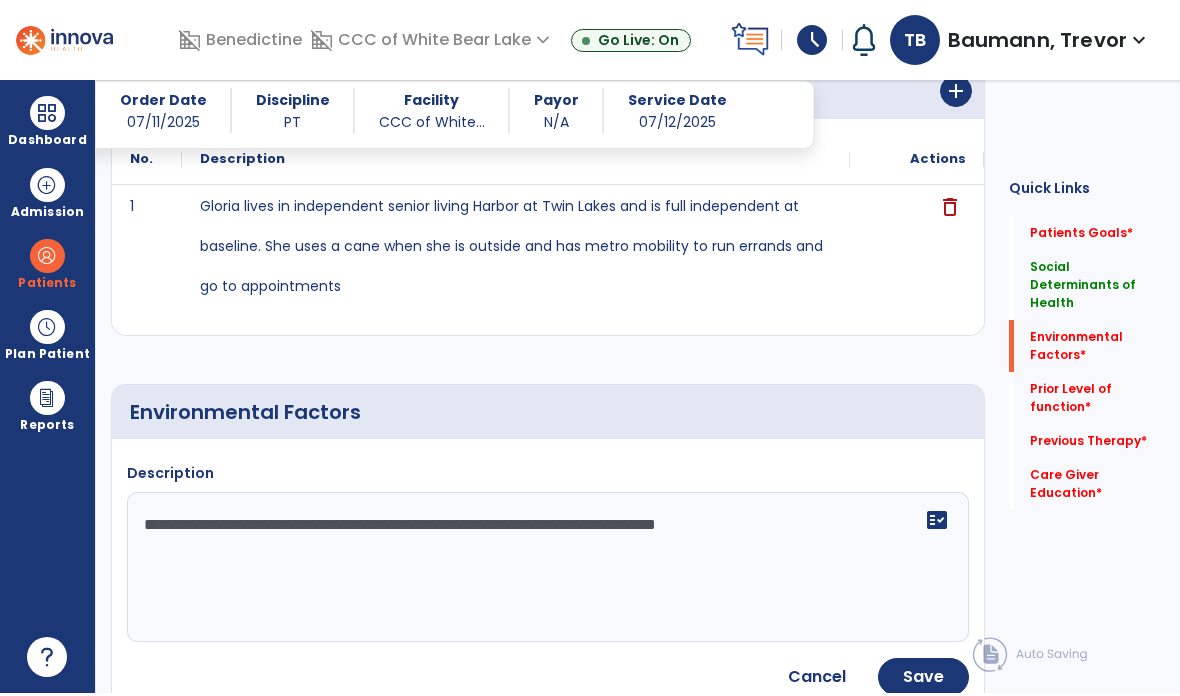 type on "**********" 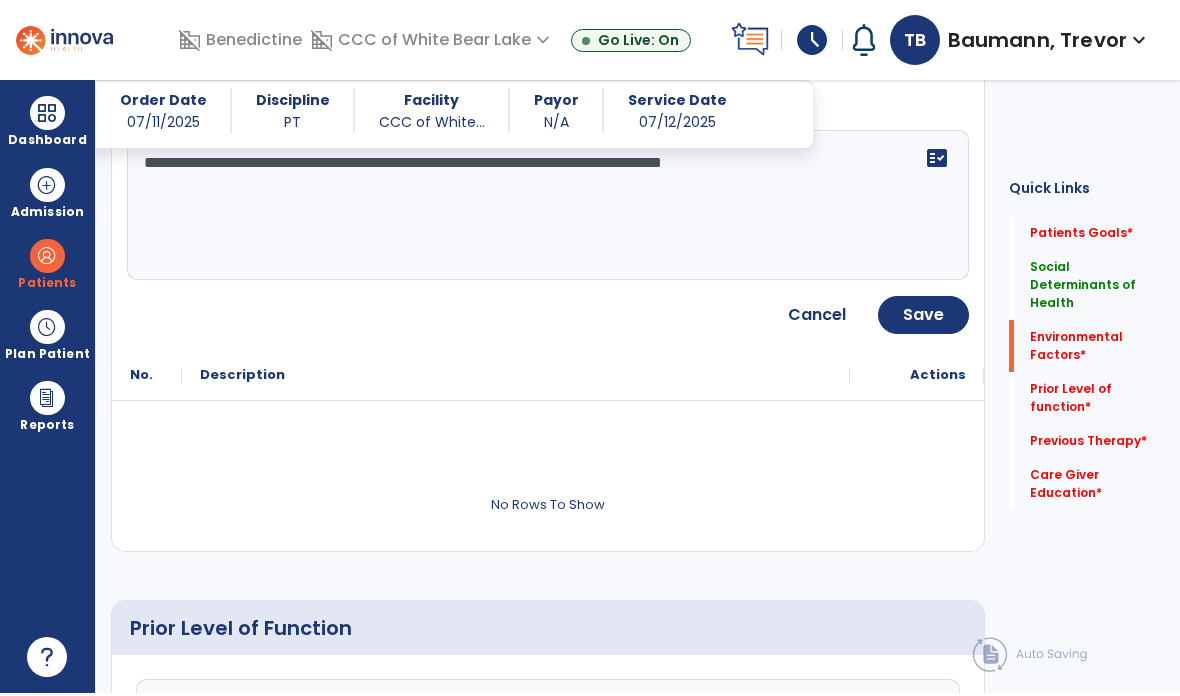 scroll, scrollTop: 857, scrollLeft: 0, axis: vertical 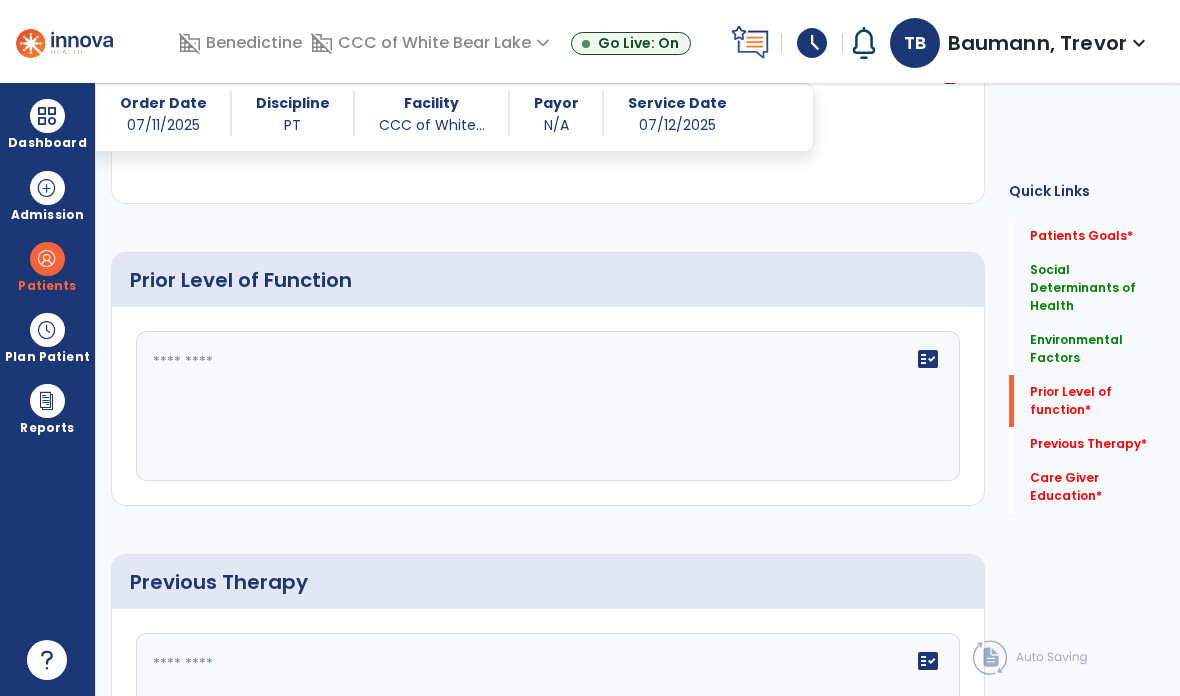 click on "fact_check" 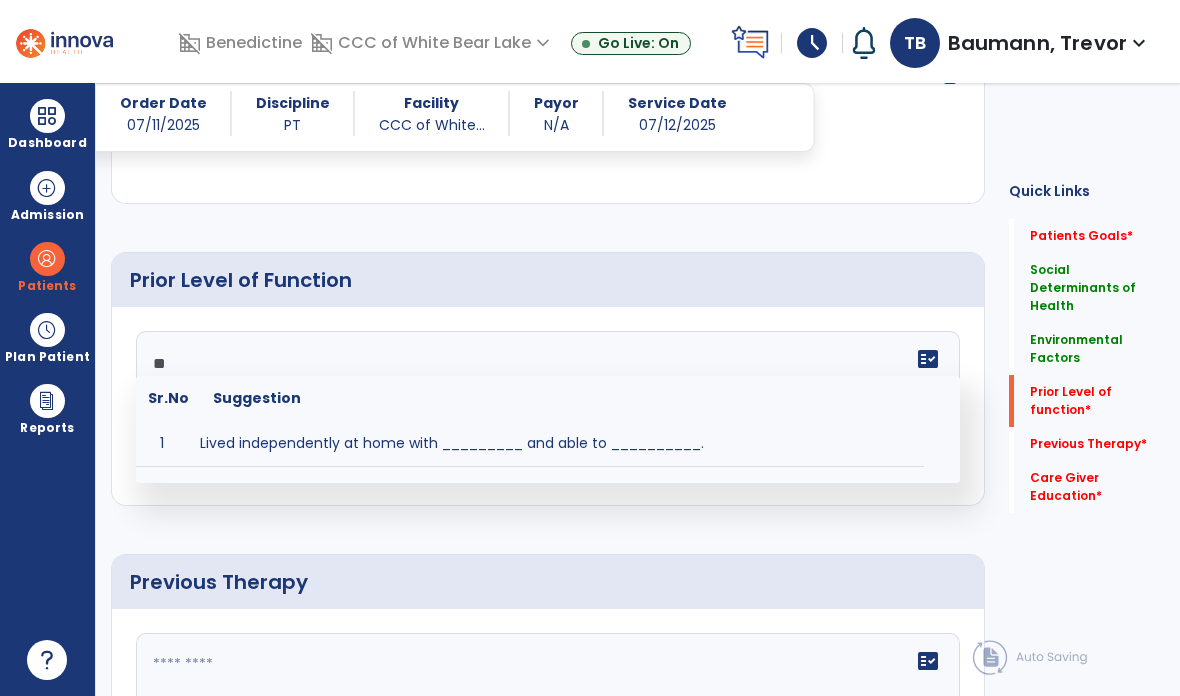 type on "*" 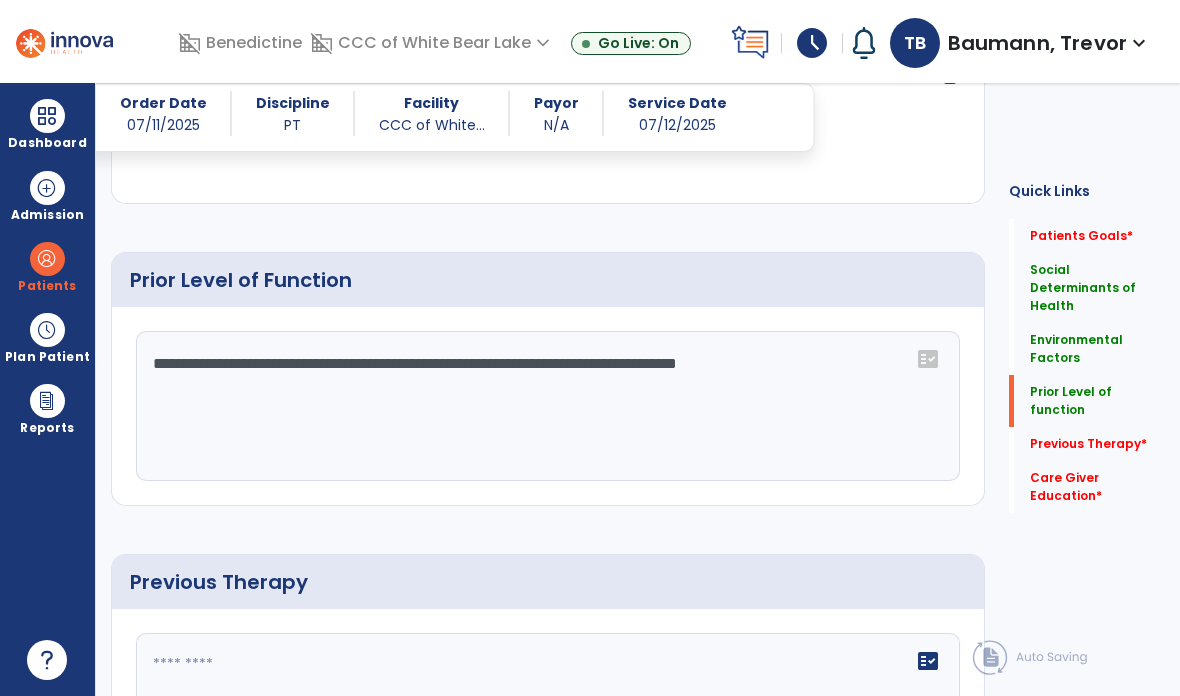 click on "**********" 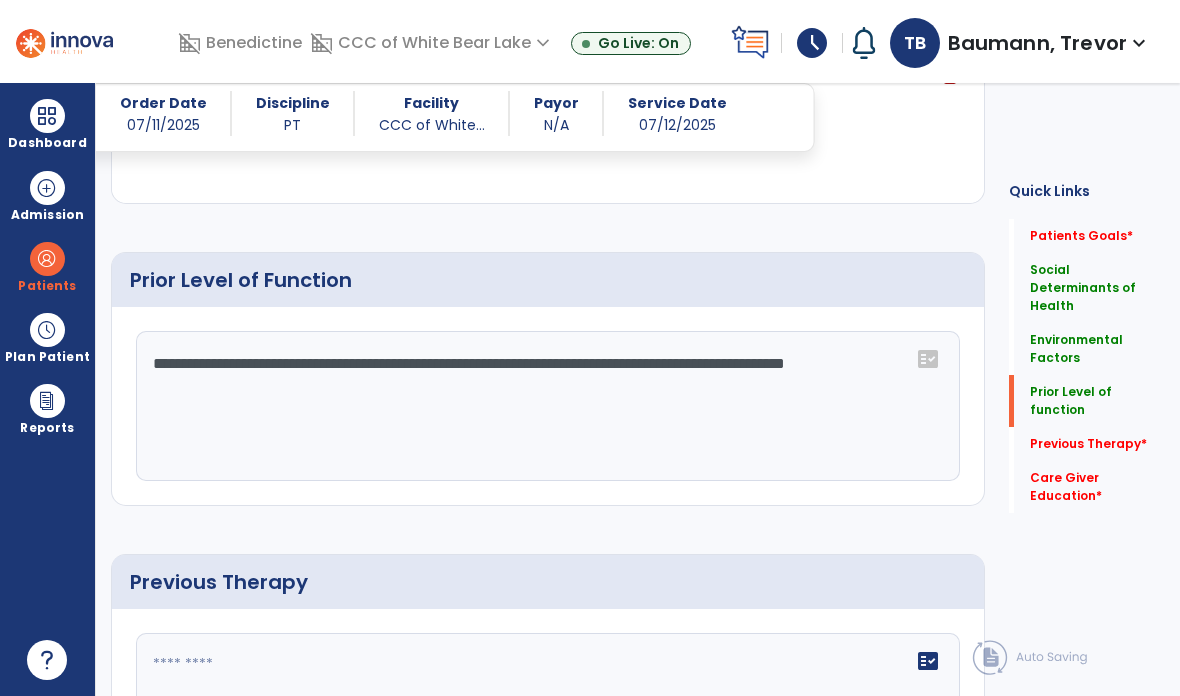 click on "**********" 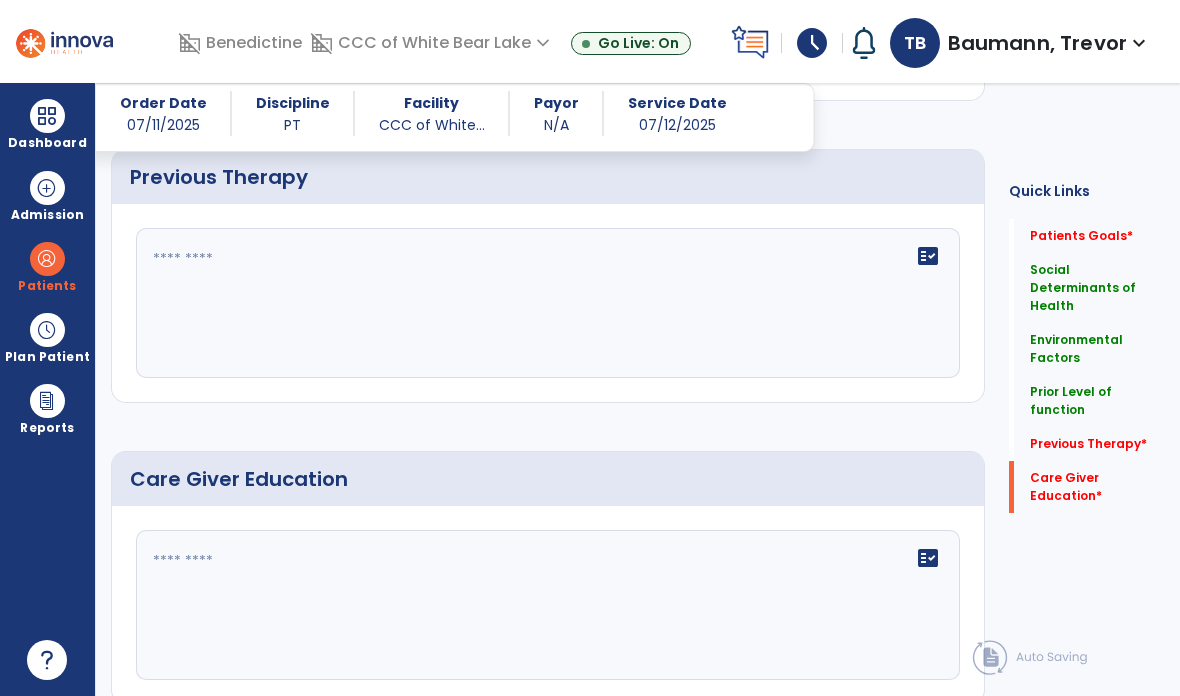 type on "**********" 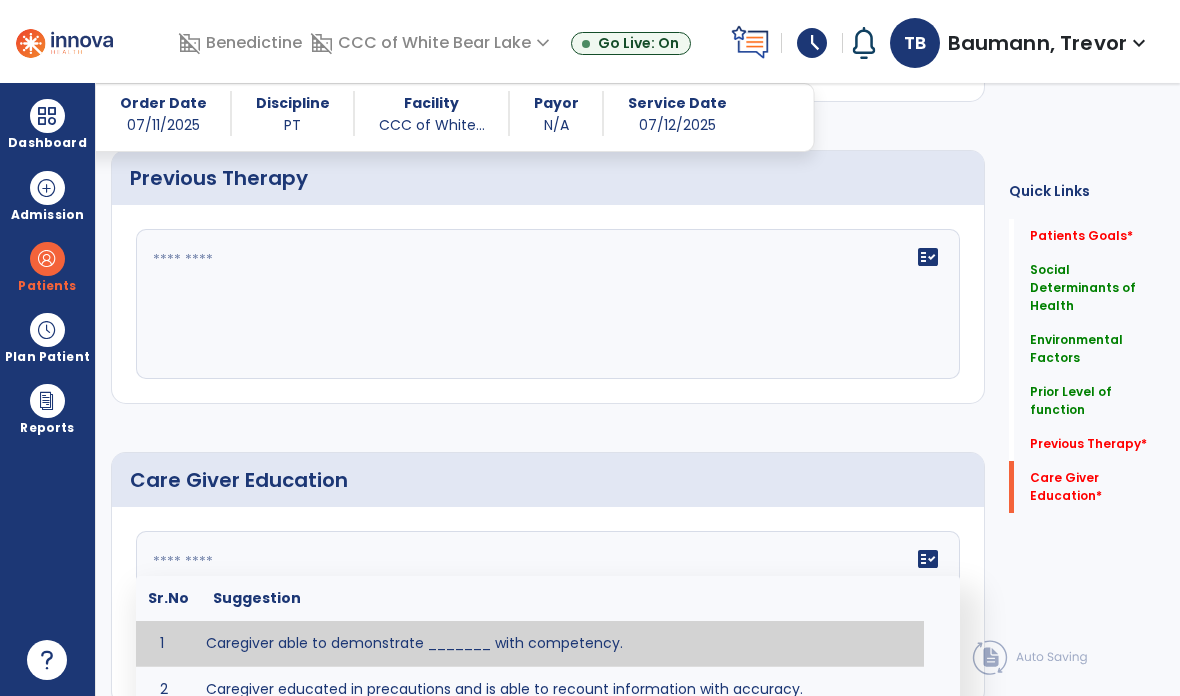 scroll, scrollTop: 80, scrollLeft: 0, axis: vertical 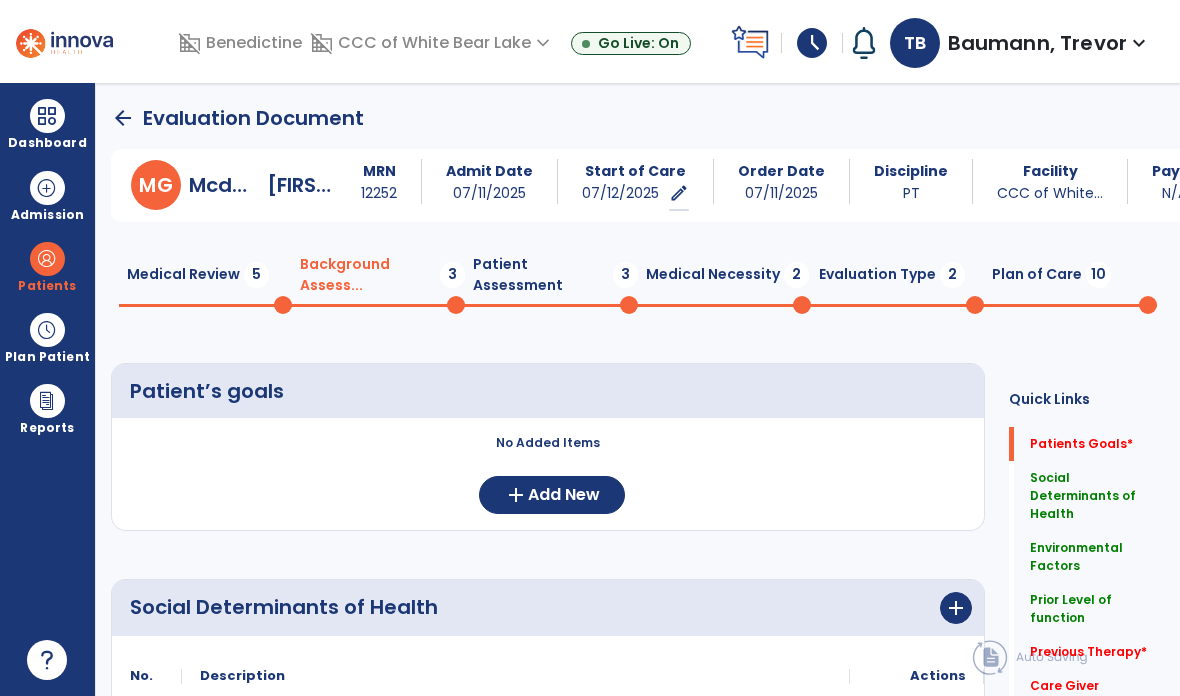 click on "arrow_back" 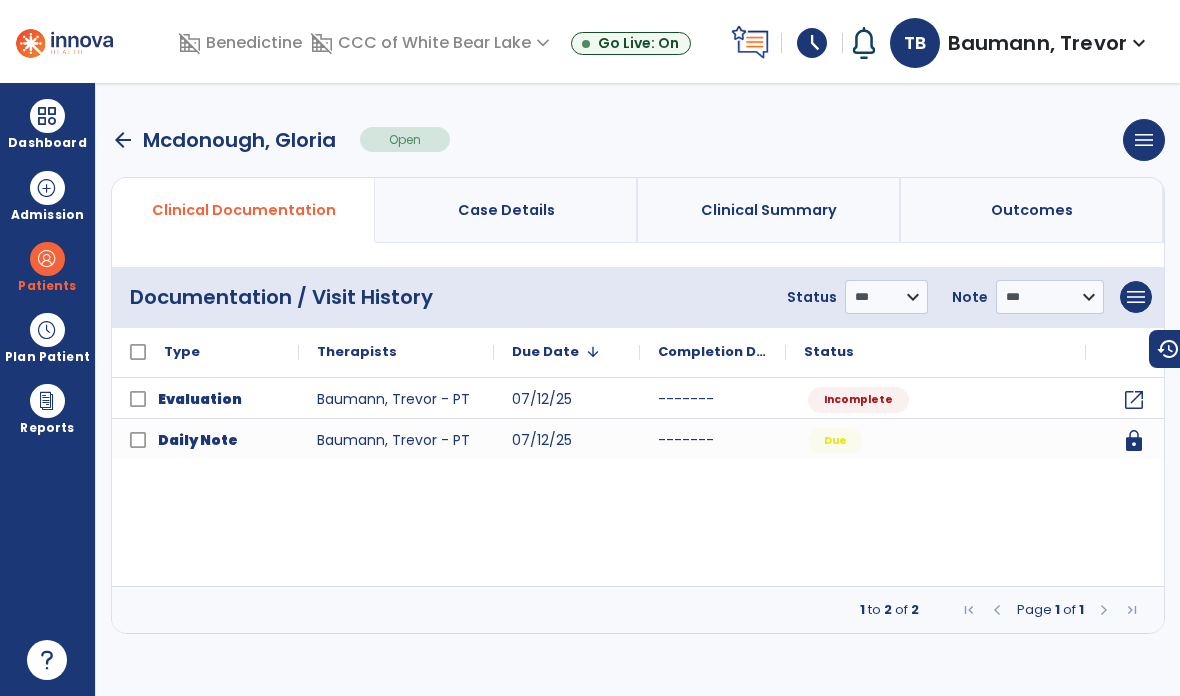 click on "arrow_back" at bounding box center (123, 140) 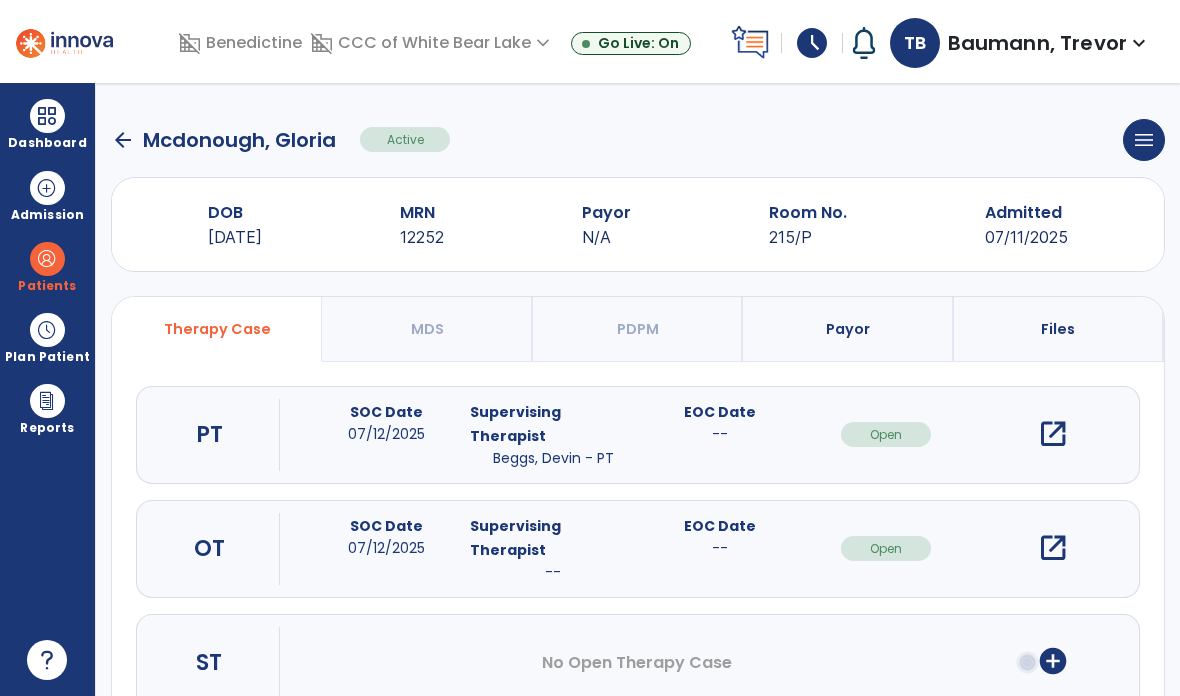 click on "Mcdonough, Gloria" 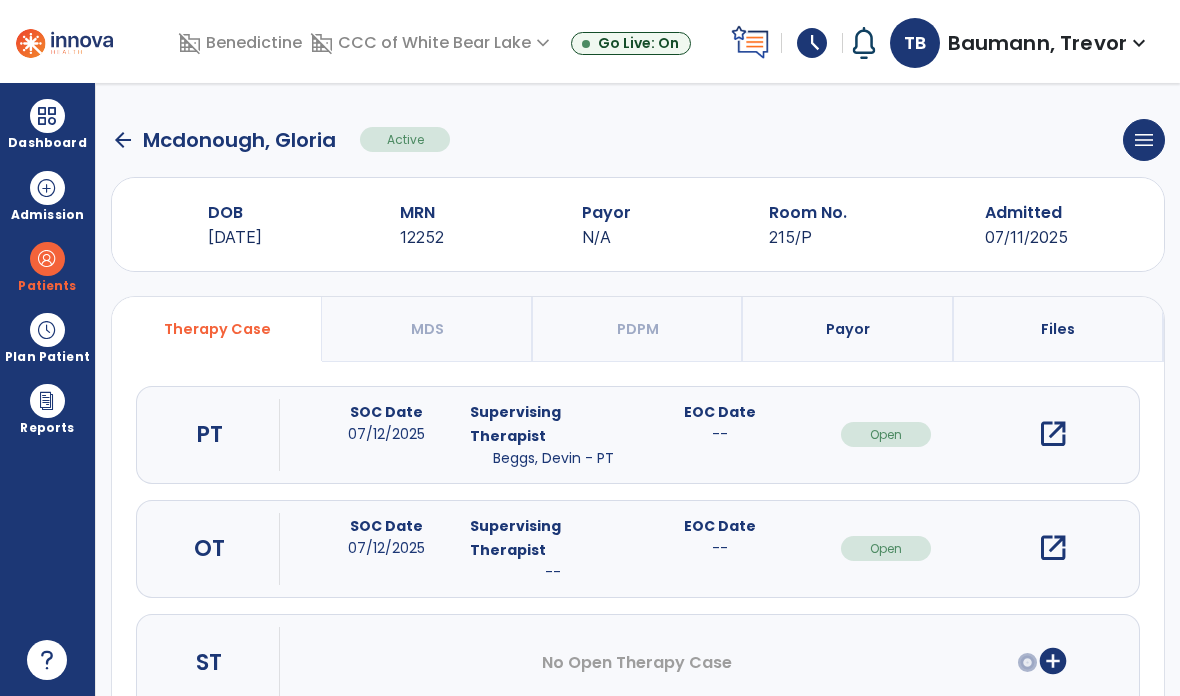 click on "arrow_back" 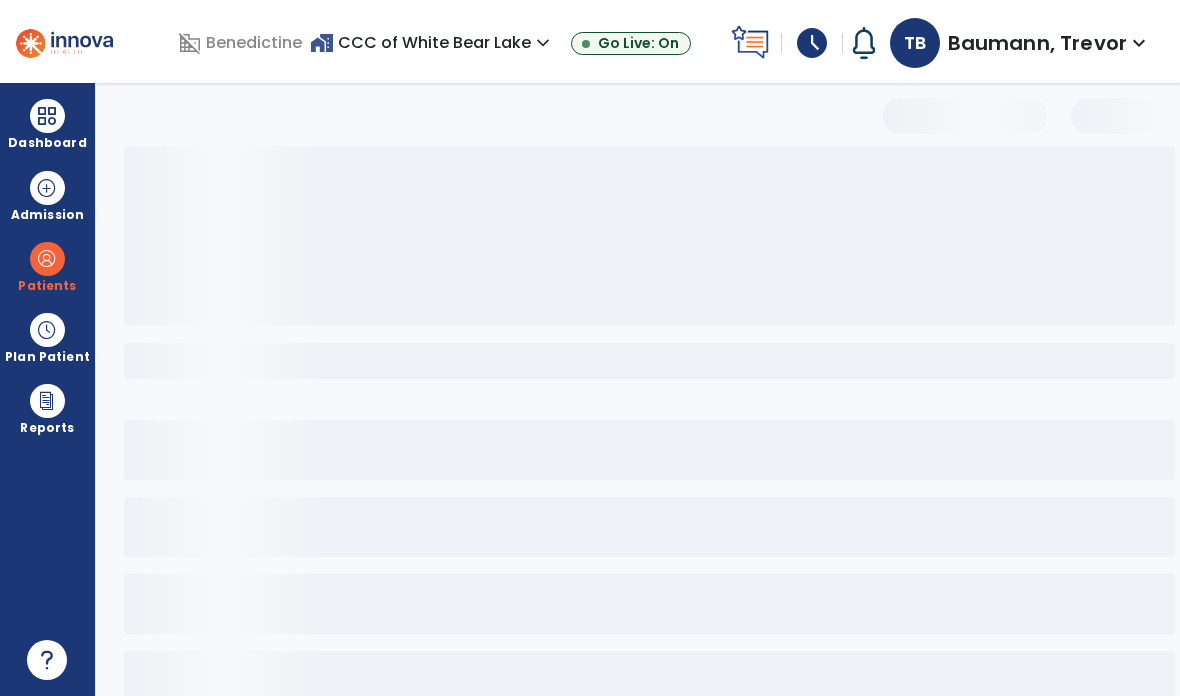 select on "***" 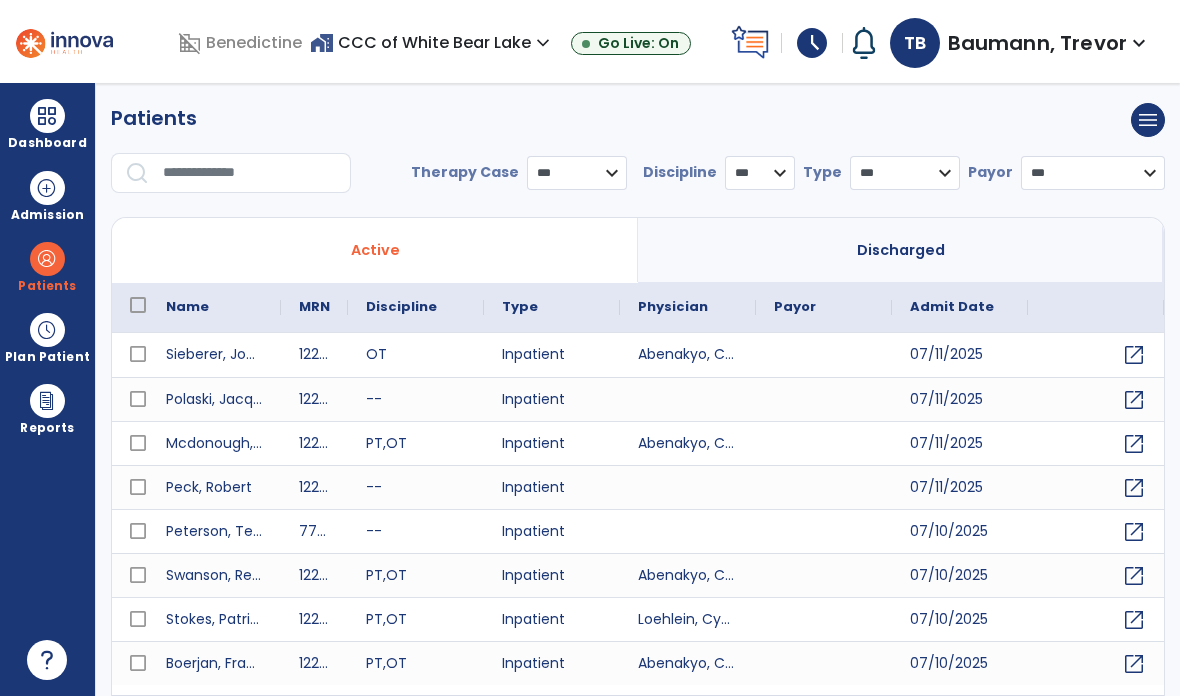 click at bounding box center (250, 173) 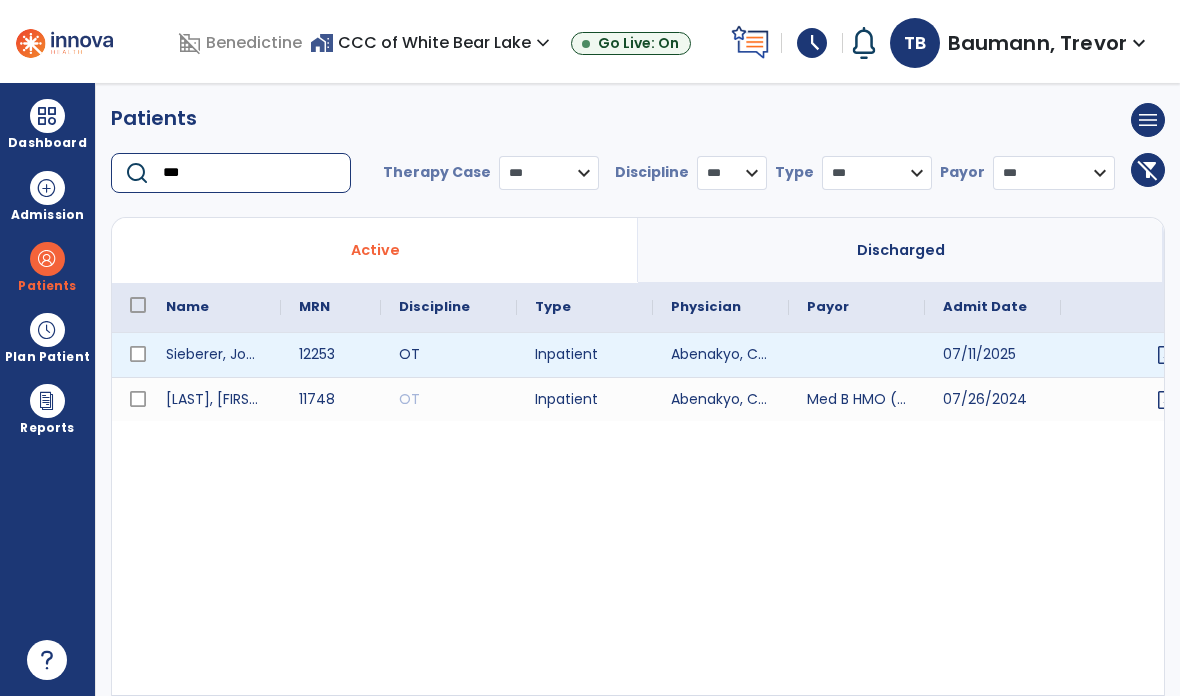 type on "***" 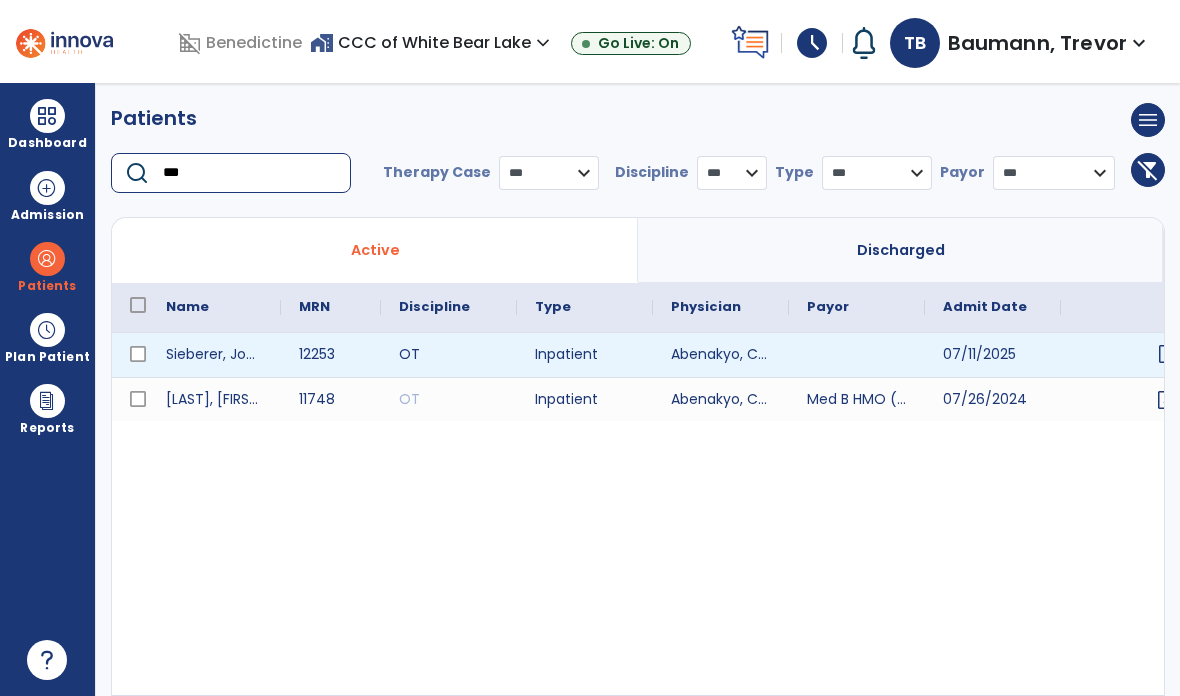 click on "open_in_new" at bounding box center [1168, 354] 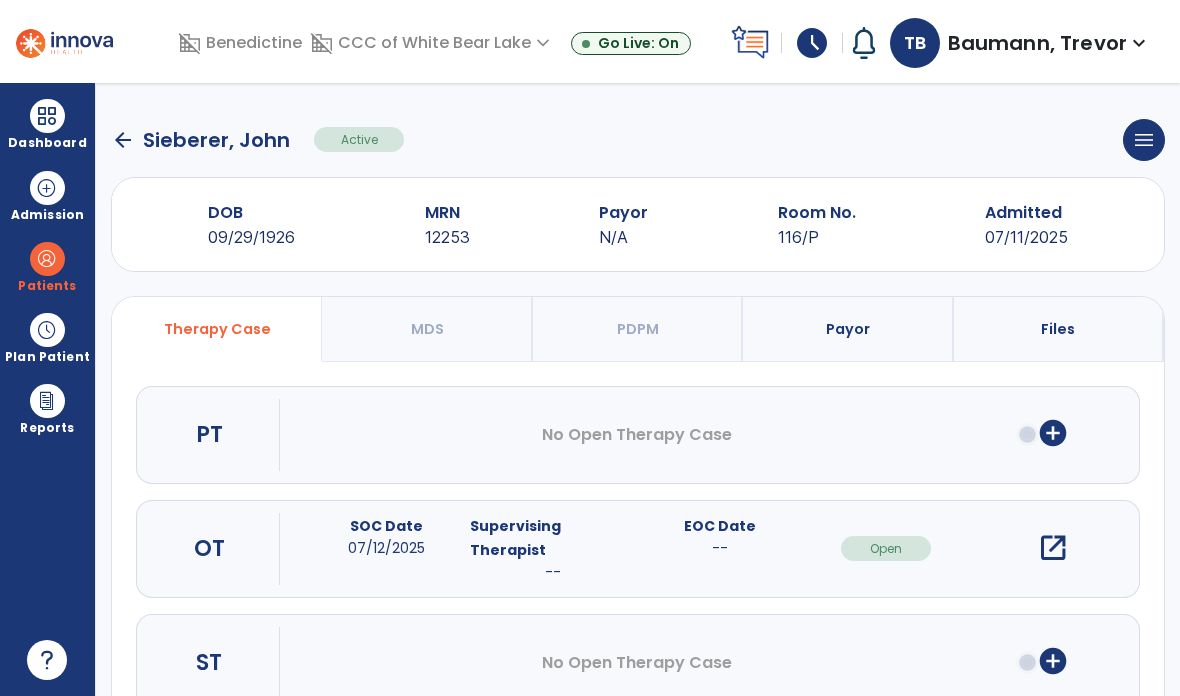click on "add_circle" at bounding box center (1053, 433) 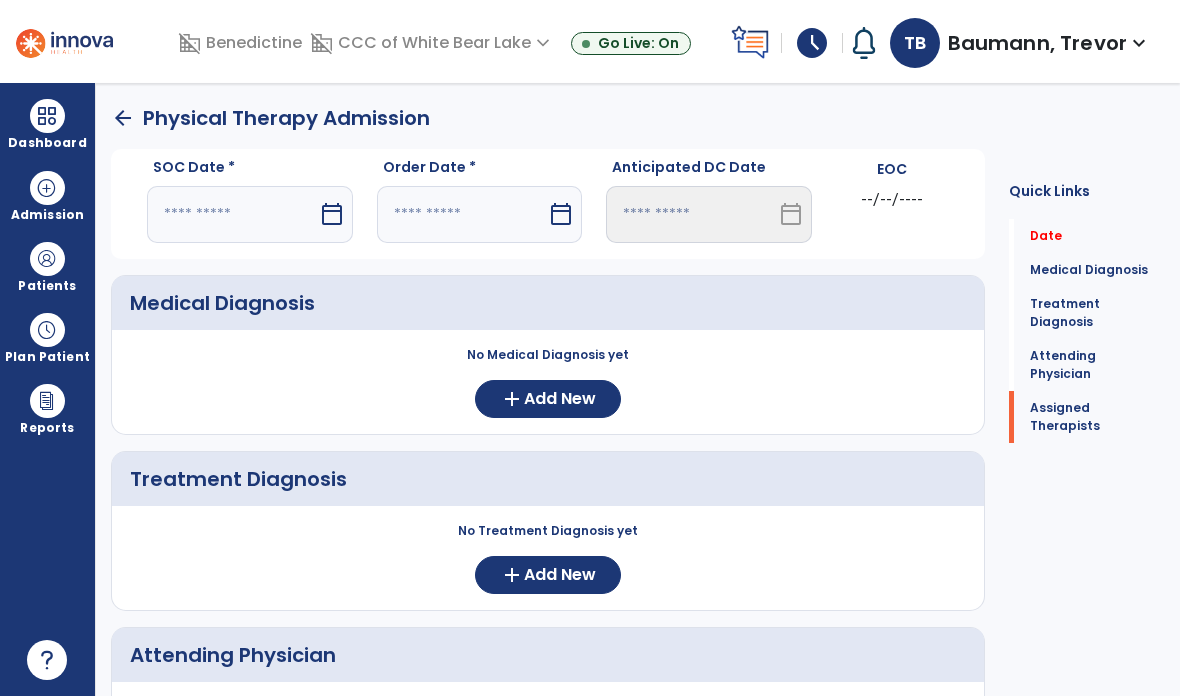 click on "Assigned Therapists" 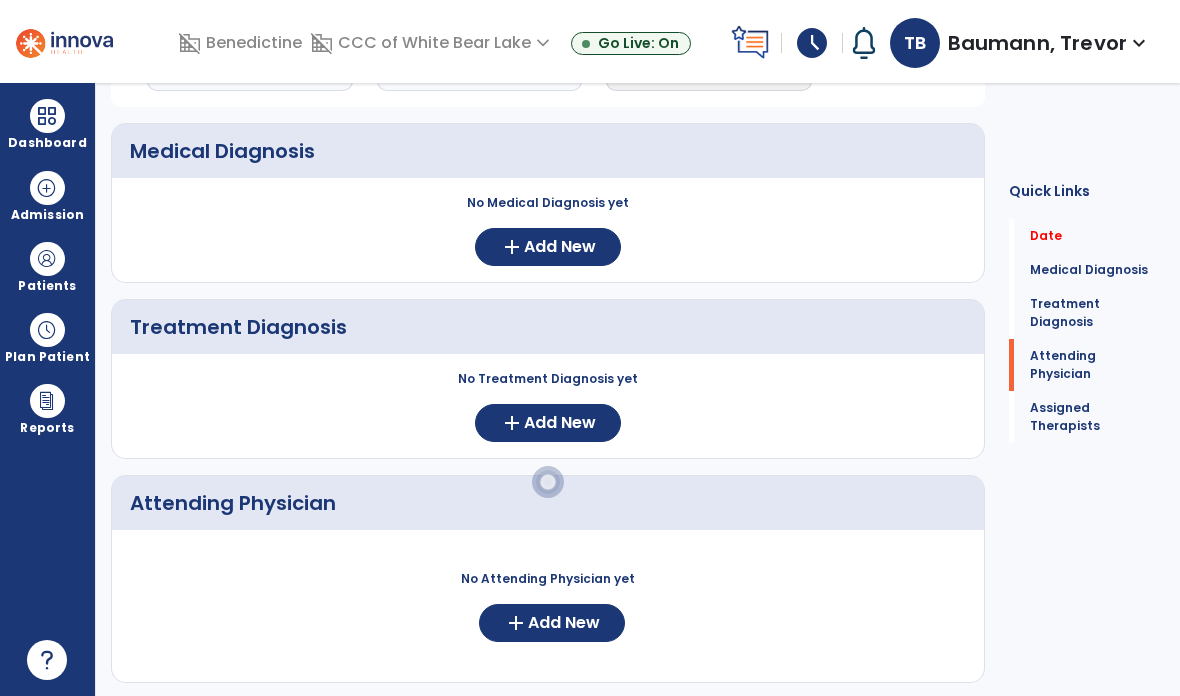 scroll, scrollTop: 349, scrollLeft: 0, axis: vertical 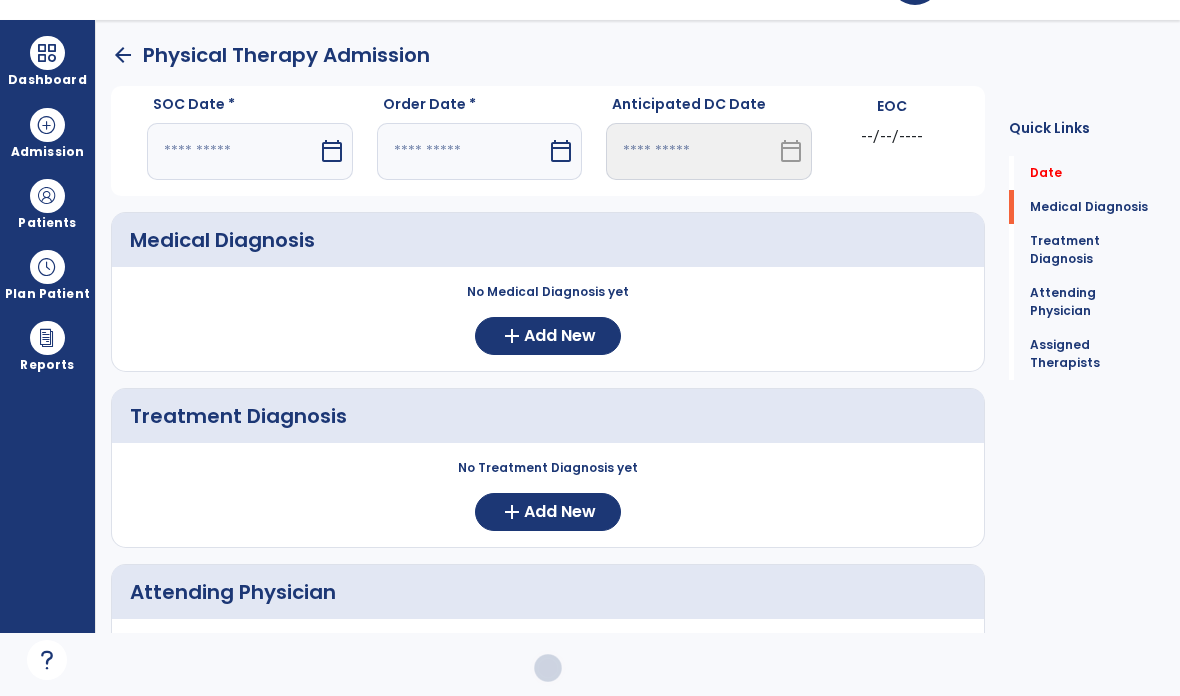 click at bounding box center [232, 151] 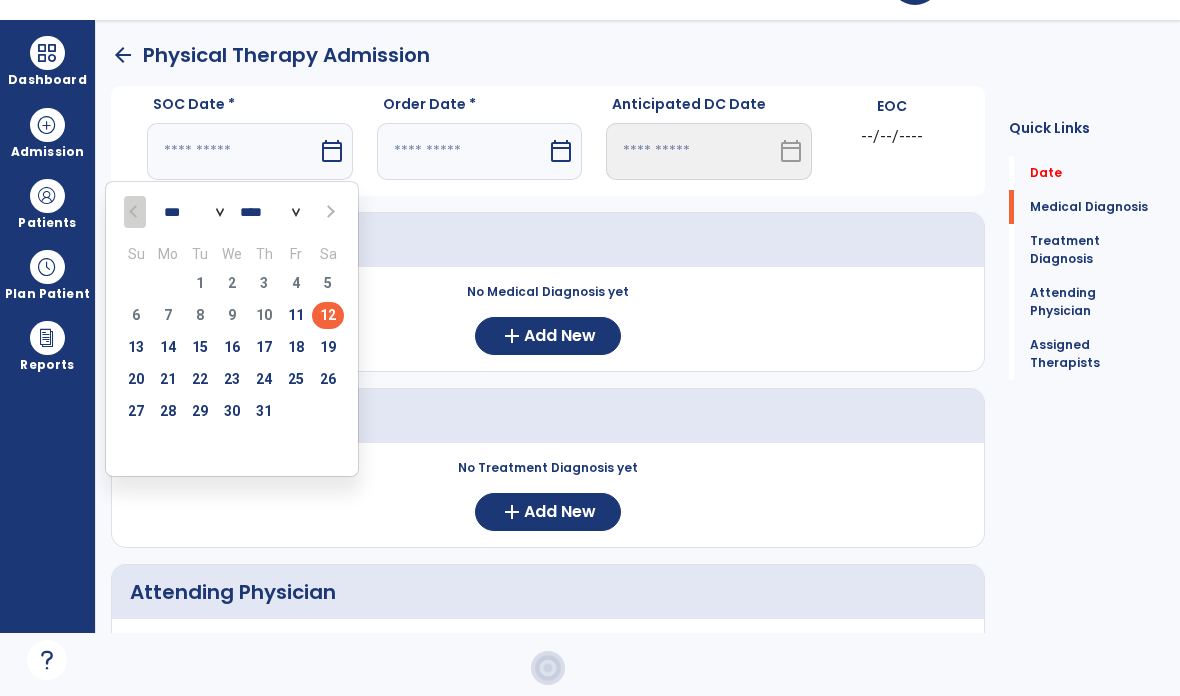 click on "12" at bounding box center (328, 315) 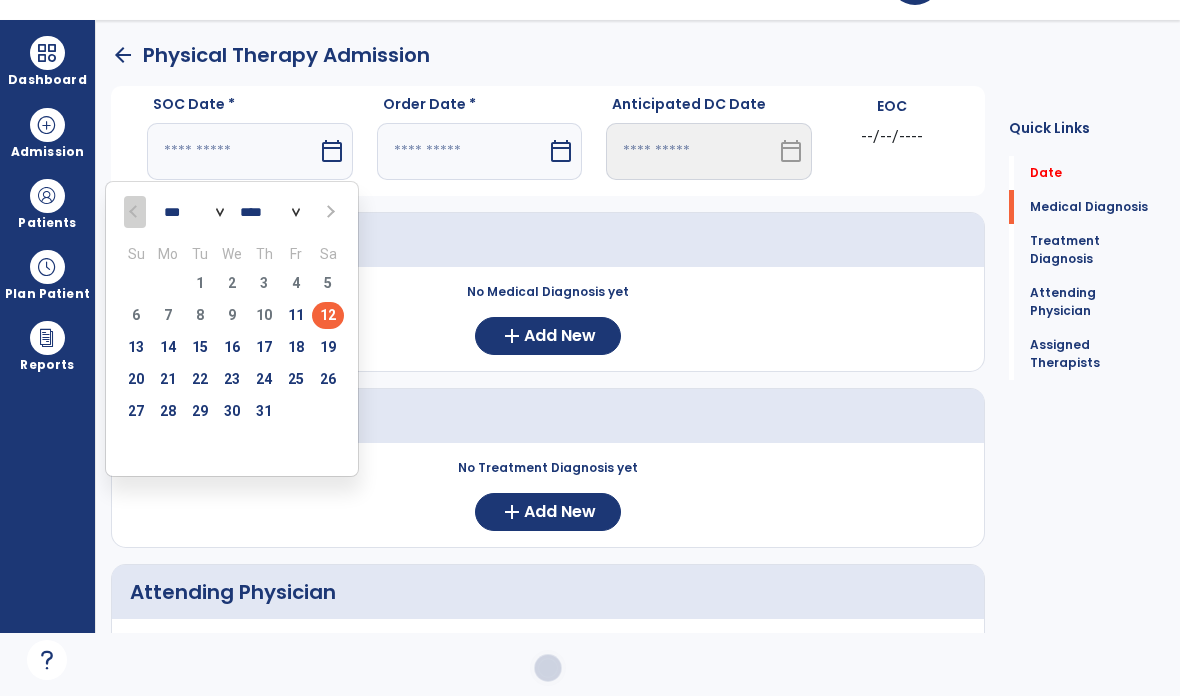 type on "*********" 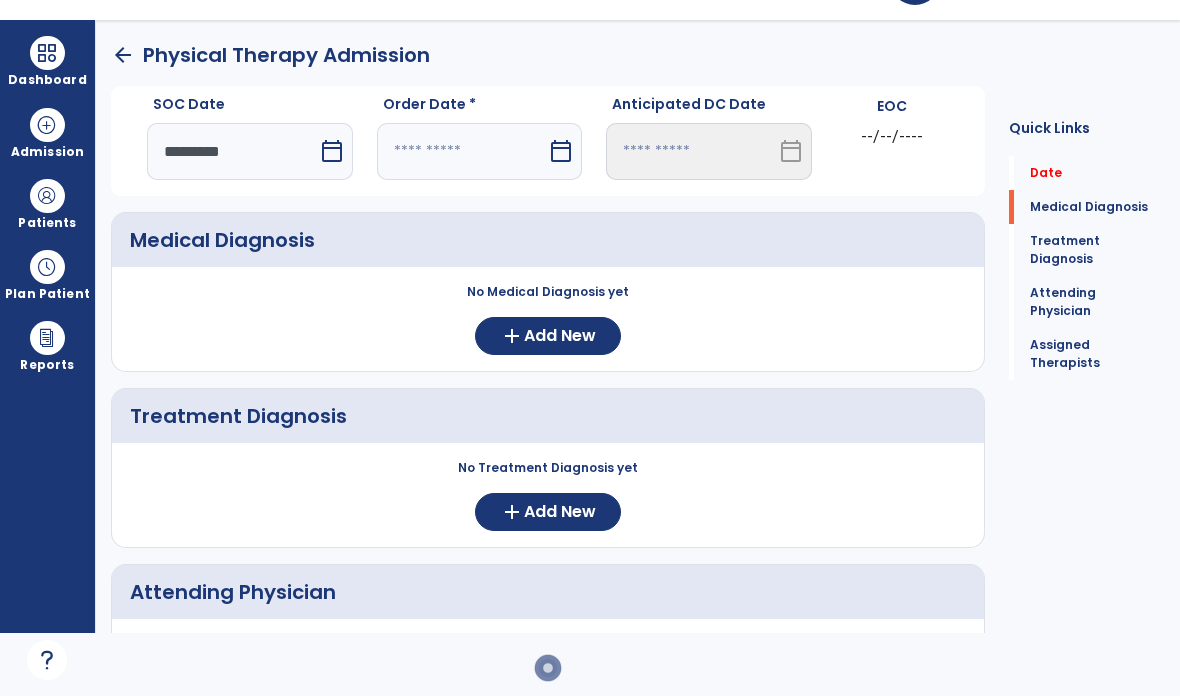 click at bounding box center (462, 151) 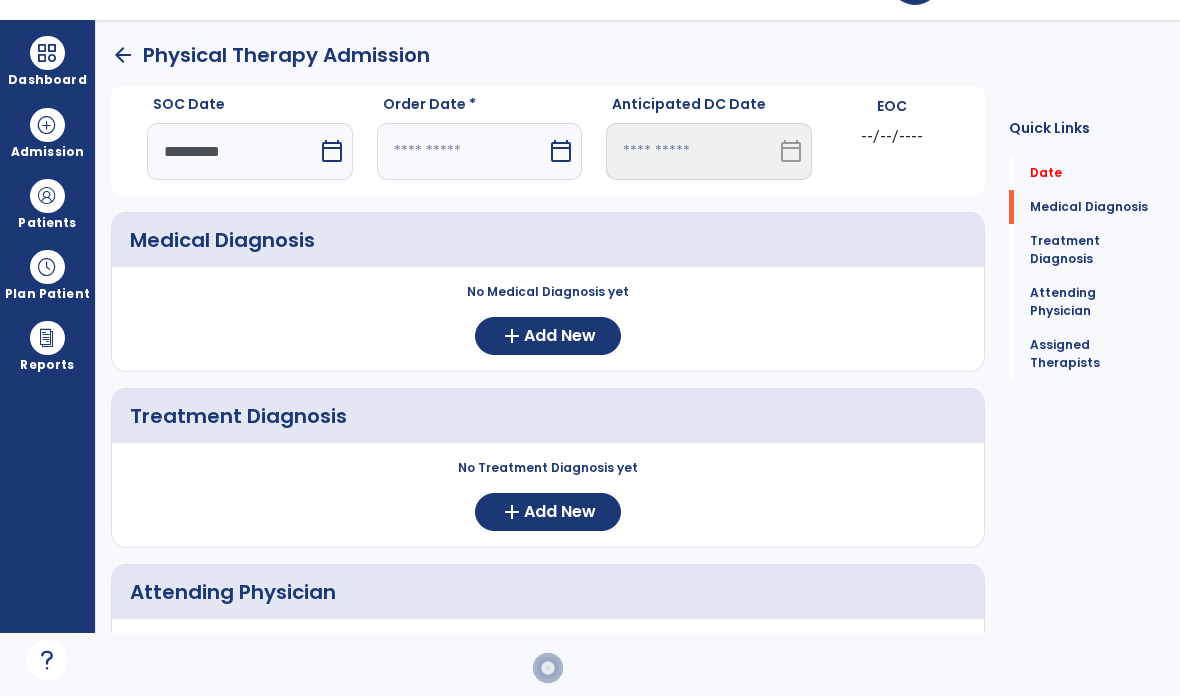 select on "*" 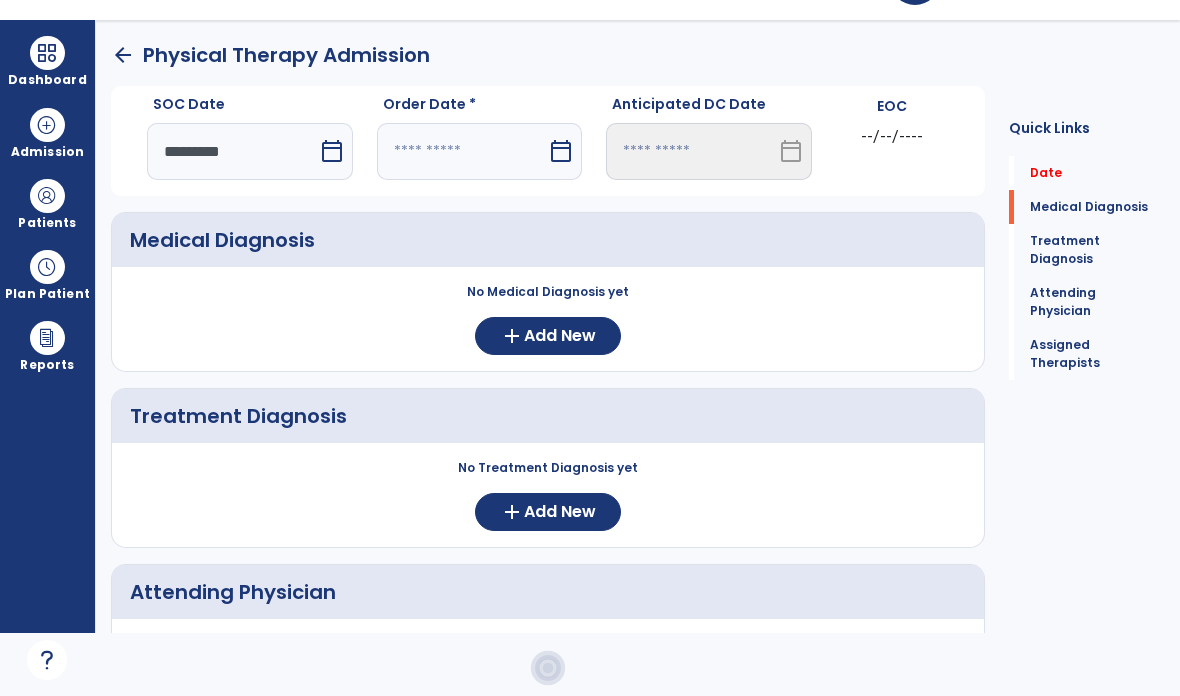 select on "****" 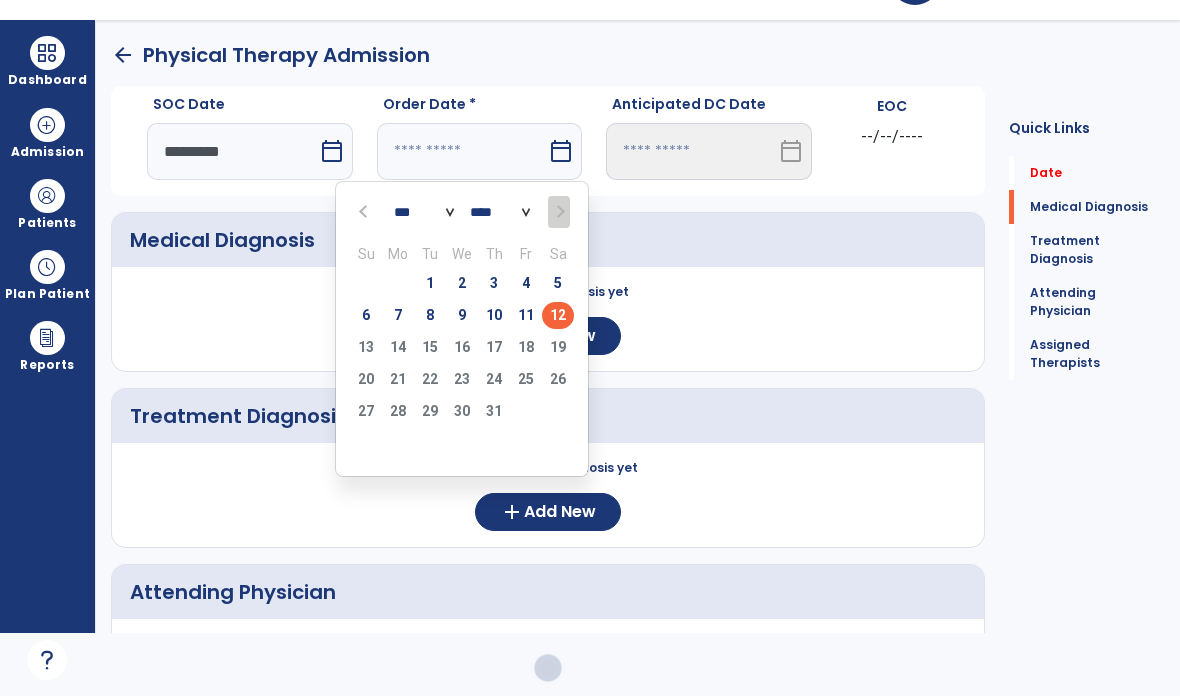 click on "11" at bounding box center (526, 315) 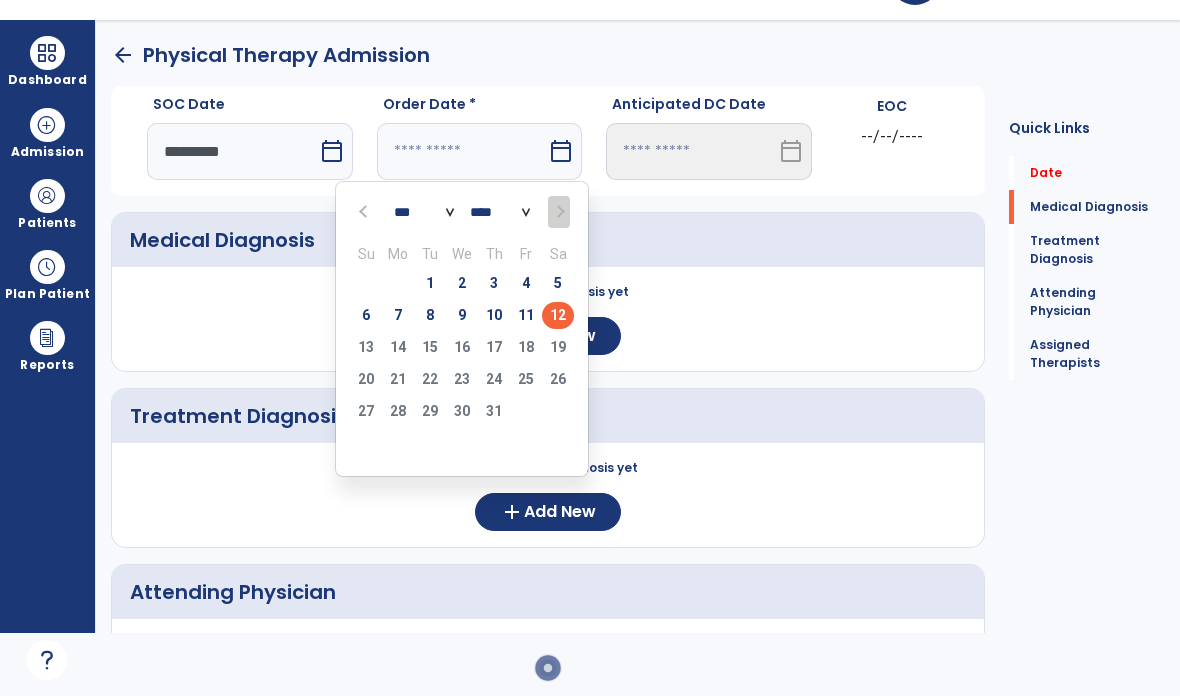 type on "*********" 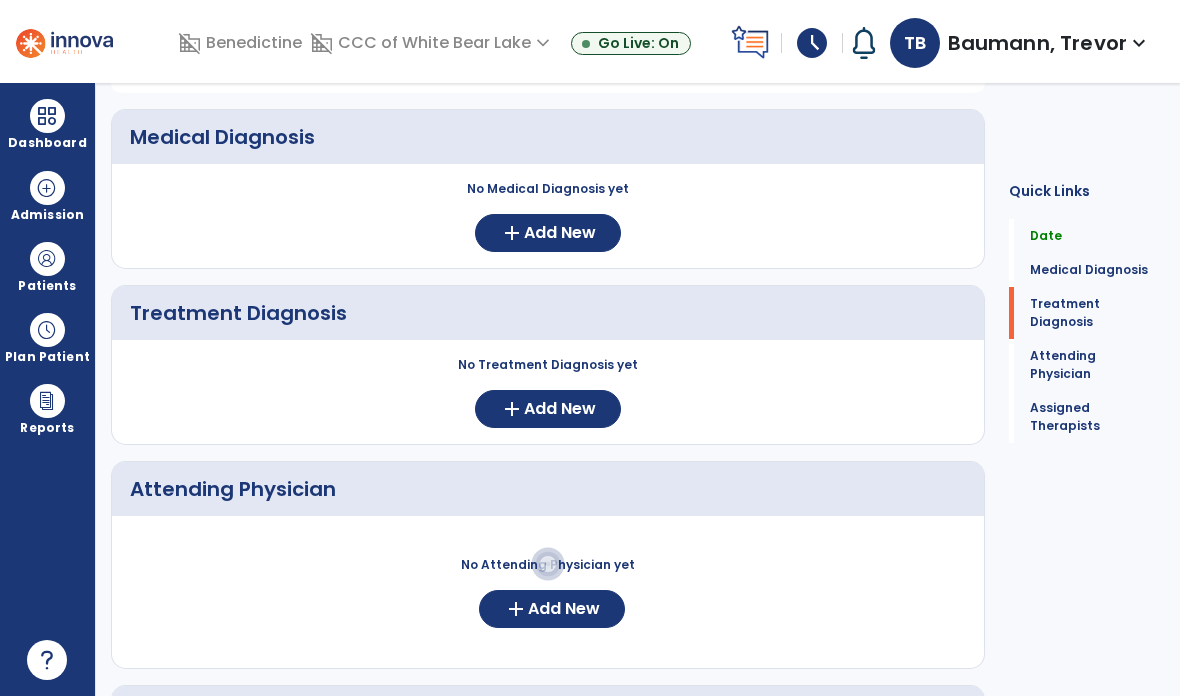 scroll, scrollTop: 168, scrollLeft: 0, axis: vertical 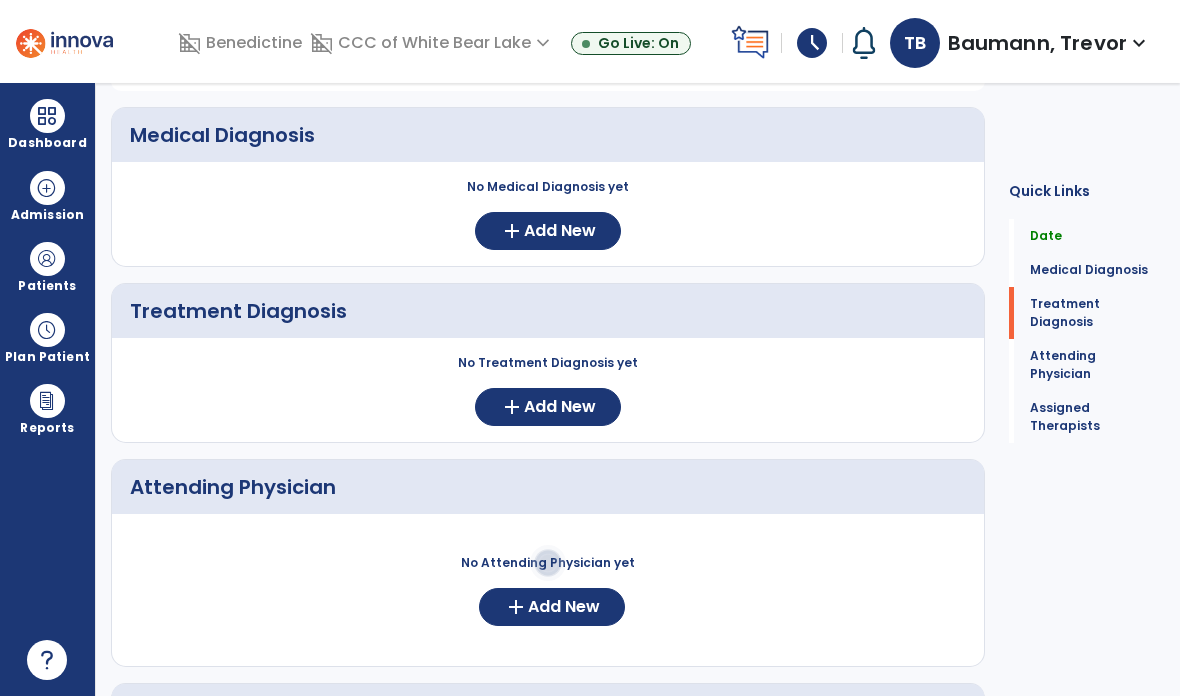 click on "add  Add New" 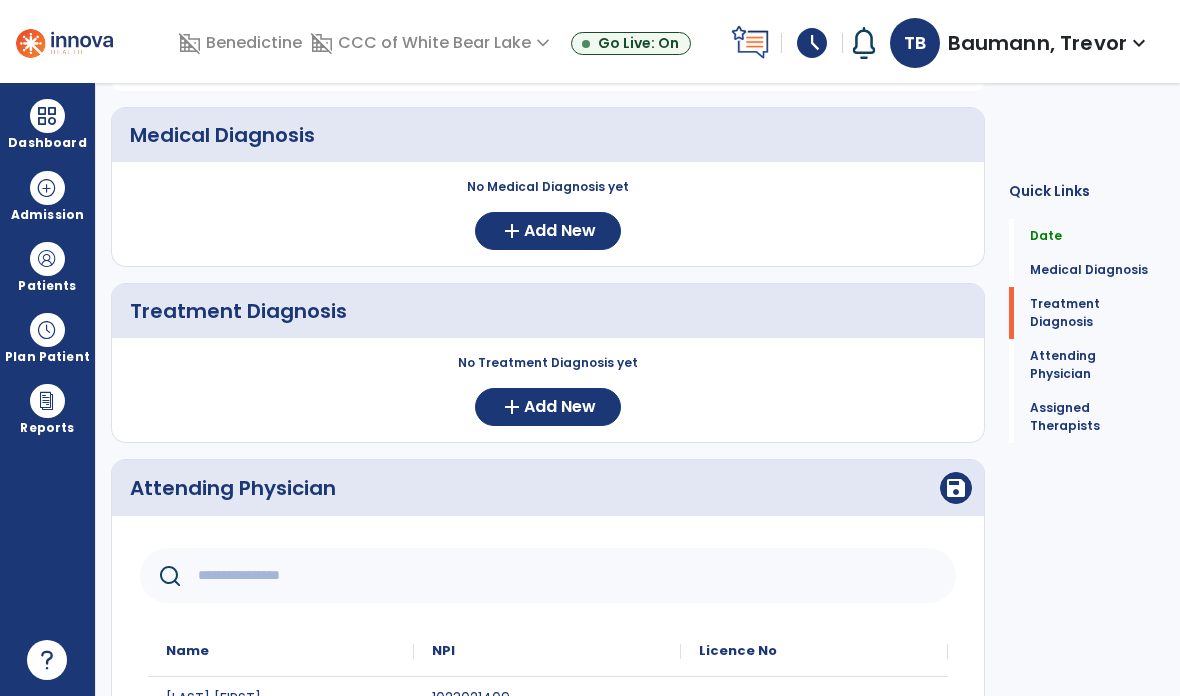 click 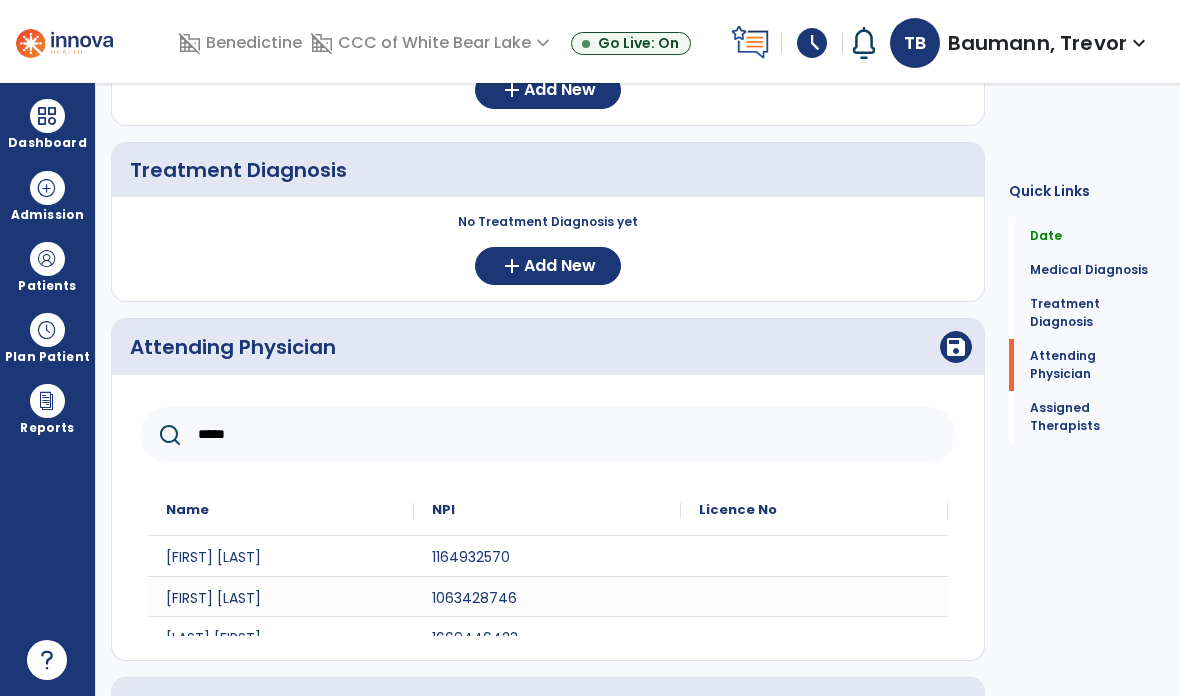 scroll, scrollTop: 312, scrollLeft: 0, axis: vertical 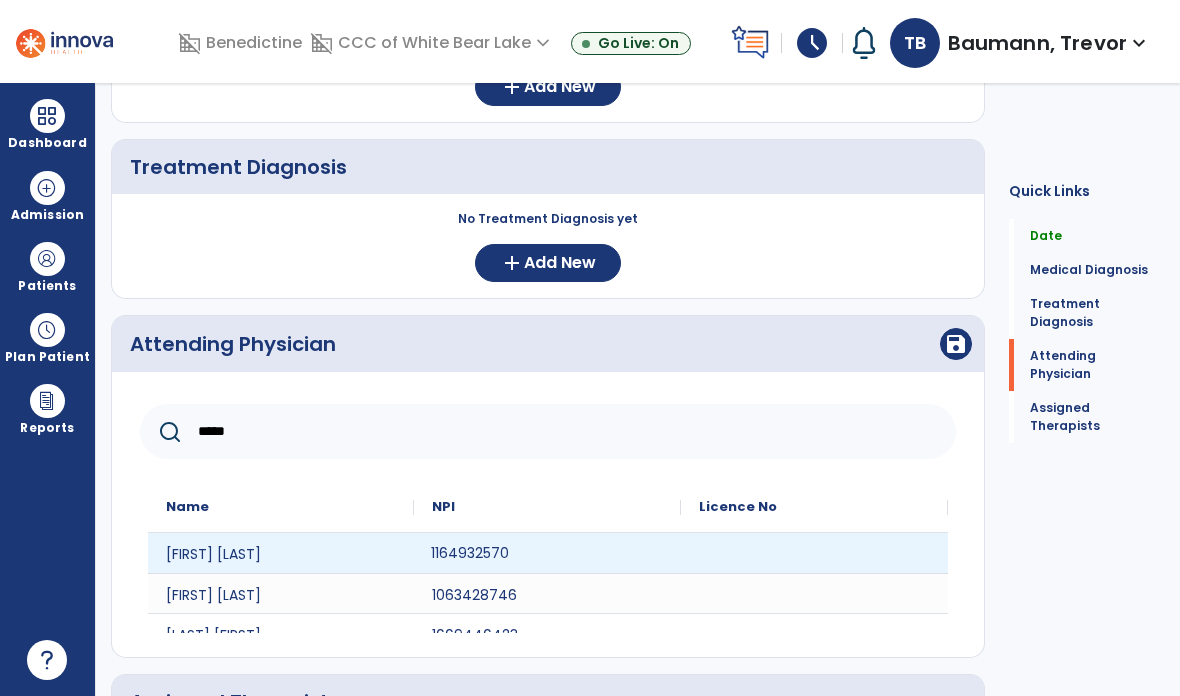 type on "*****" 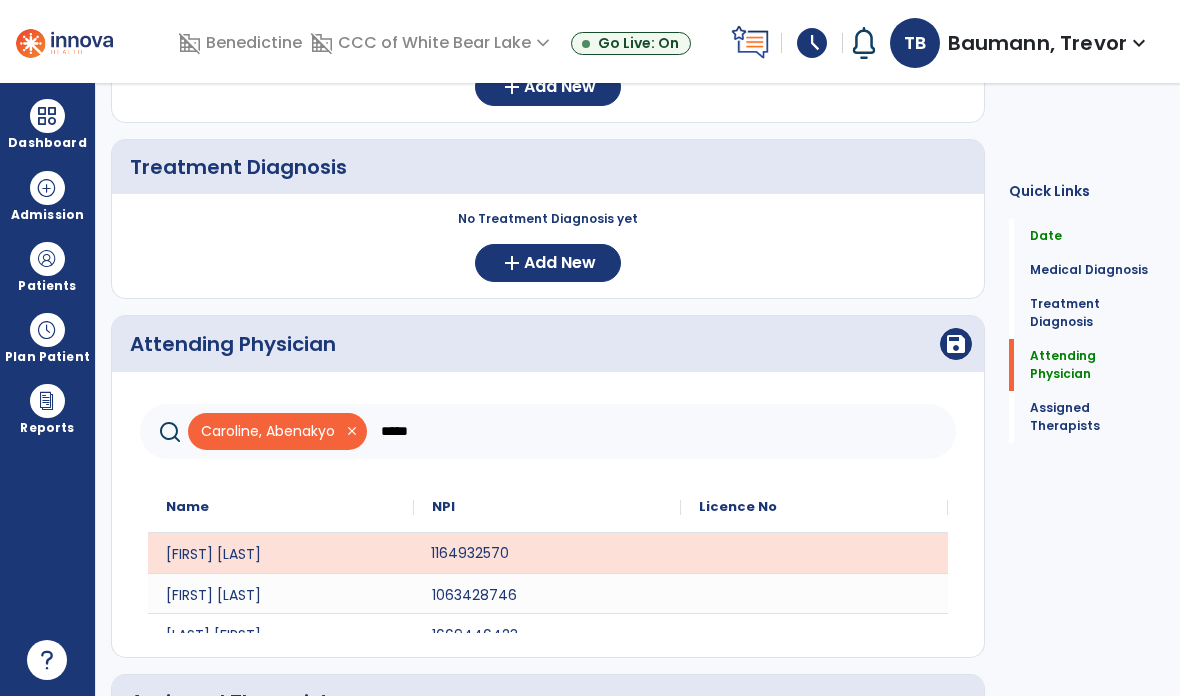 click on "save" 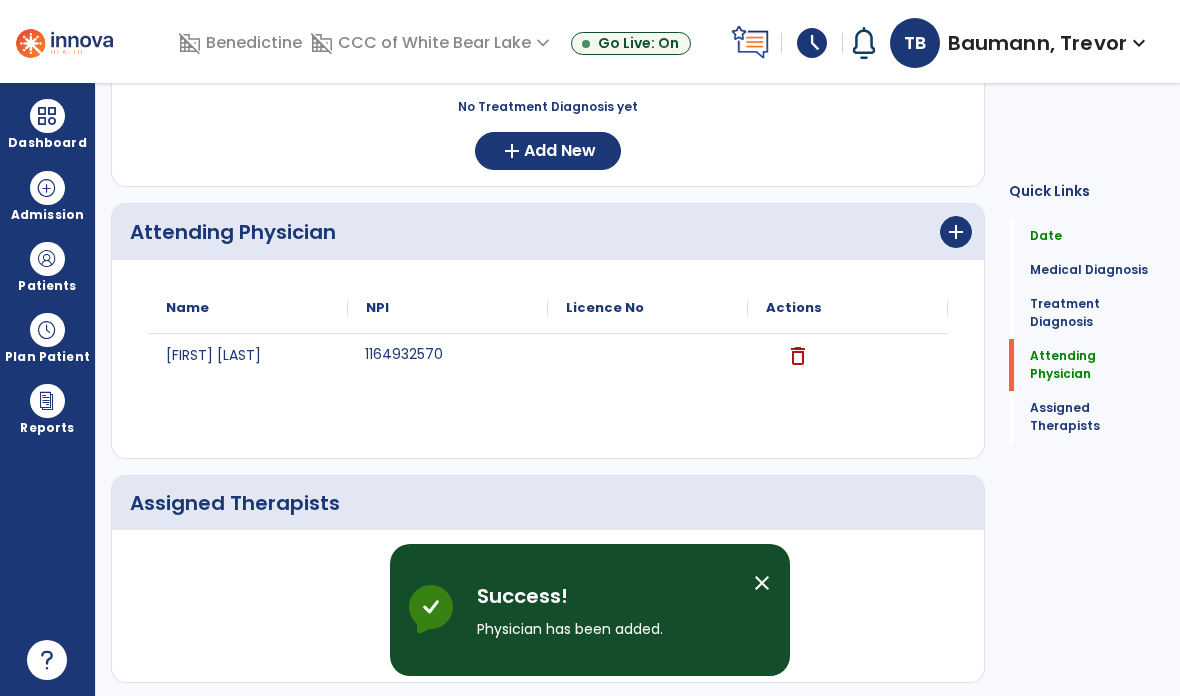 click on "Assign Therapists" 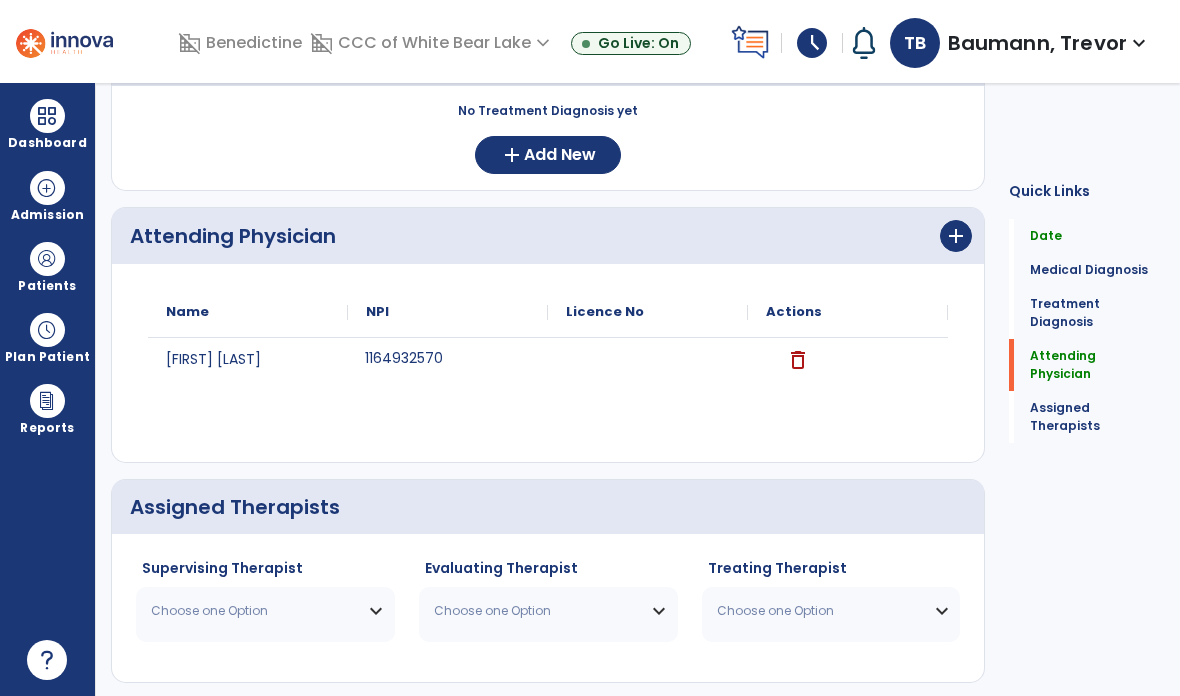 click on "Choose one Option" at bounding box center (253, 611) 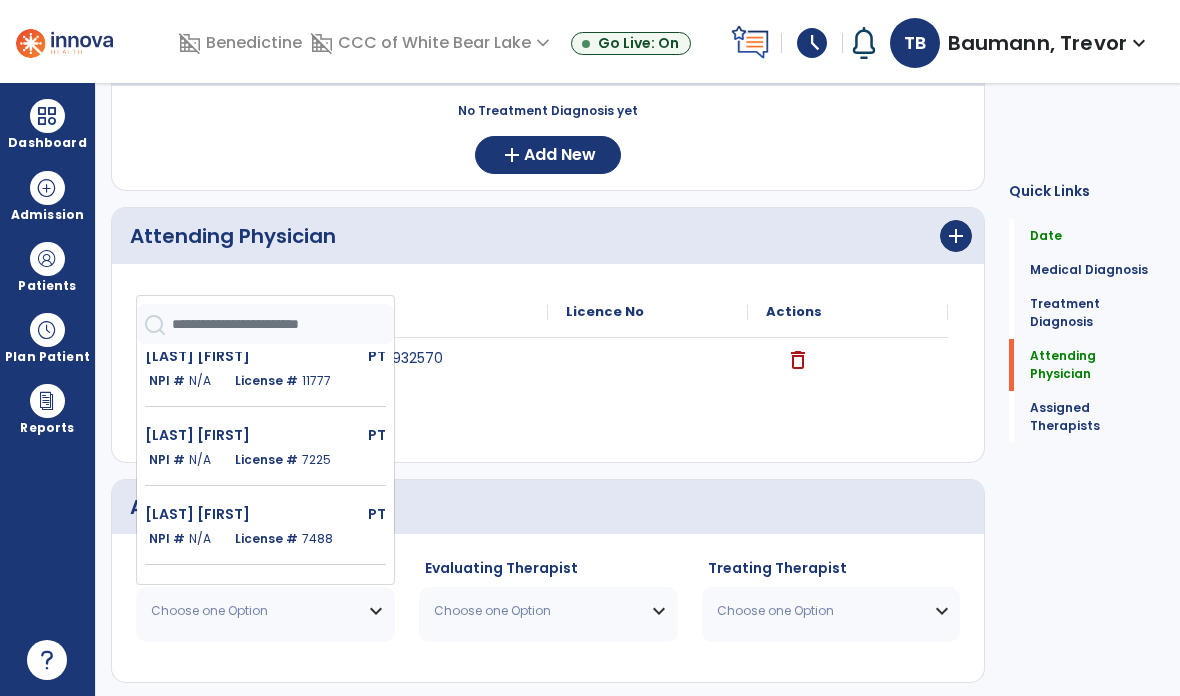 scroll, scrollTop: 169, scrollLeft: 0, axis: vertical 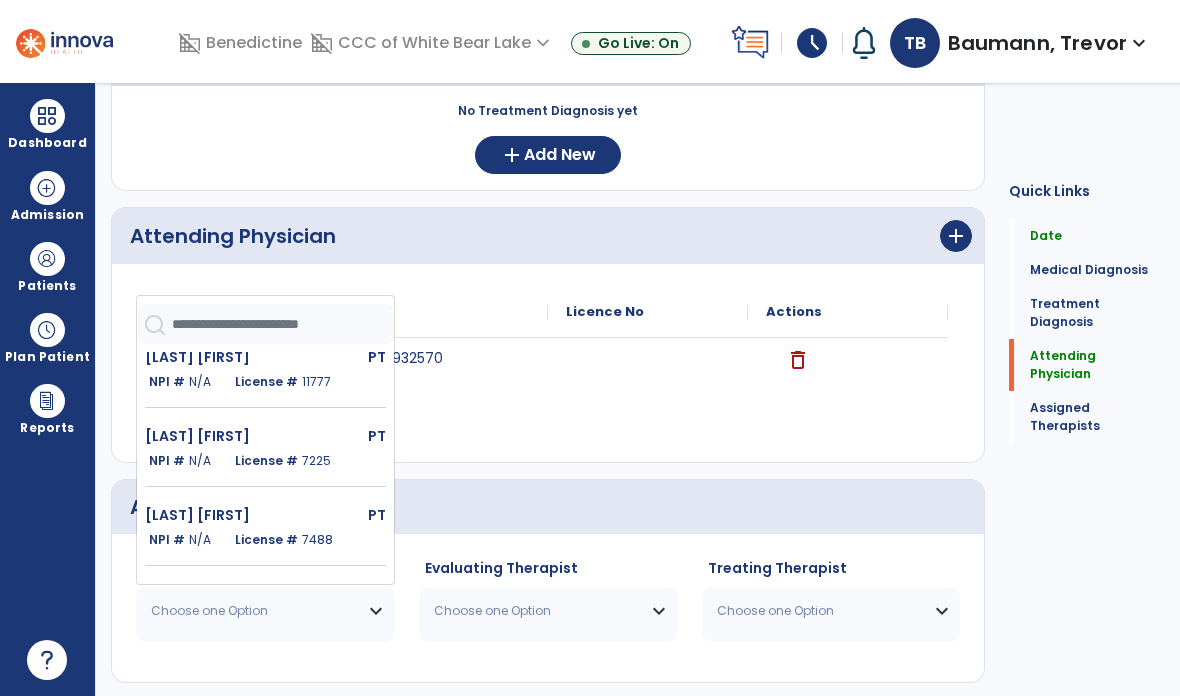 click on "License #  7488" 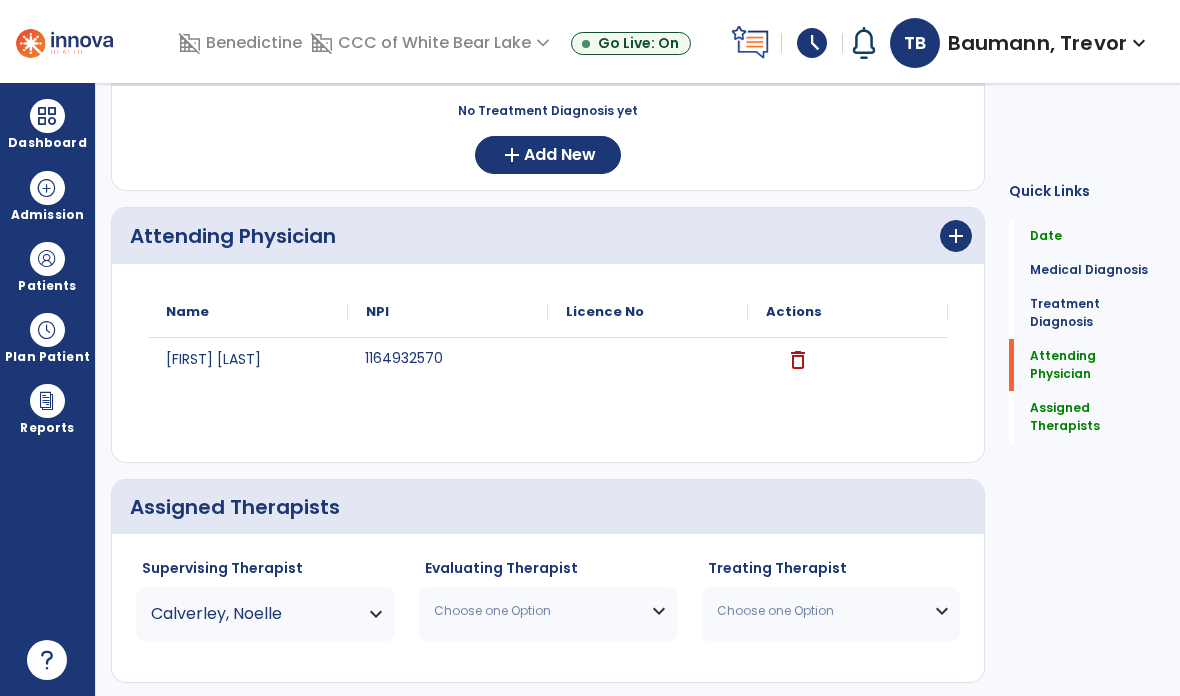click on "Choose one Option" at bounding box center (548, 611) 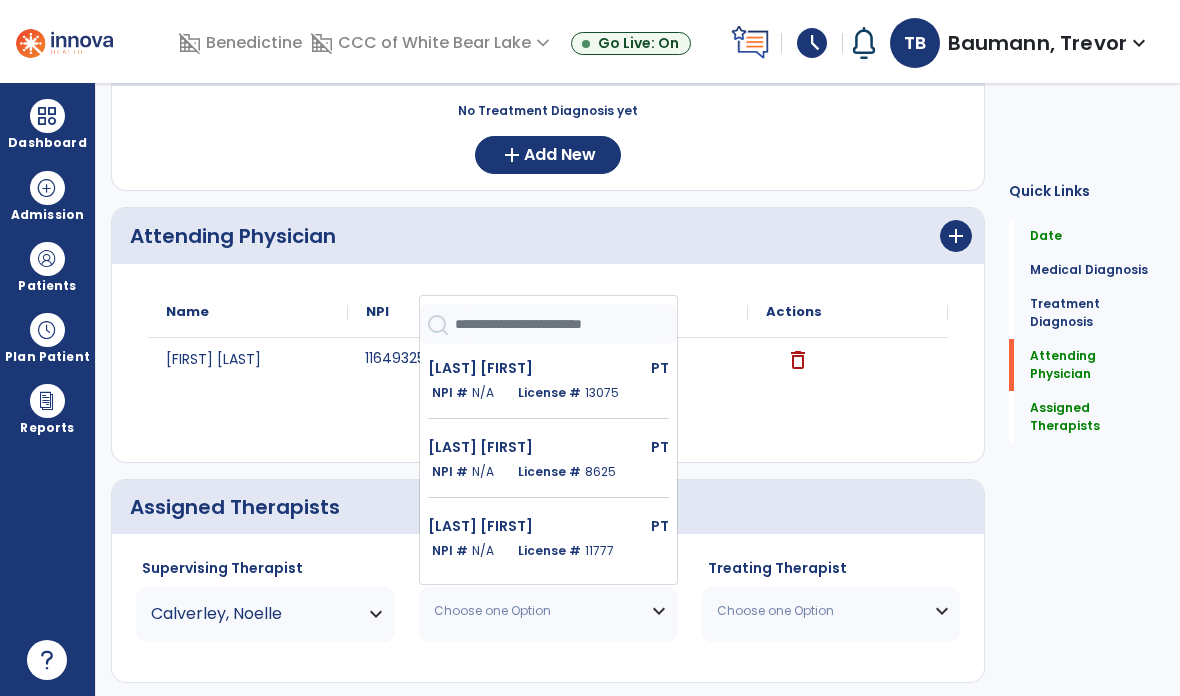 click on "[LAST] [FIRST]" 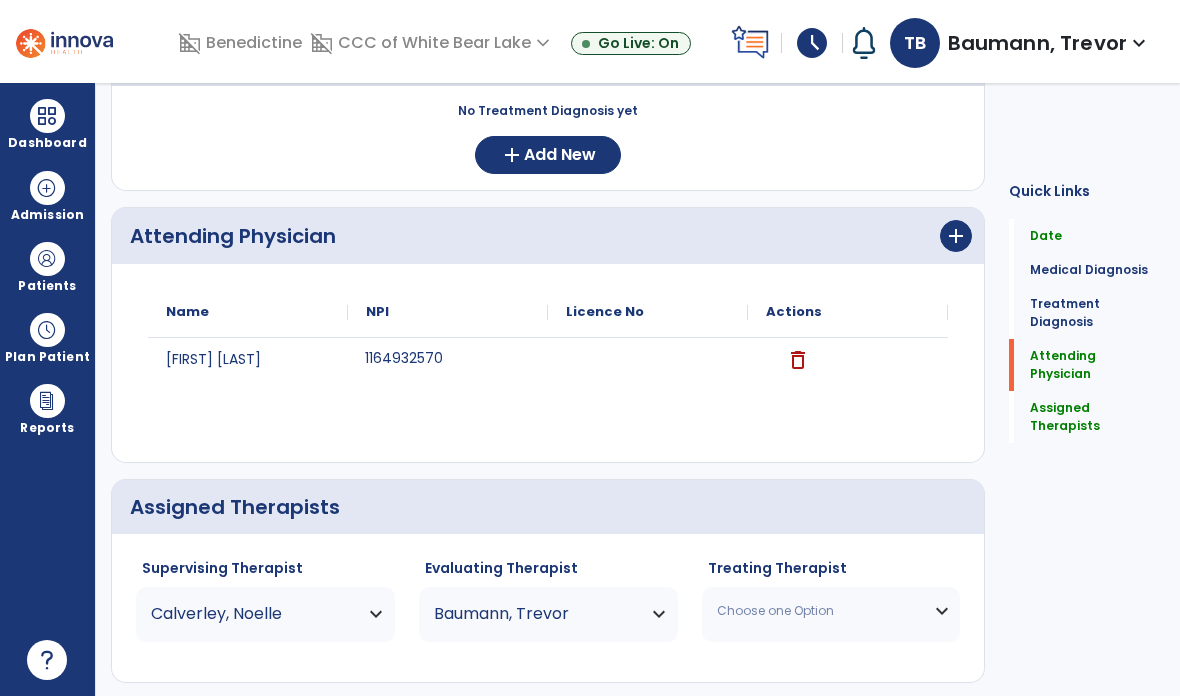 click on ">" 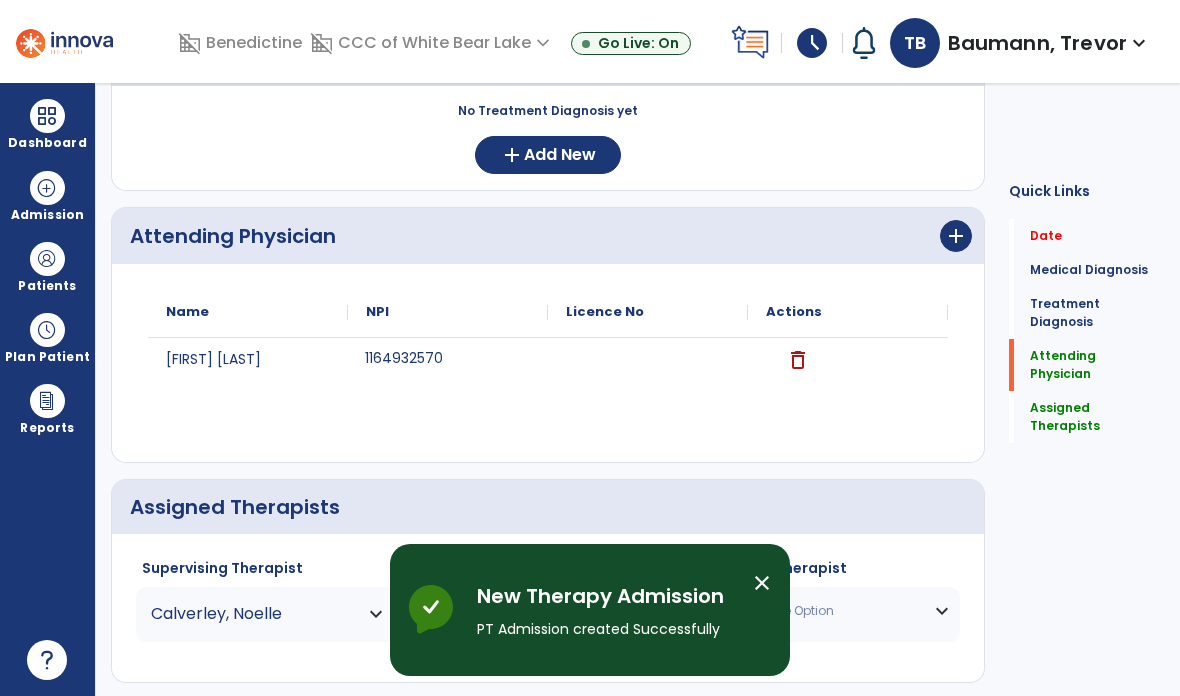 scroll, scrollTop: 0, scrollLeft: 0, axis: both 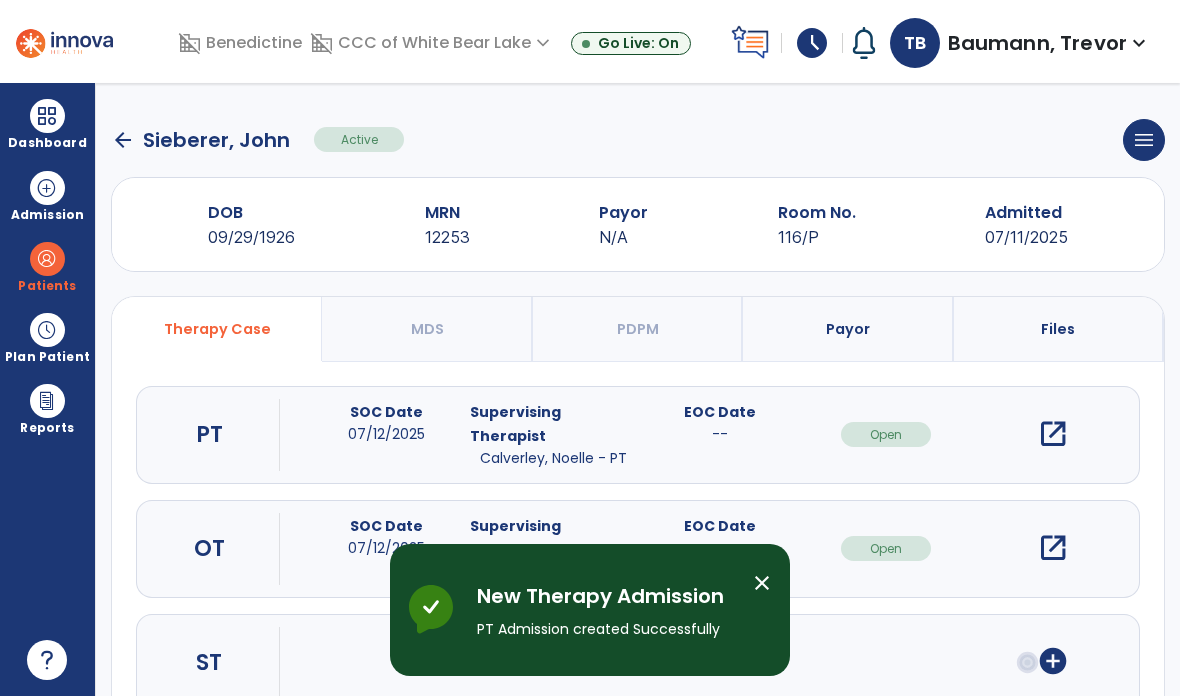 click on "arrow_back" 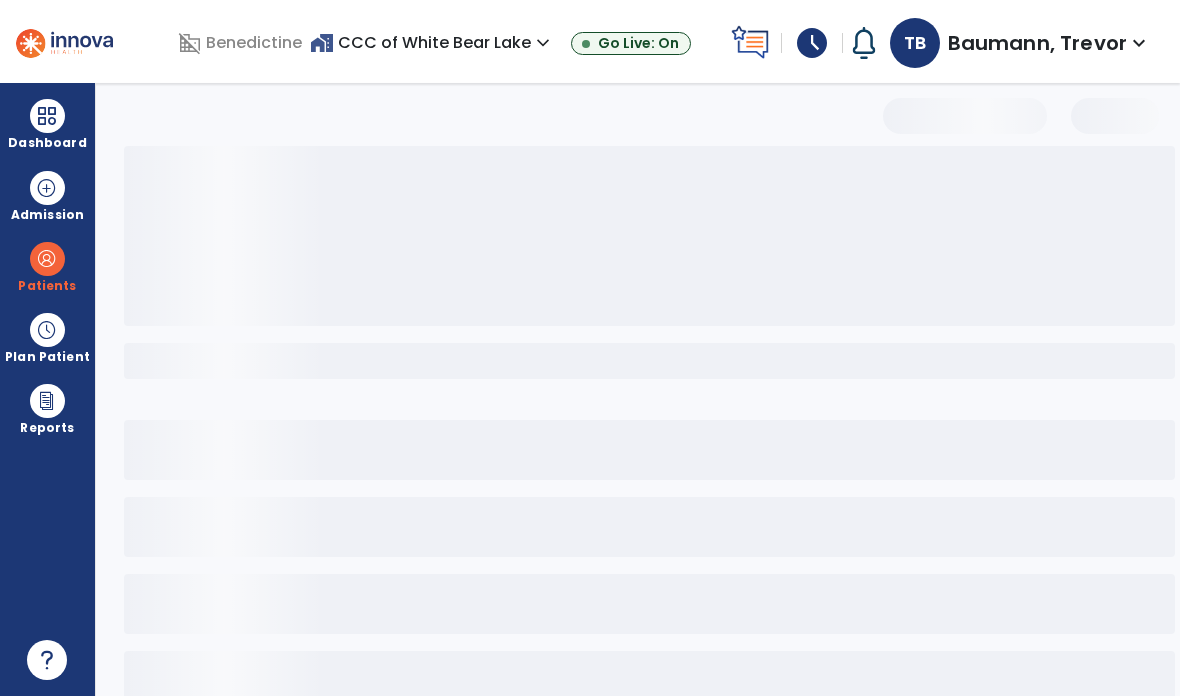 select on "***" 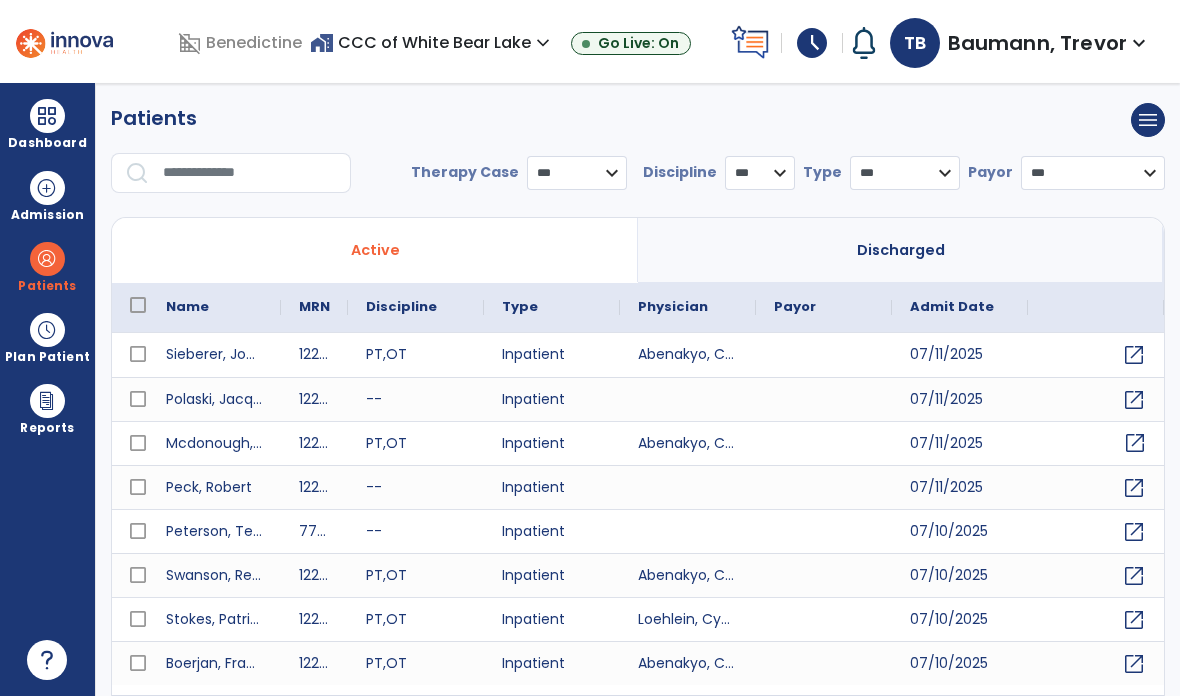 click on "open_in_new" at bounding box center [1135, 443] 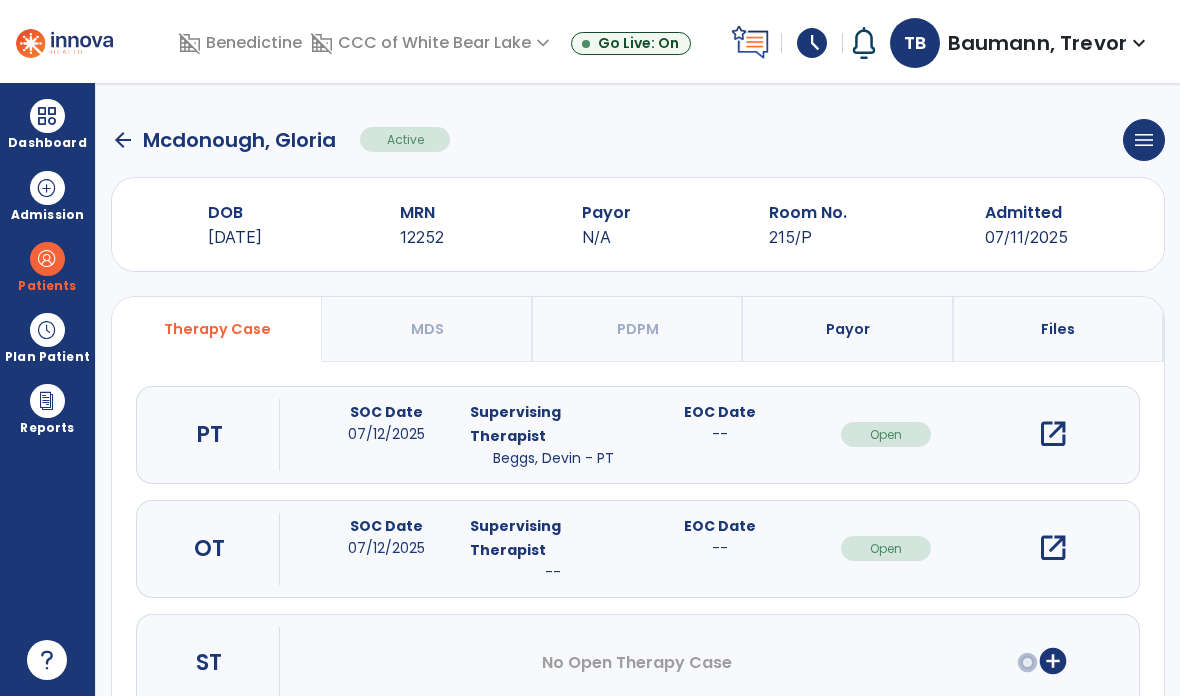 click on "open_in_new" at bounding box center [1053, 434] 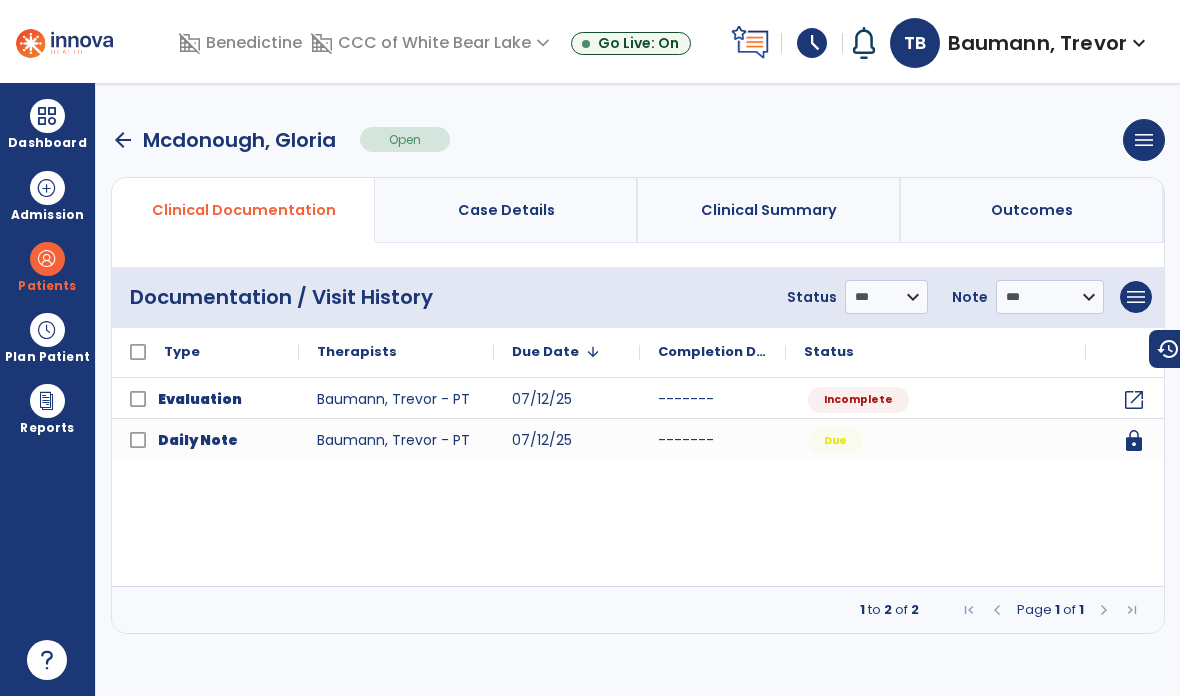 click on "Case Details" at bounding box center [506, 210] 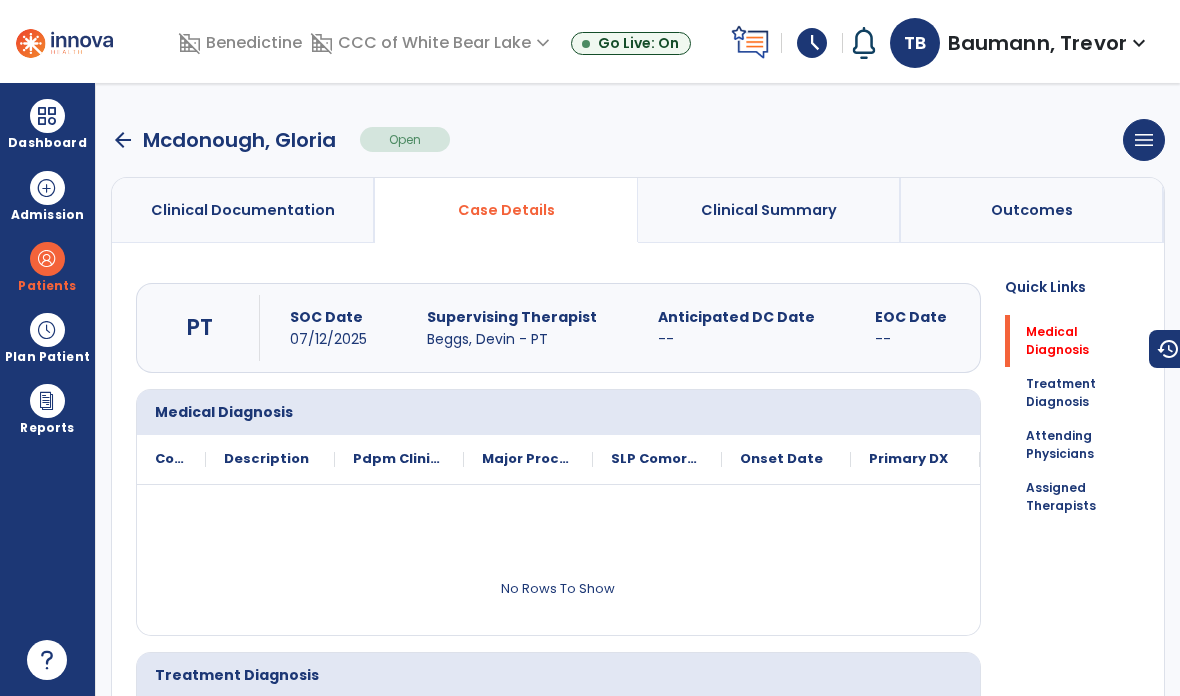 scroll, scrollTop: 0, scrollLeft: 0, axis: both 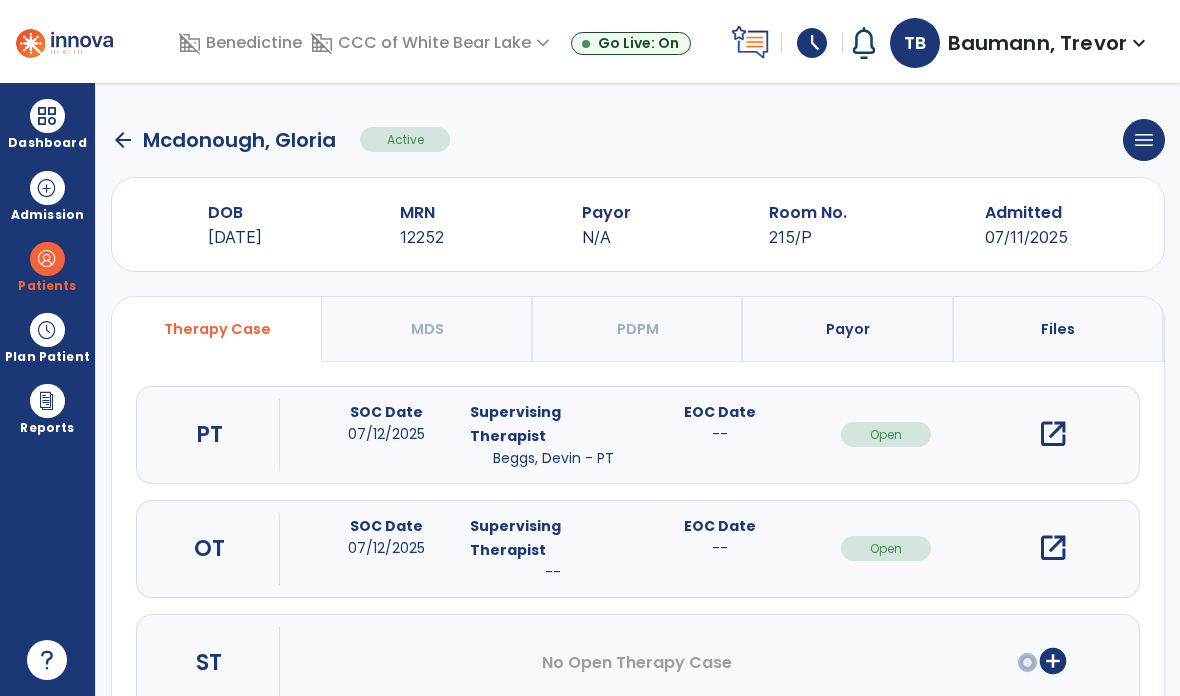 click on "arrow_back" 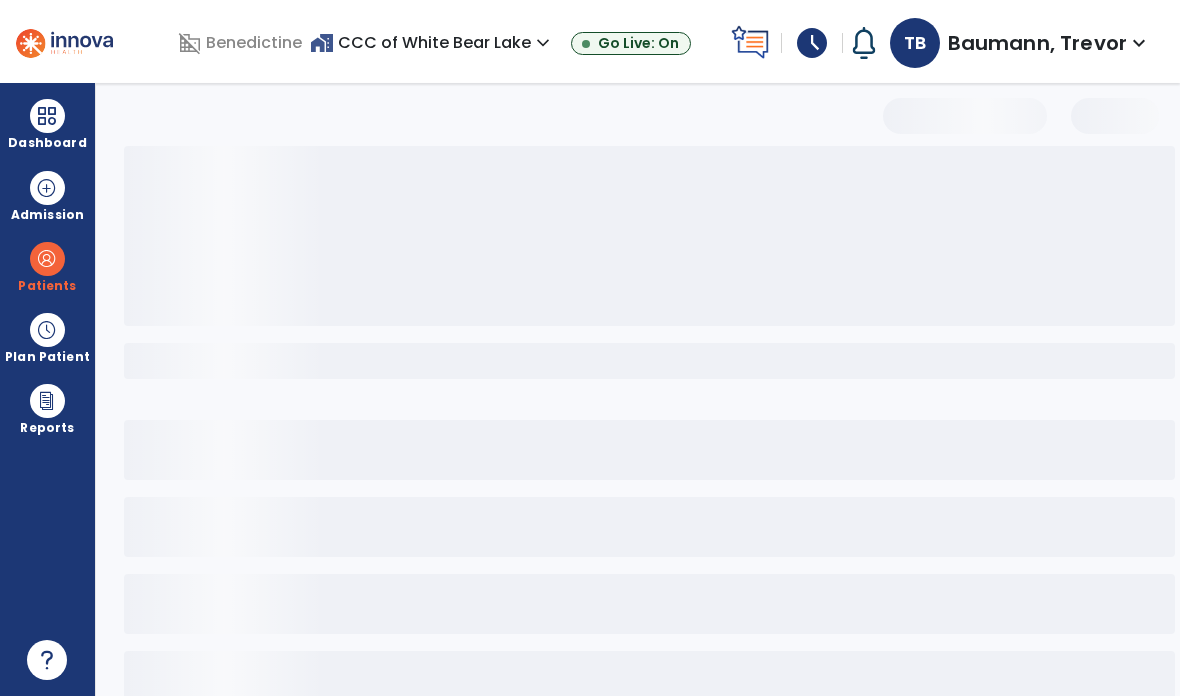 select on "***" 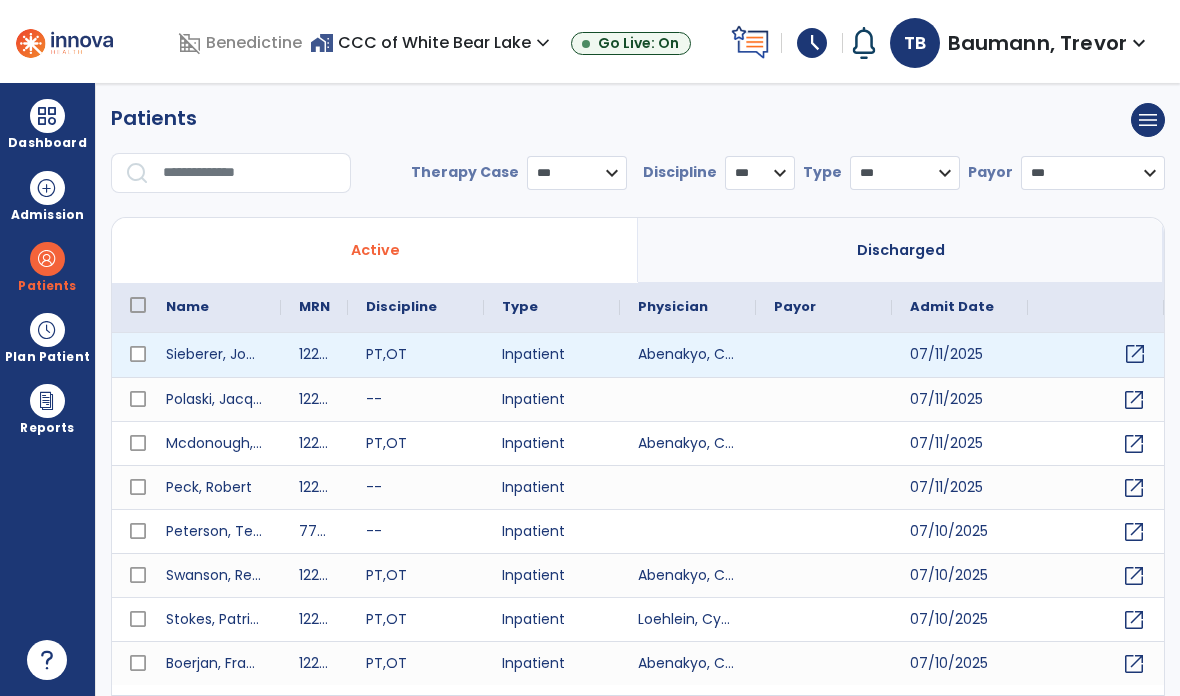 click on "open_in_new" at bounding box center (1135, 354) 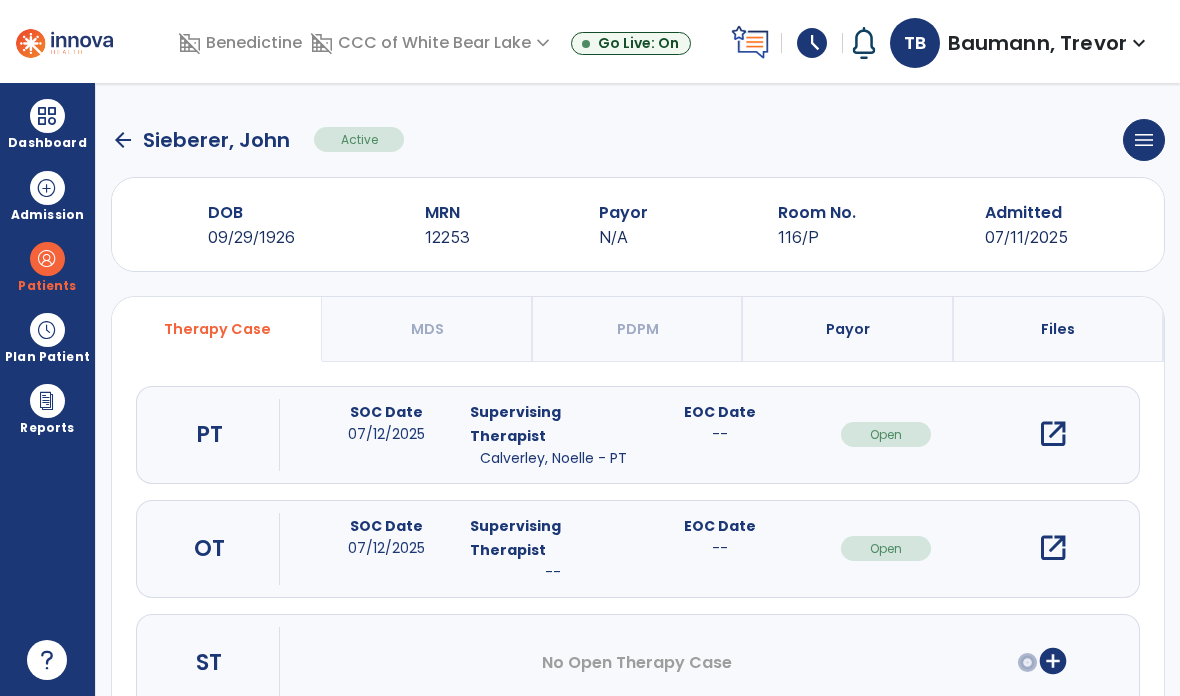 click on "open_in_new" at bounding box center (1053, 434) 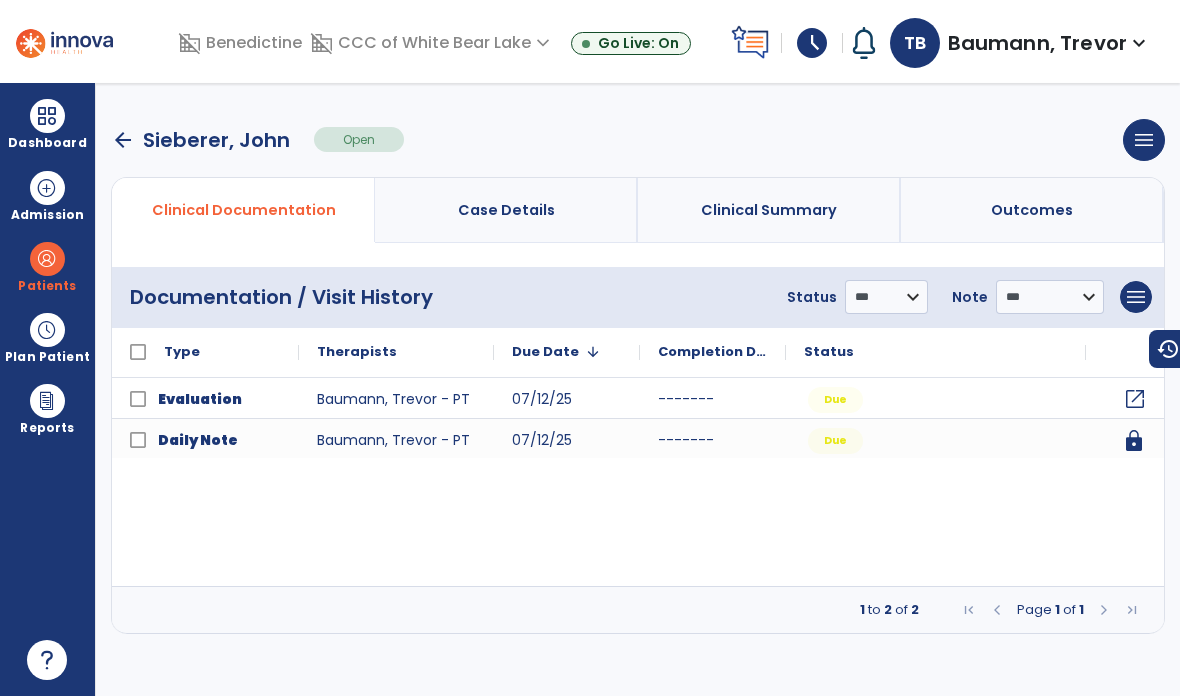 click on "open_in_new" 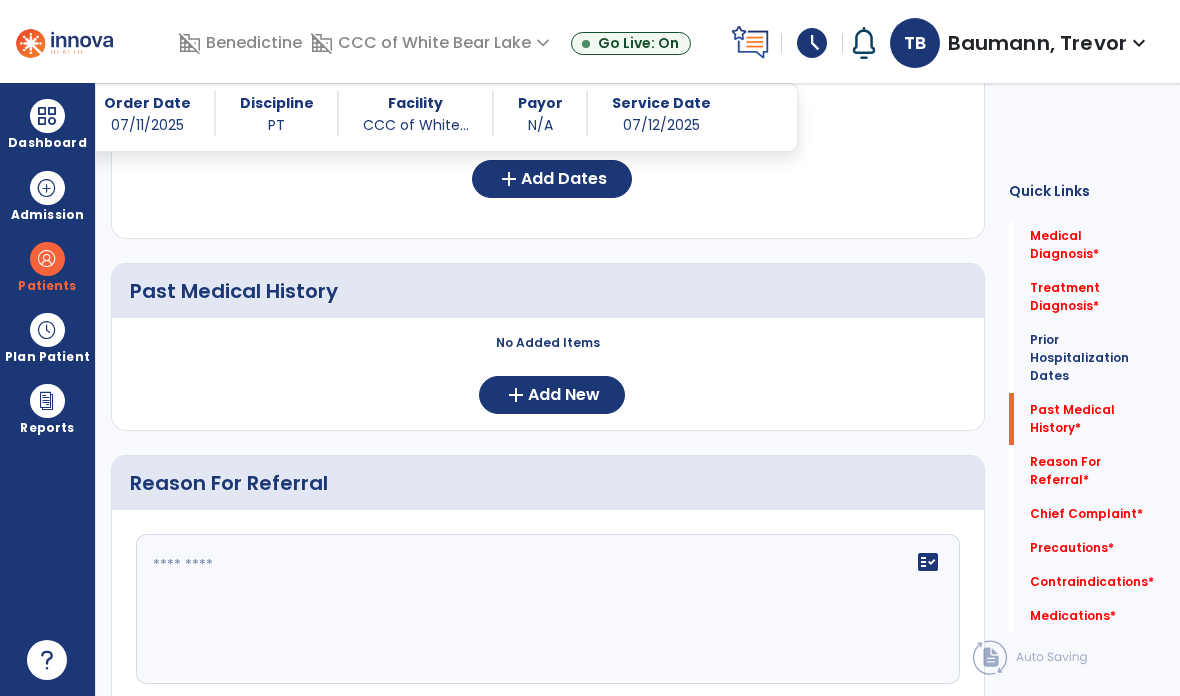 scroll, scrollTop: 681, scrollLeft: 0, axis: vertical 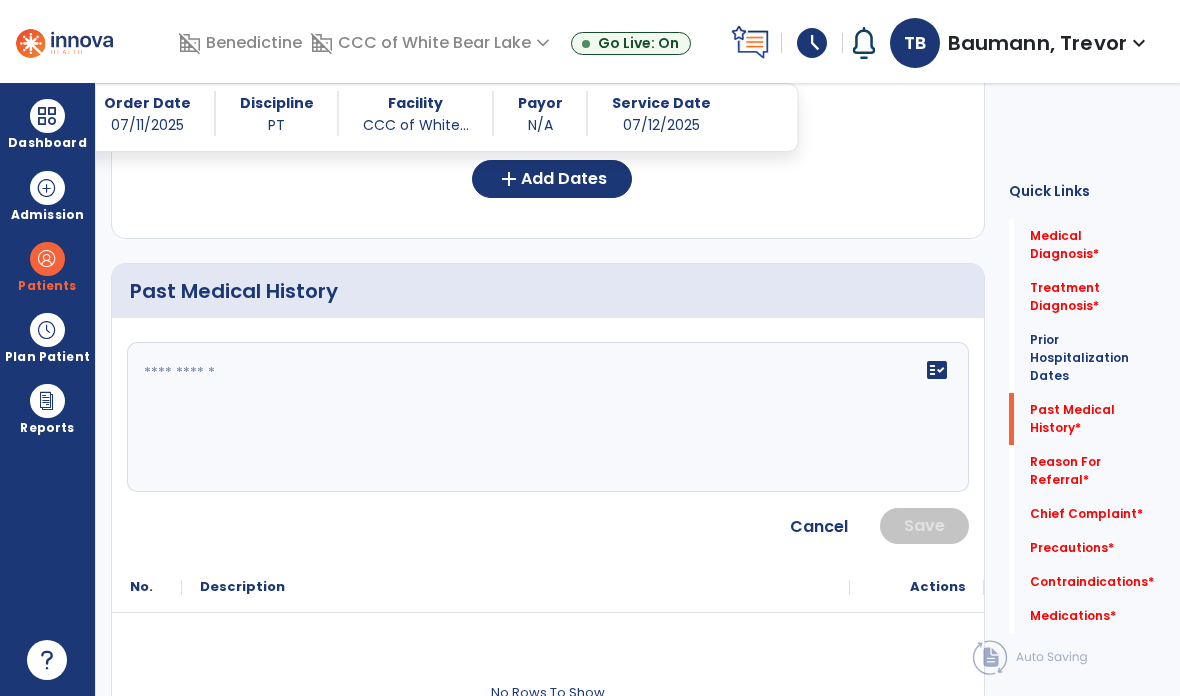 click on "fact_check" 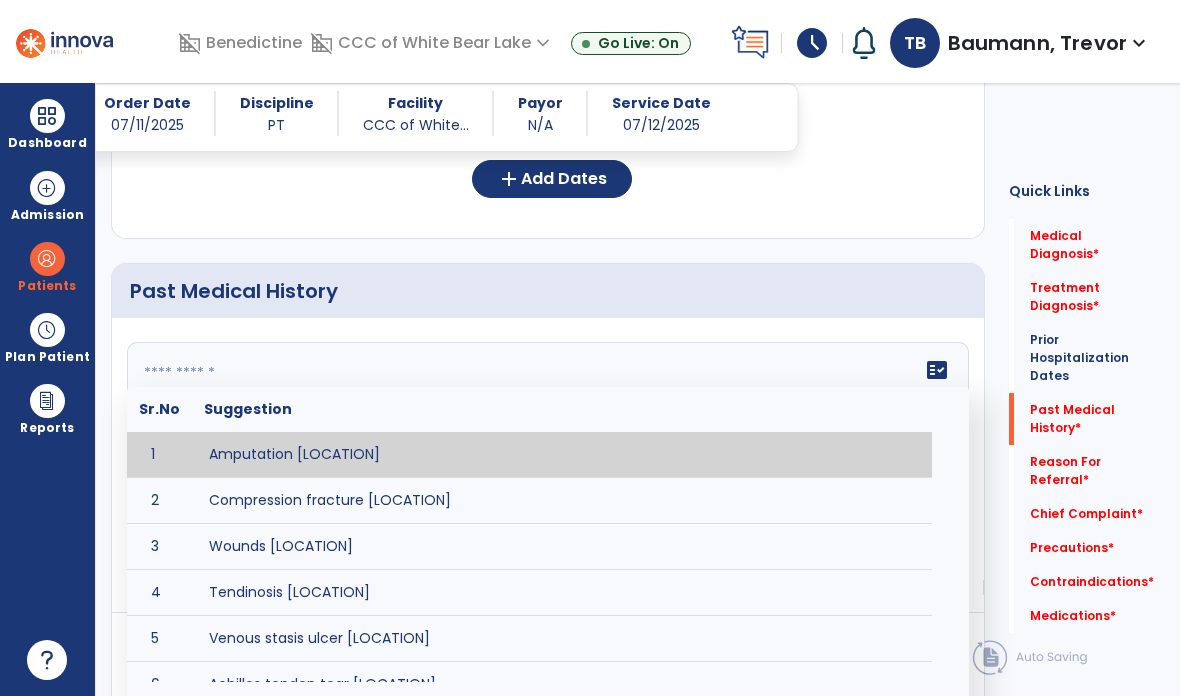 paste on "**********" 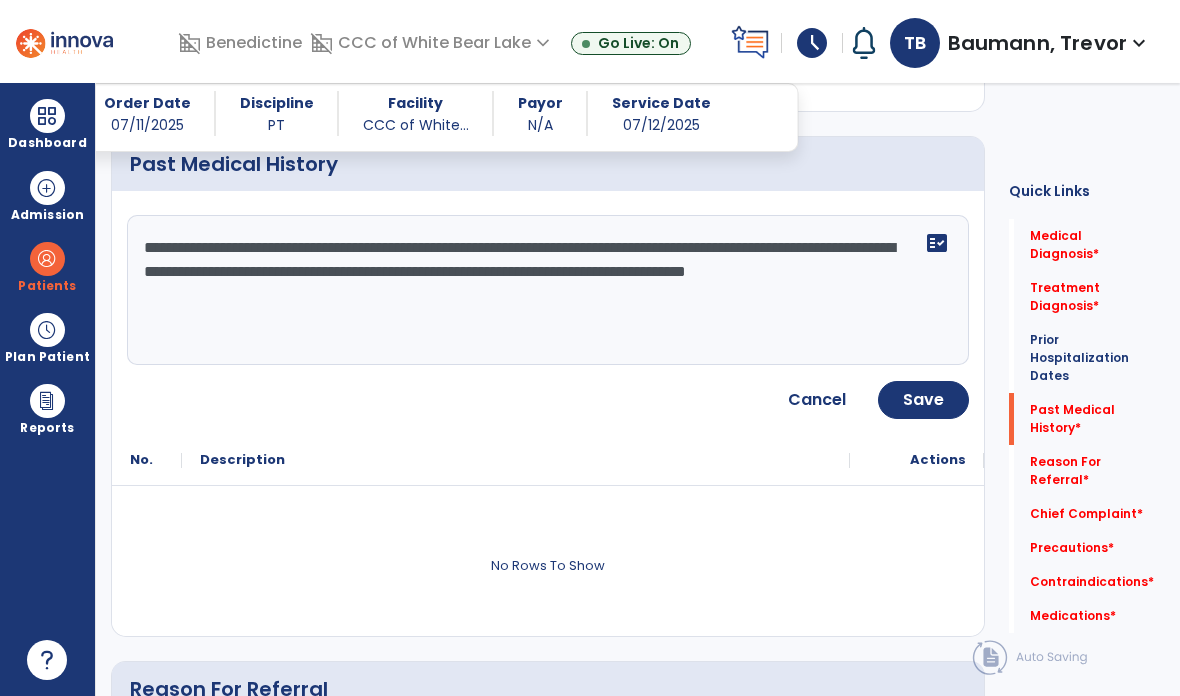 scroll, scrollTop: 809, scrollLeft: 0, axis: vertical 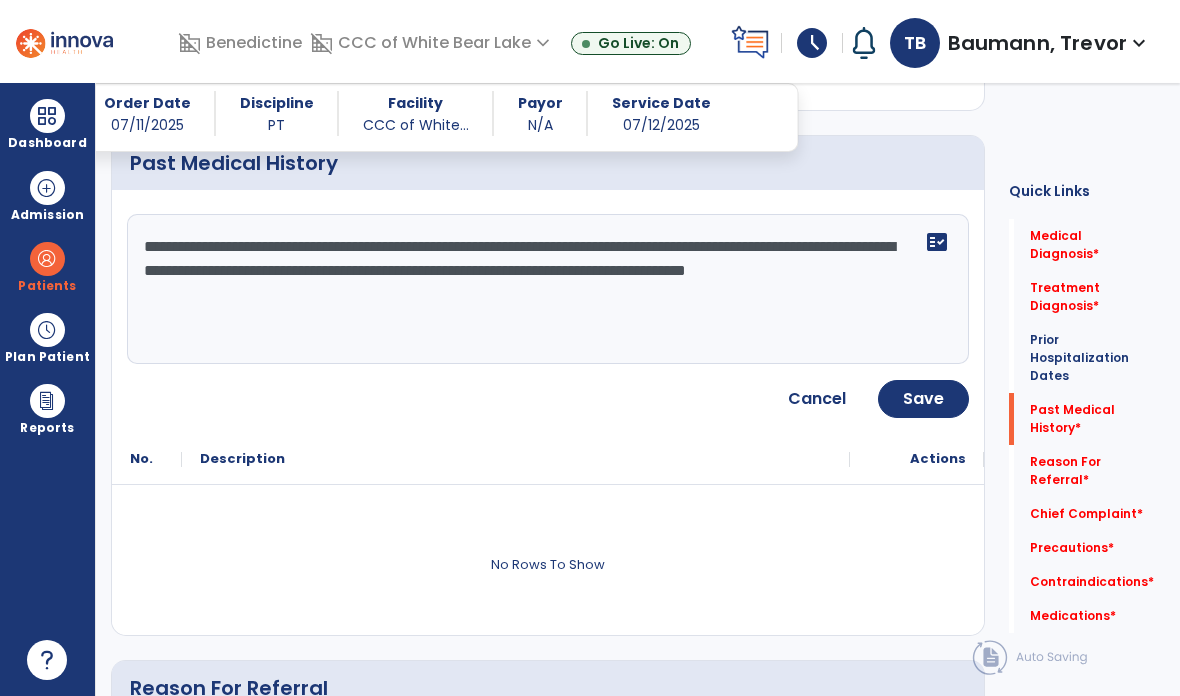 click on "Save" 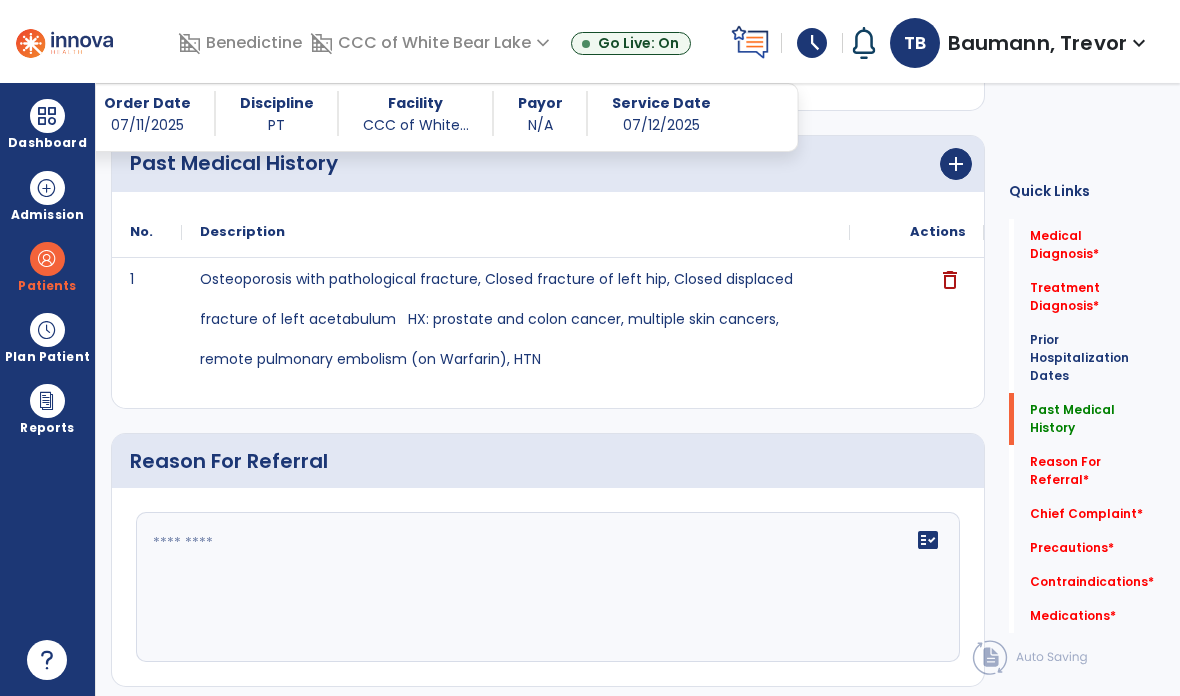 click on "fact_check" 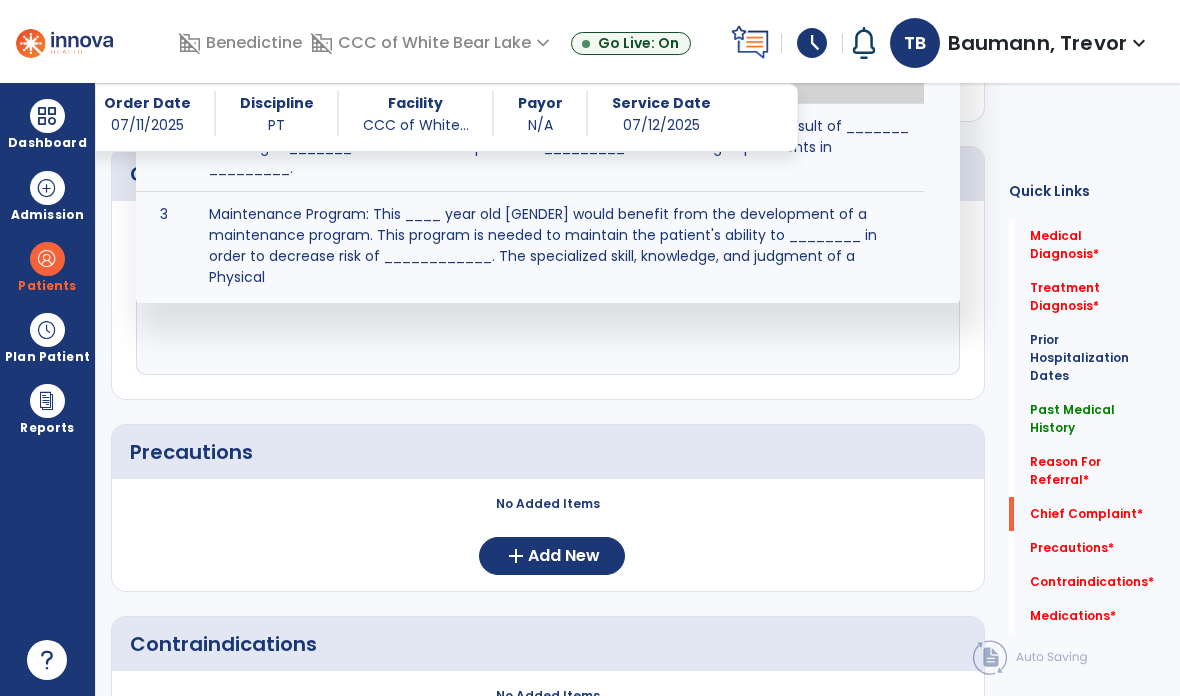 scroll, scrollTop: 1418, scrollLeft: 0, axis: vertical 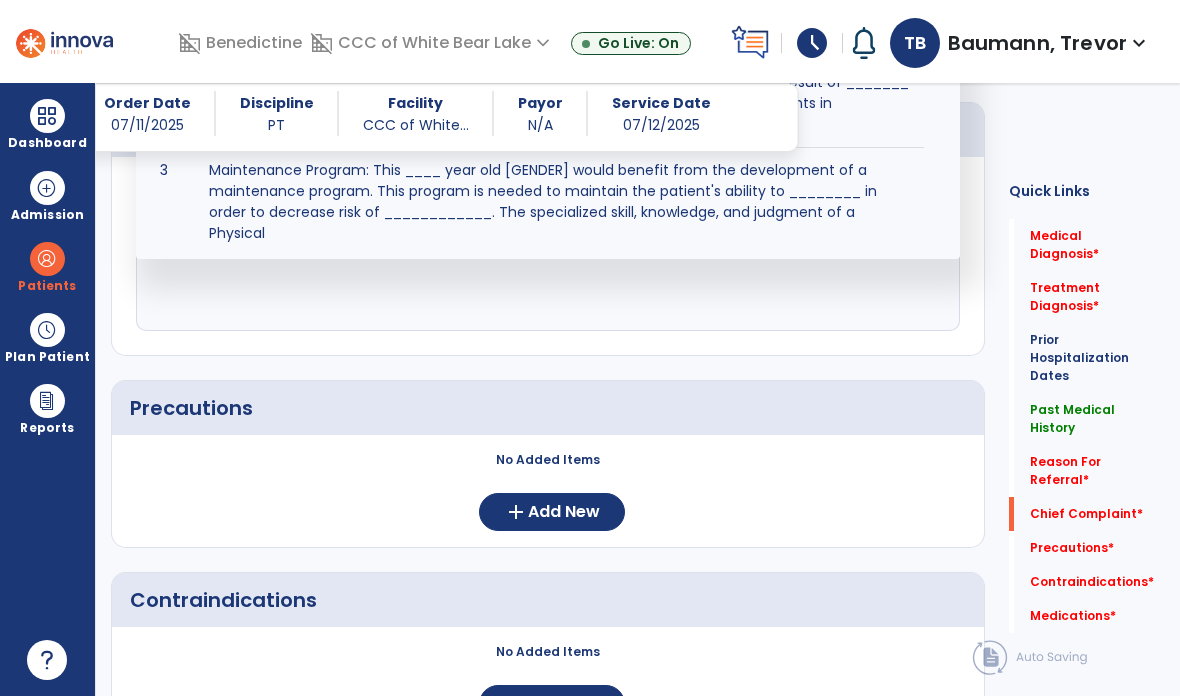 click on "Add New" 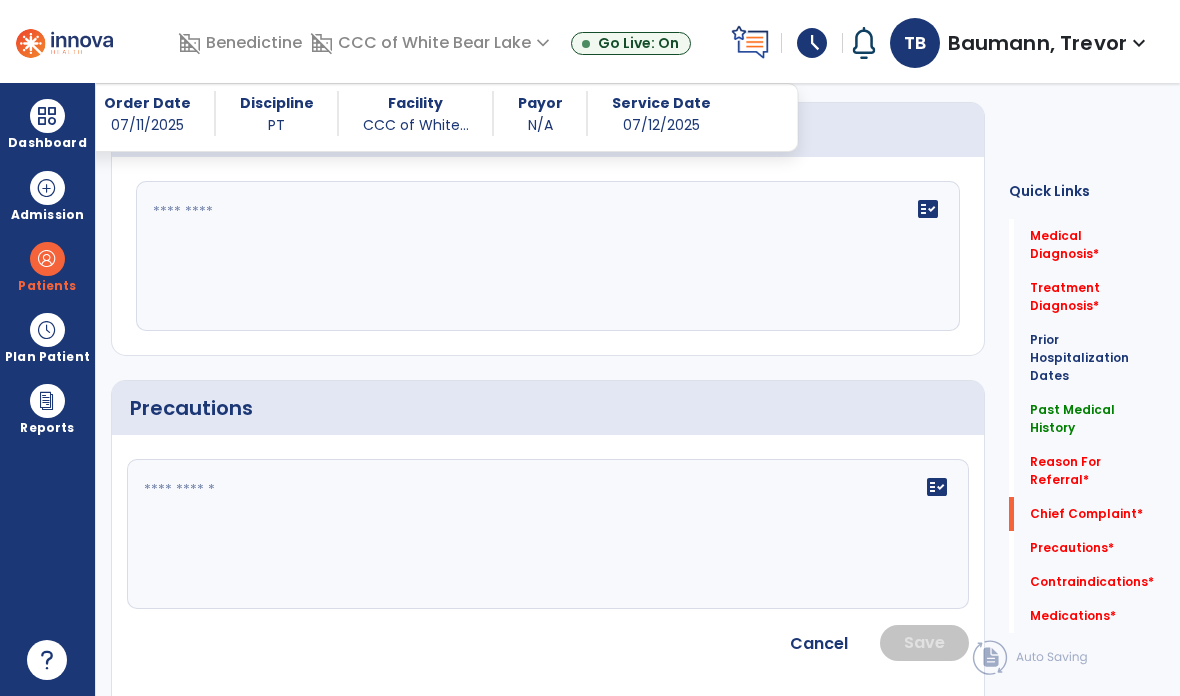 click 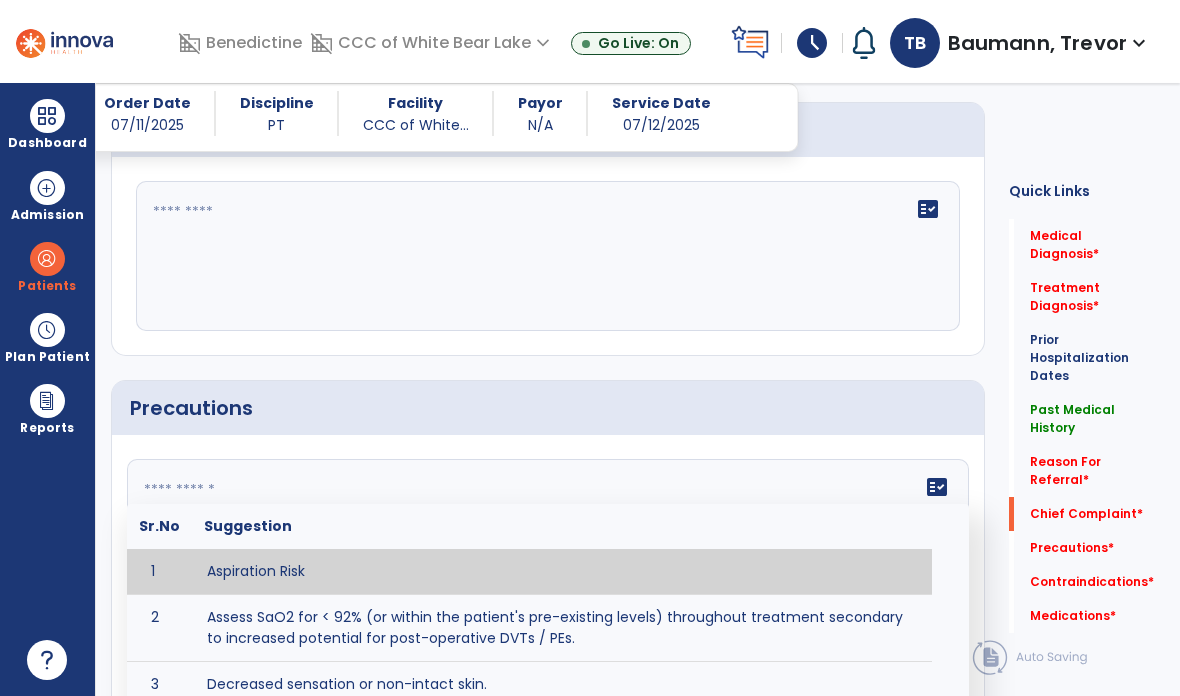 type on "*" 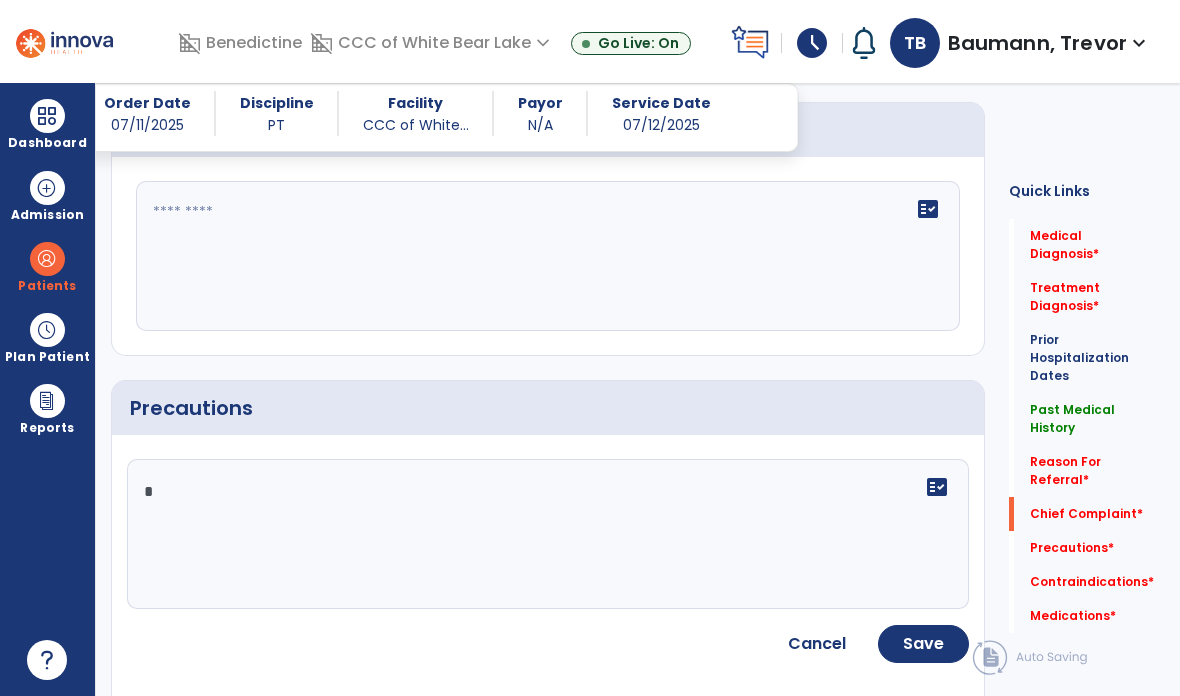 click on "*" 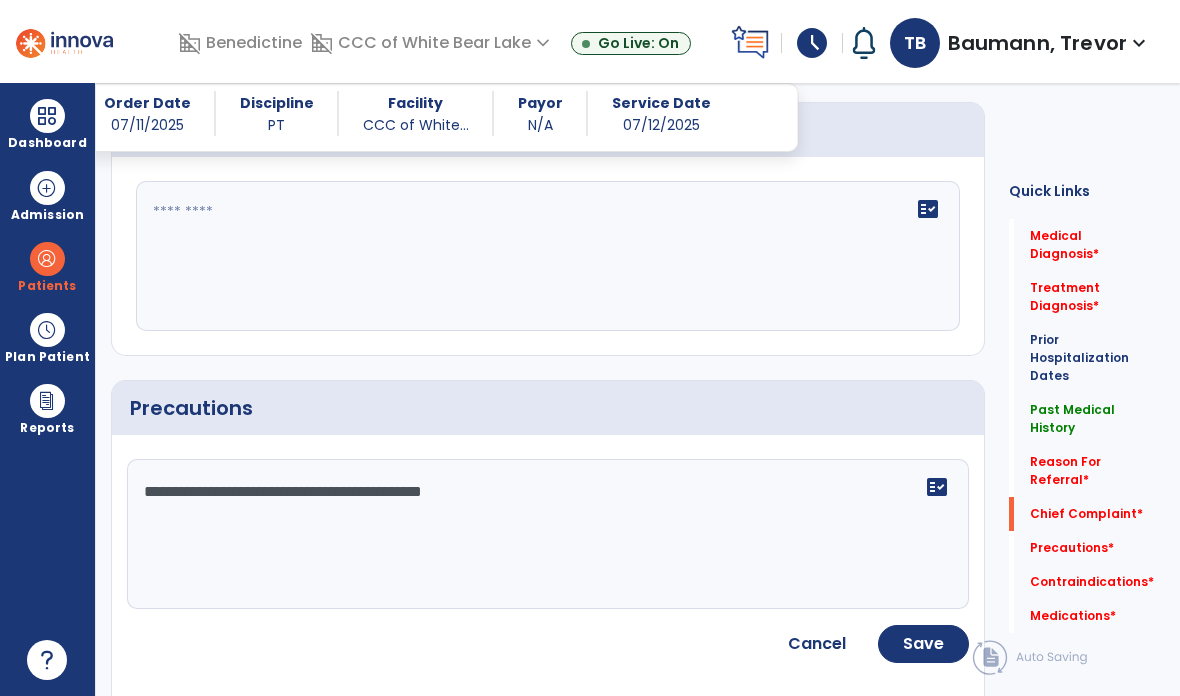click on "**********" 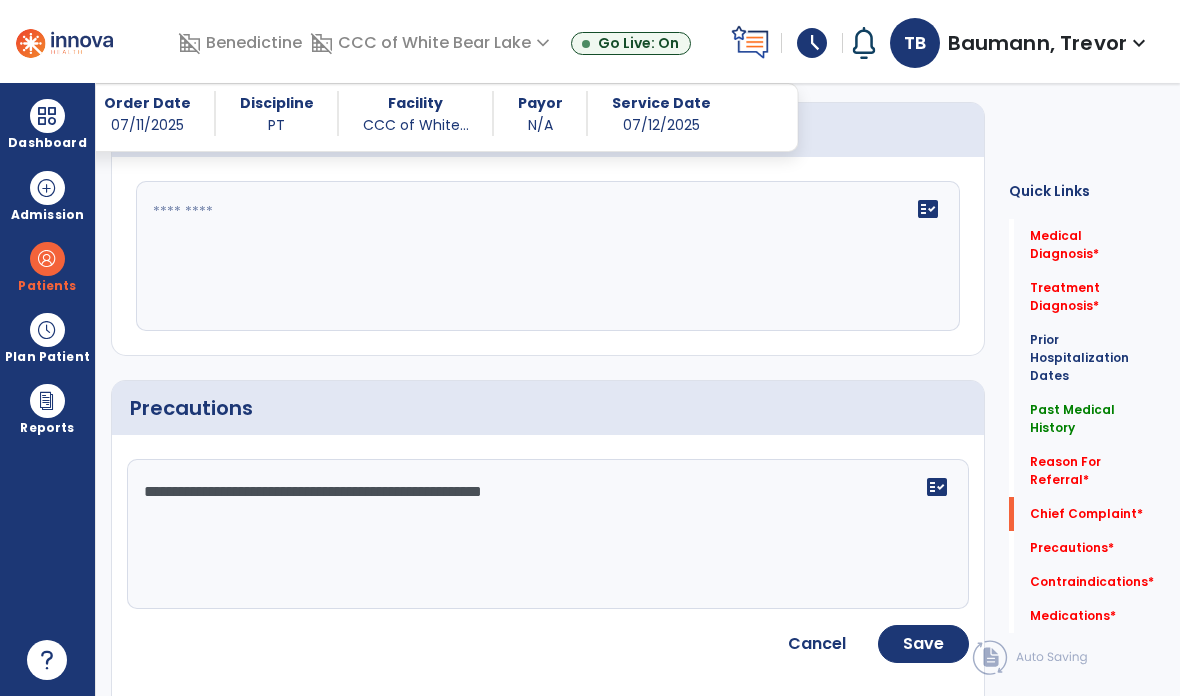 type on "**********" 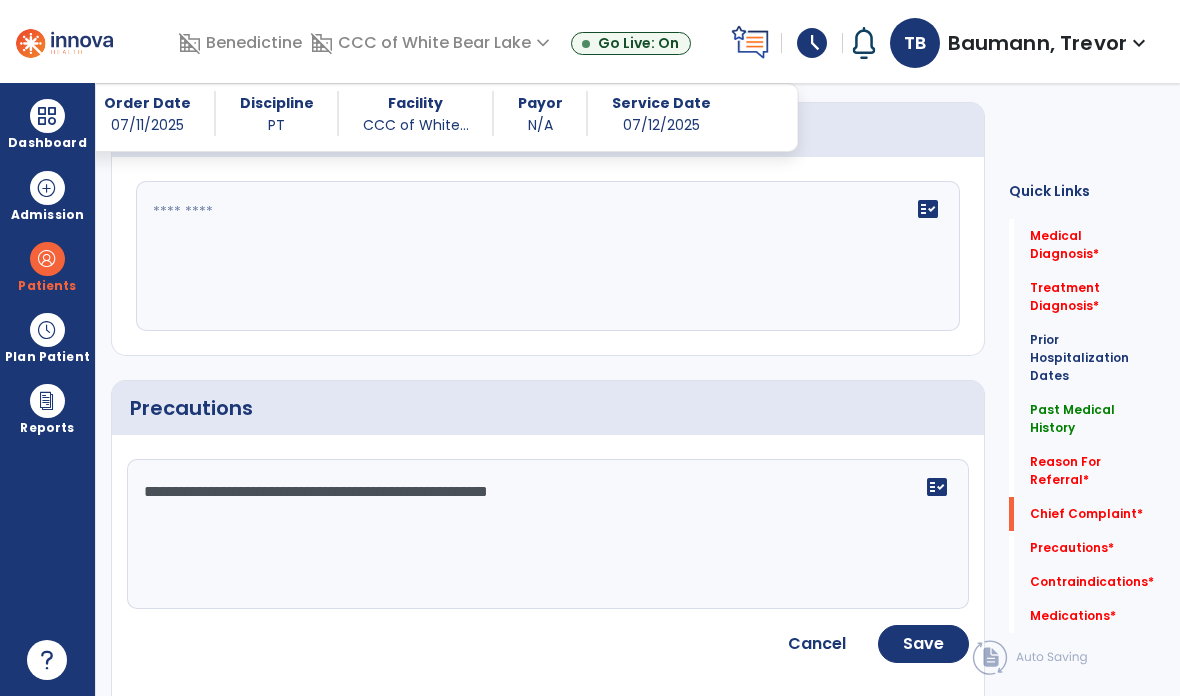 click on "Save" 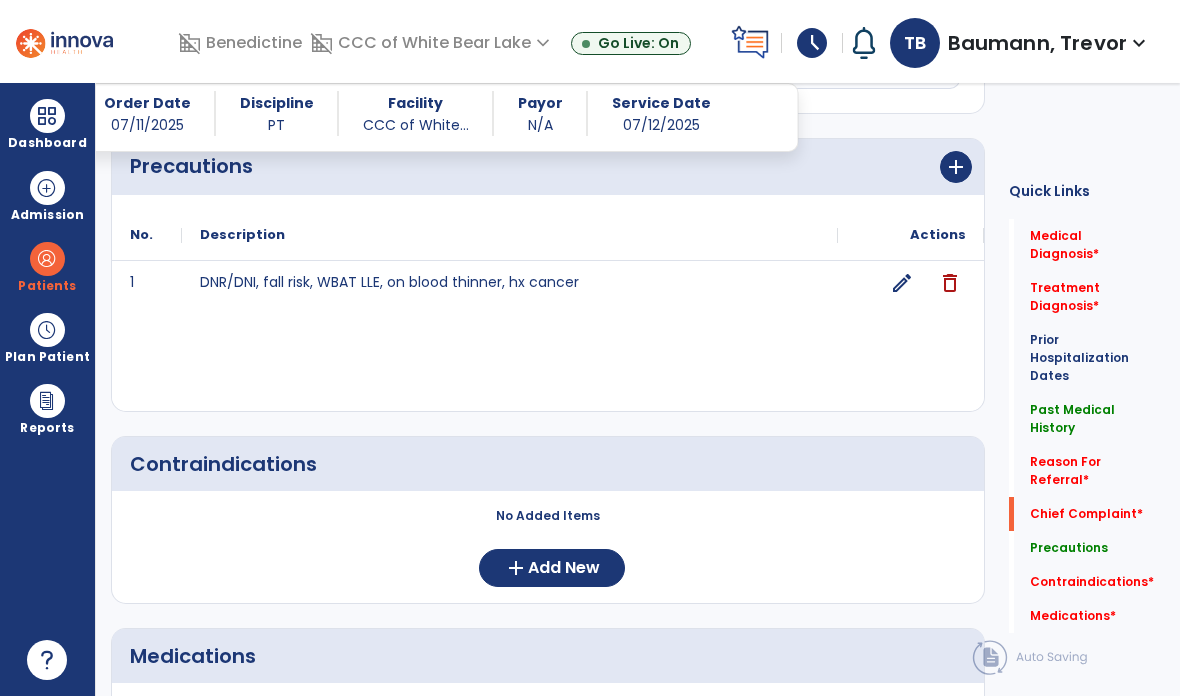 scroll, scrollTop: 1660, scrollLeft: 0, axis: vertical 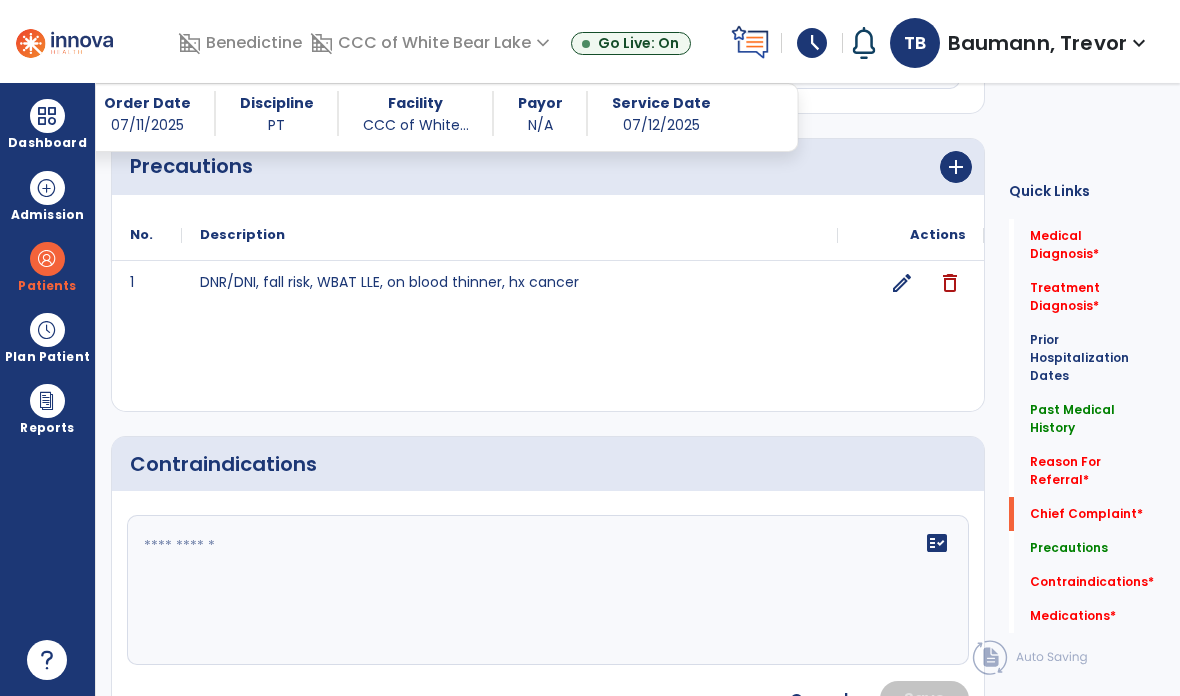 click 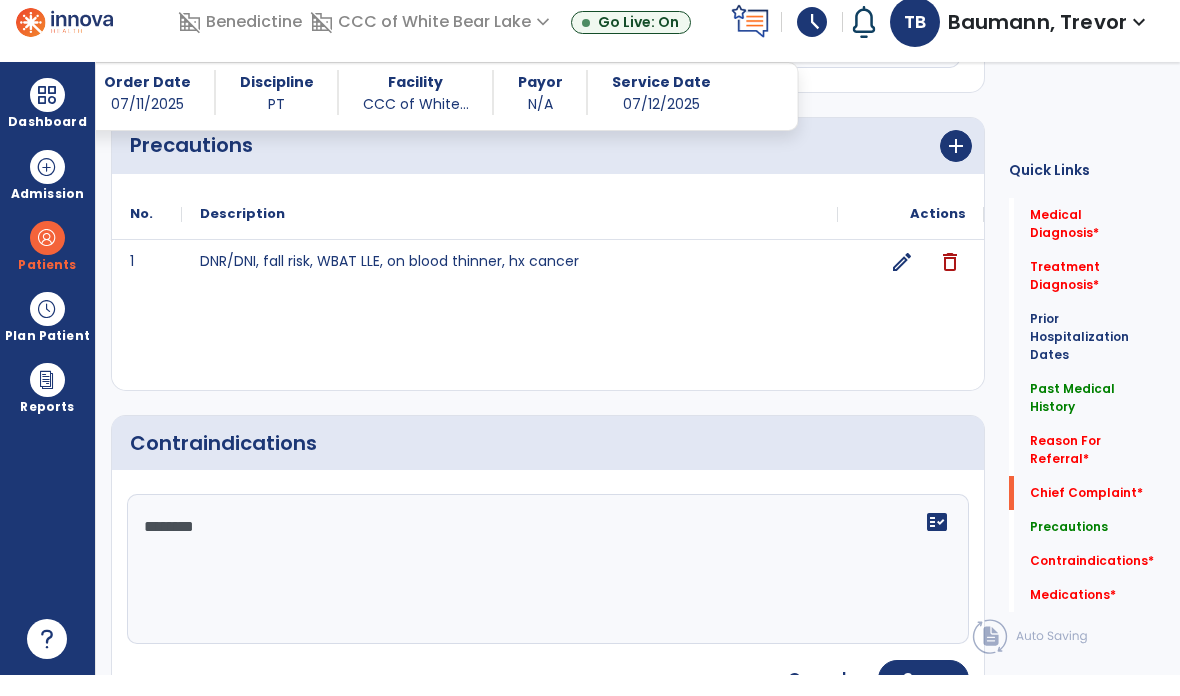 type on "*********" 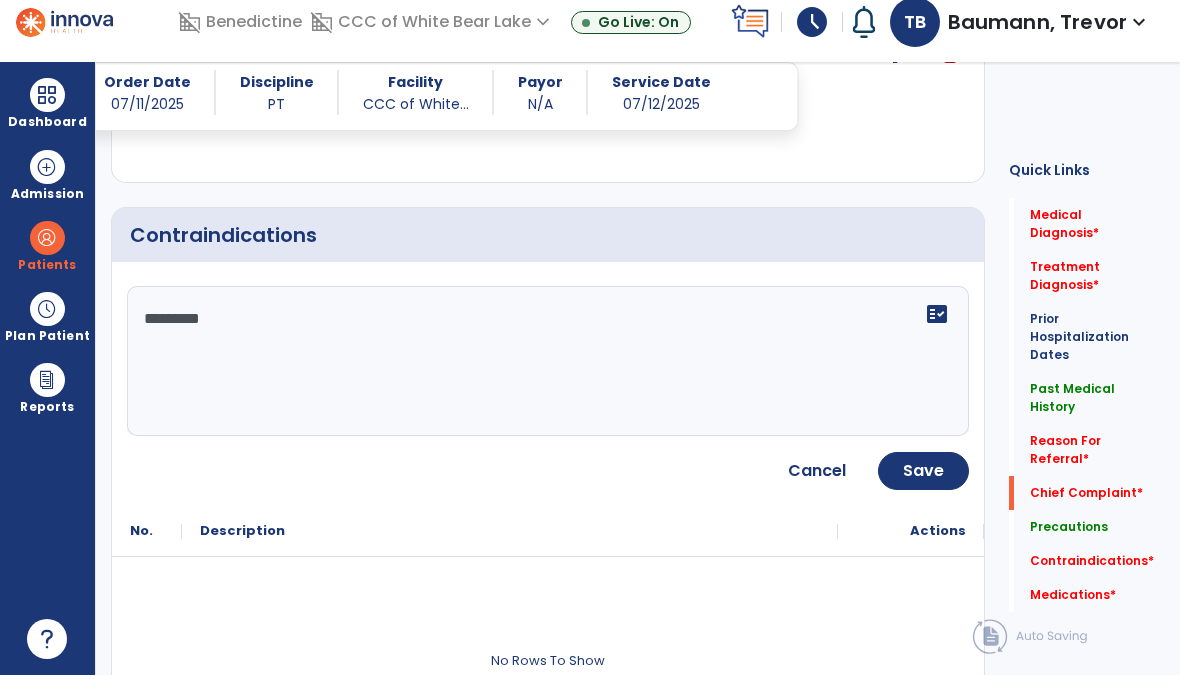 click on "Save" 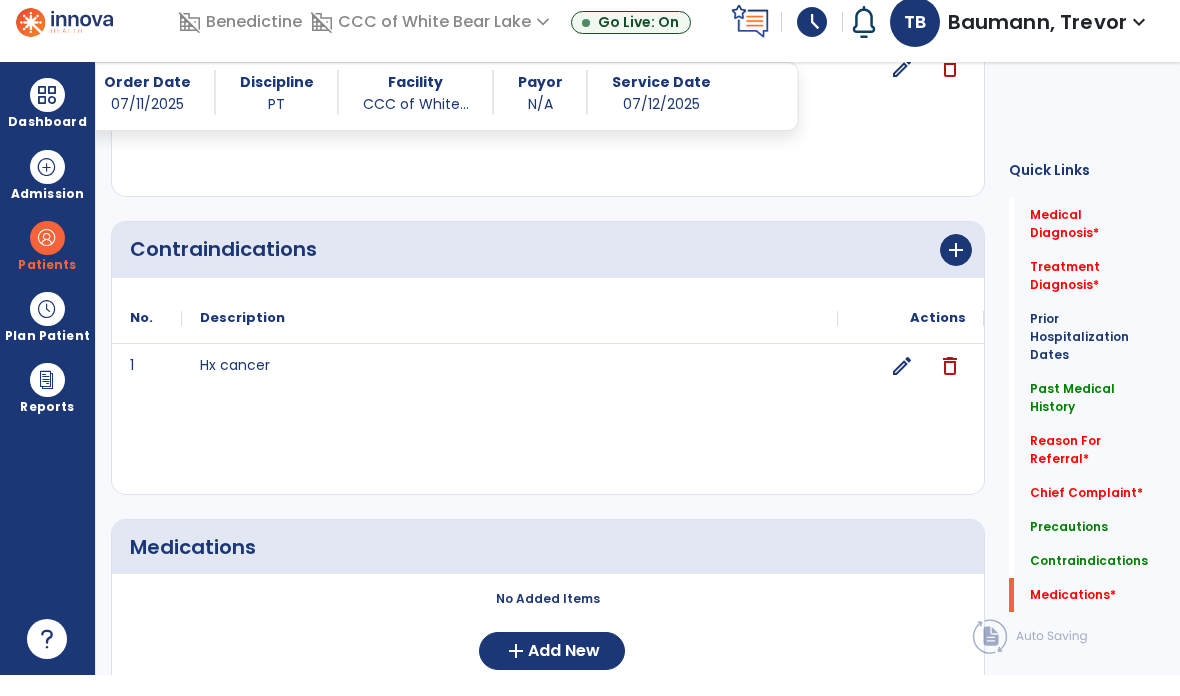 scroll, scrollTop: 21, scrollLeft: 0, axis: vertical 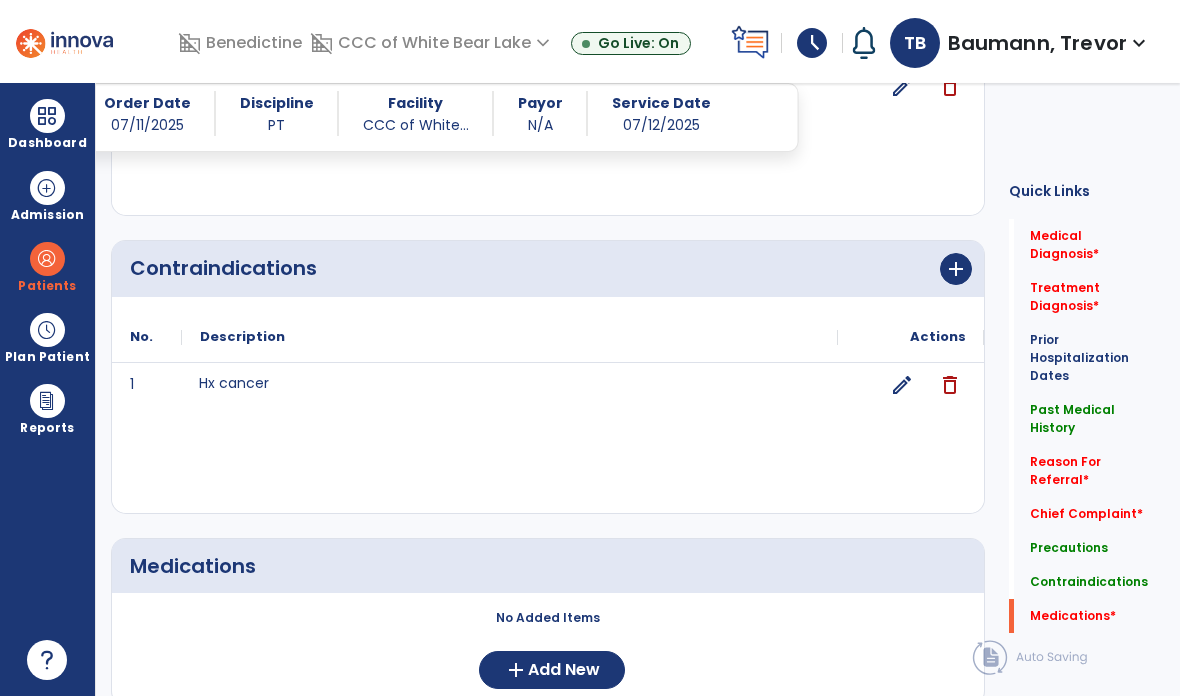 click on "Add New" 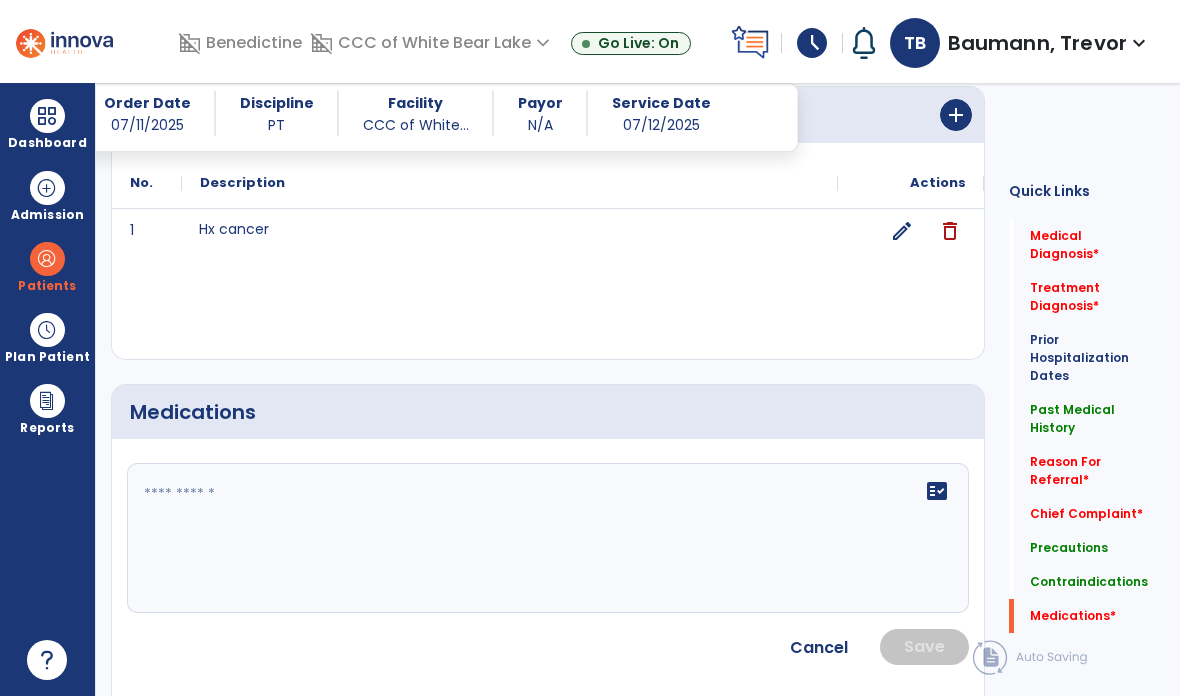 scroll, scrollTop: 2036, scrollLeft: 0, axis: vertical 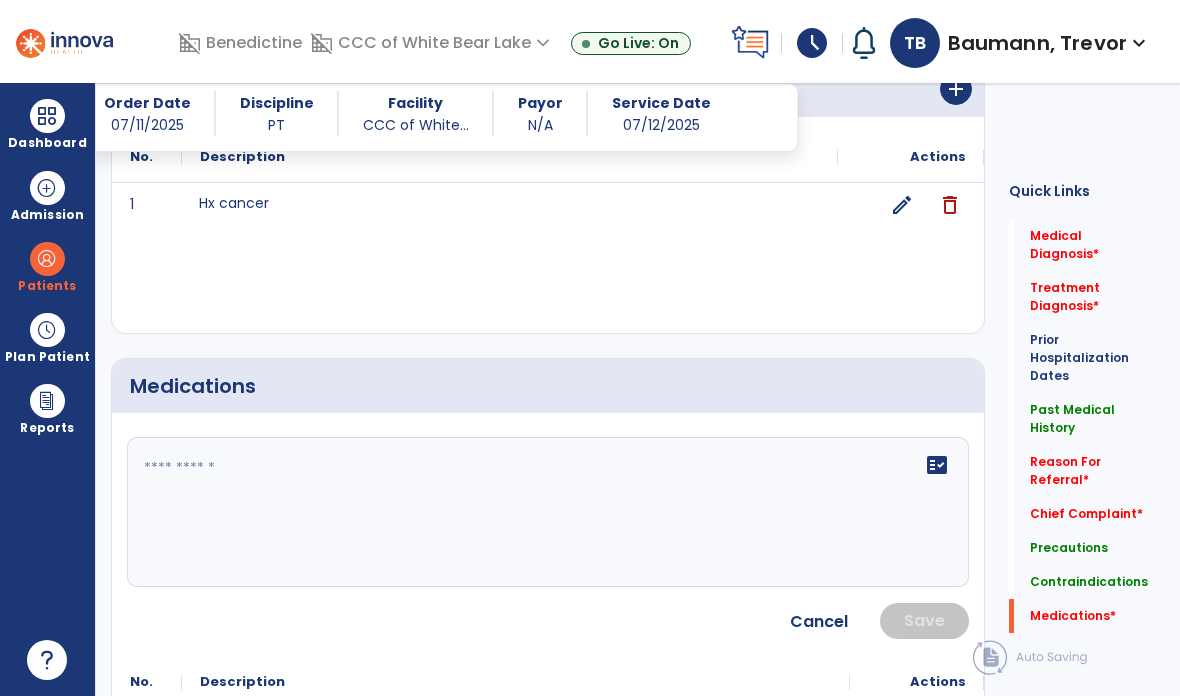 click on "fact_check" 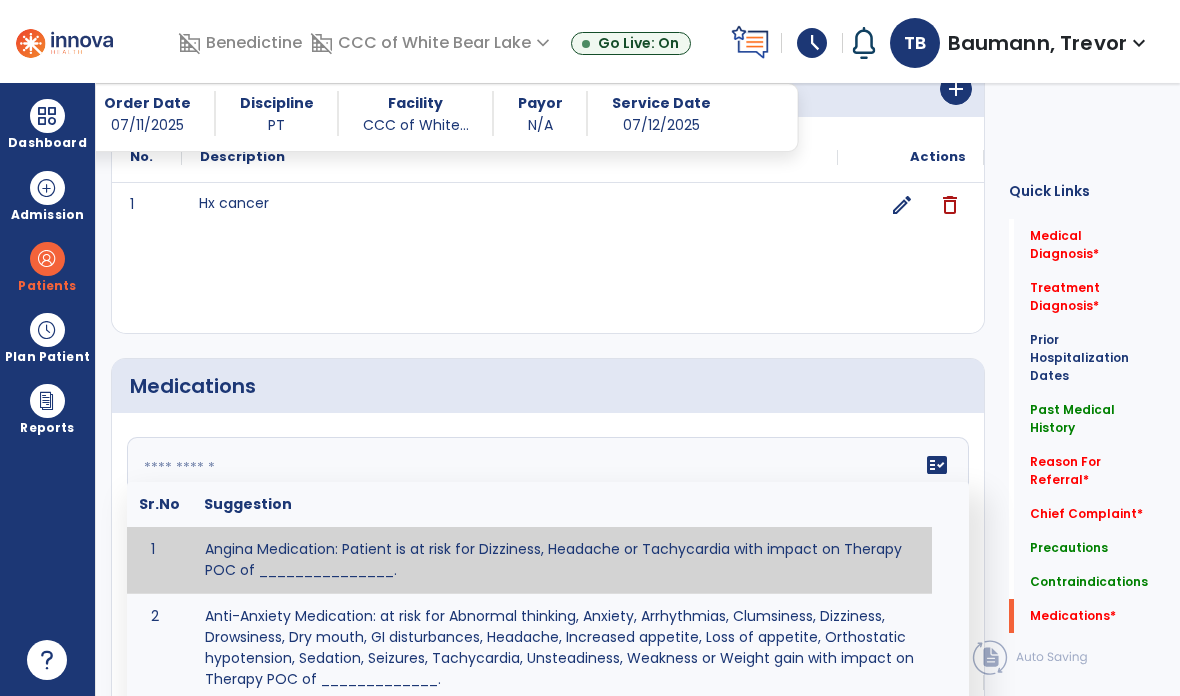 paste on "**********" 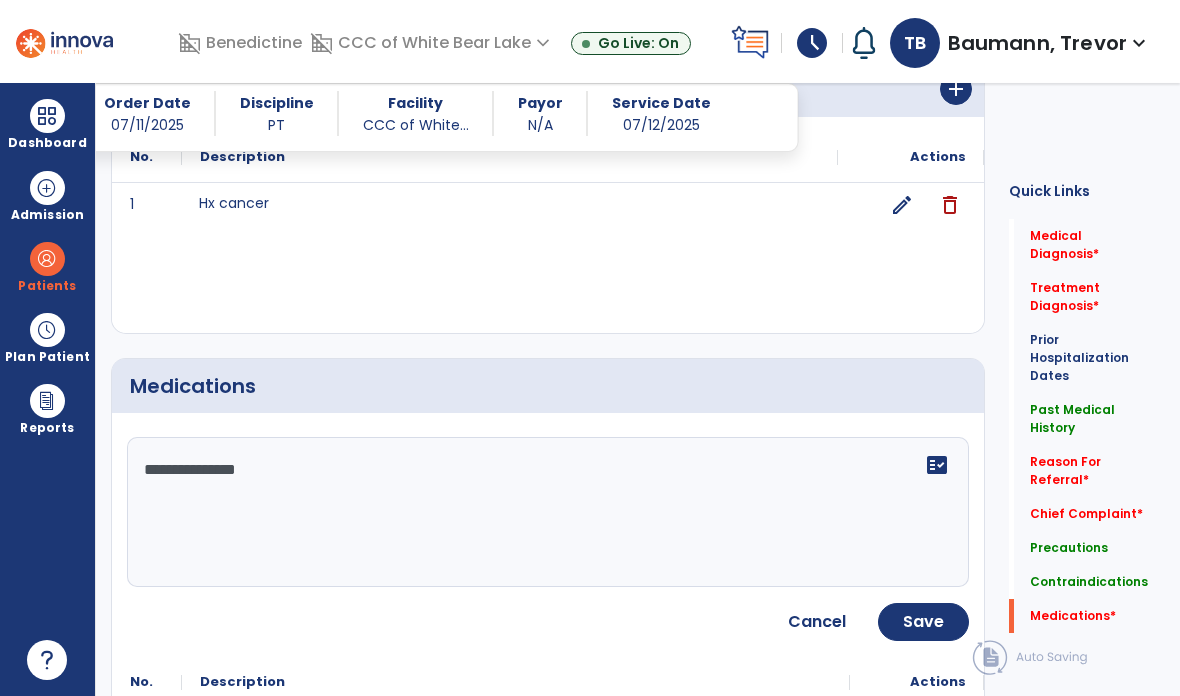 click on "**********" 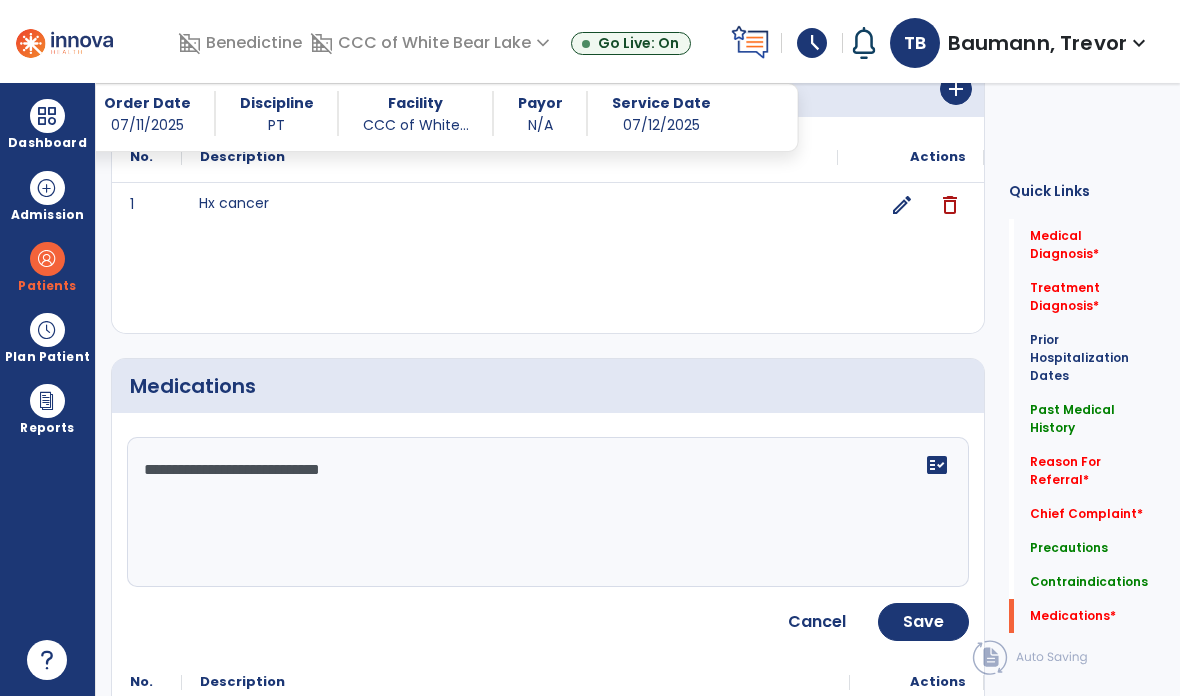 click on "**********" 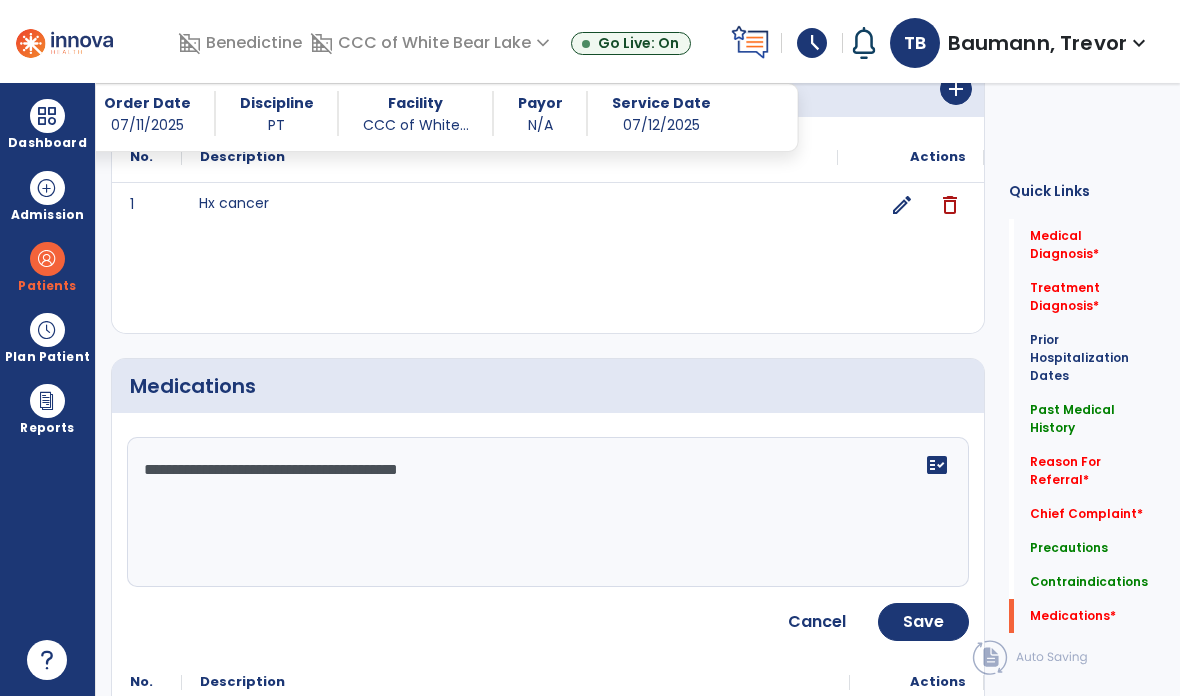 paste on "**********" 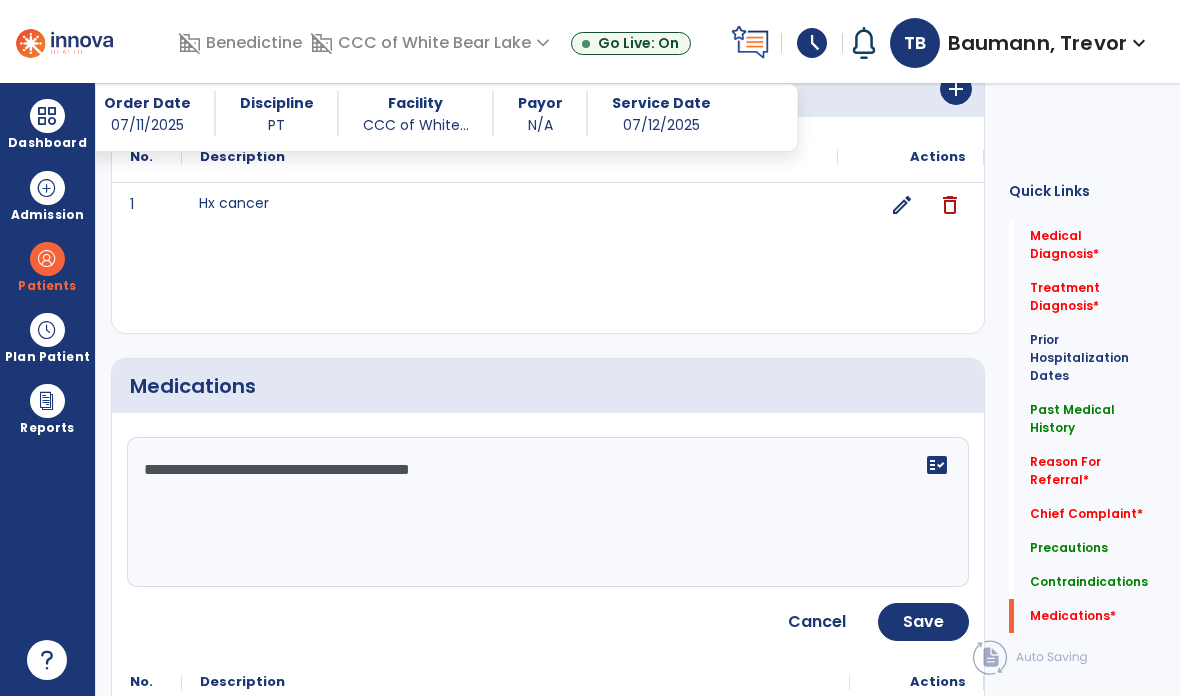 click on "**********" 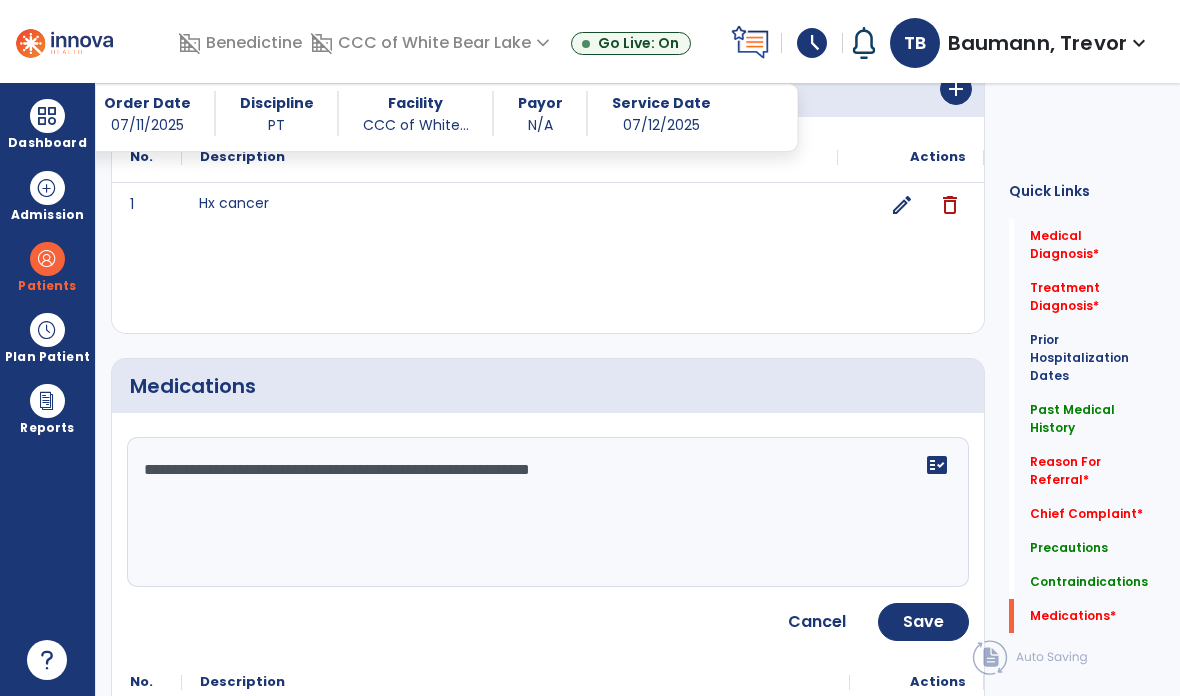 click on "**********" 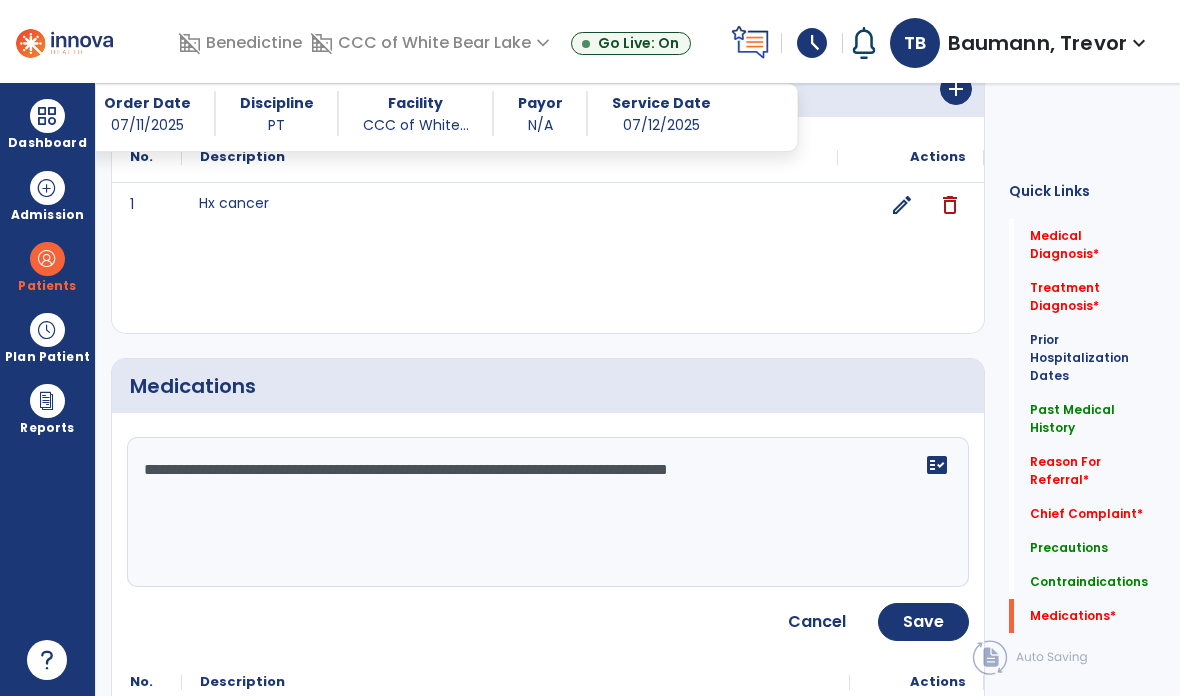 paste on "**********" 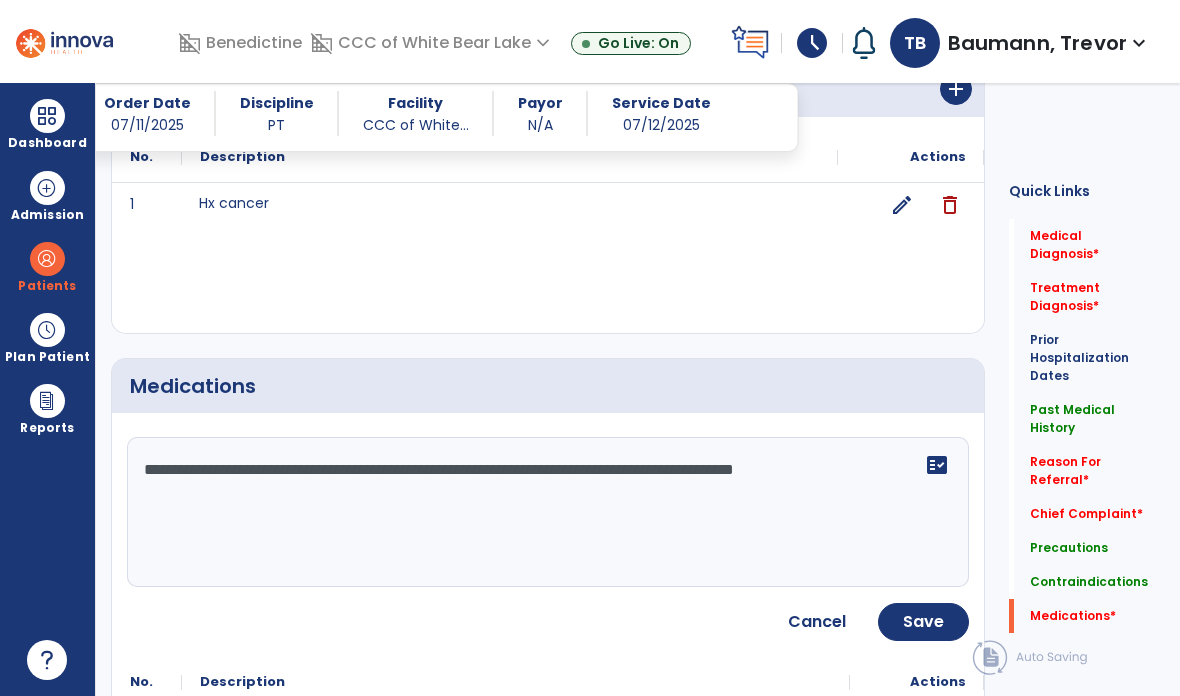 click on "**********" 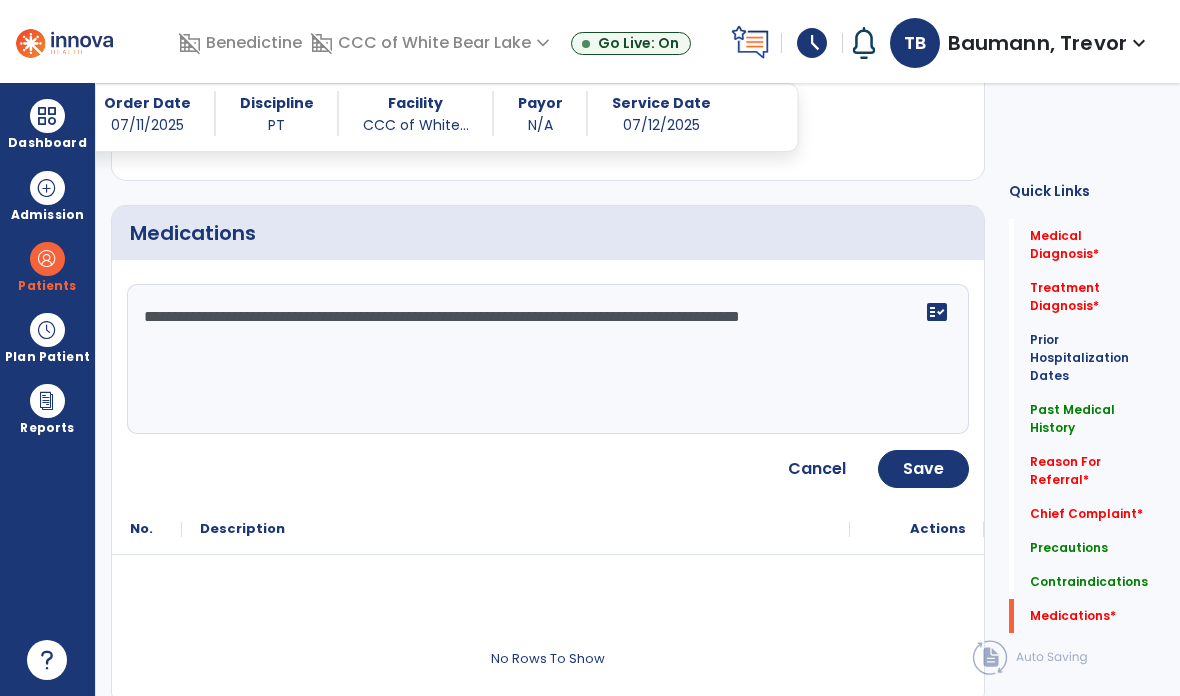 click on "Save" 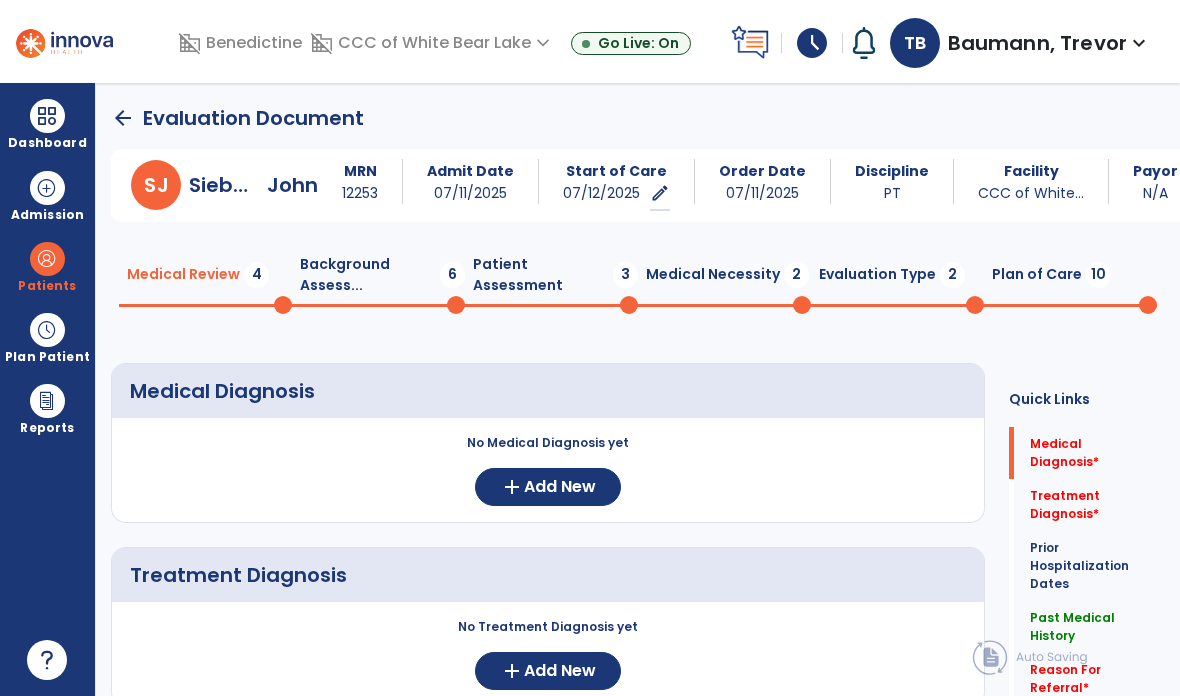 scroll, scrollTop: 0, scrollLeft: 0, axis: both 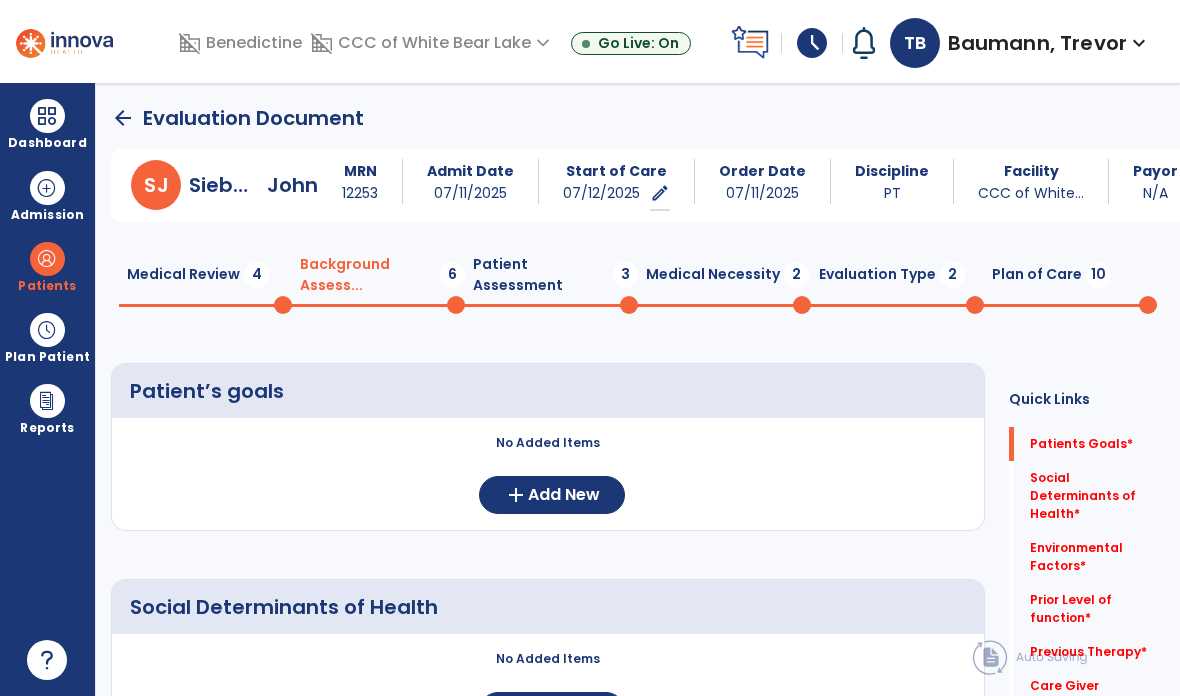 click on "Background Assess...  6" 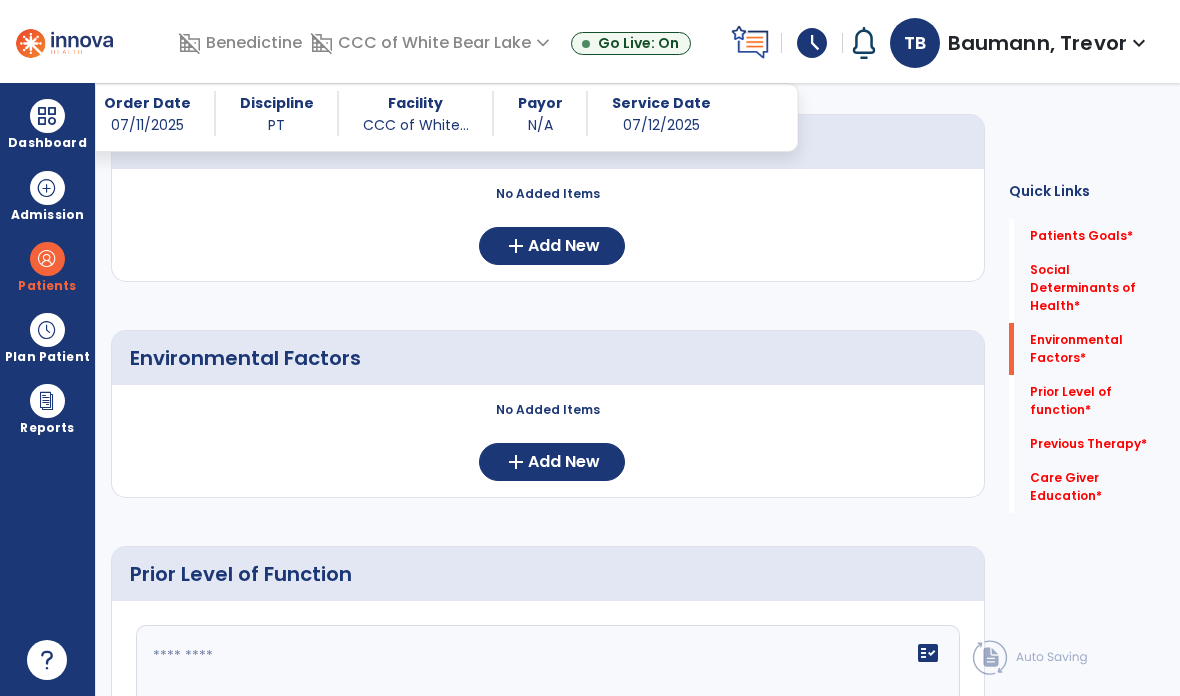scroll, scrollTop: 454, scrollLeft: 0, axis: vertical 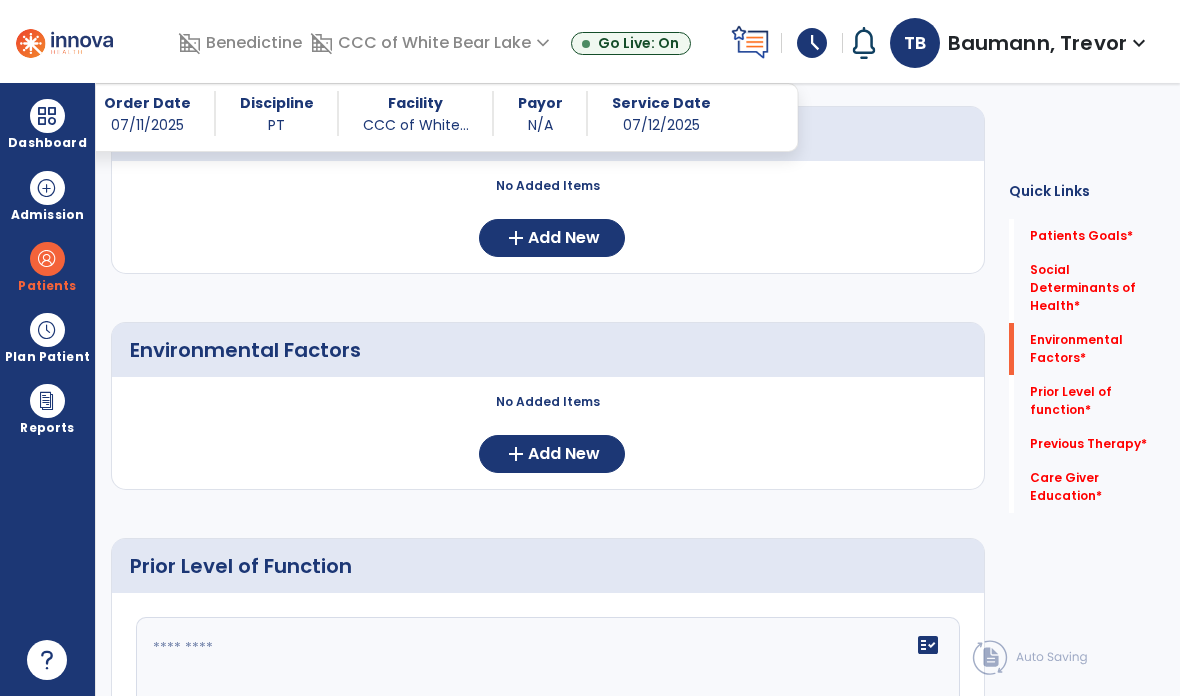 click on "Add New" 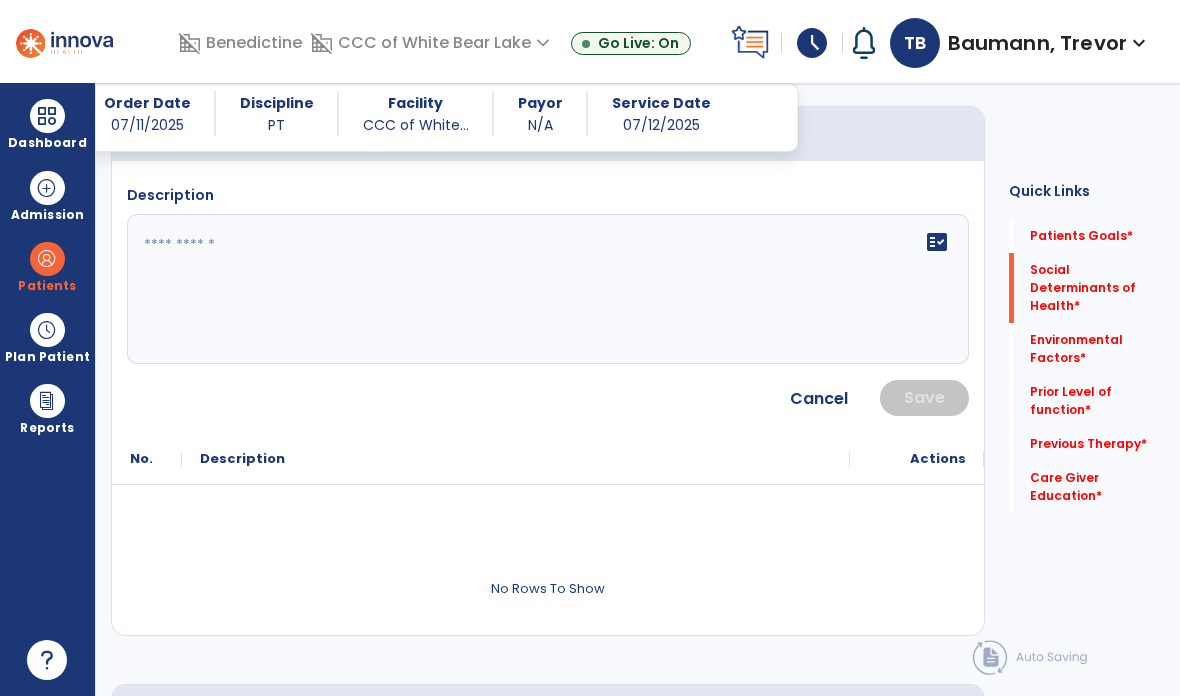 click on "fact_check" 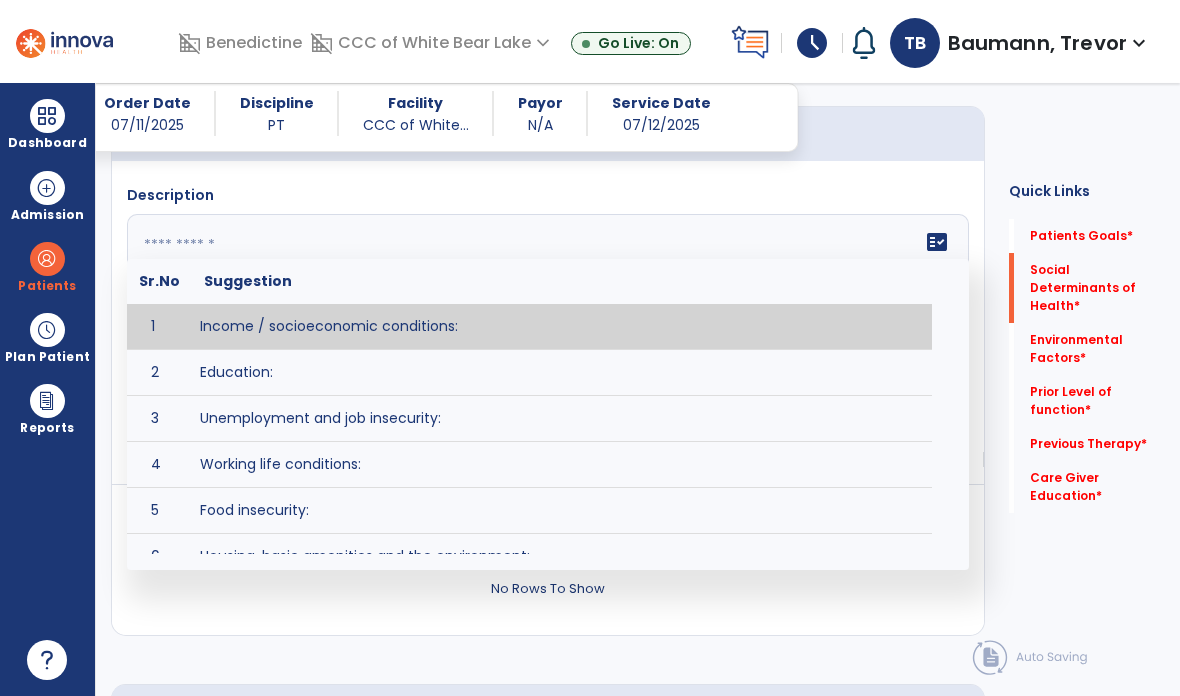 paste on "**********" 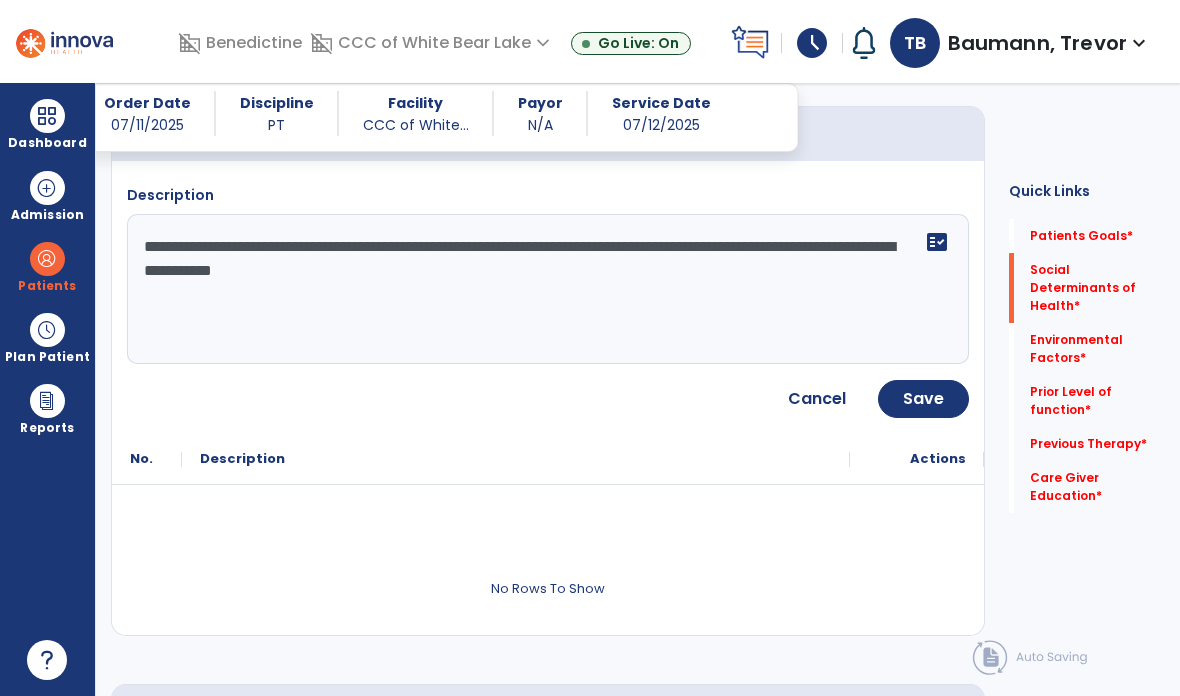 click on "Save" 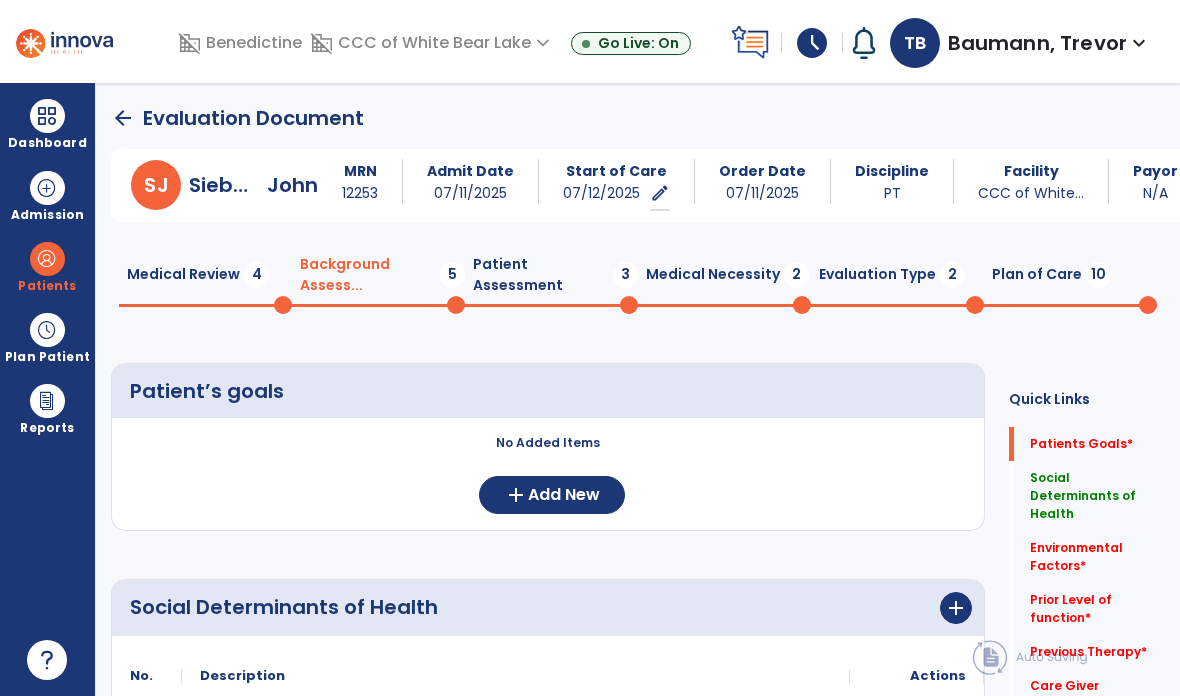 scroll, scrollTop: 0, scrollLeft: 0, axis: both 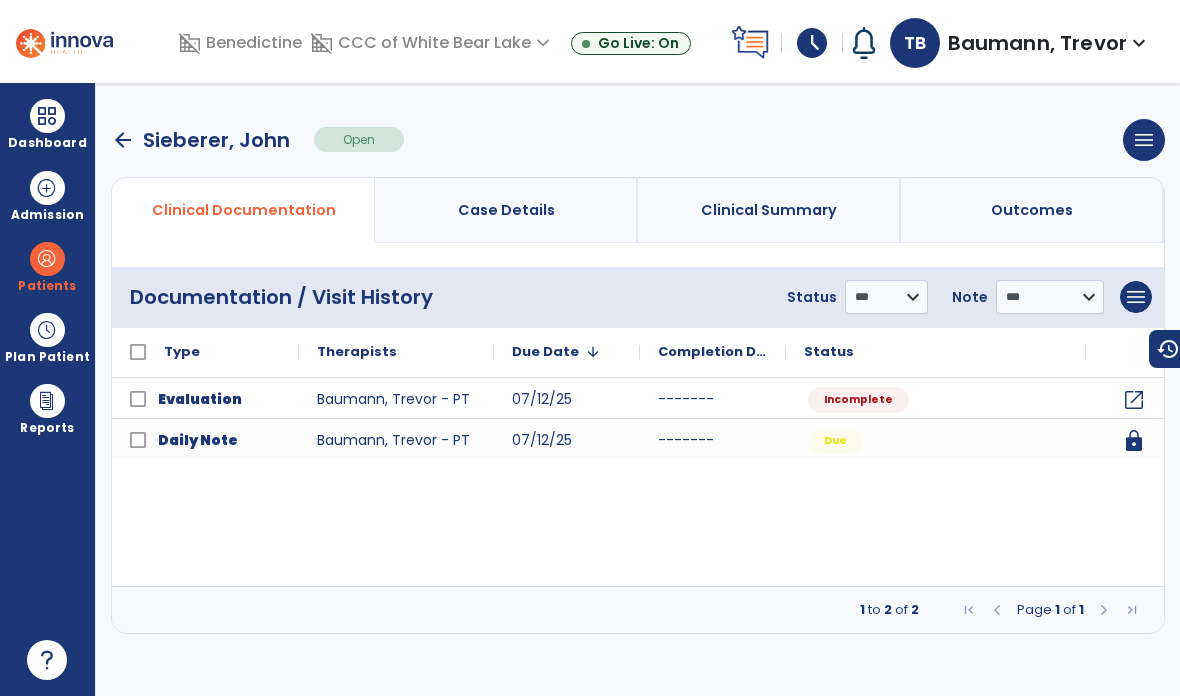 click on "arrow_back" at bounding box center (123, 140) 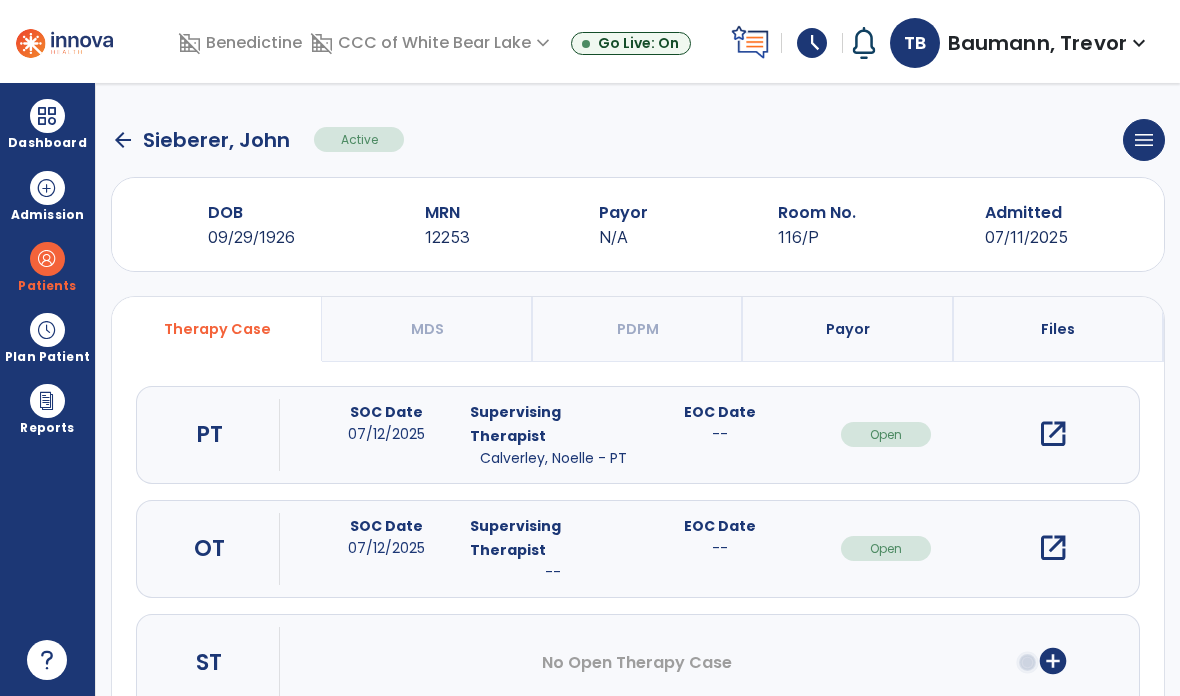 click at bounding box center (47, 116) 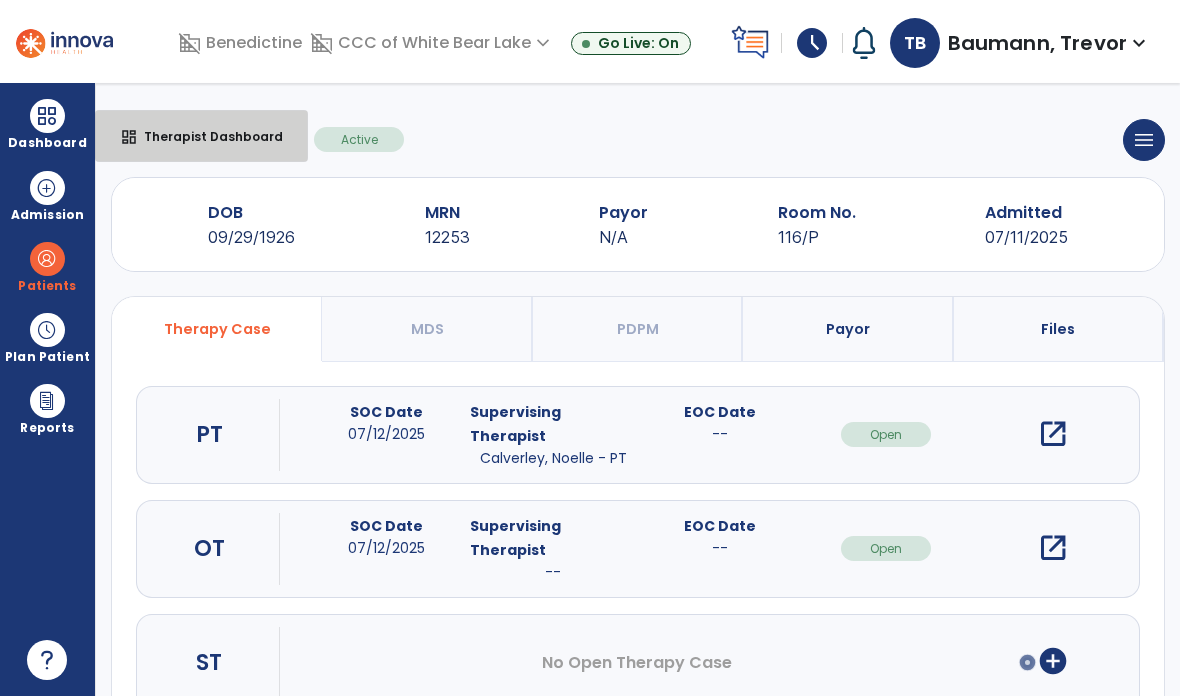 click on "Therapist Dashboard" at bounding box center [205, 136] 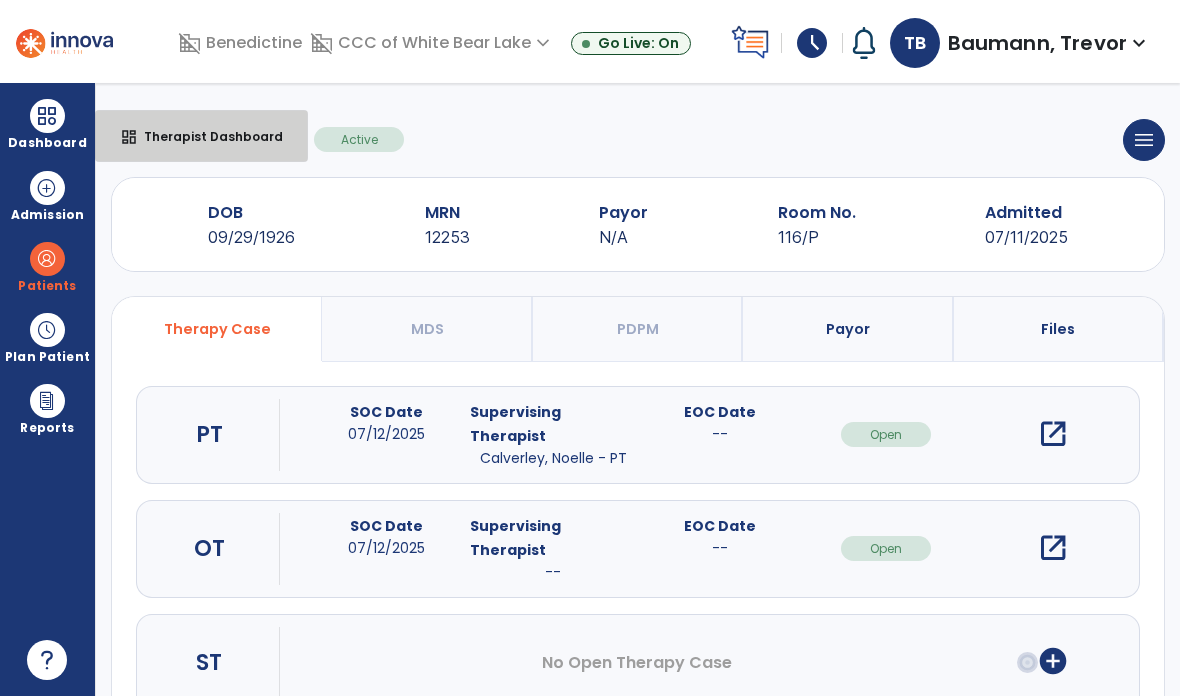select on "****" 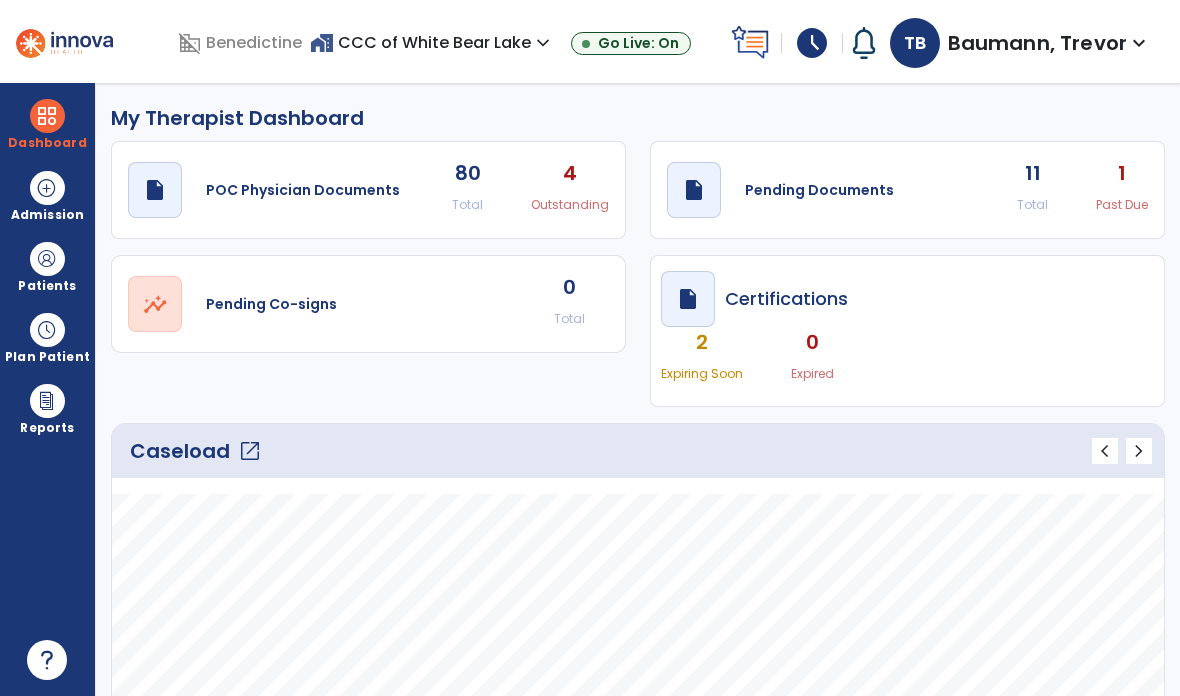 click on "Caseload   open_in_new" 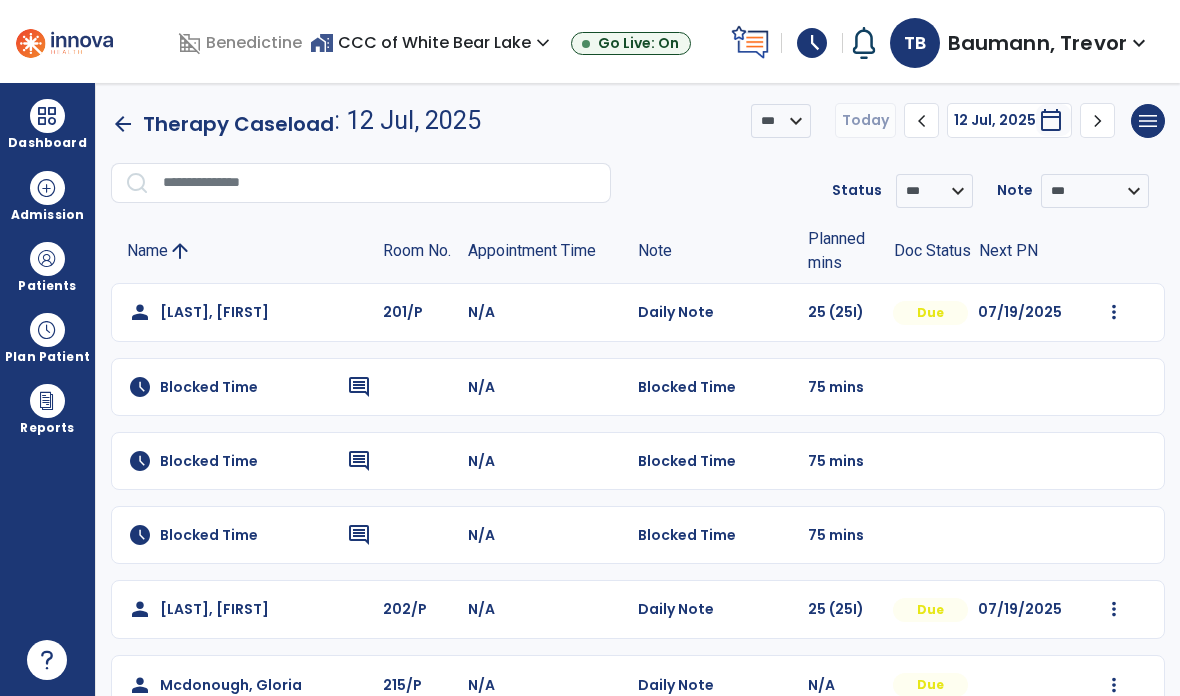 click at bounding box center (47, 259) 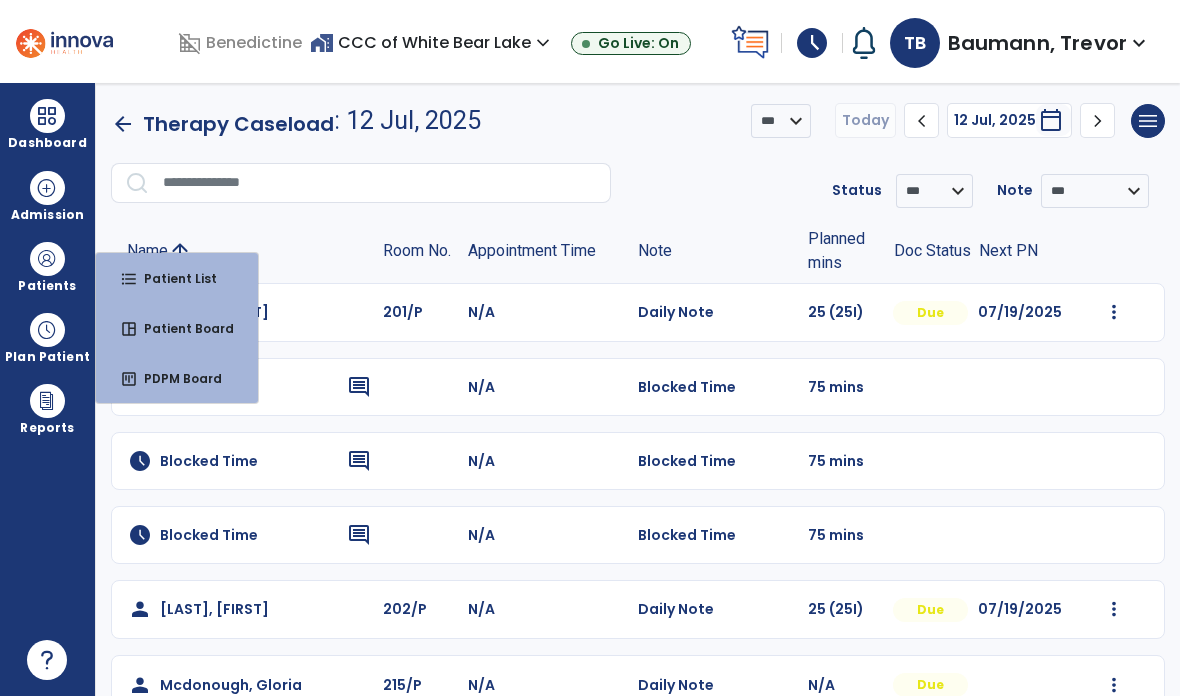 scroll, scrollTop: 0, scrollLeft: 0, axis: both 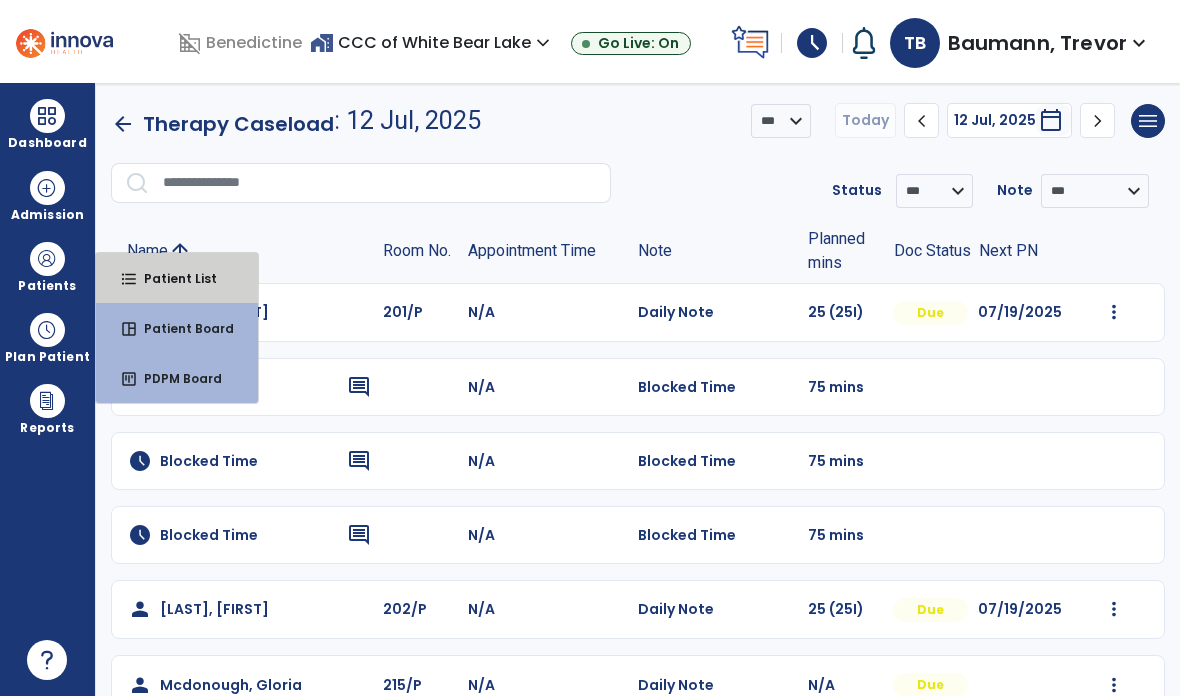 click on "format_list_bulleted  Patient List" at bounding box center (177, 278) 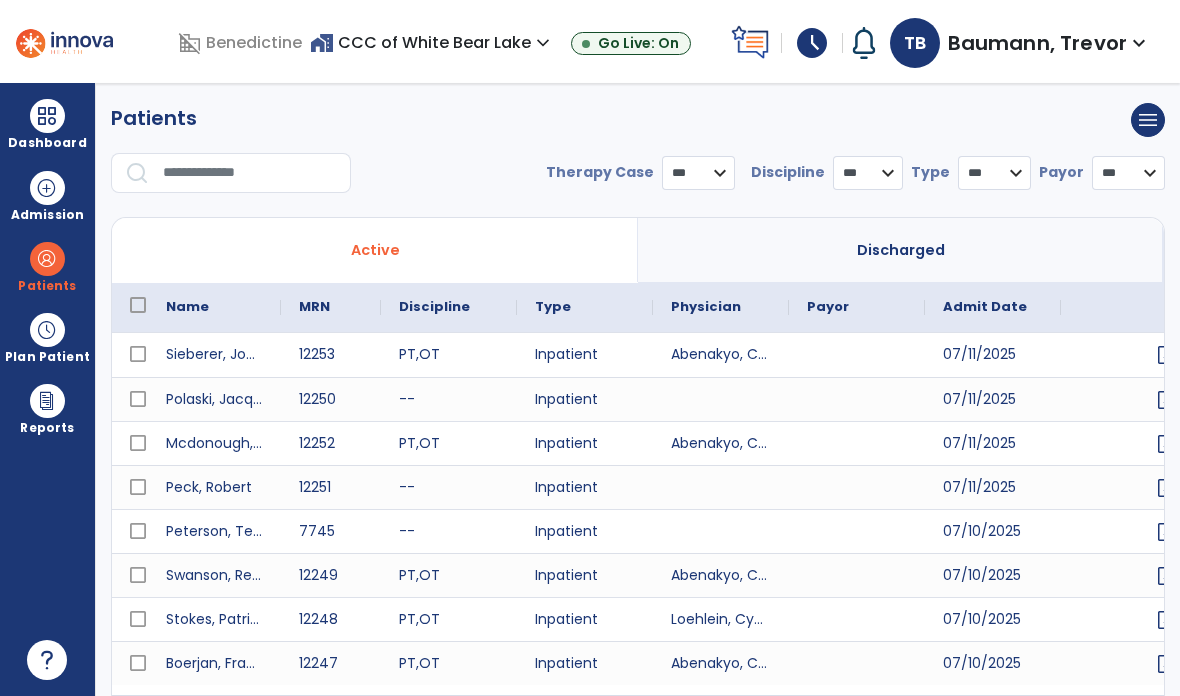 select on "***" 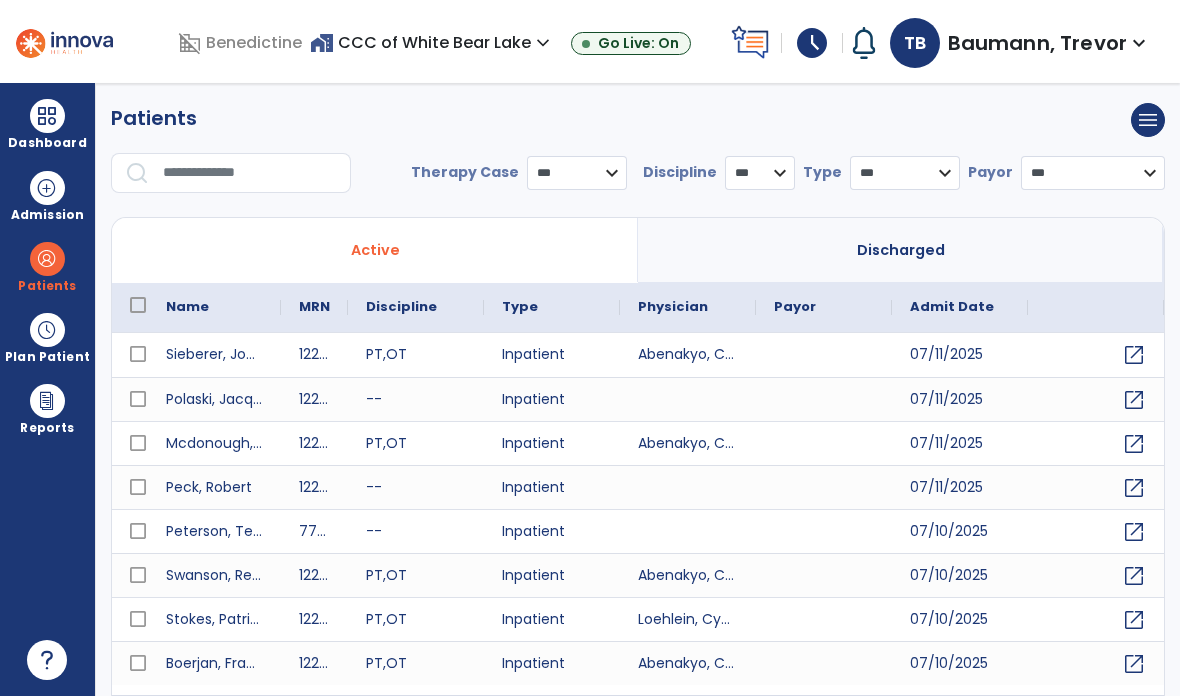 click at bounding box center (250, 173) 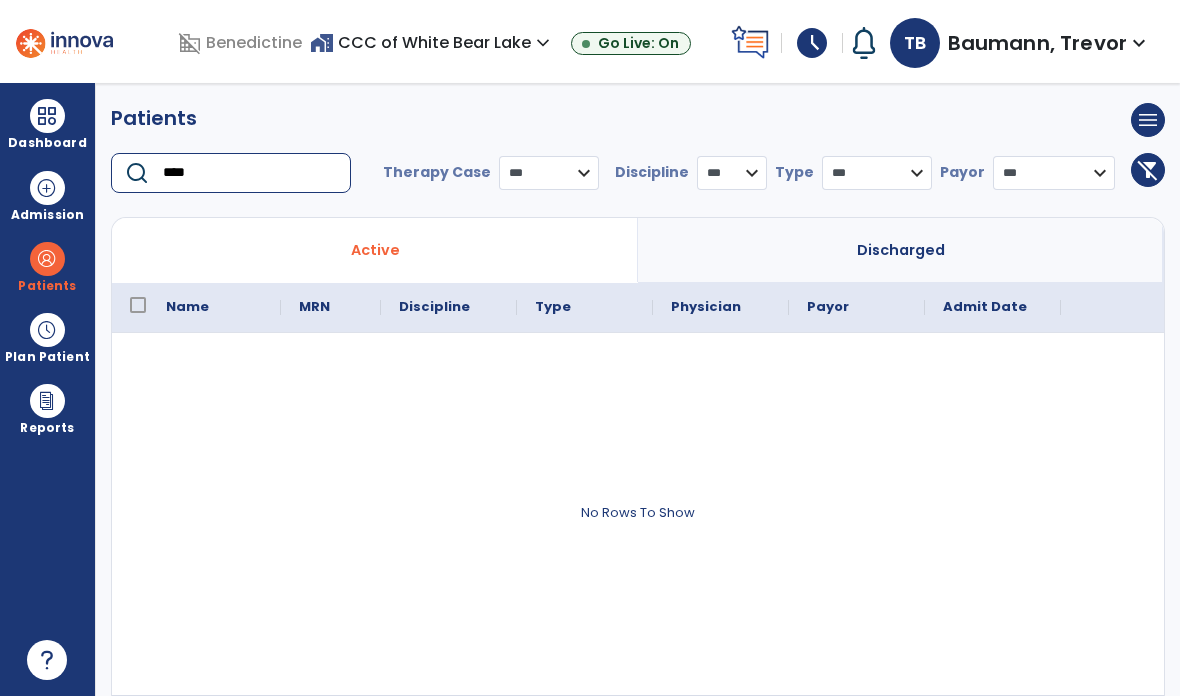 type on "****" 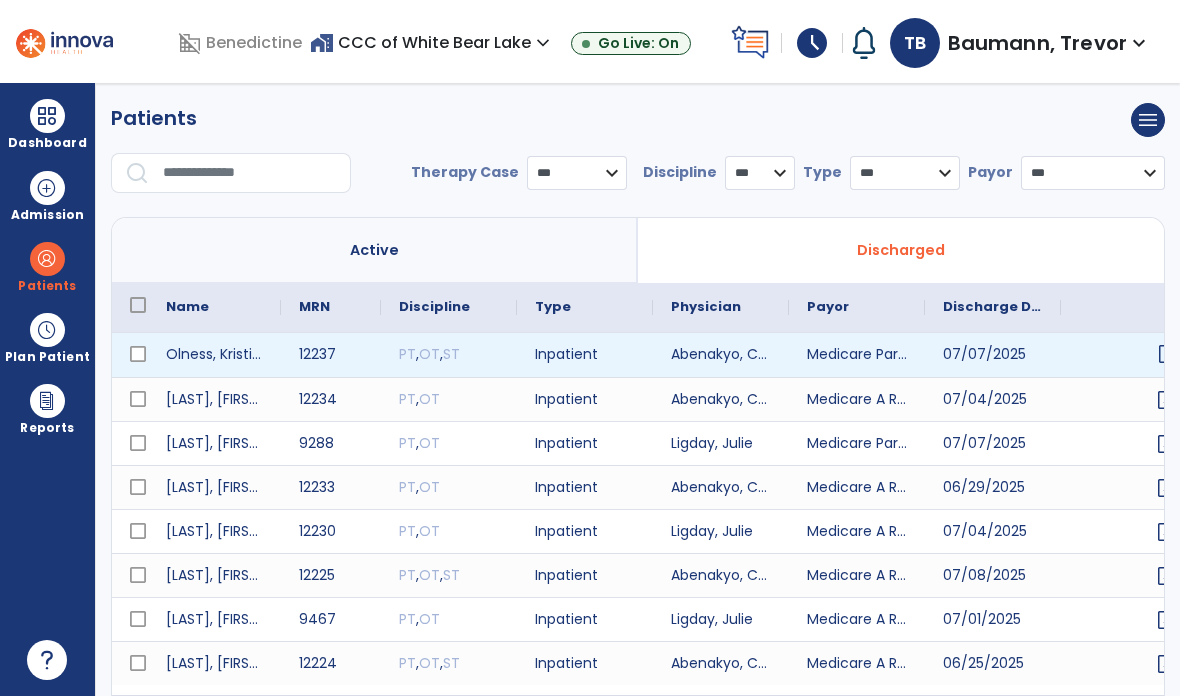 click on "open_in_new" at bounding box center (1168, 354) 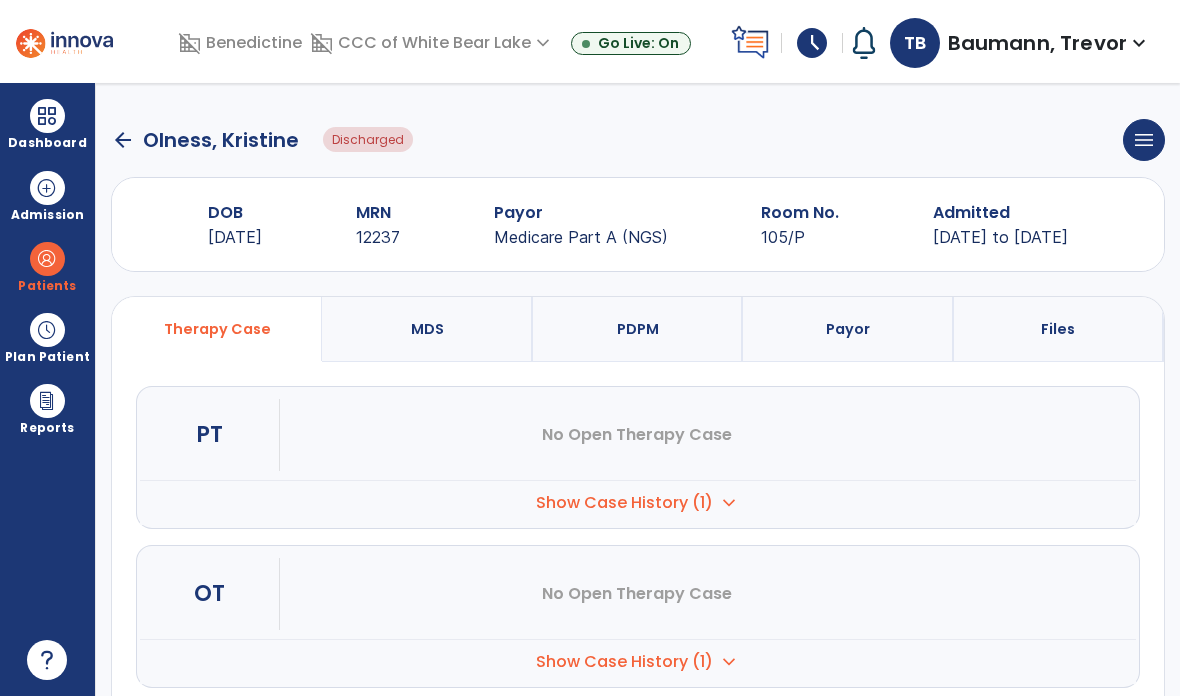 click on "Show Case History (1)" at bounding box center [624, 503] 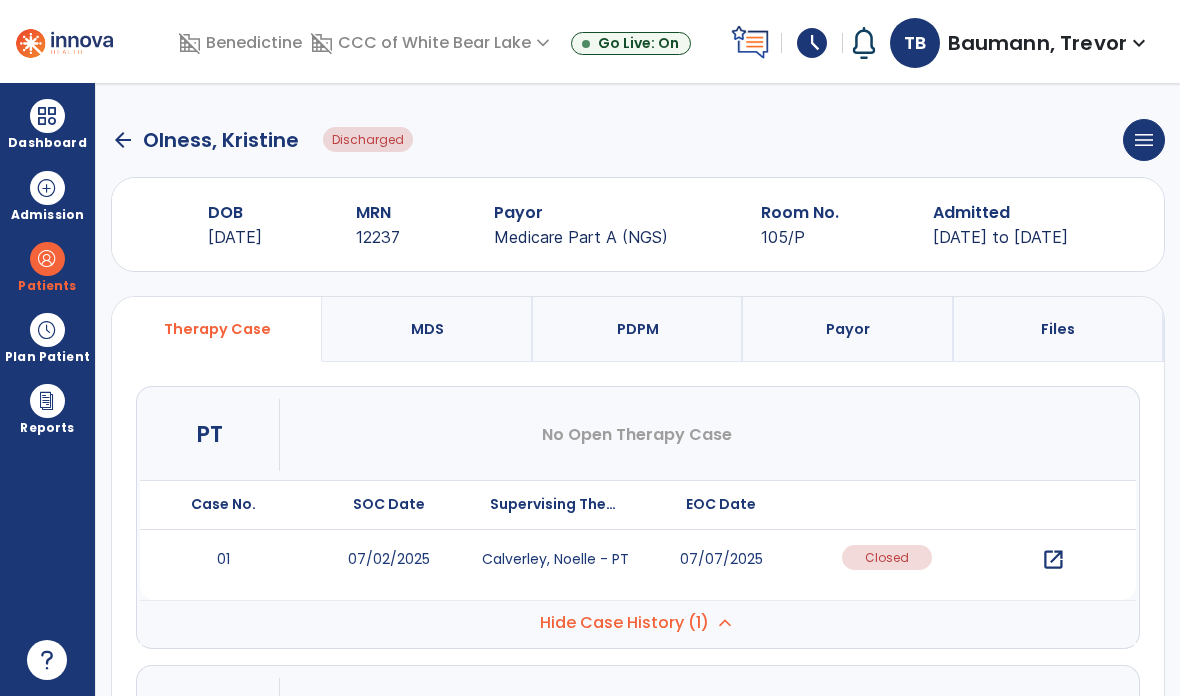 scroll, scrollTop: 0, scrollLeft: 0, axis: both 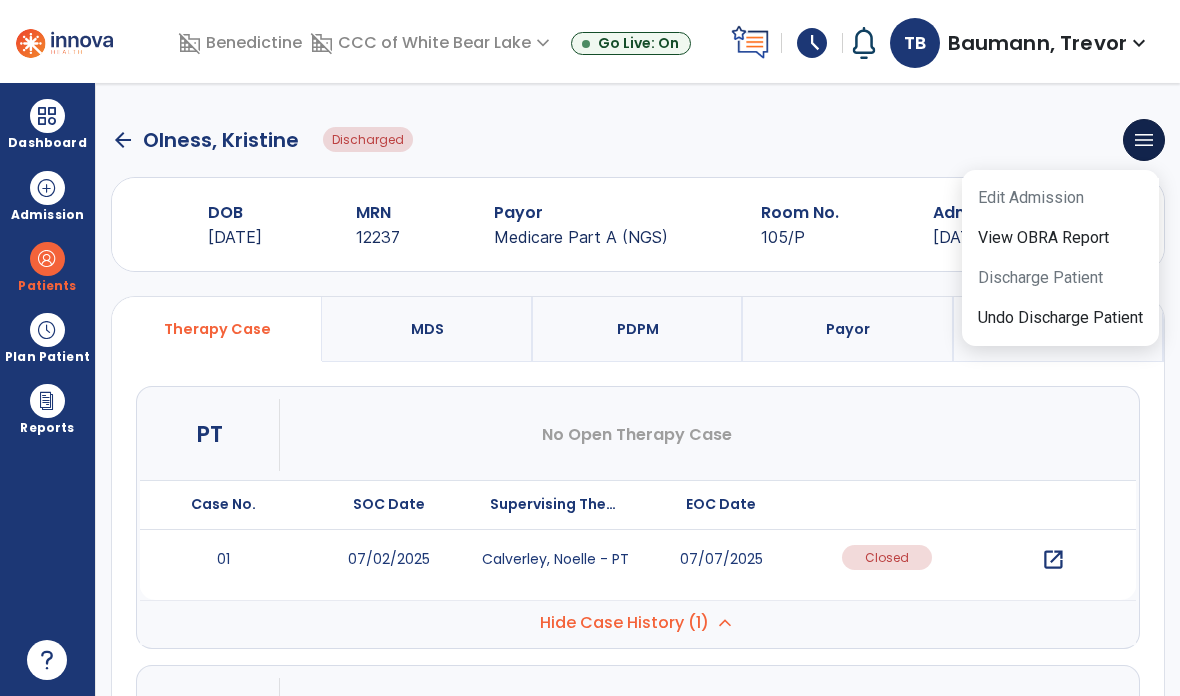 click on "PT No Open Therapy Case" at bounding box center [638, 435] 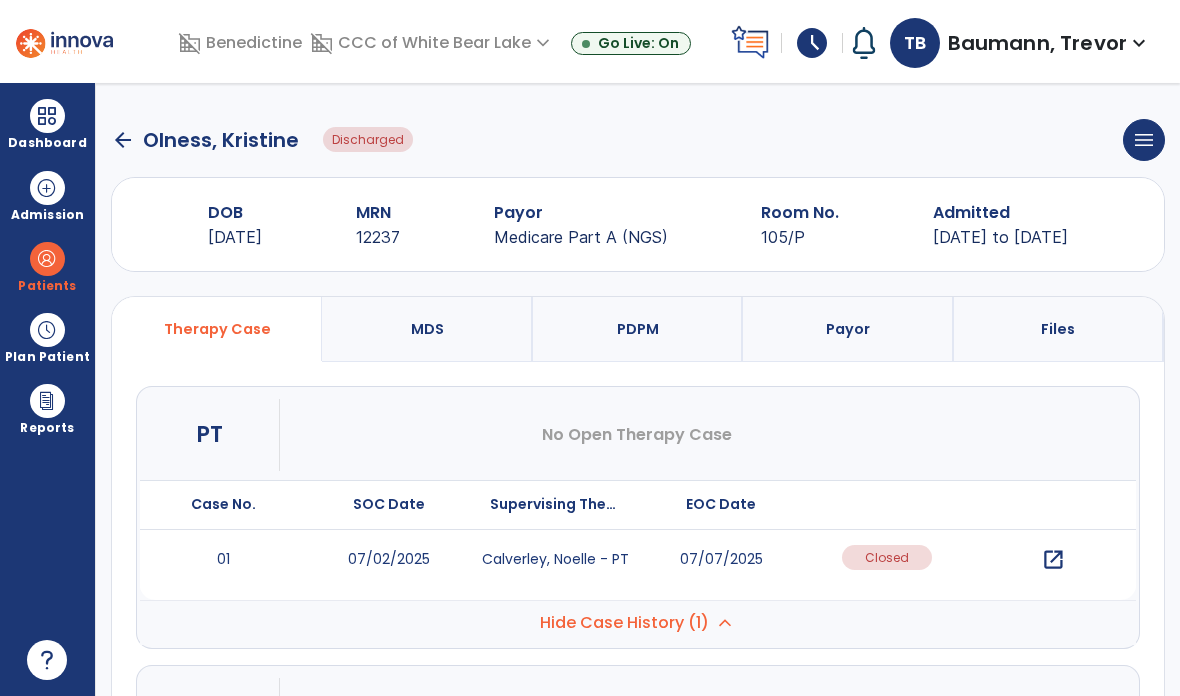 click on "arrow_back" 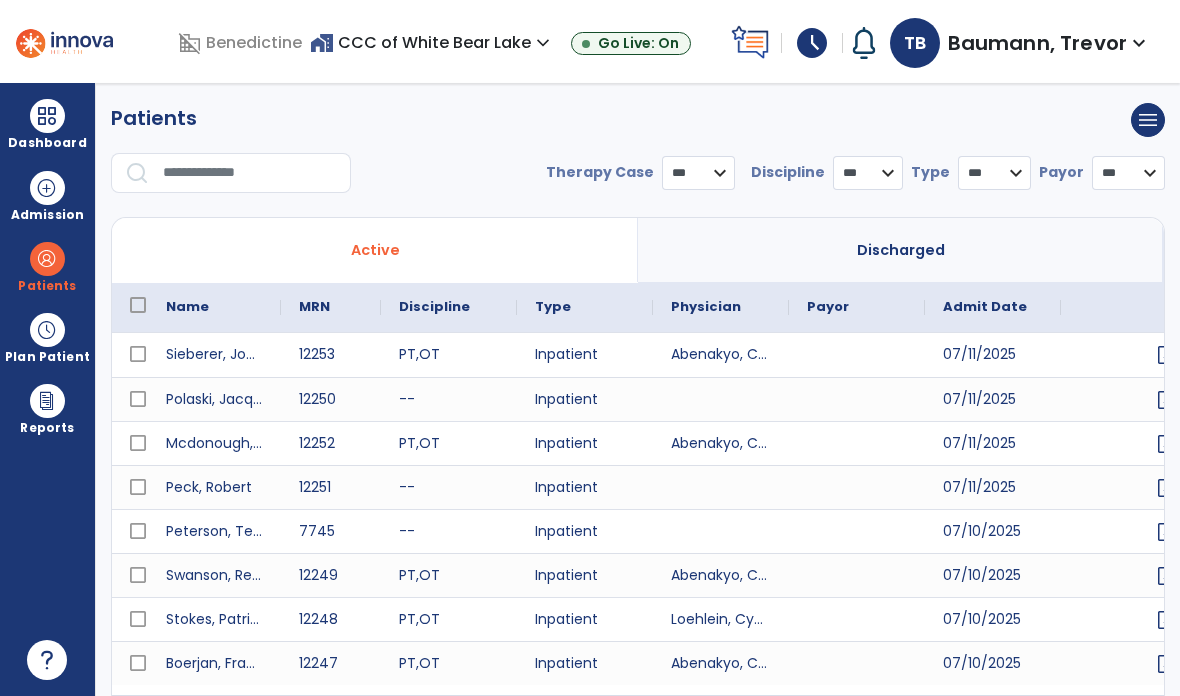 select on "***" 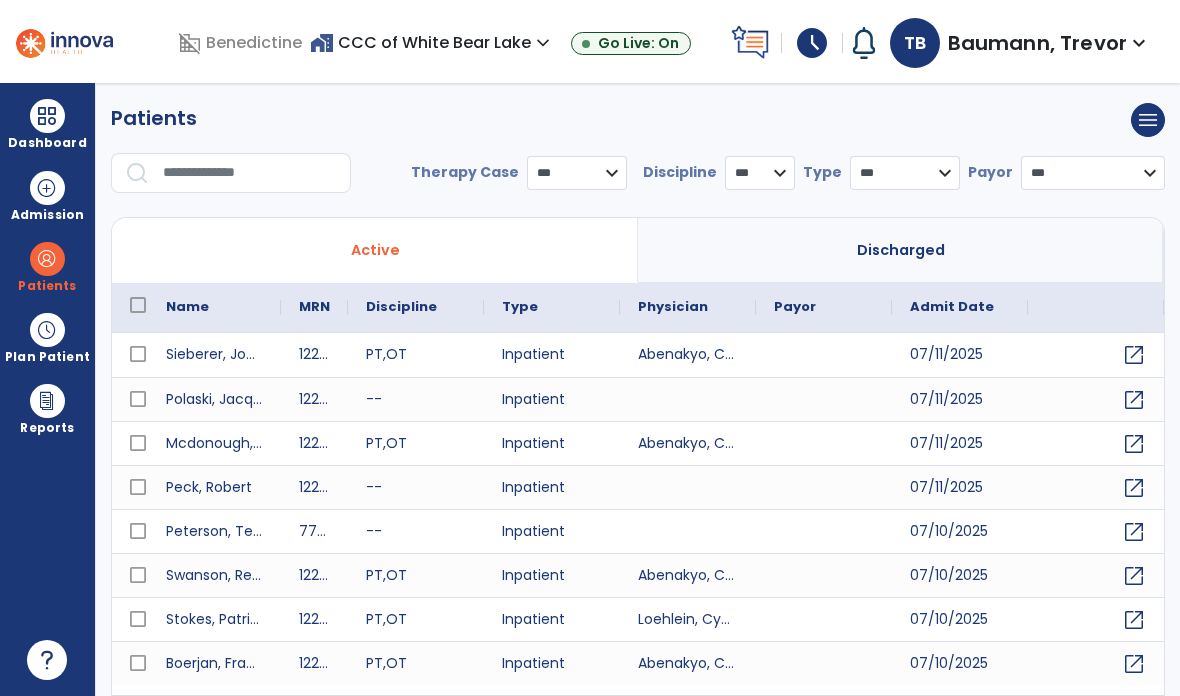 click on "Admission" at bounding box center [47, 195] 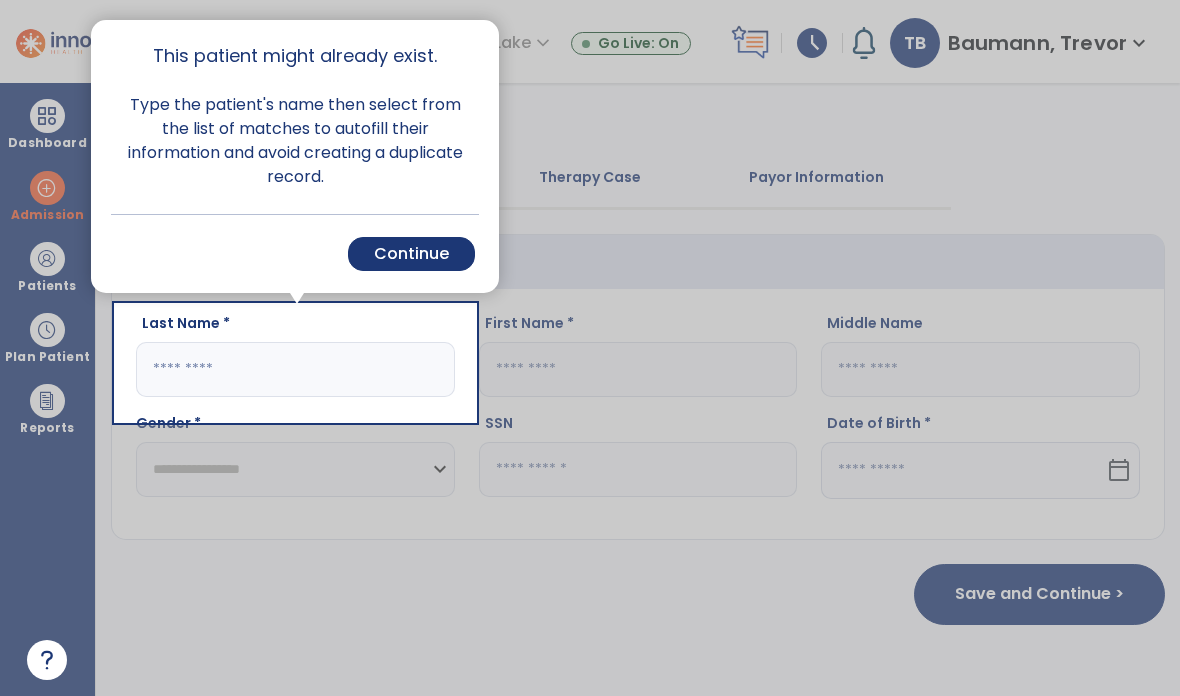 click on "Continue" at bounding box center [411, 254] 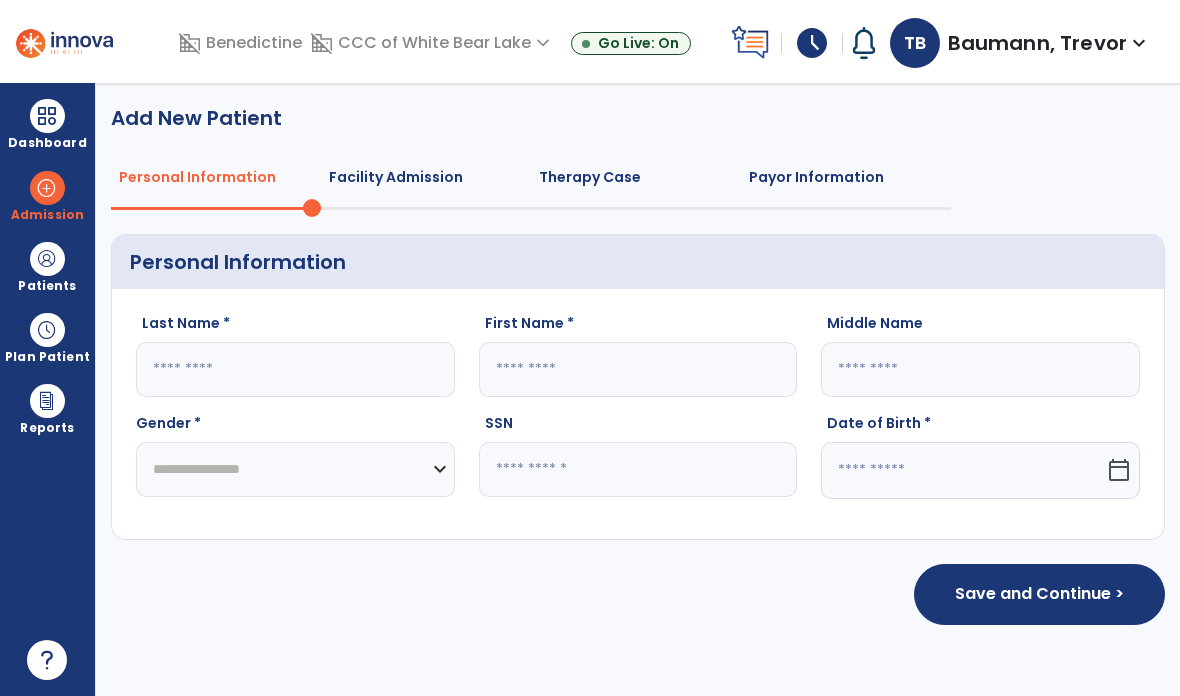 click 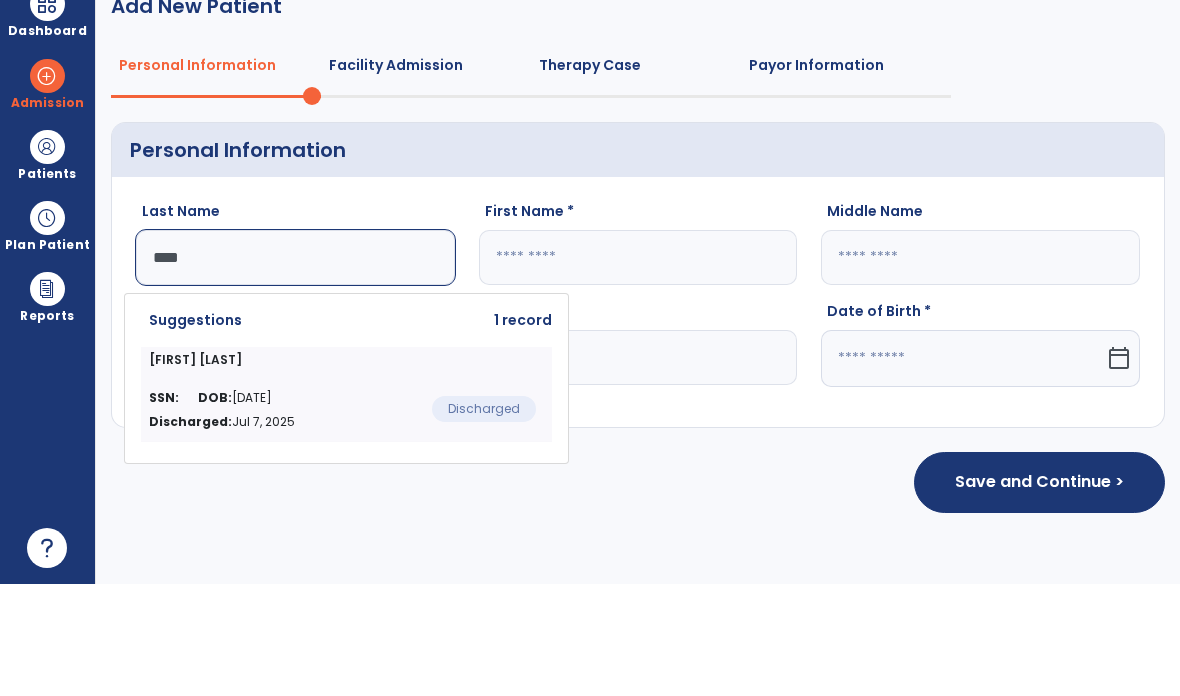 click on "SSN:   DOB:  [DATE] Discharged:  Jul 7, 2025  Discharged" 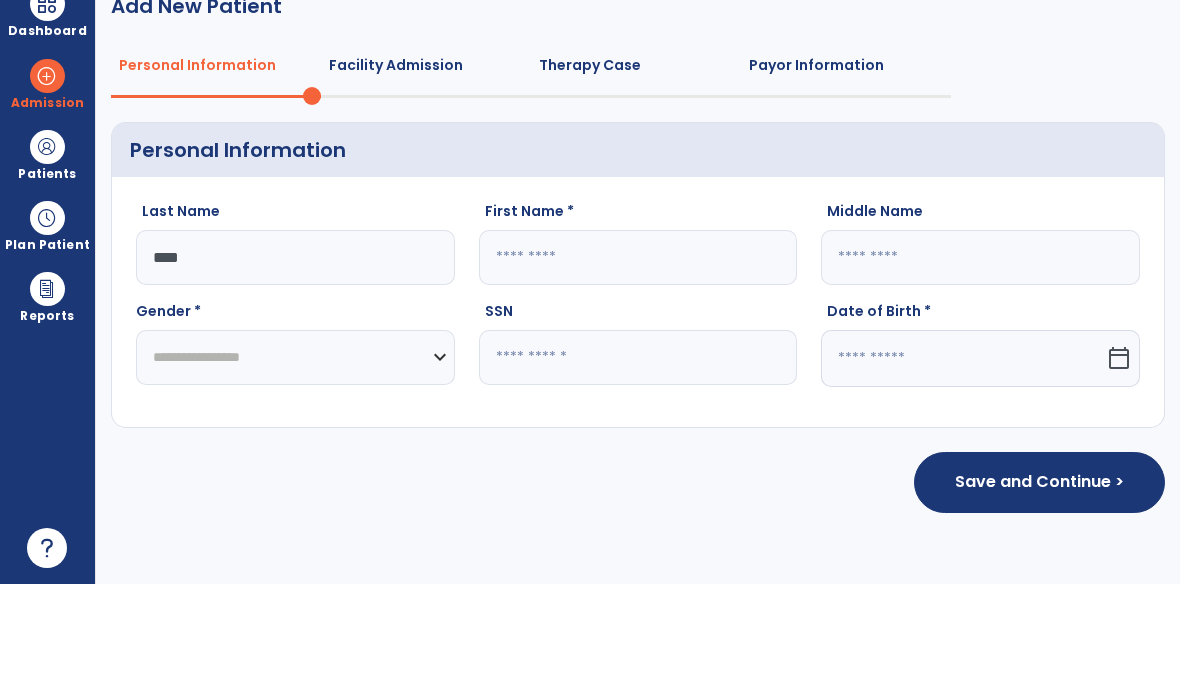 type on "******" 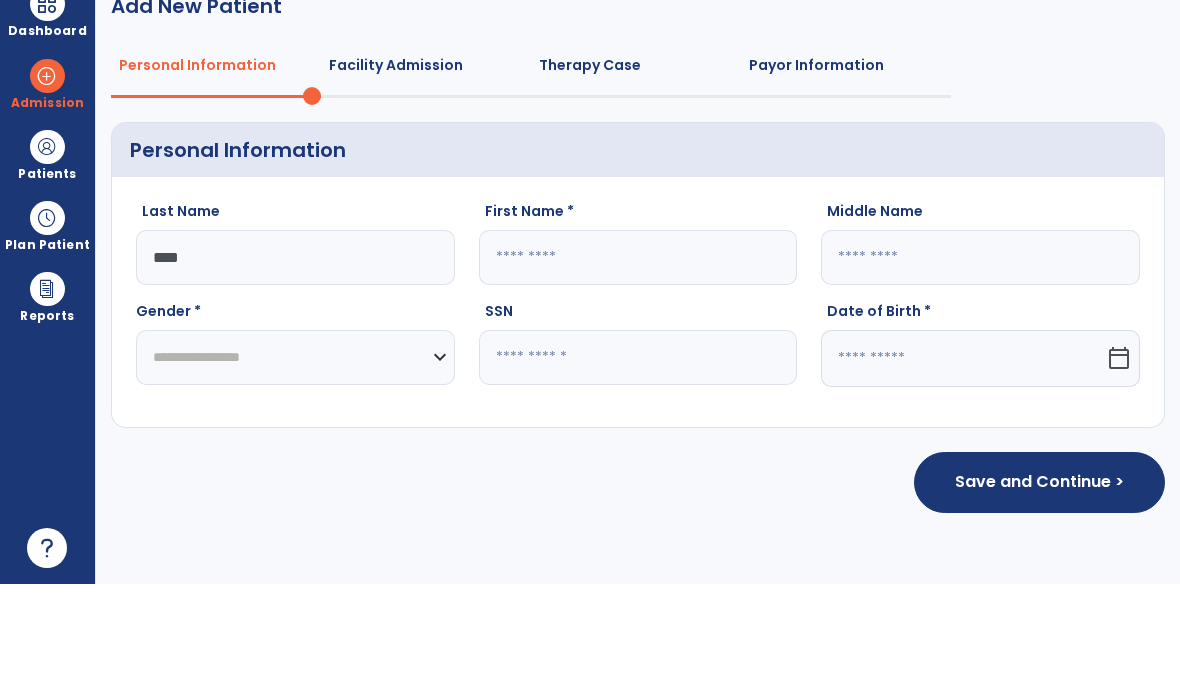type on "********" 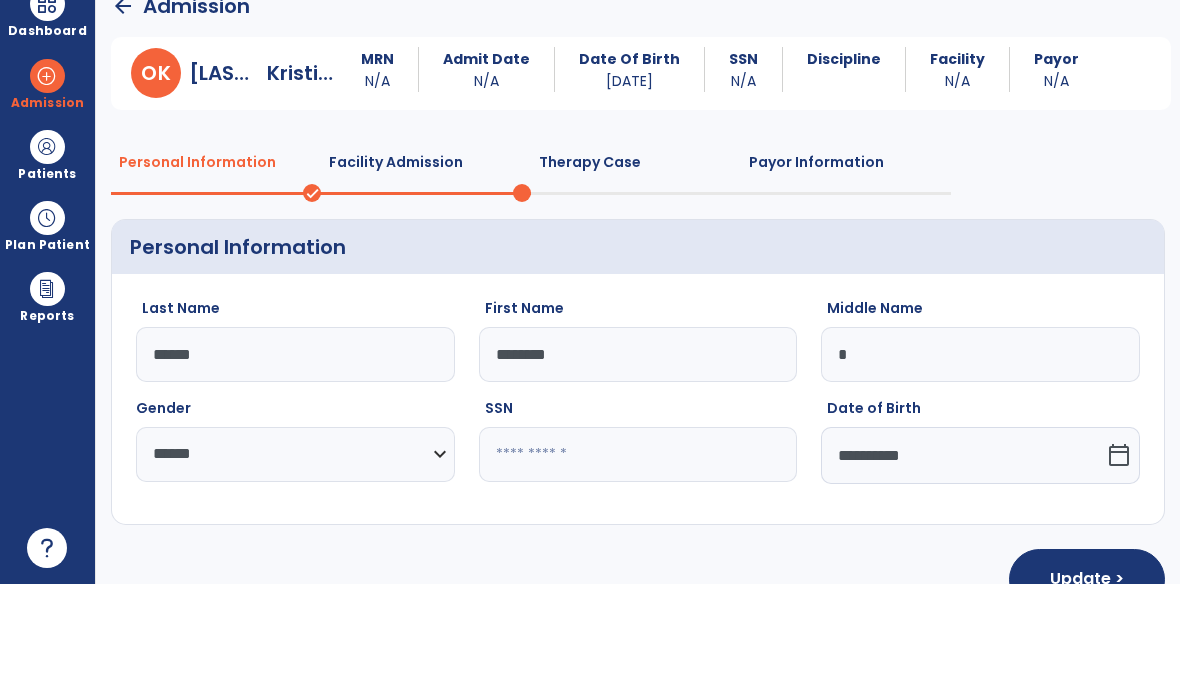 scroll, scrollTop: 80, scrollLeft: 0, axis: vertical 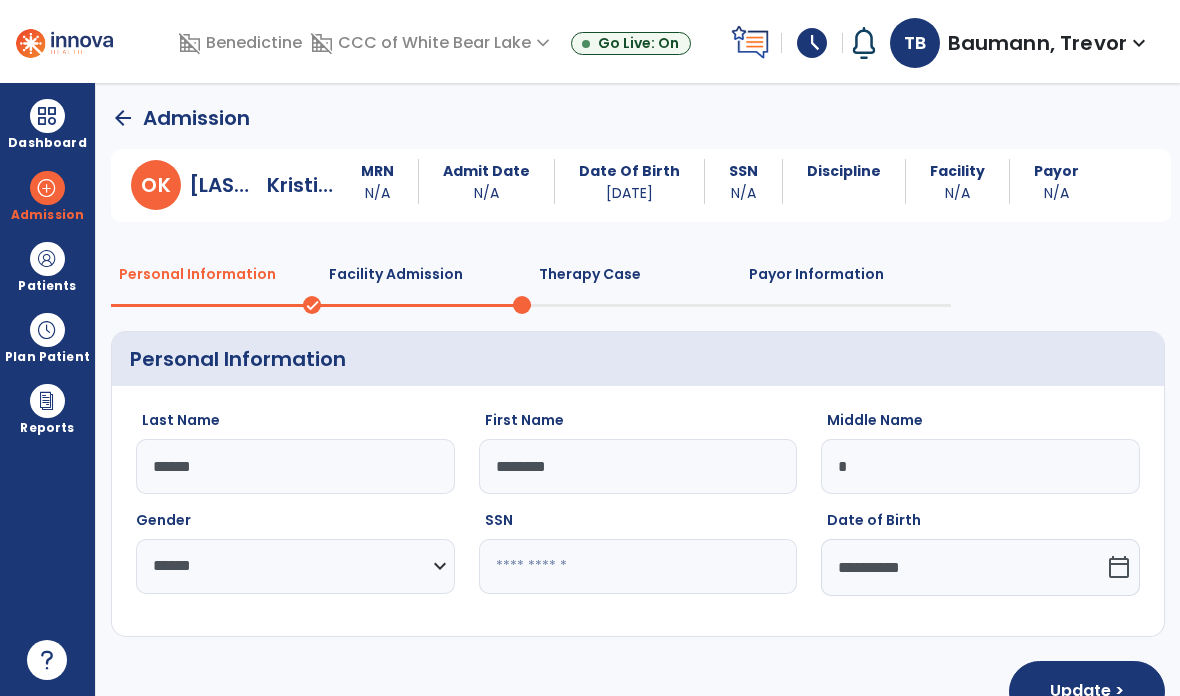click on "Update >" 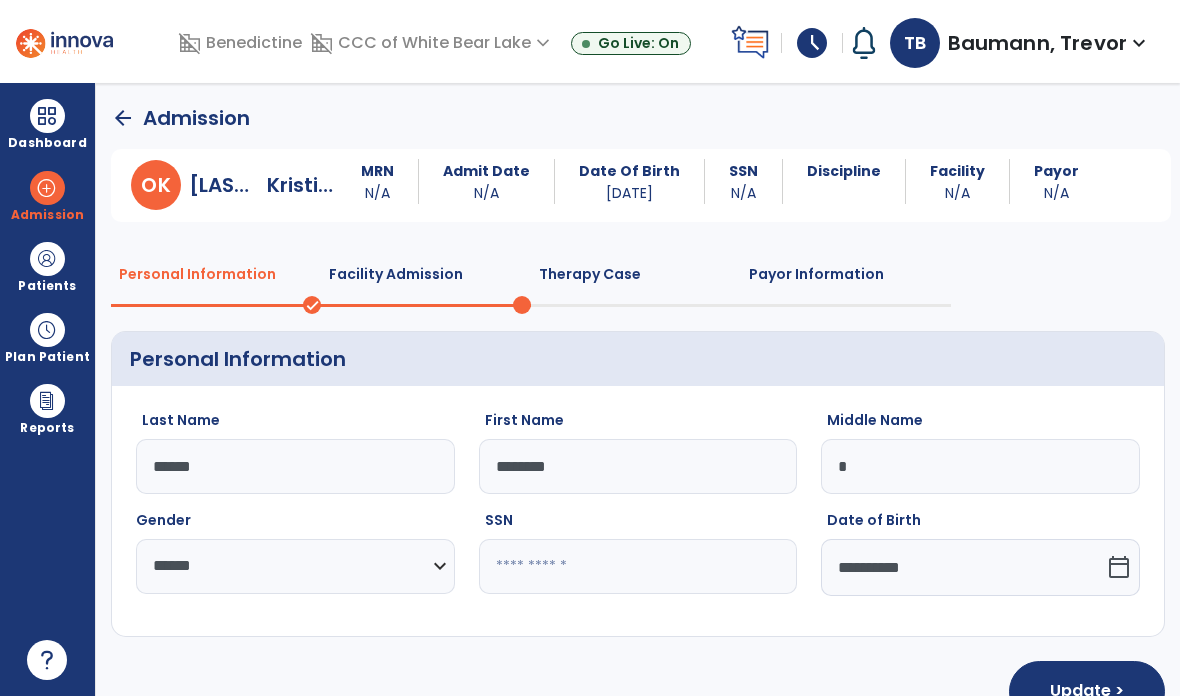 select on "**********" 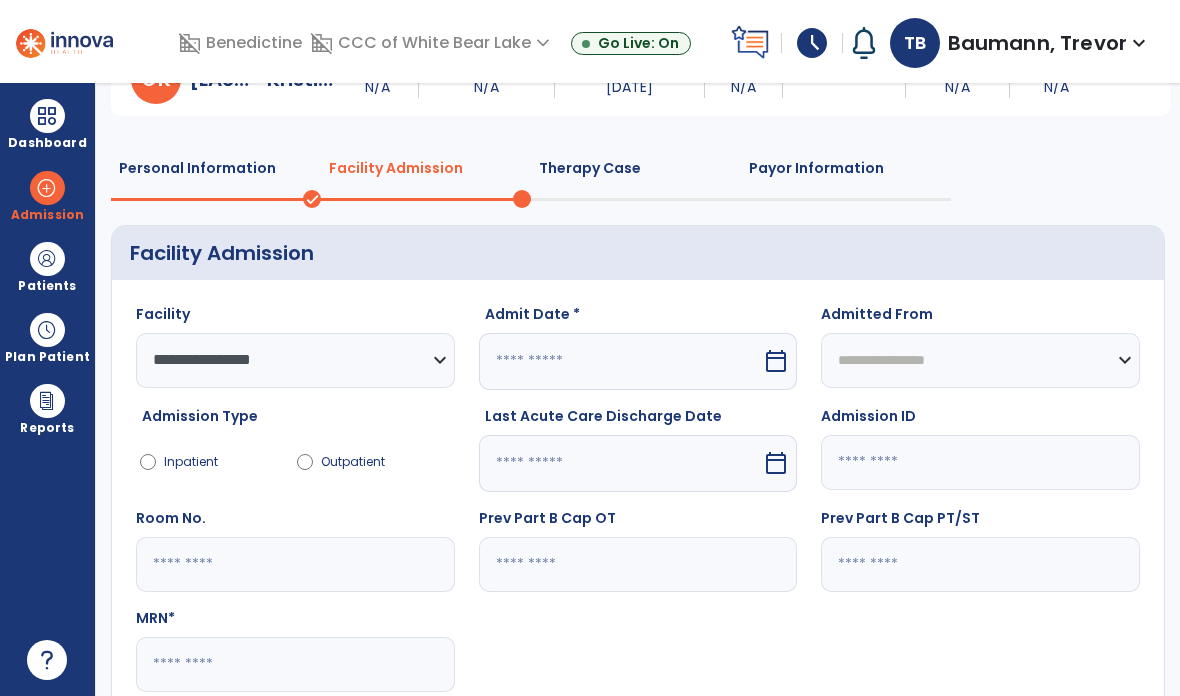 scroll, scrollTop: 106, scrollLeft: 0, axis: vertical 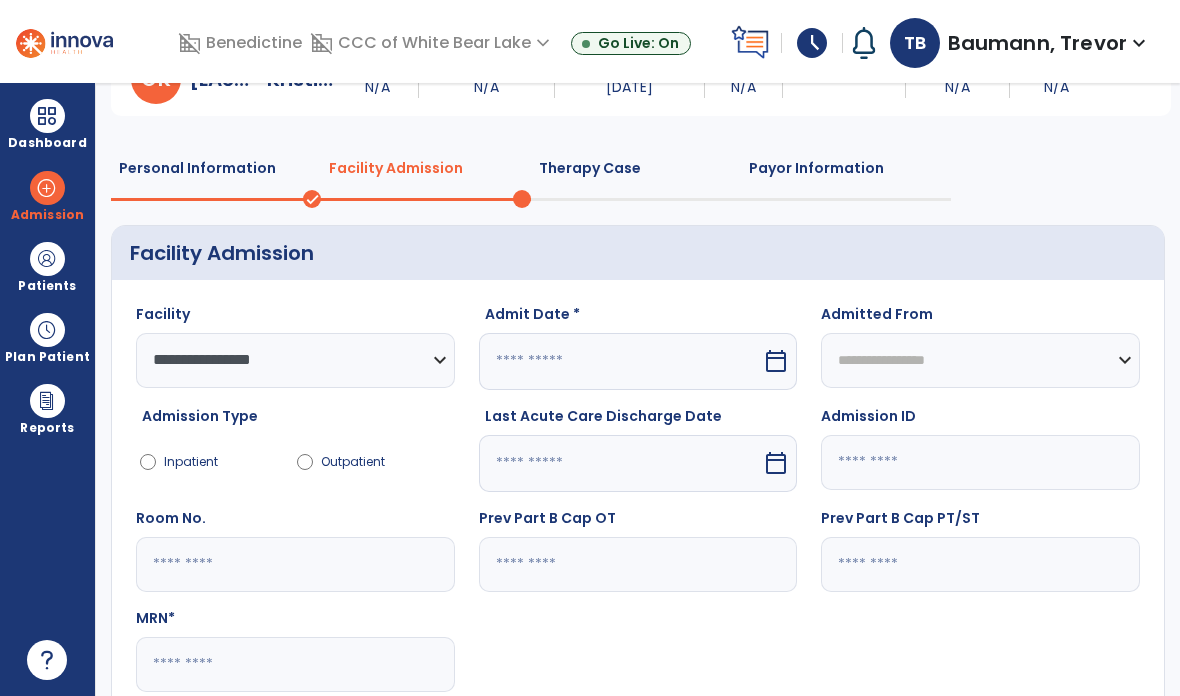 click at bounding box center [621, 361] 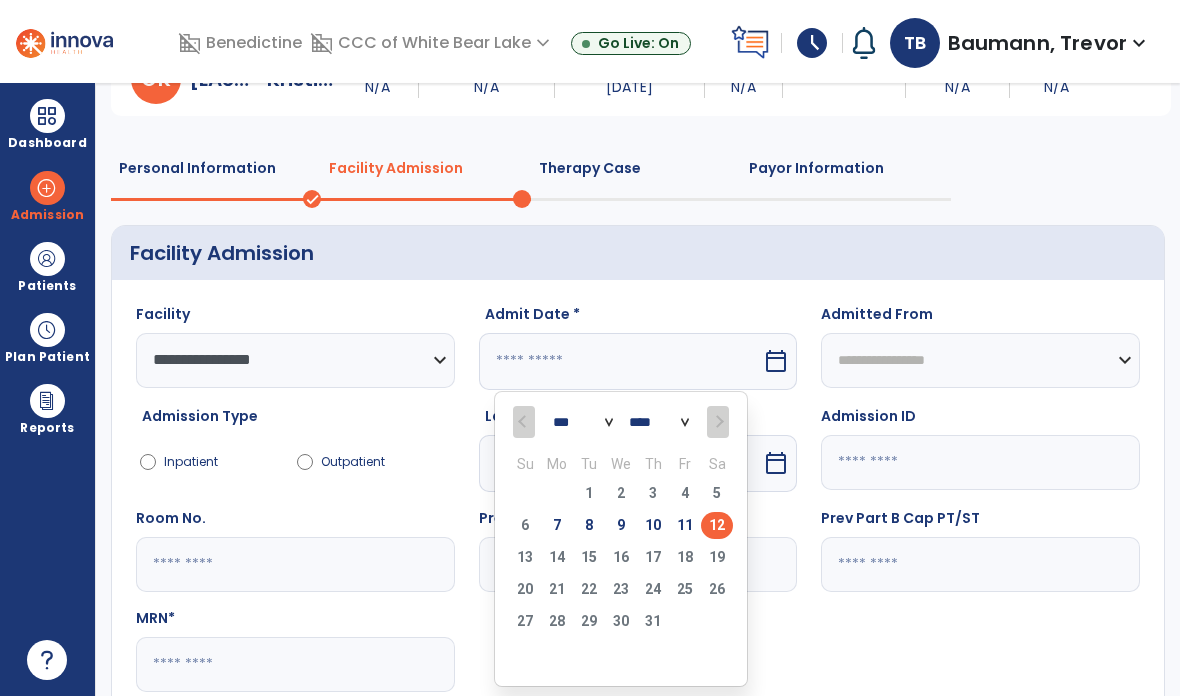 click on "11" at bounding box center [685, 525] 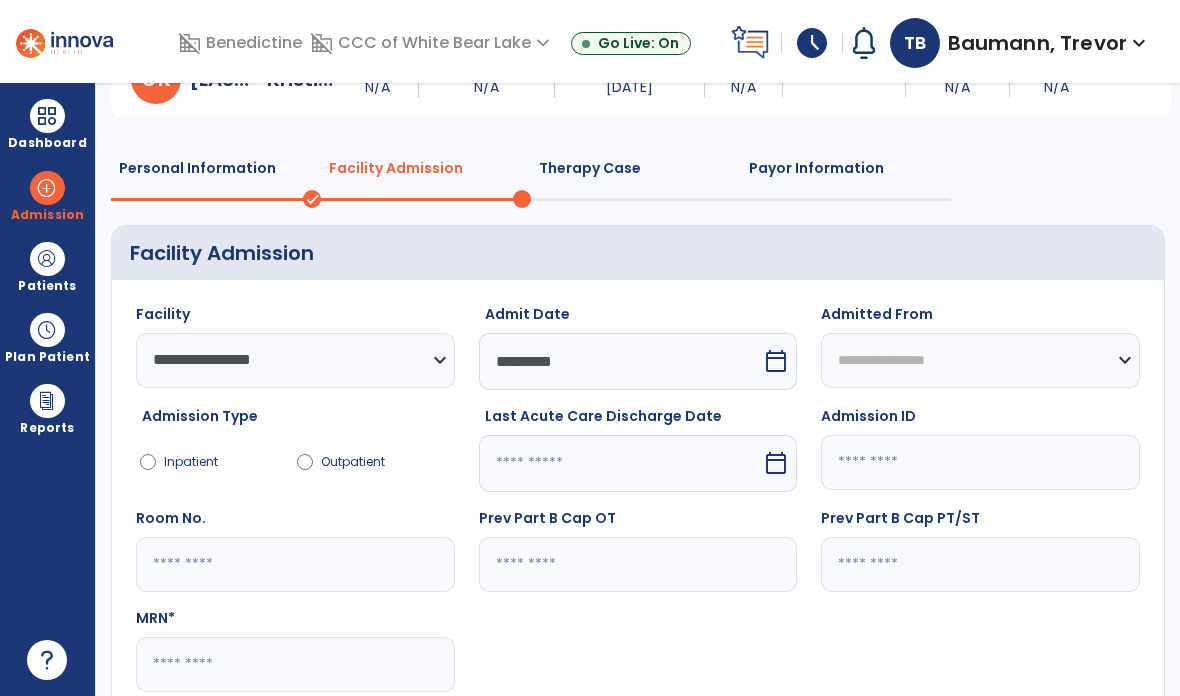 click 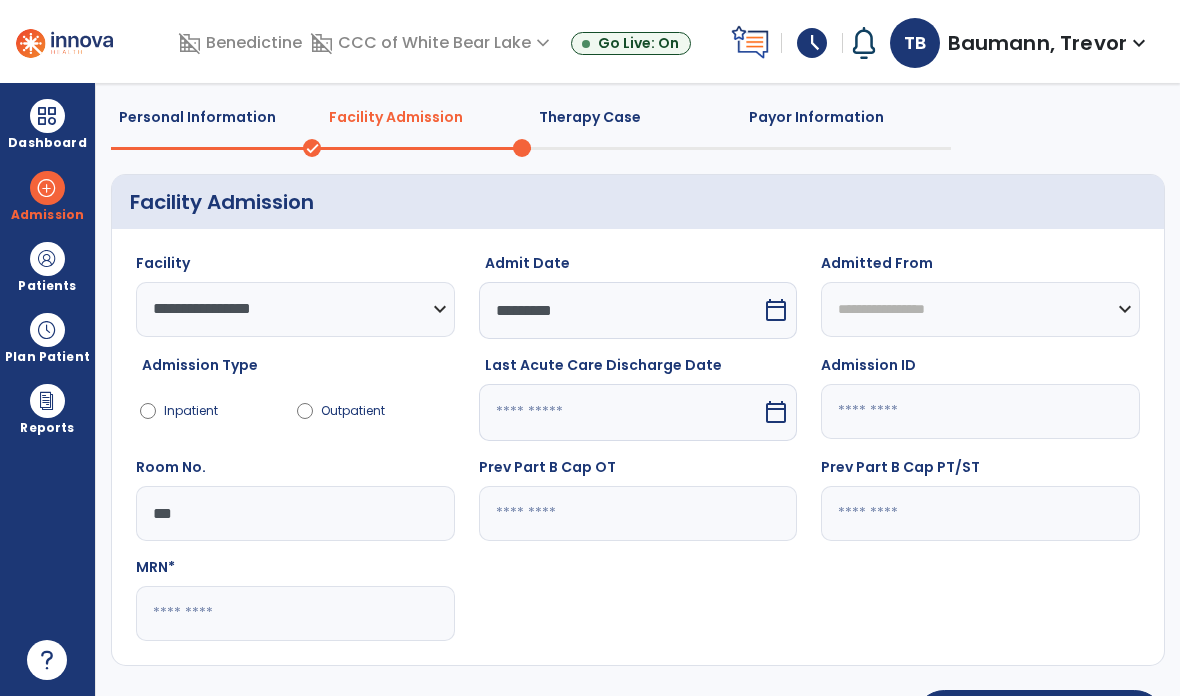 scroll, scrollTop: 156, scrollLeft: 0, axis: vertical 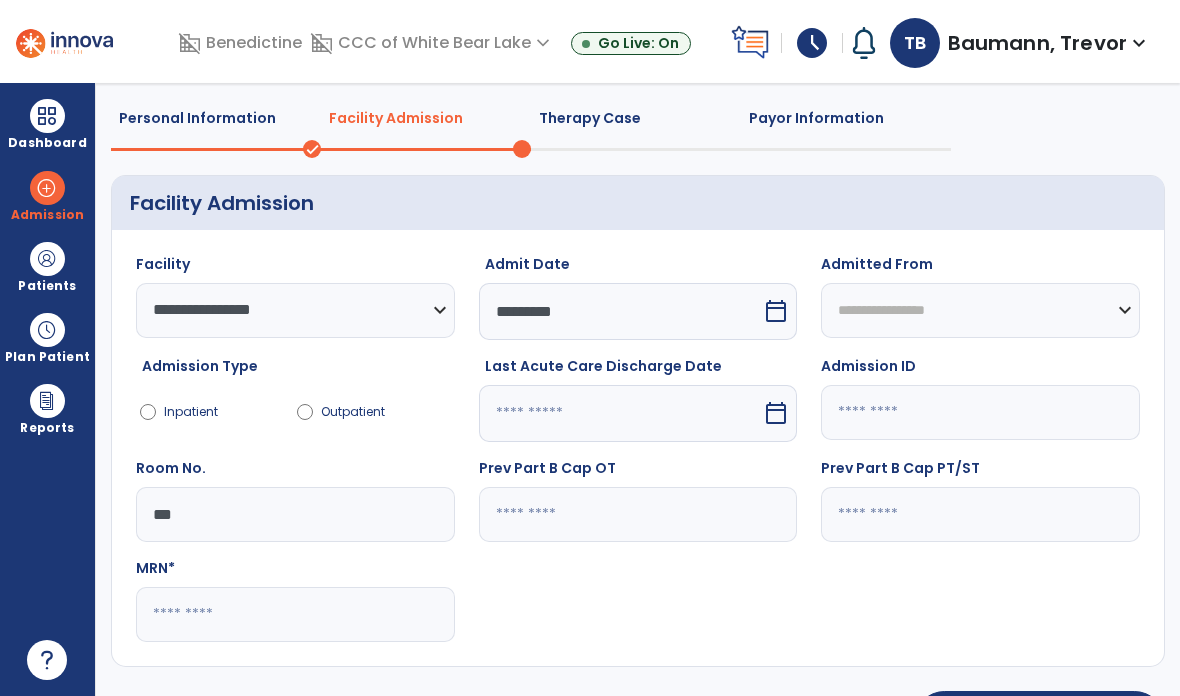 type on "***" 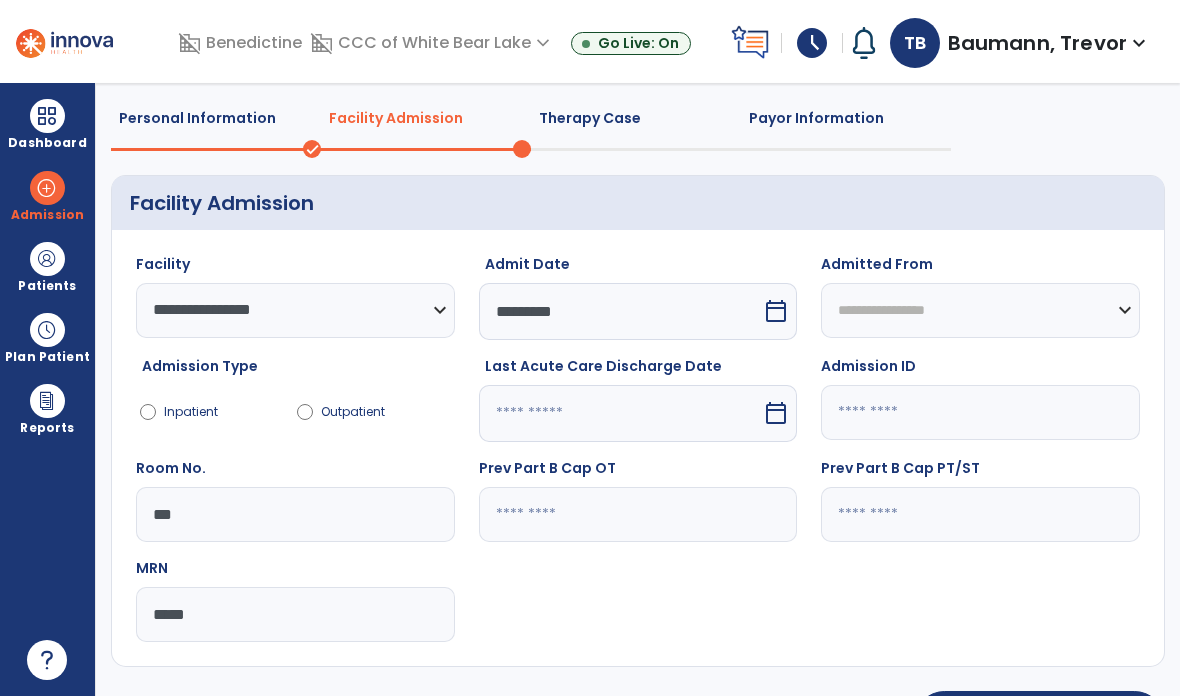 type on "*****" 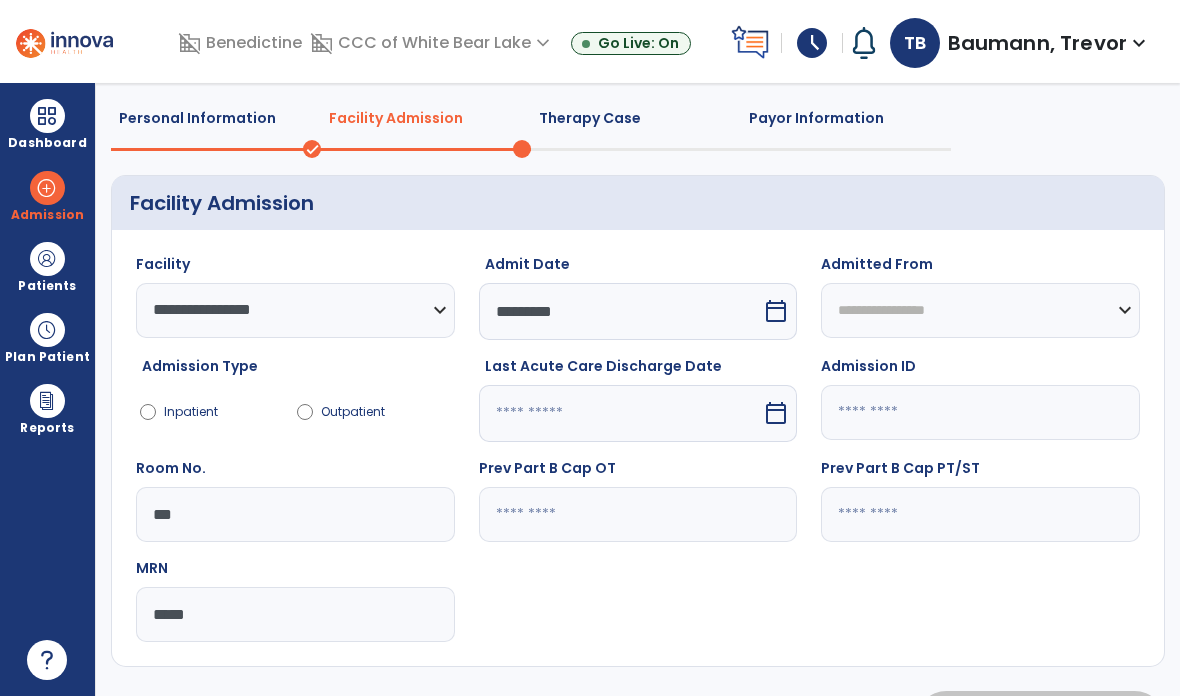 scroll, scrollTop: 0, scrollLeft: 0, axis: both 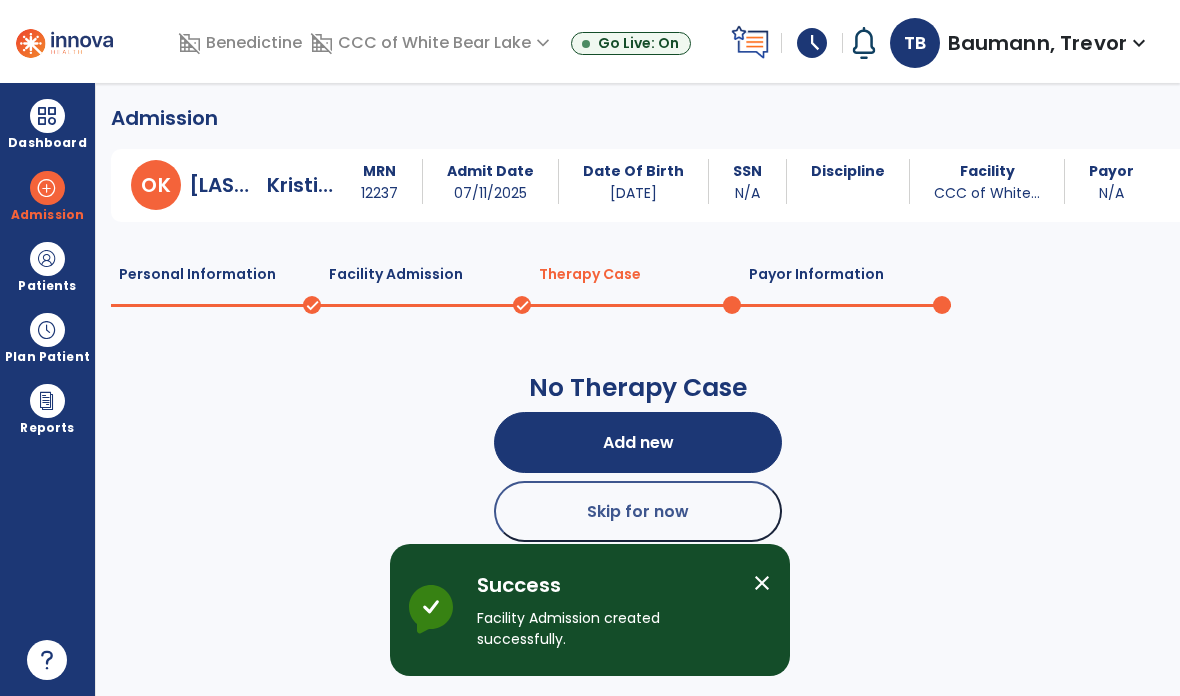 click on "Add new" at bounding box center [638, 442] 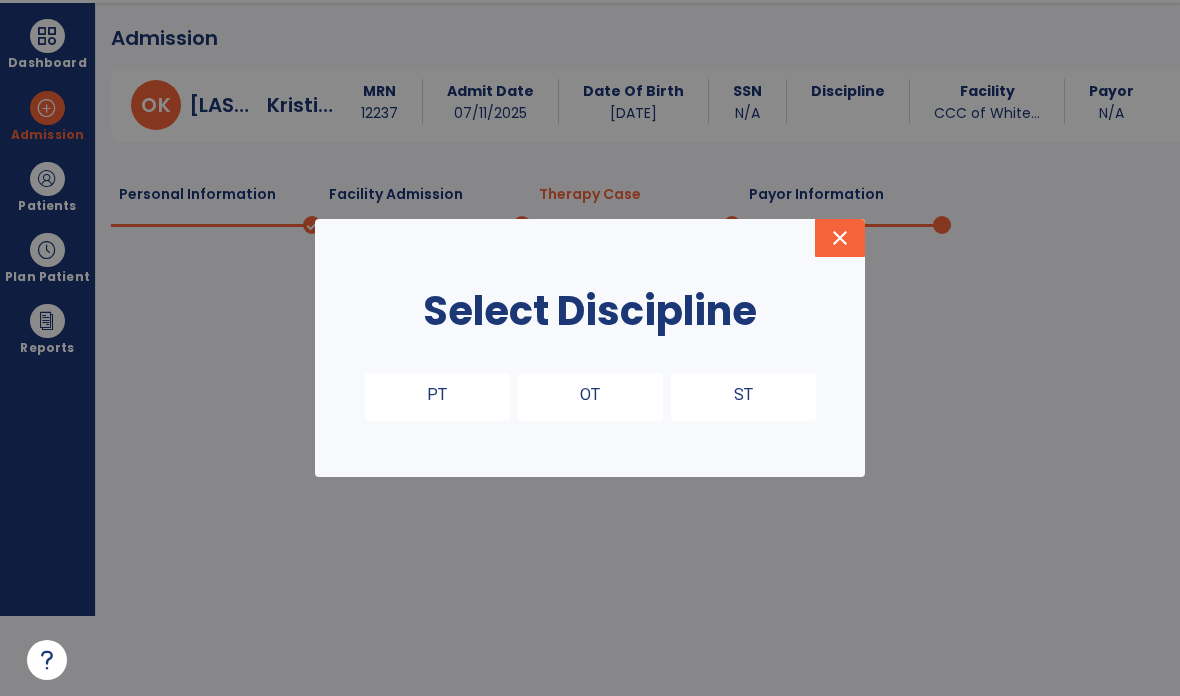 scroll, scrollTop: 0, scrollLeft: 0, axis: both 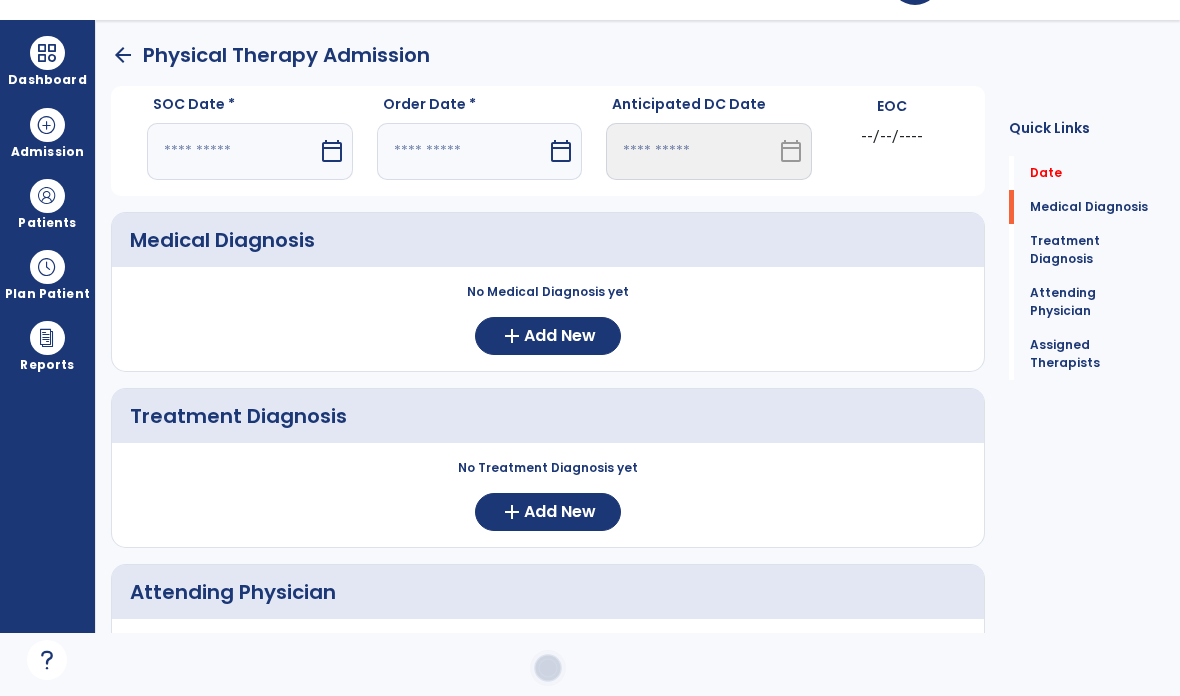 click at bounding box center (232, 151) 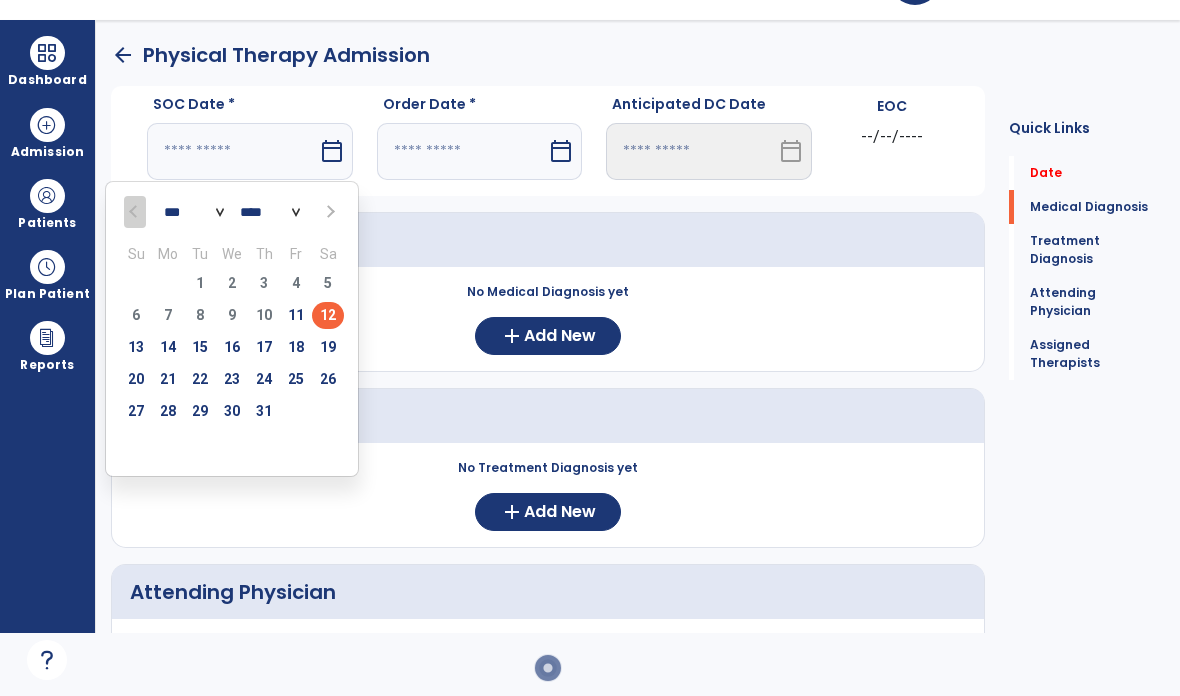 click on "12" at bounding box center (328, 315) 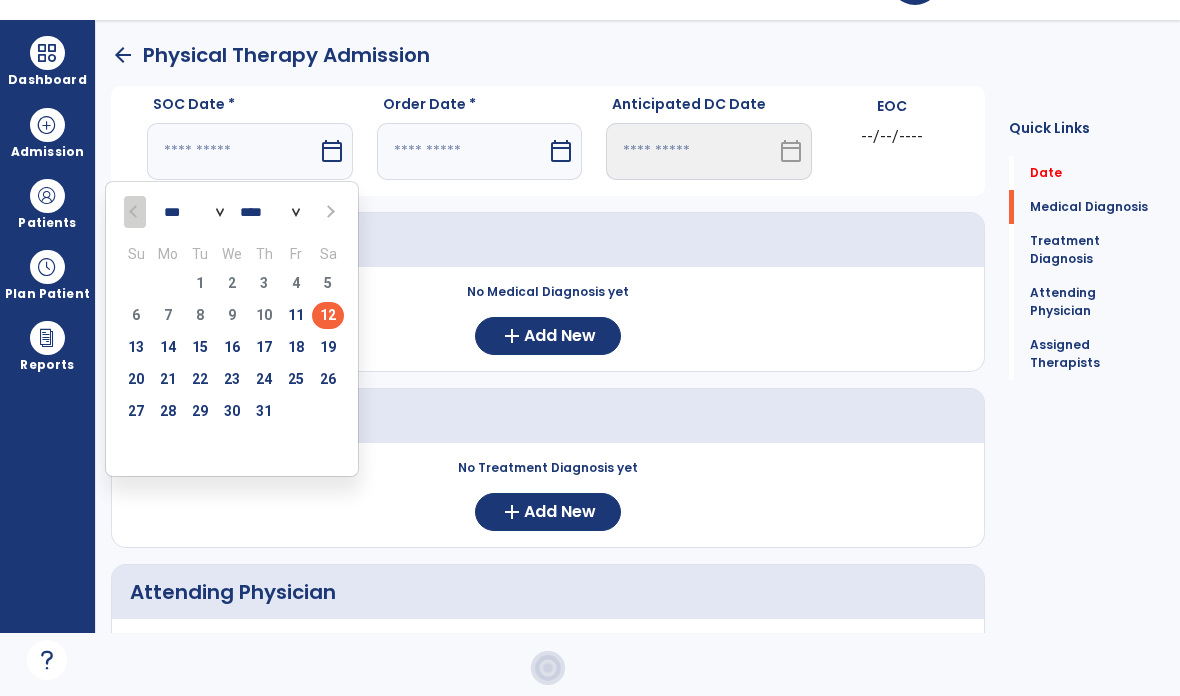 type on "*********" 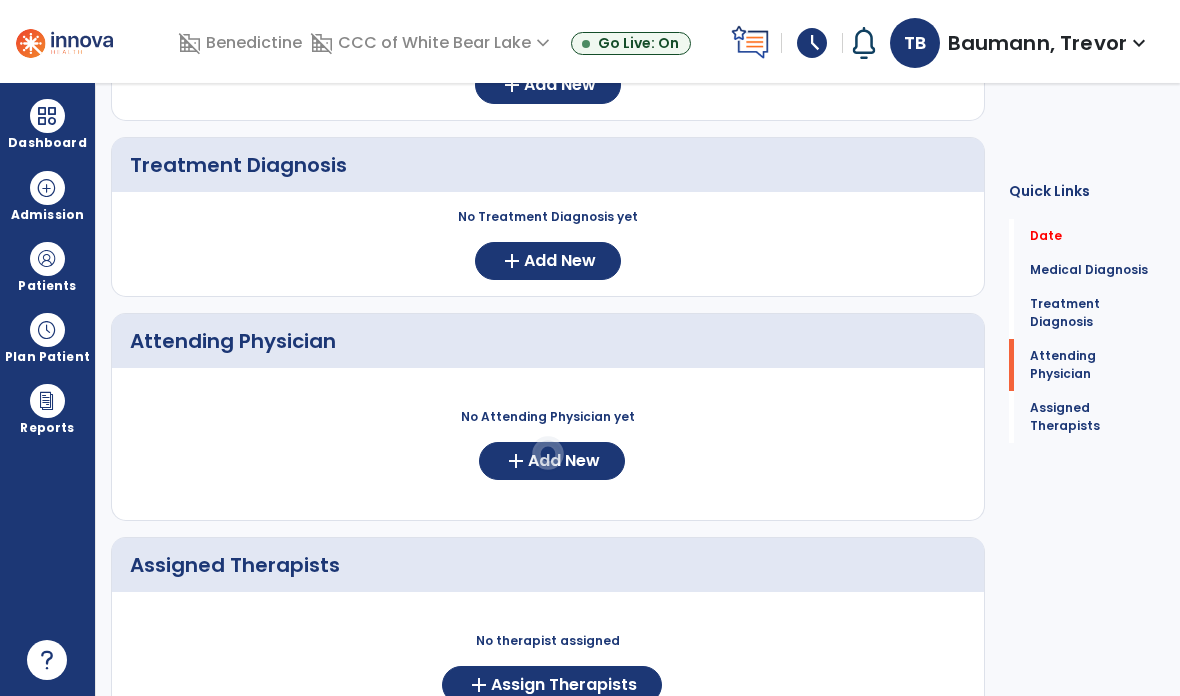 scroll, scrollTop: 325, scrollLeft: 0, axis: vertical 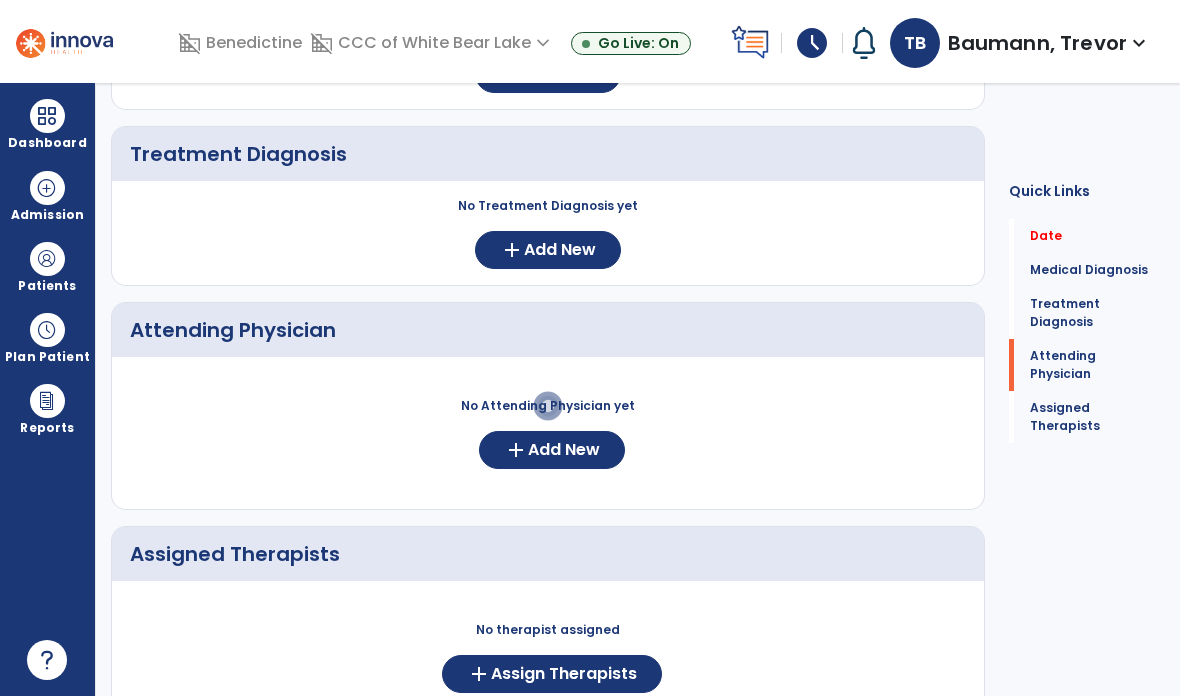 click on "add  Add New" 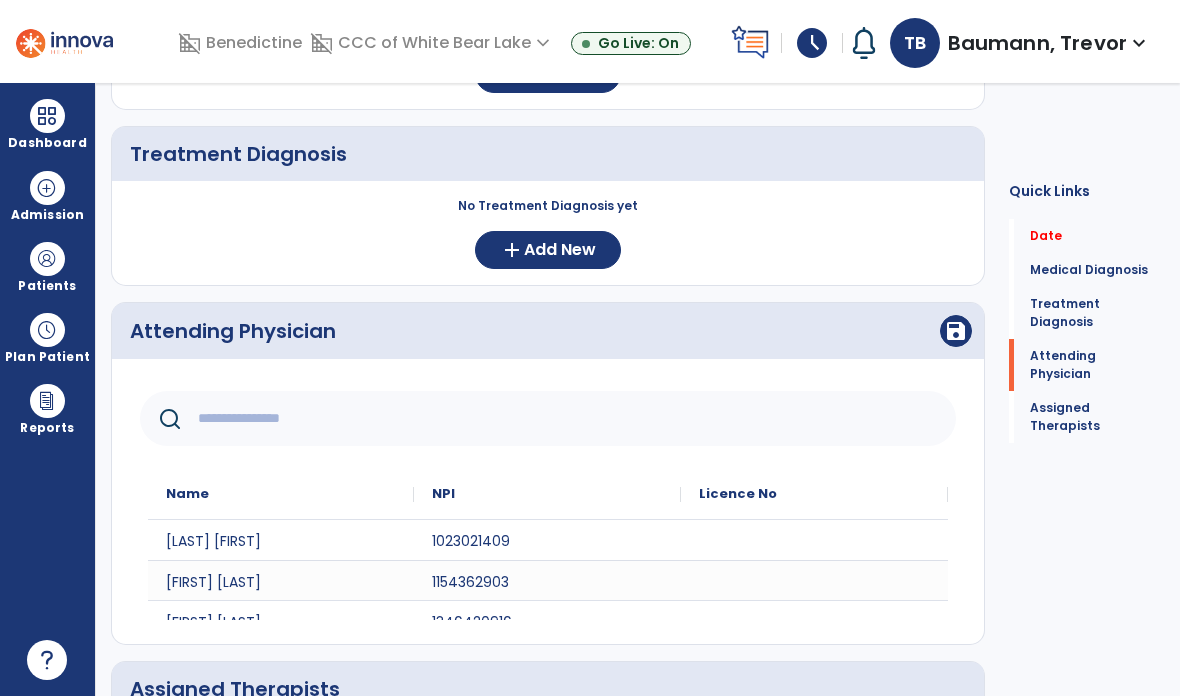 click 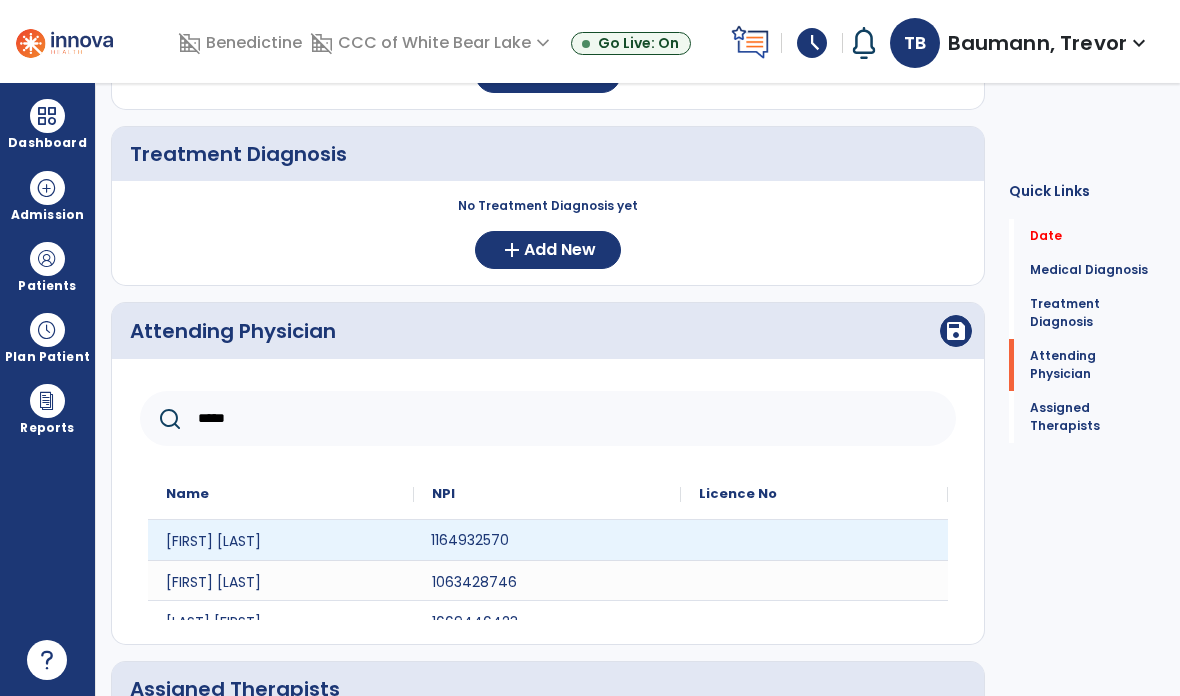 type on "*****" 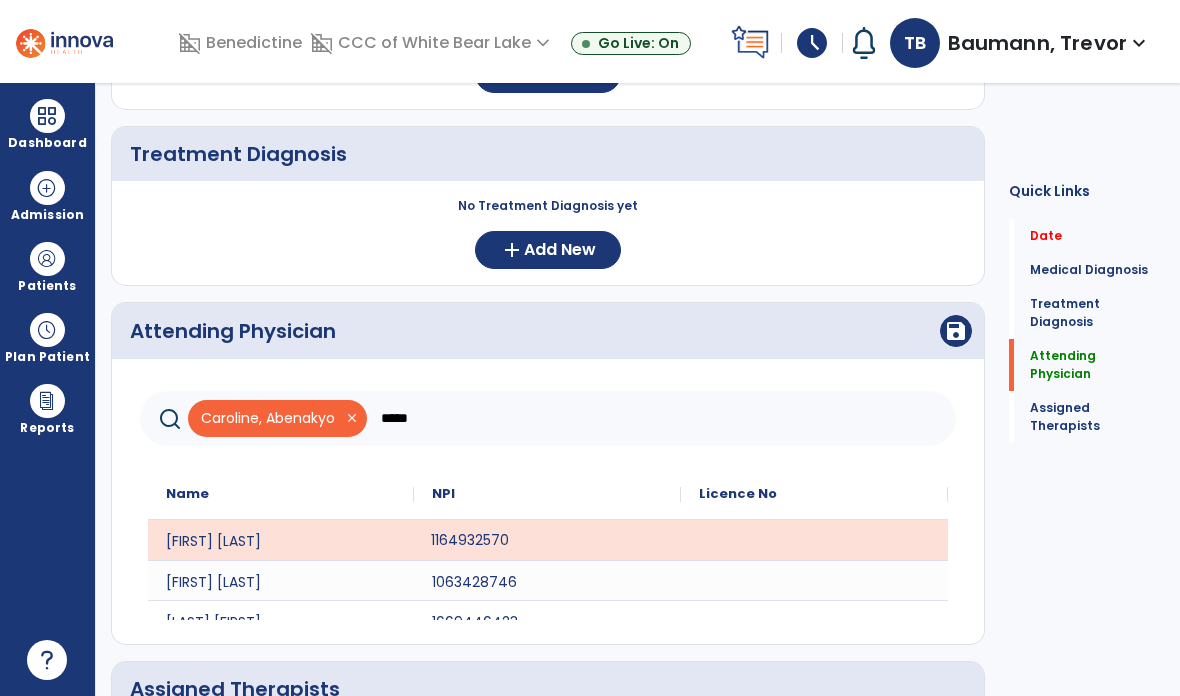 click on "save" 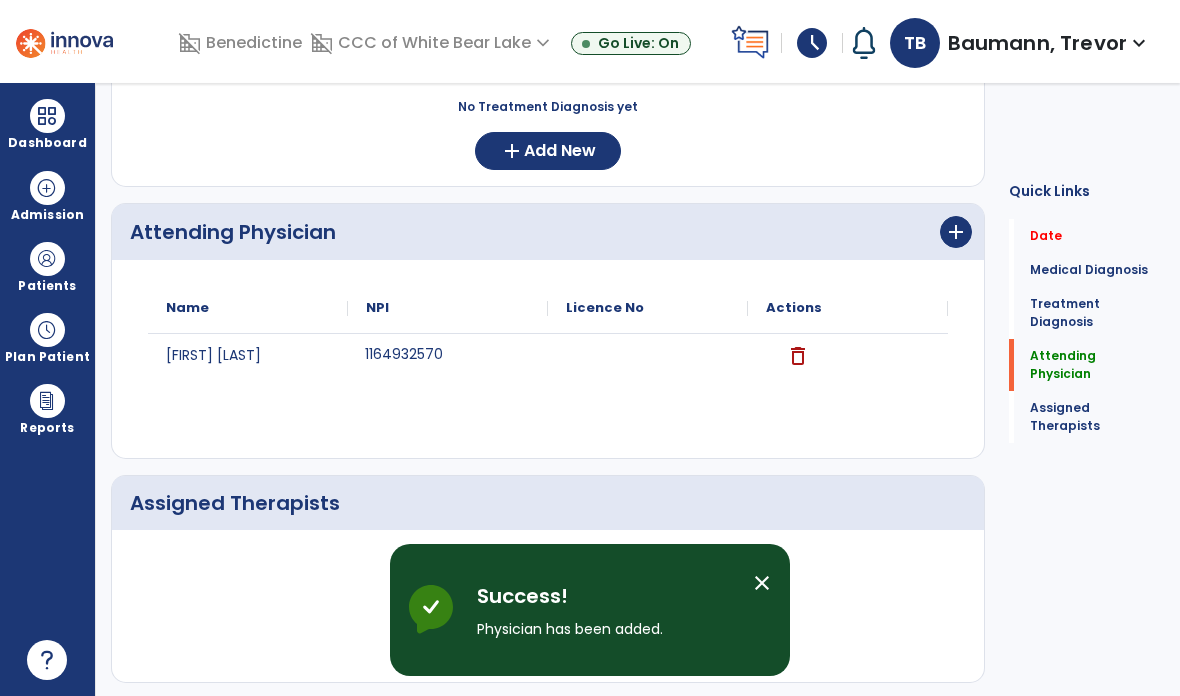 click on "Assign Therapists" 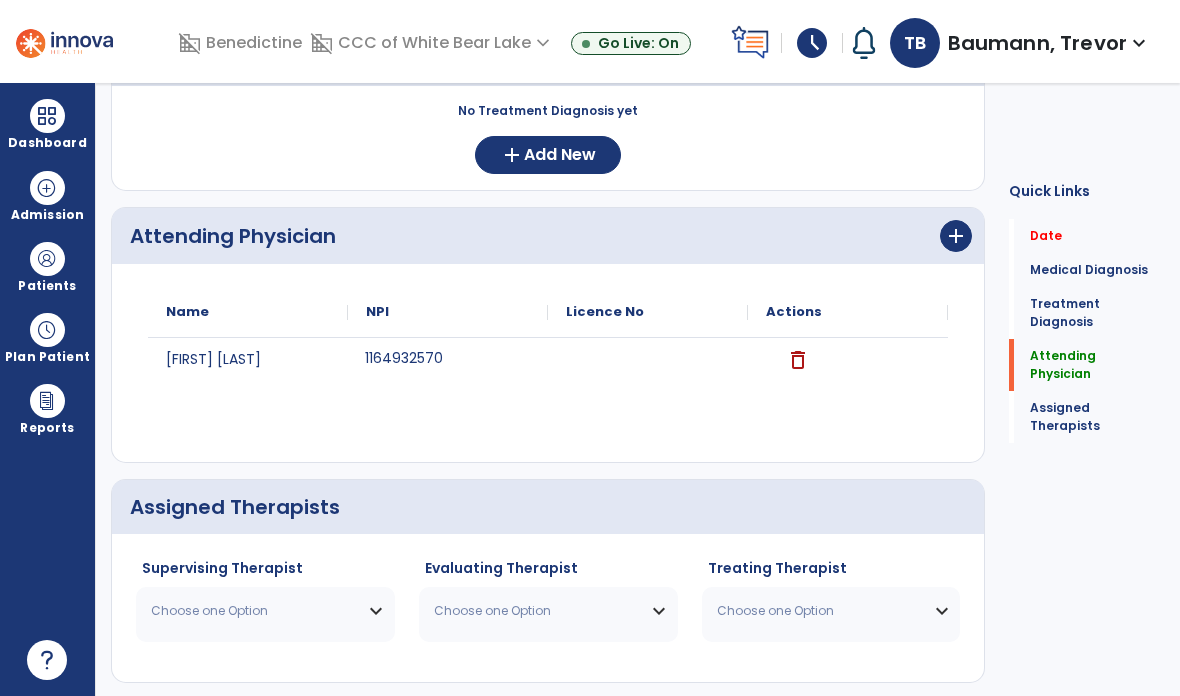 click on "Choose one Option" at bounding box center (253, 611) 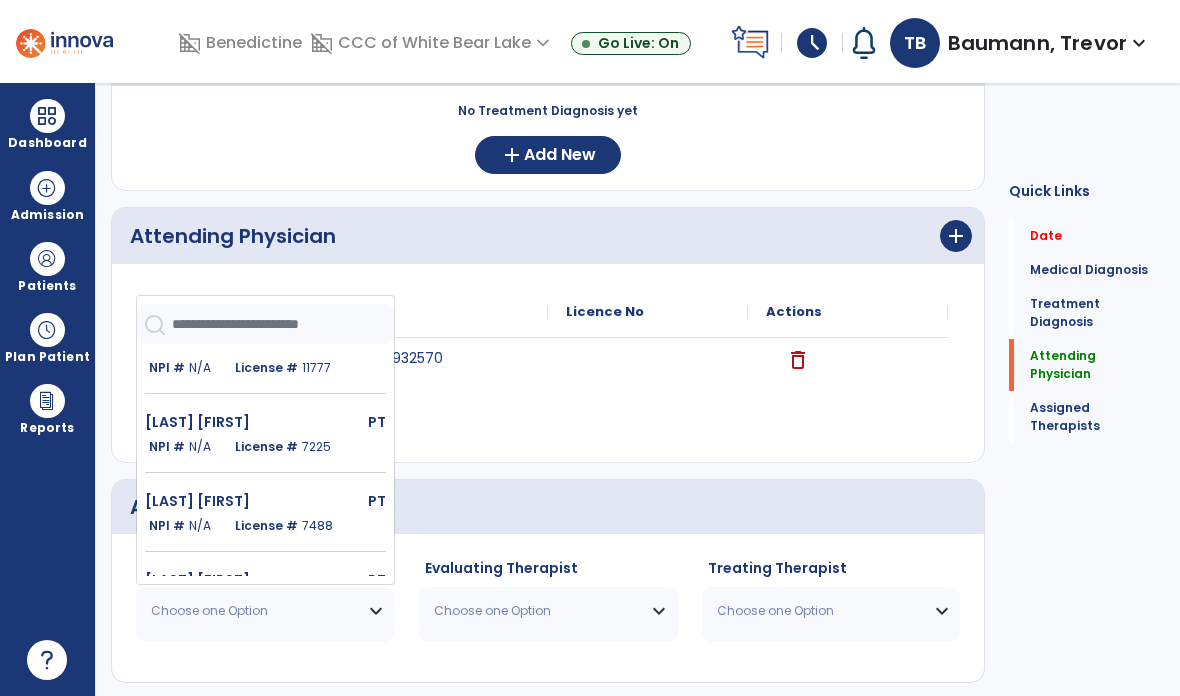 scroll, scrollTop: 189, scrollLeft: 0, axis: vertical 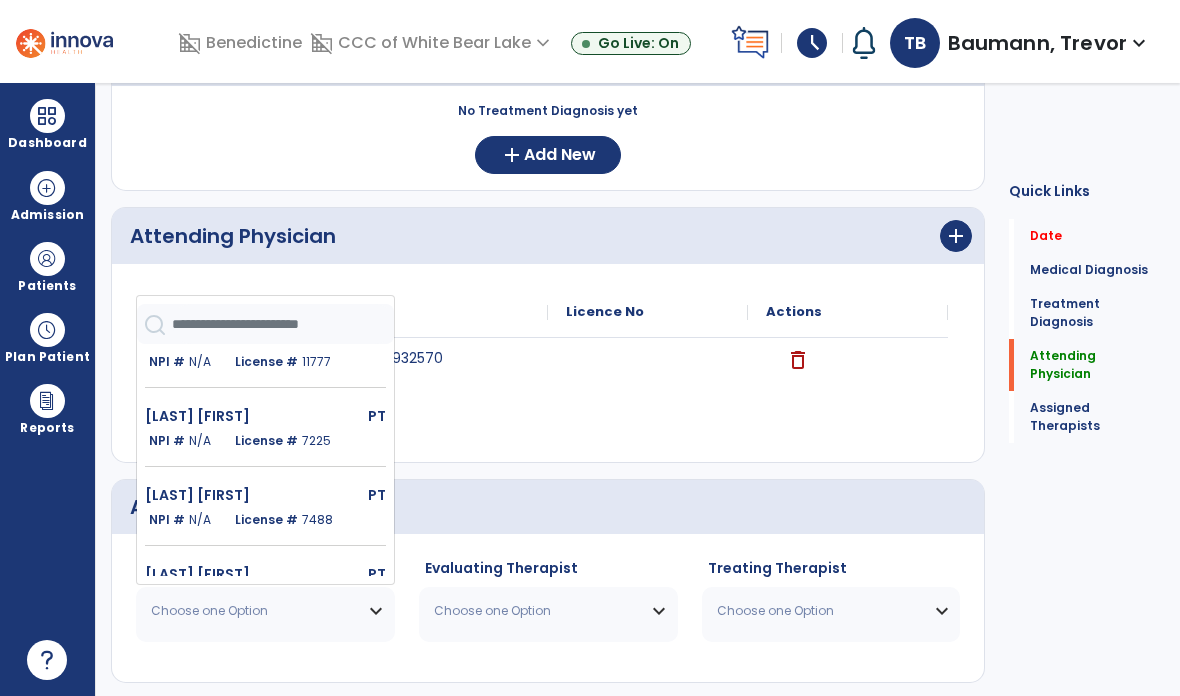 click on "7488" 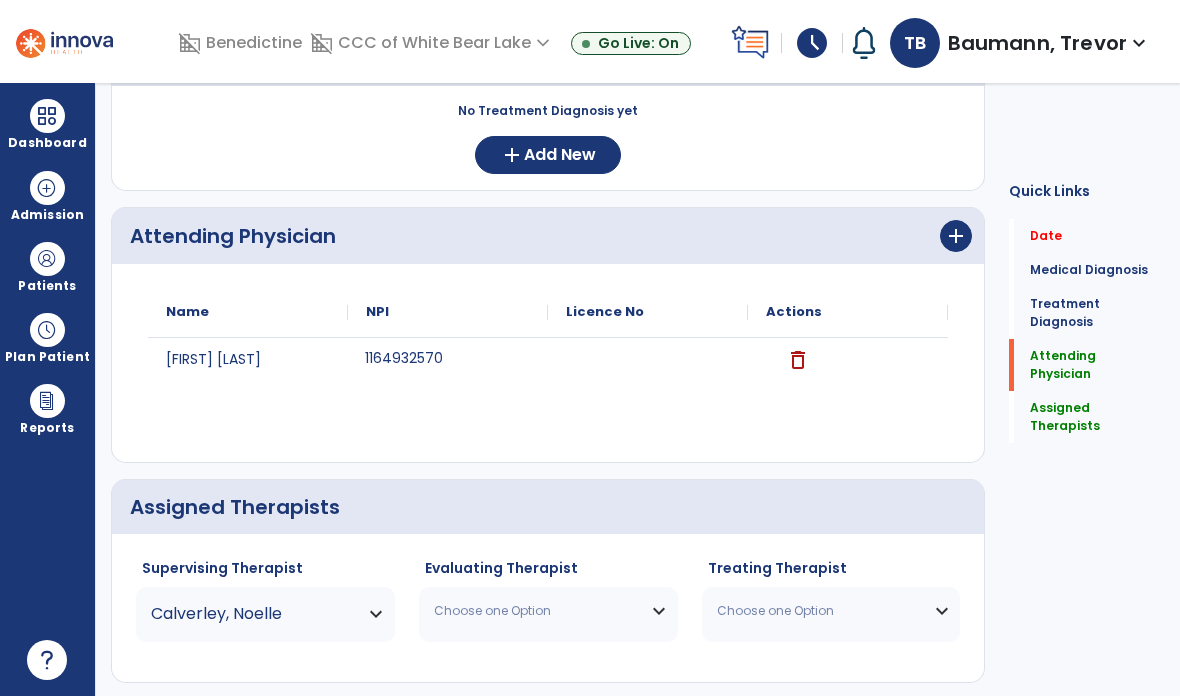 click on "Choose one Option" at bounding box center [536, 611] 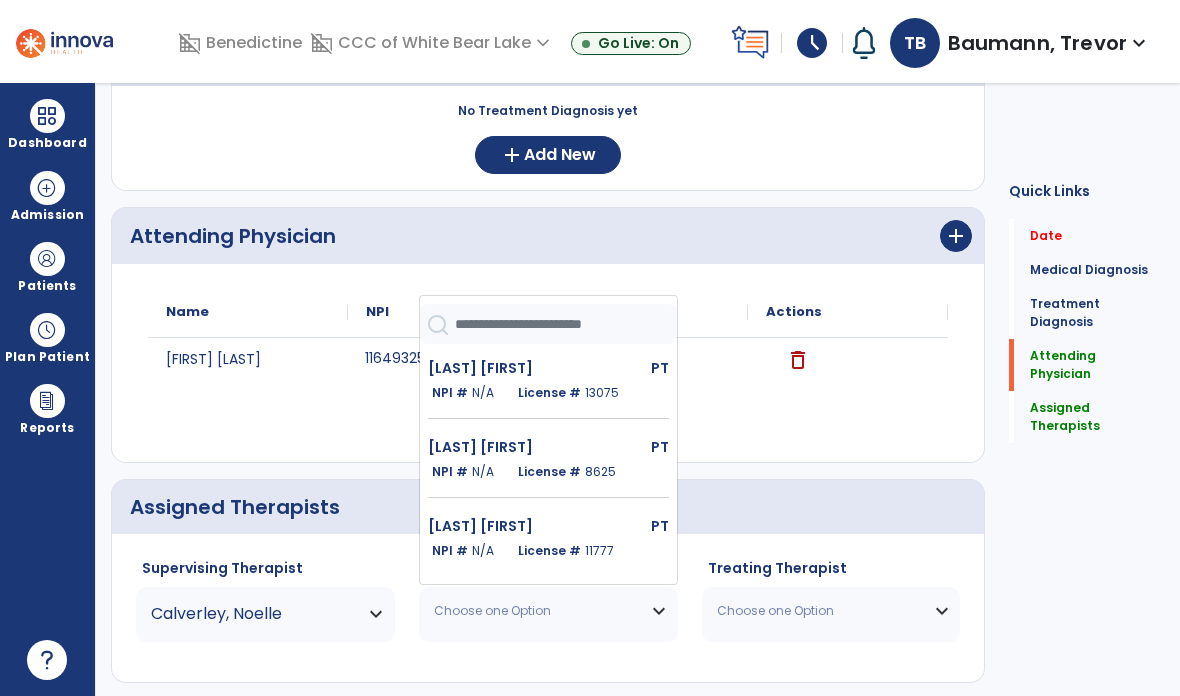 click on "PT   NPI #  N/A   License #  13075" 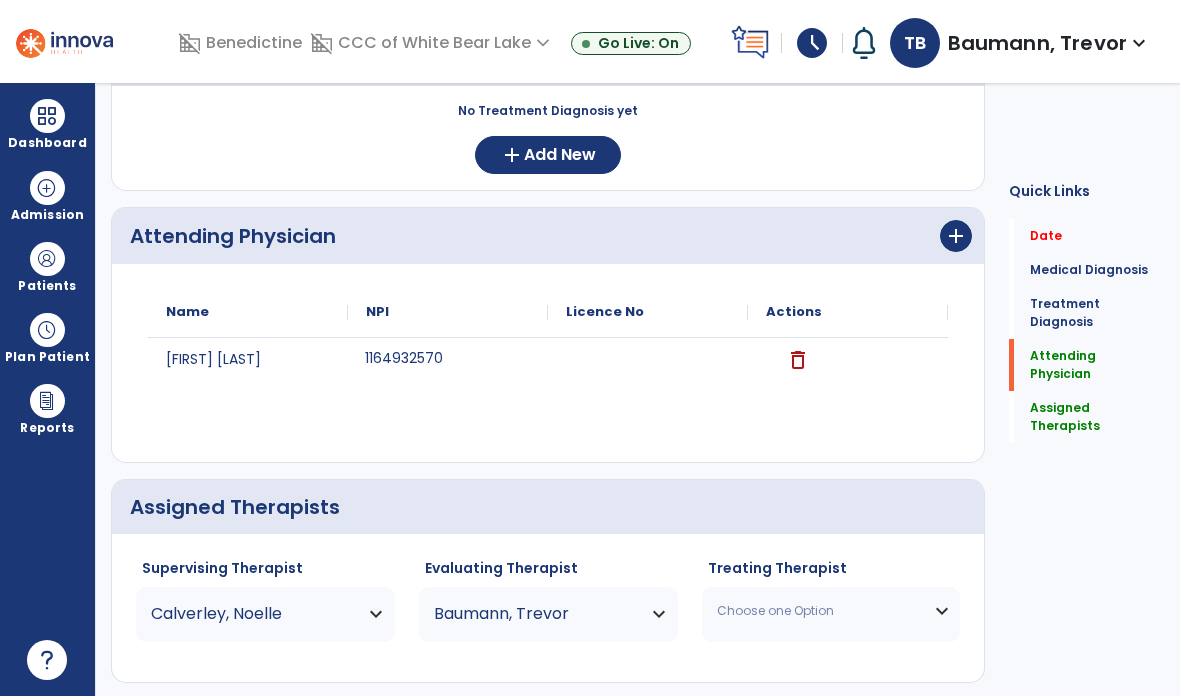 click on "Save  >" 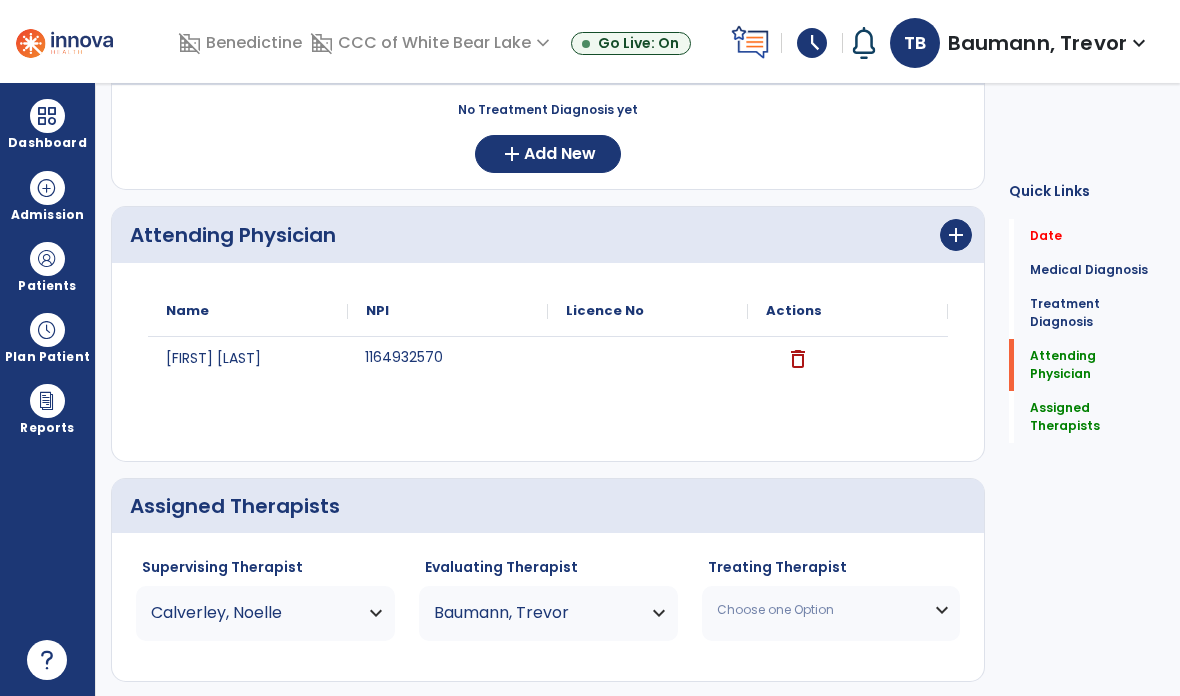 click on ">" 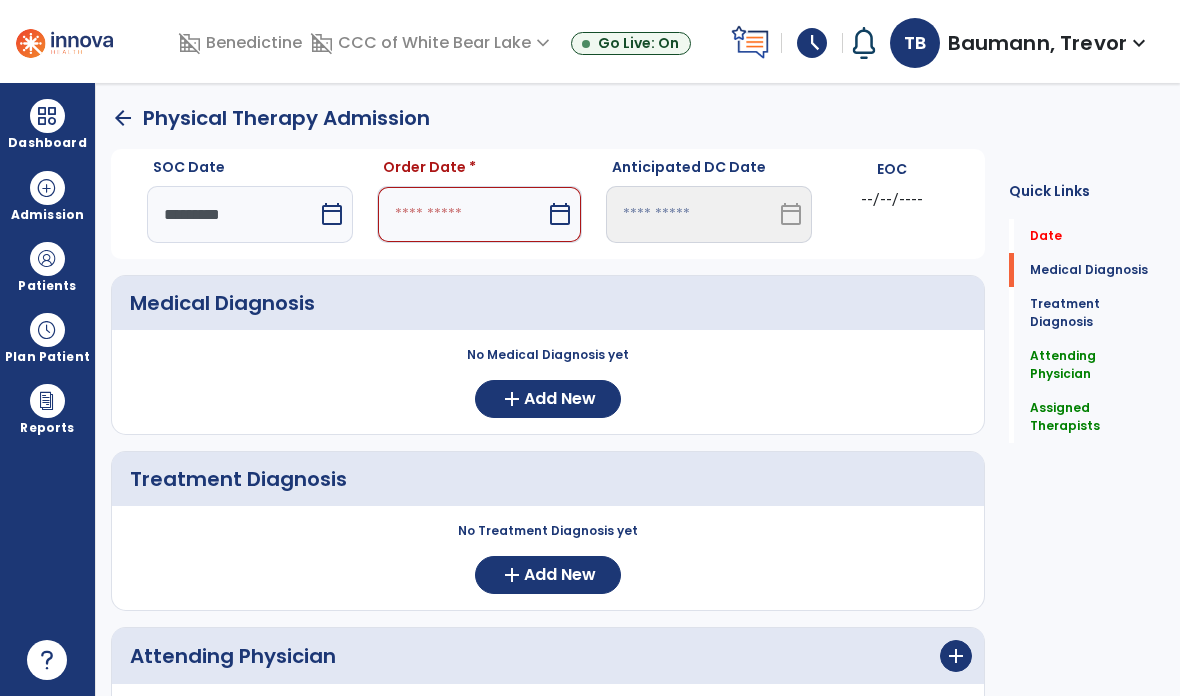 scroll, scrollTop: 0, scrollLeft: 0, axis: both 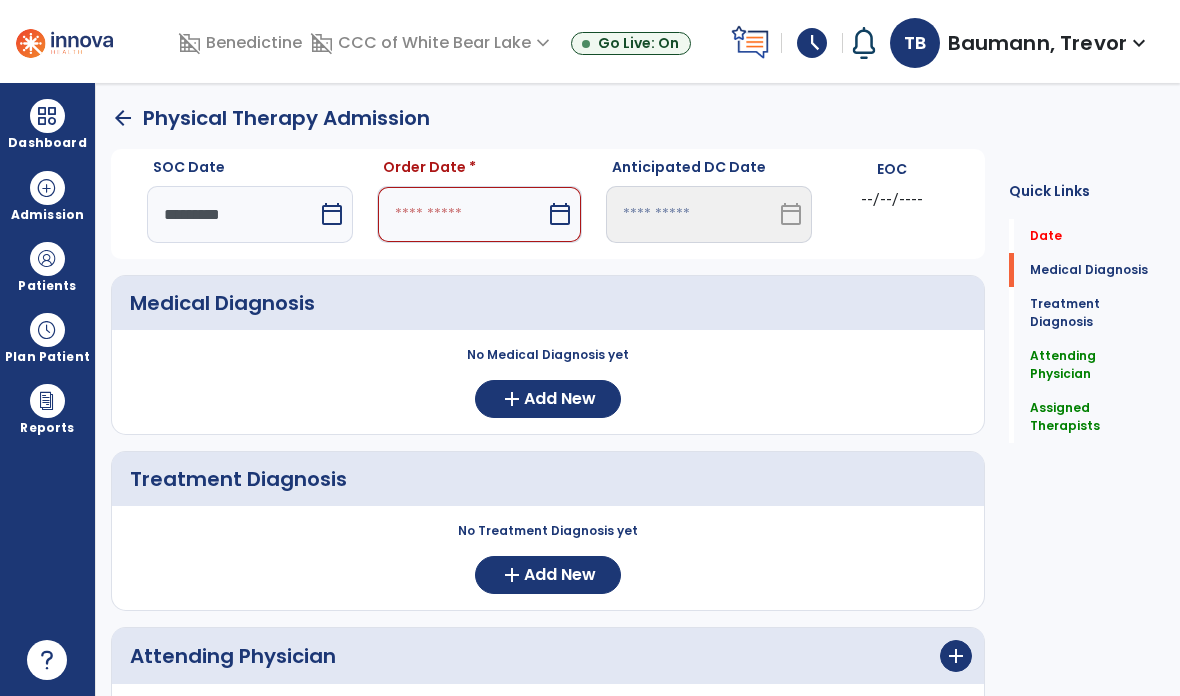 click at bounding box center (462, 214) 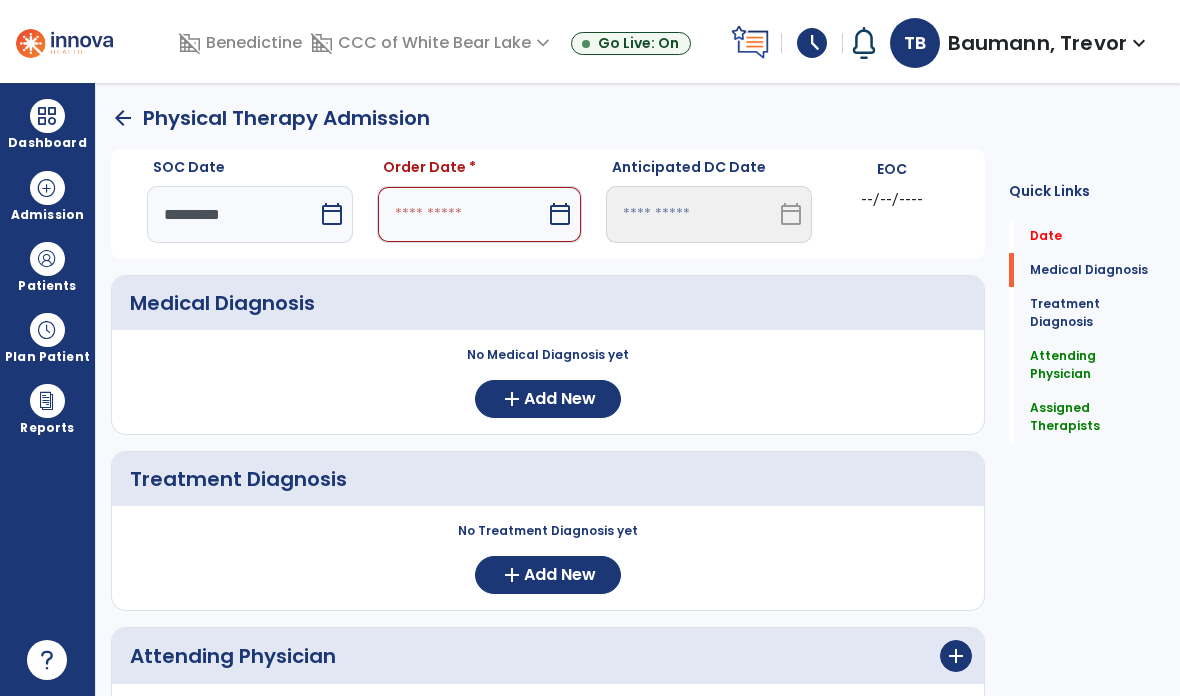 select on "*" 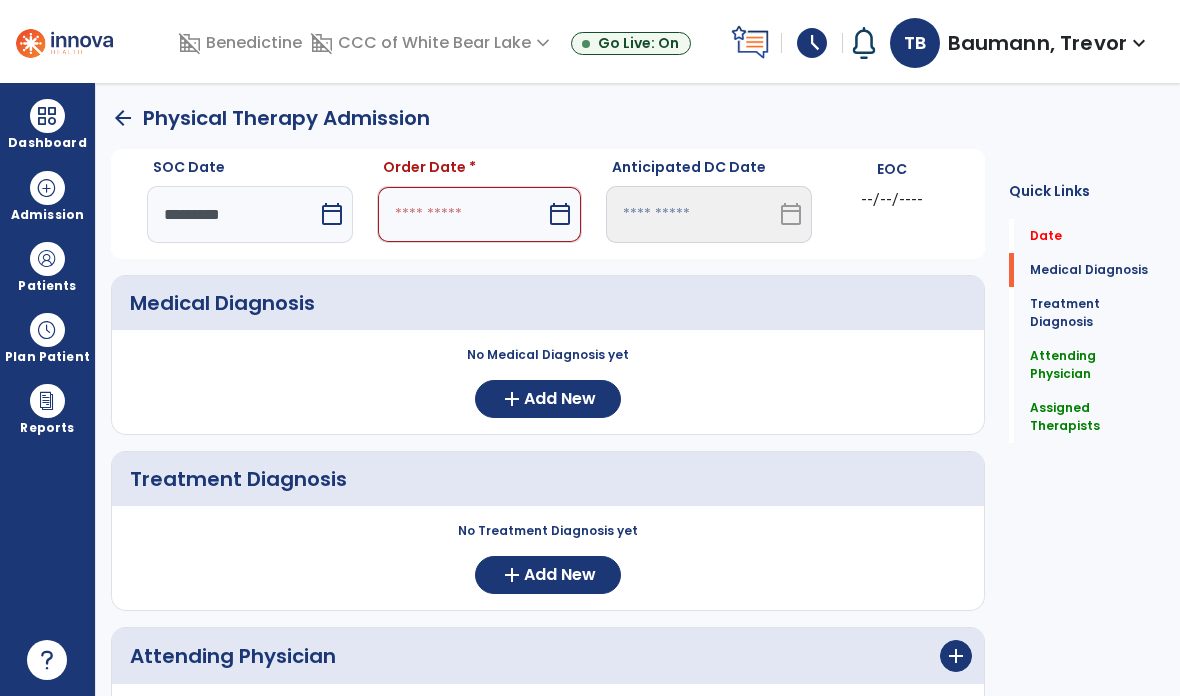 select on "****" 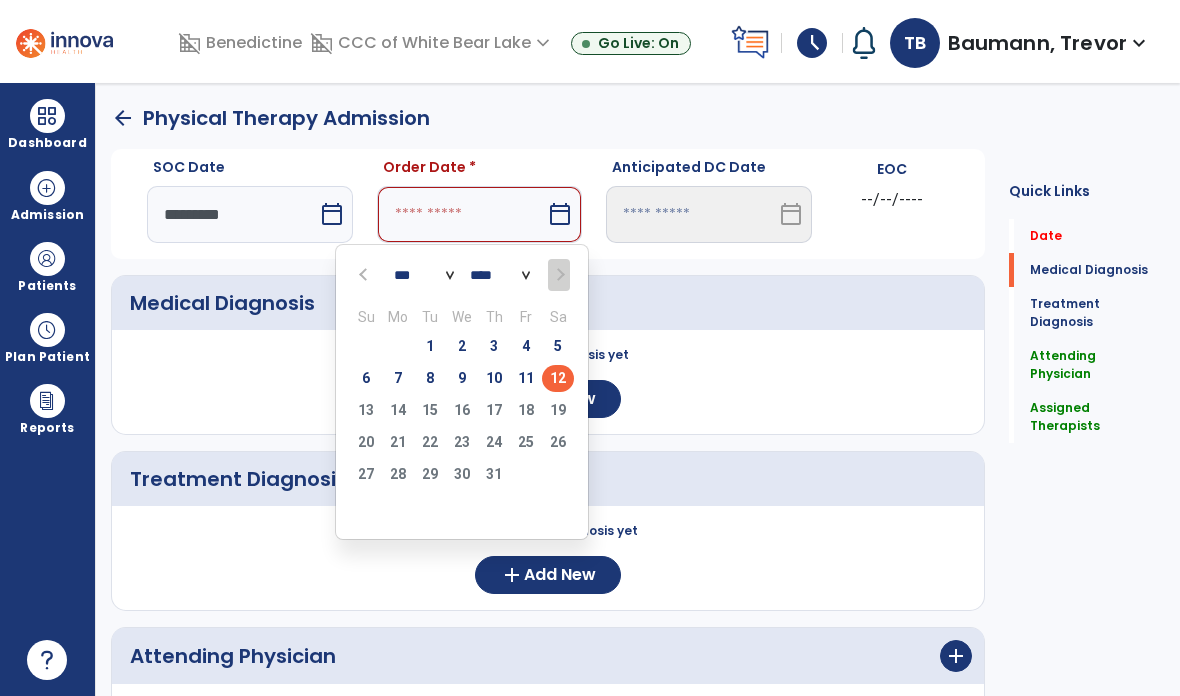click on "11" at bounding box center (526, 378) 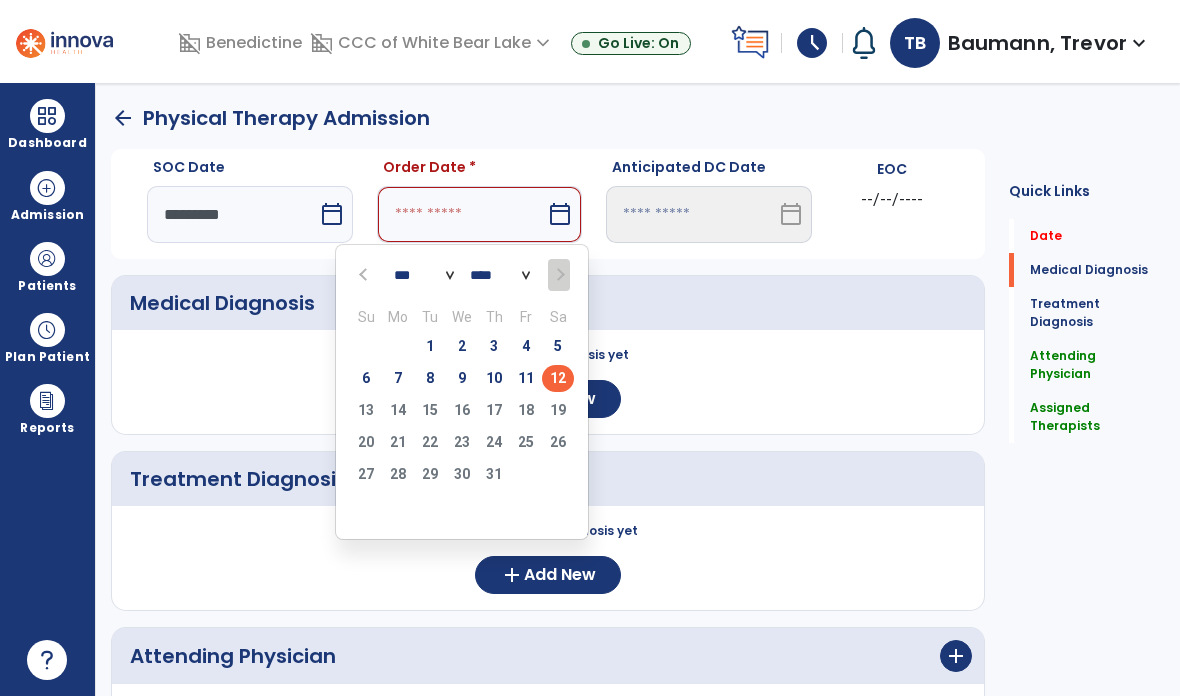 type on "*********" 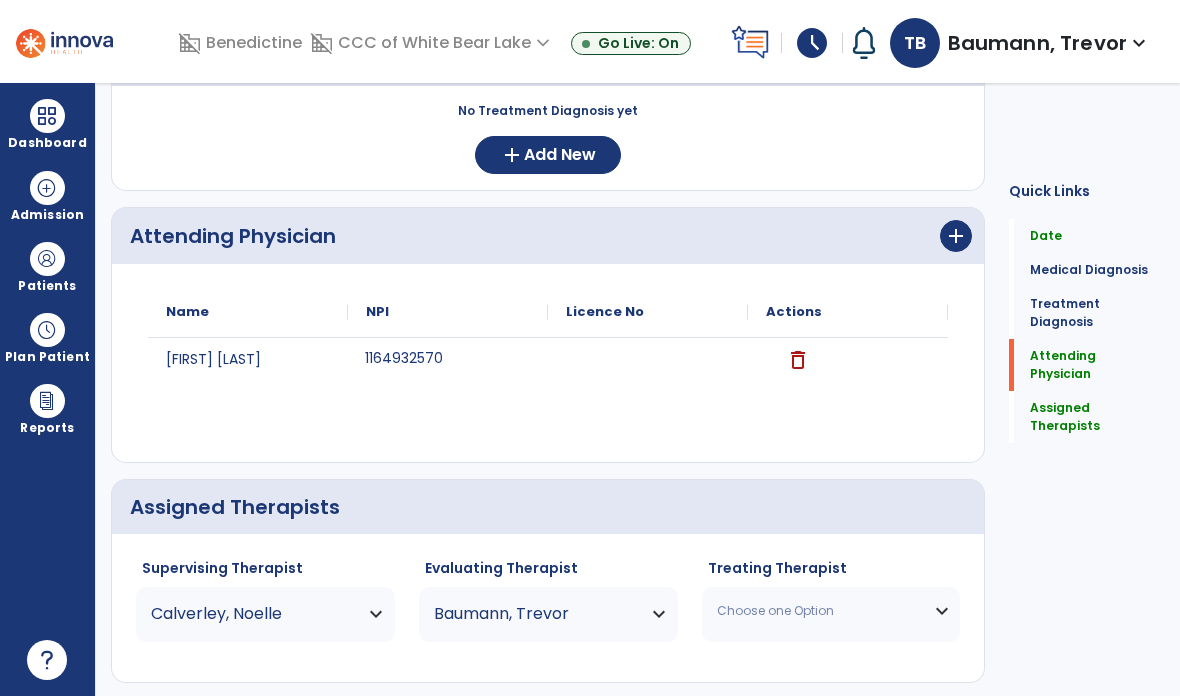 scroll, scrollTop: 420, scrollLeft: 0, axis: vertical 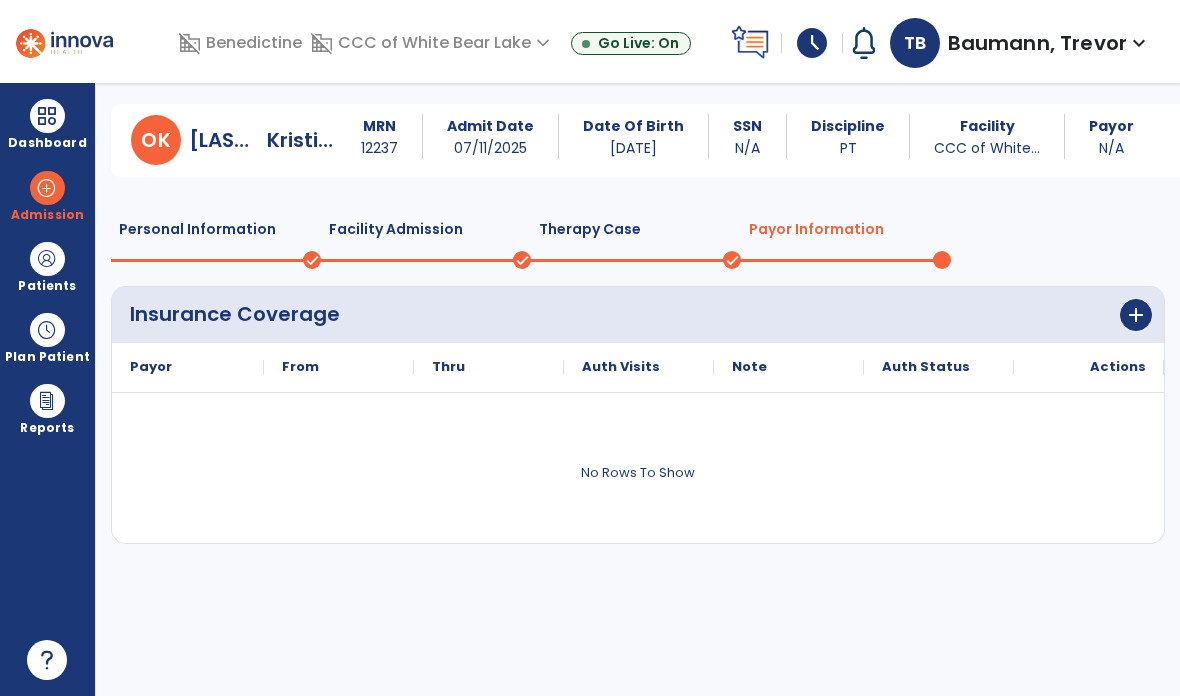 click at bounding box center (47, 116) 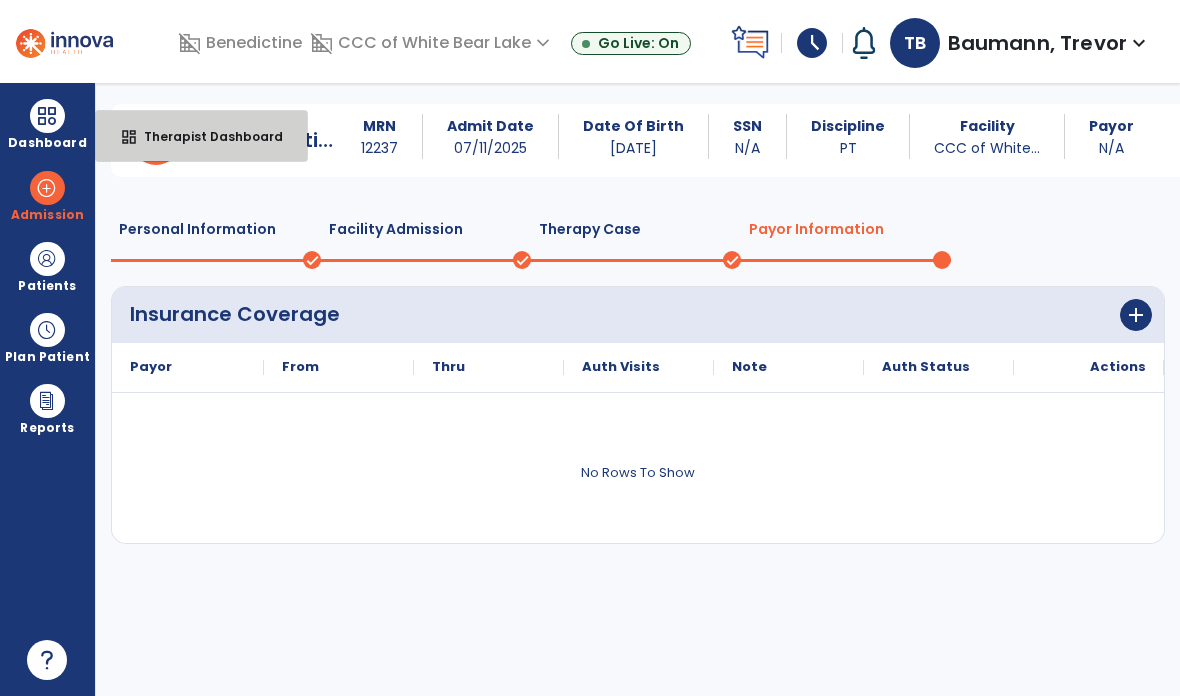 click on "Therapist Dashboard" at bounding box center [205, 136] 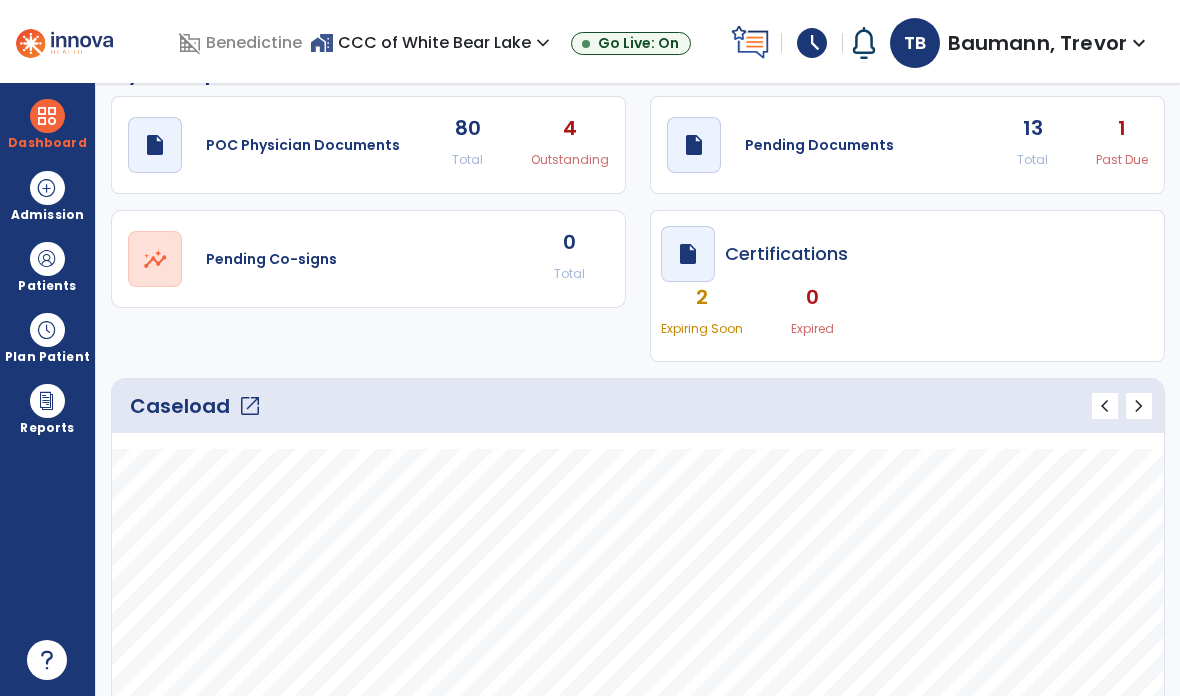 click on "open_in_new" 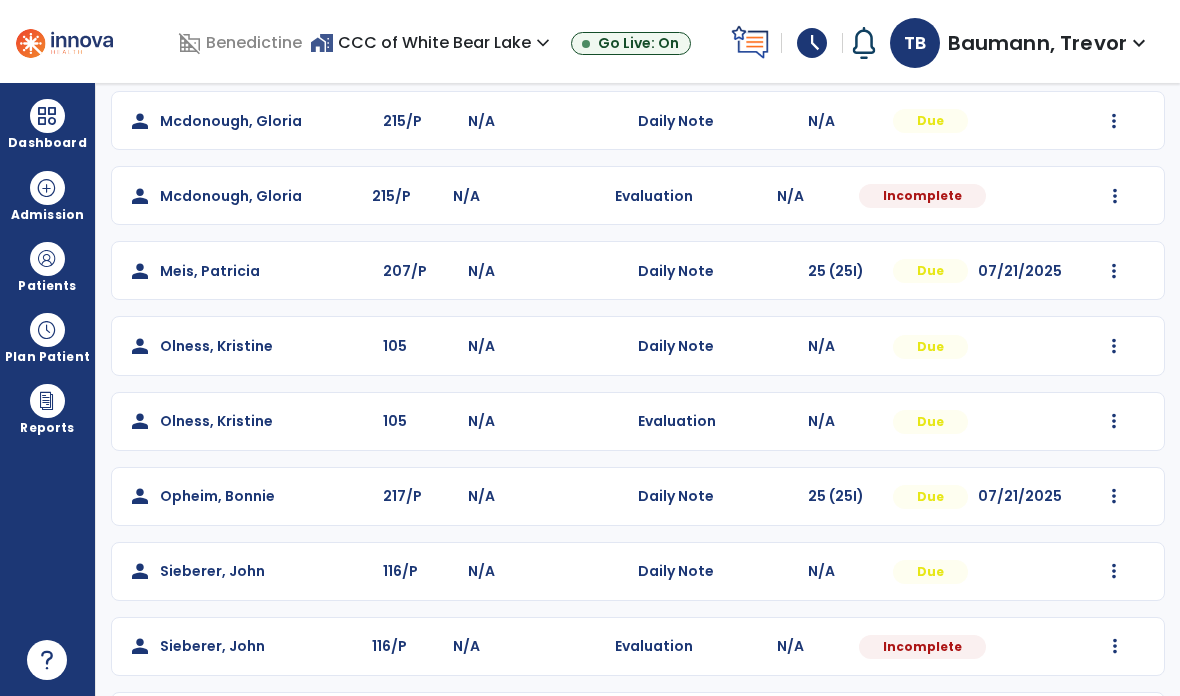 scroll, scrollTop: 563, scrollLeft: 0, axis: vertical 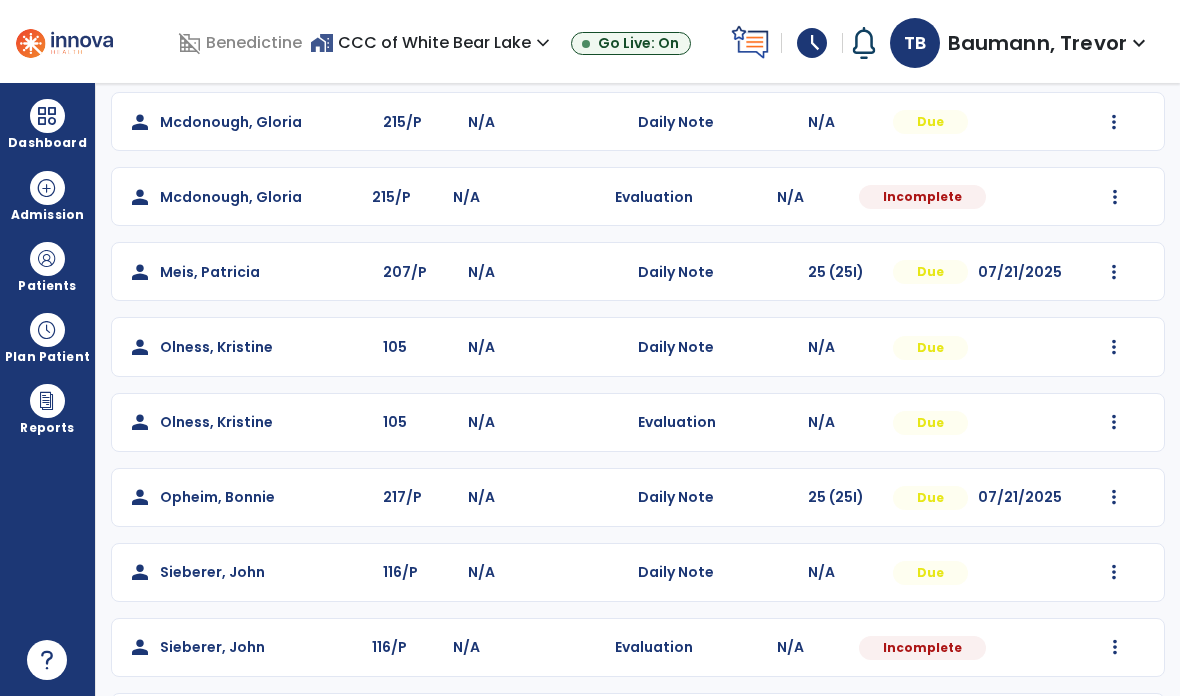 click at bounding box center [47, 116] 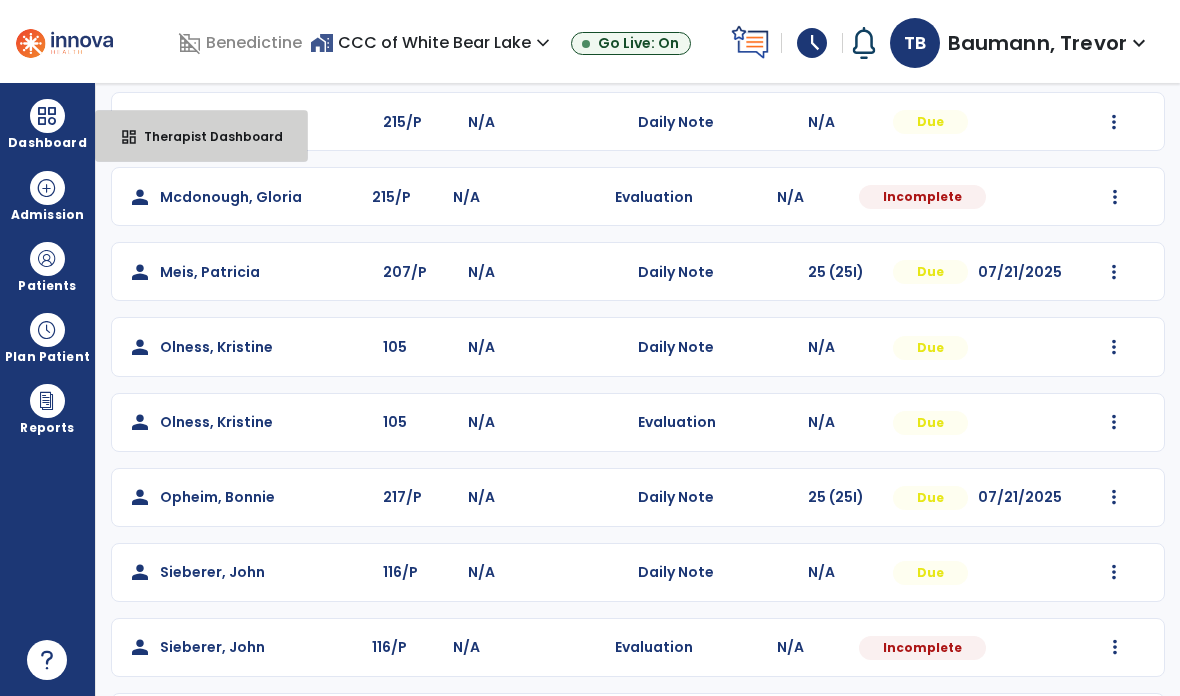 click on "Therapist Dashboard" at bounding box center (205, 136) 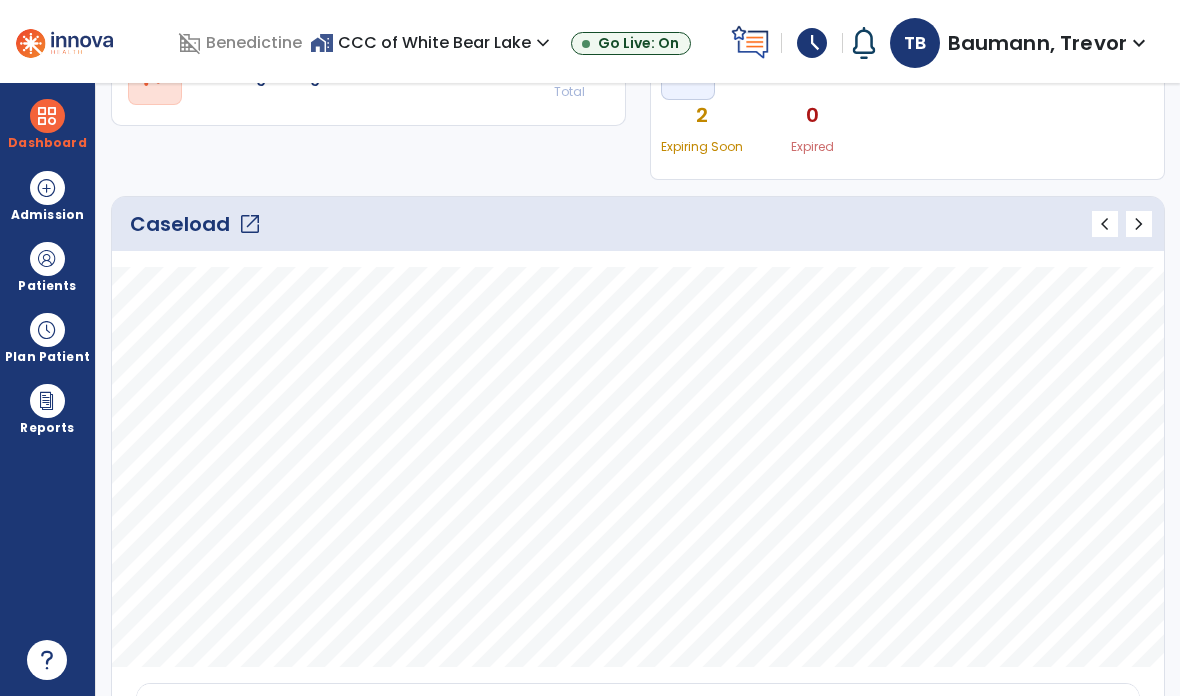 scroll, scrollTop: 220, scrollLeft: 0, axis: vertical 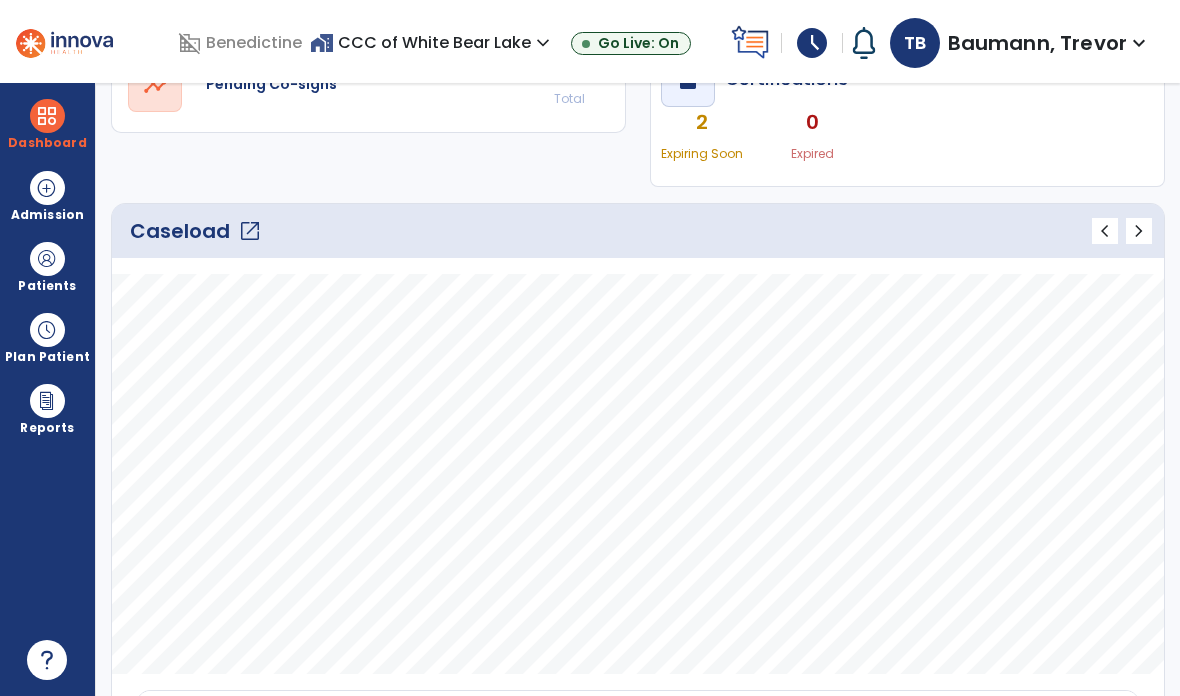 click on "open_in_new" 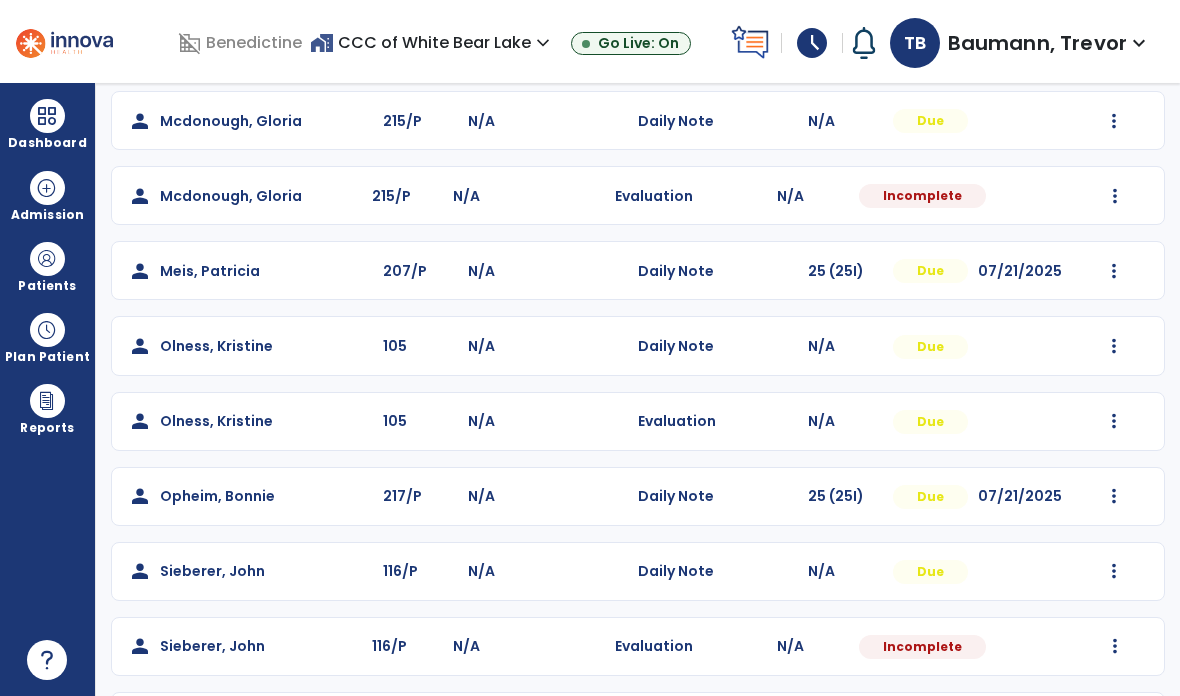 scroll, scrollTop: 563, scrollLeft: 0, axis: vertical 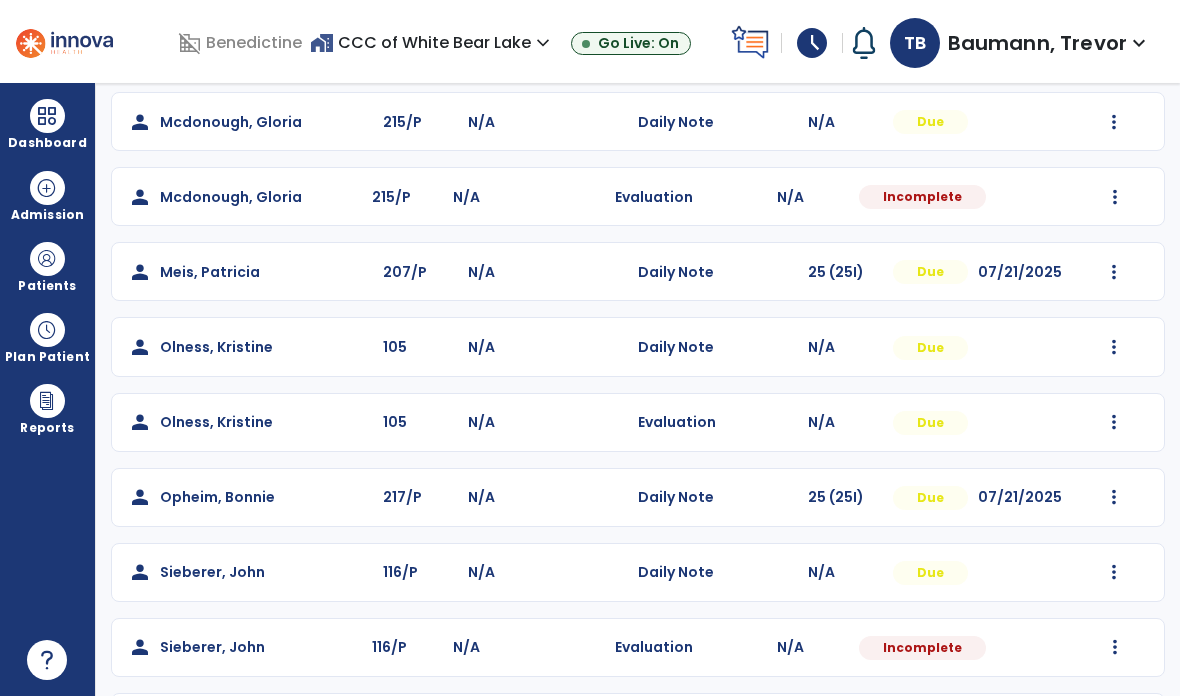 click at bounding box center [1114, -251] 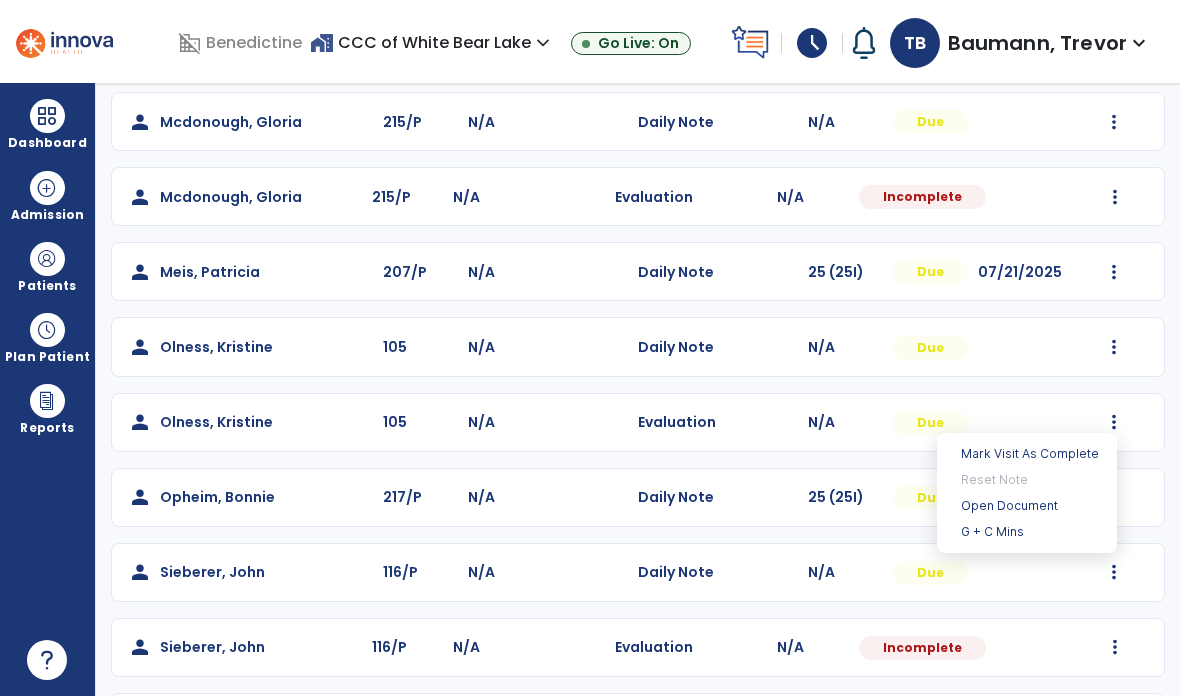 click on "Open Document" at bounding box center [1027, 506] 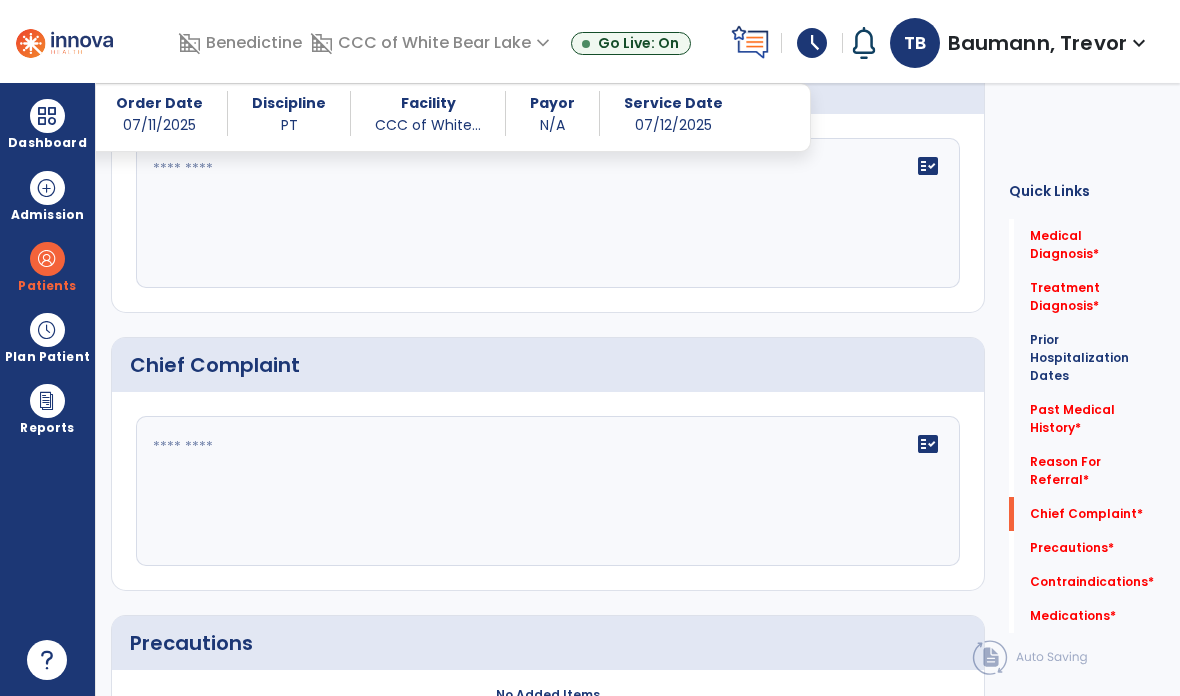 scroll, scrollTop: 1079, scrollLeft: 0, axis: vertical 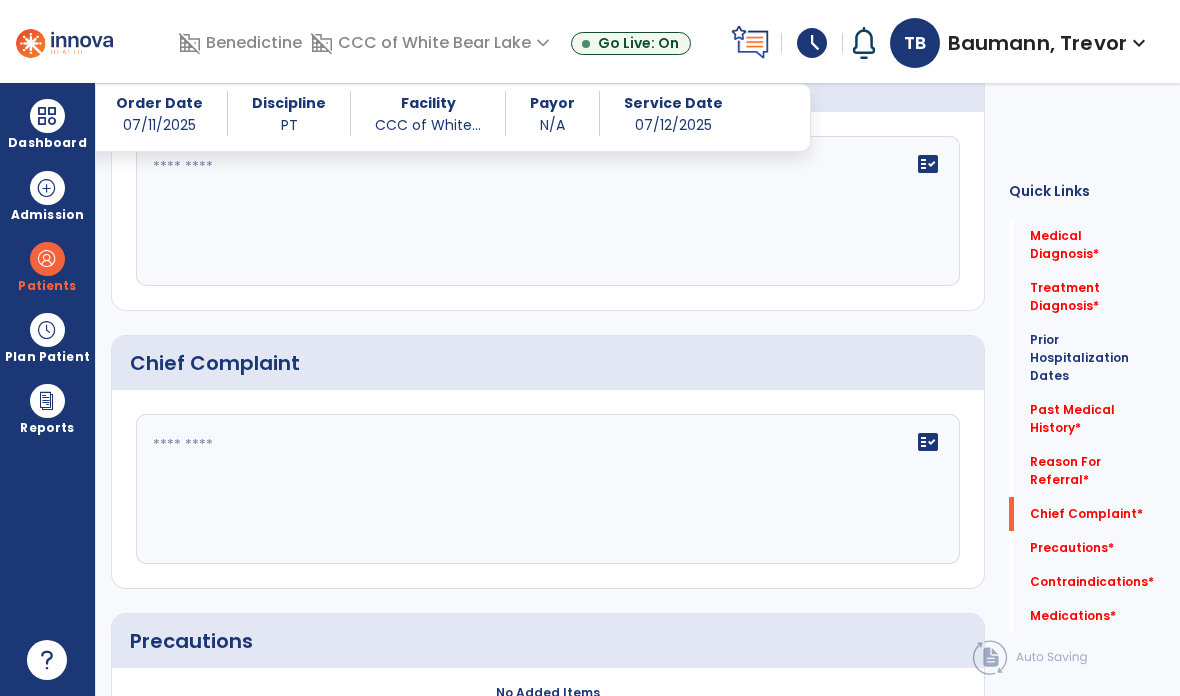 click on "fact_check" 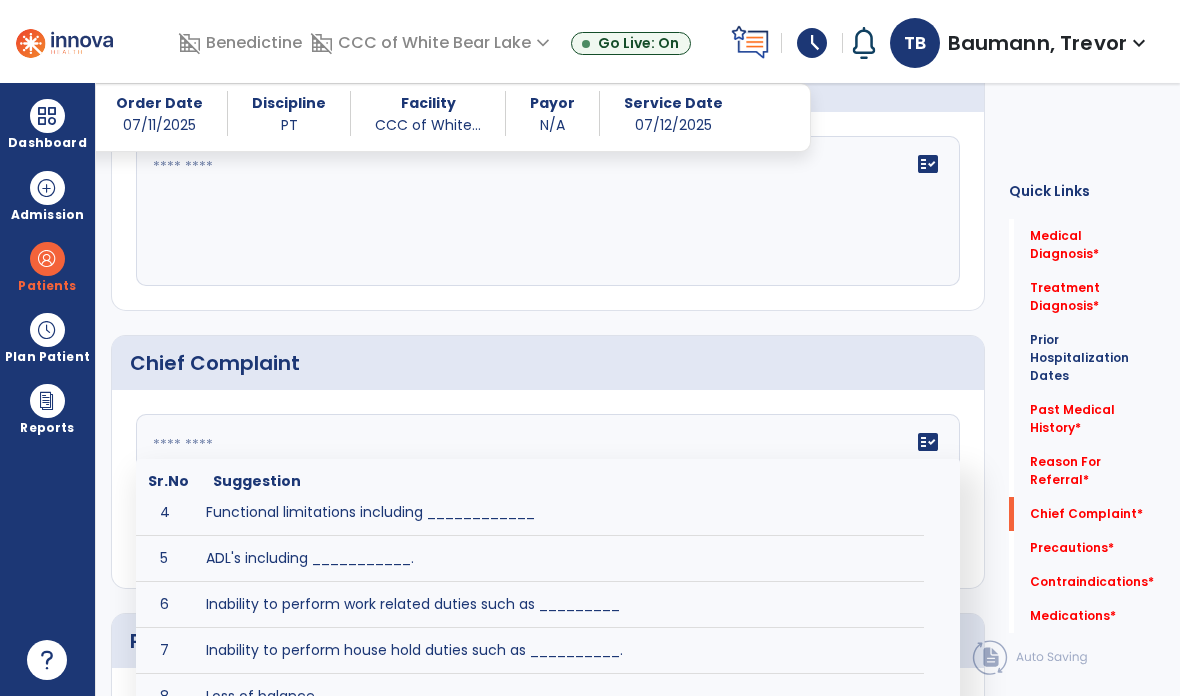 scroll, scrollTop: 139, scrollLeft: 0, axis: vertical 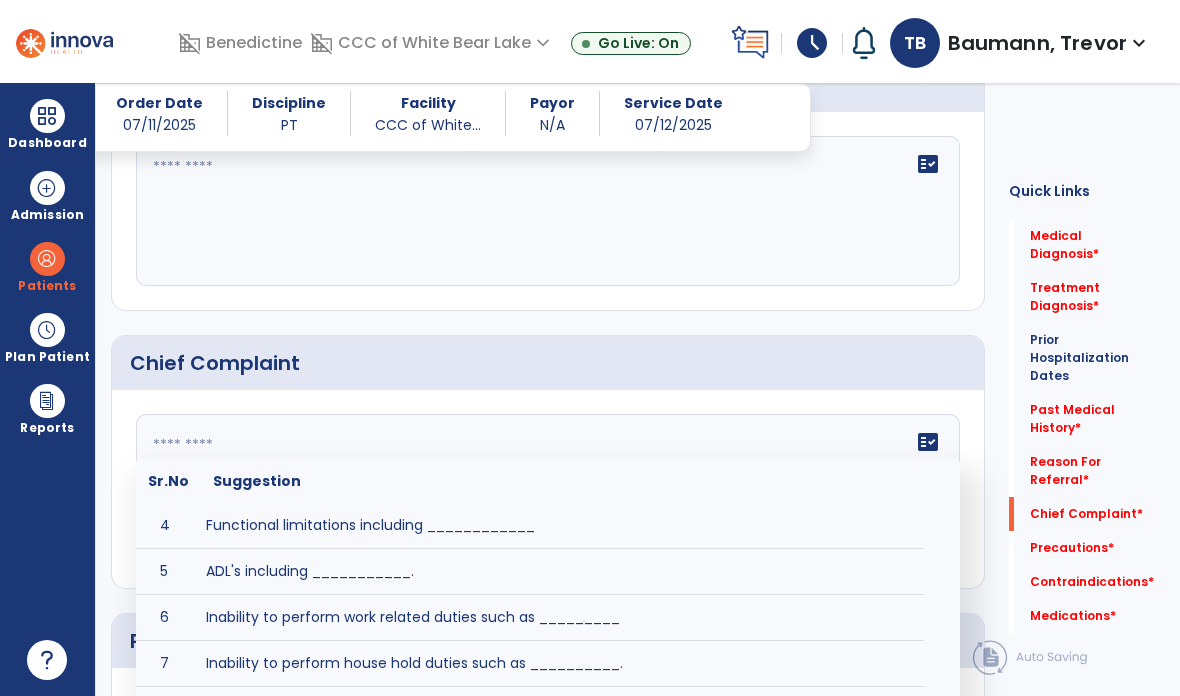 click on "Medical Diagnosis     No Medical Diagnosis yet  add  Add New Treatment Diagnosis     No Treatment Diagnosis yet  add  Add New Prior Hospitalization Dates No prior visits yet  add  Add Dates Past Medical History     No Added Items  add  Add New Reason For Referral  fact_check  Chief Complaint  fact_check  Sr.No Suggestion 1 Pain of [BODY PART] 2 Weakness of [BODY PART] 3 Instability of ________ 4 Functional limitations including ____________ 5 ADL's including ___________. 6 Inability to perform work related duties such as _________ 7 Inability to perform house hold duties such as __________. 8 Loss of balance. 9 Problems with gait including _________. Precautions     No Added Items  add  Add New Contraindications     No Added Items  add  Add New Medications     No Added Items  add  Add New  Continue  chevron_right" 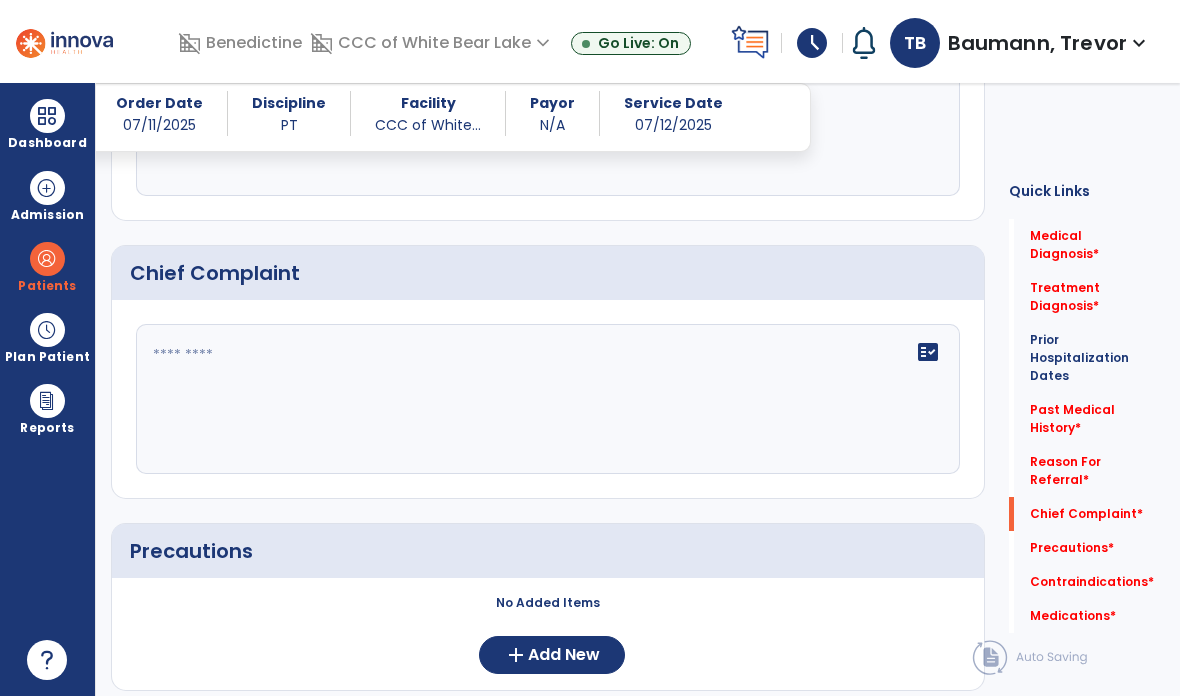 scroll, scrollTop: 1180, scrollLeft: 0, axis: vertical 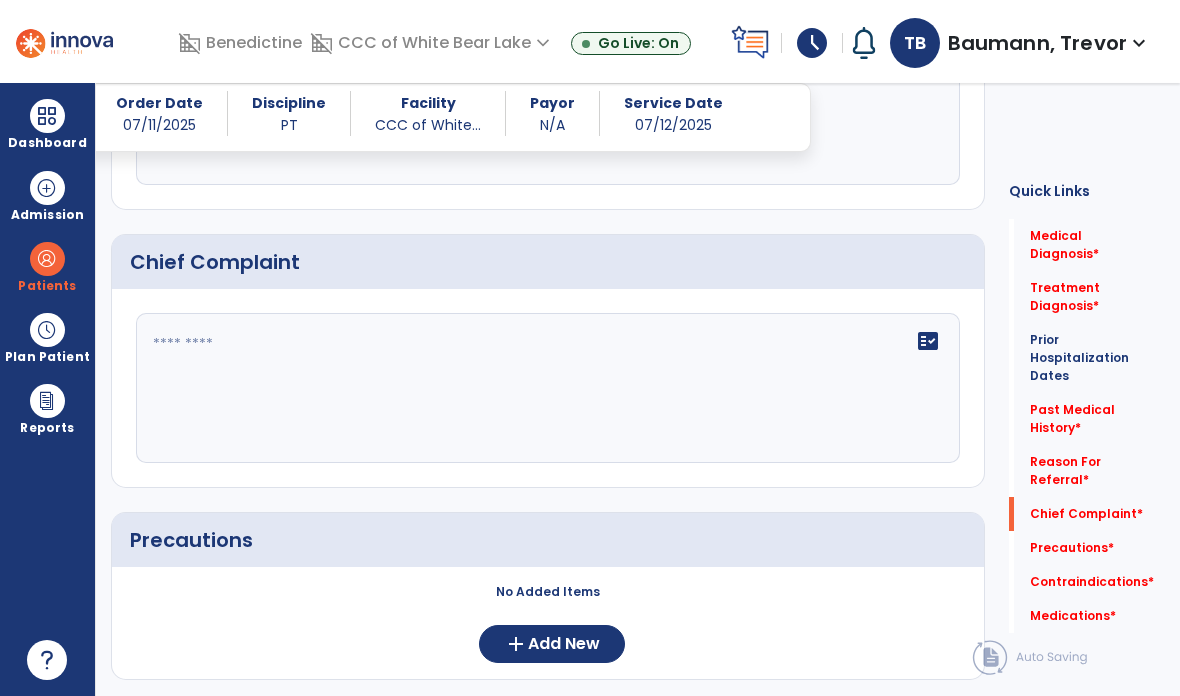click on "add  Add New" 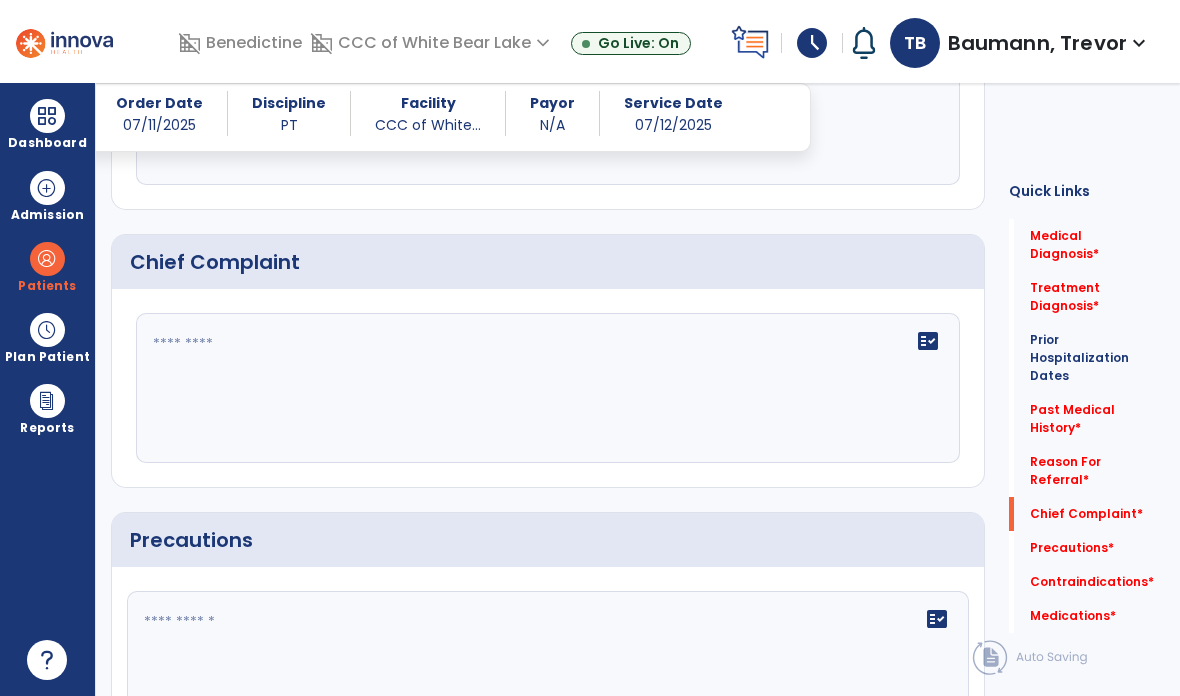 click on "fact_check" 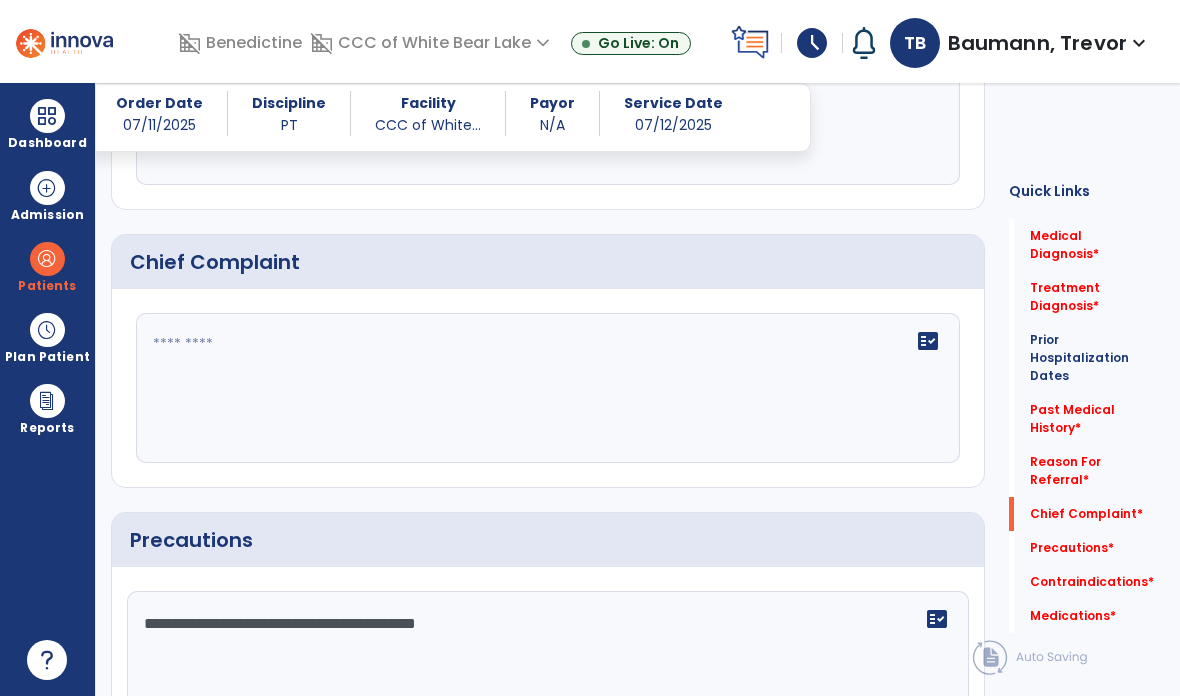 type on "**********" 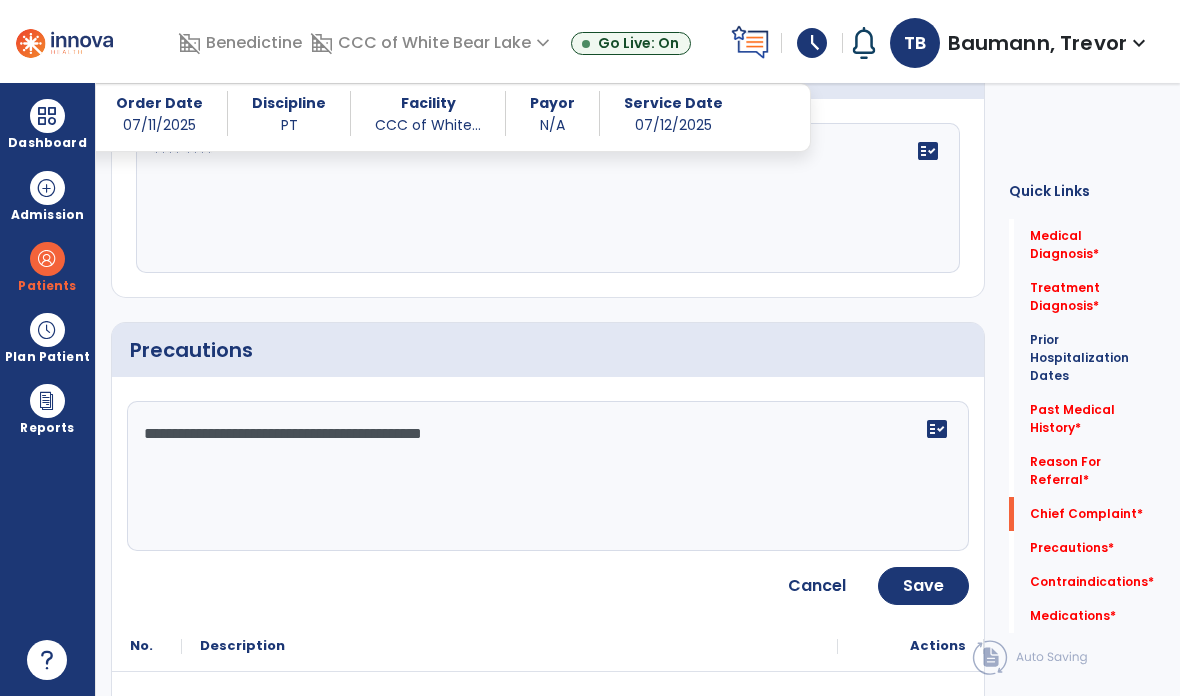 scroll, scrollTop: 1391, scrollLeft: 0, axis: vertical 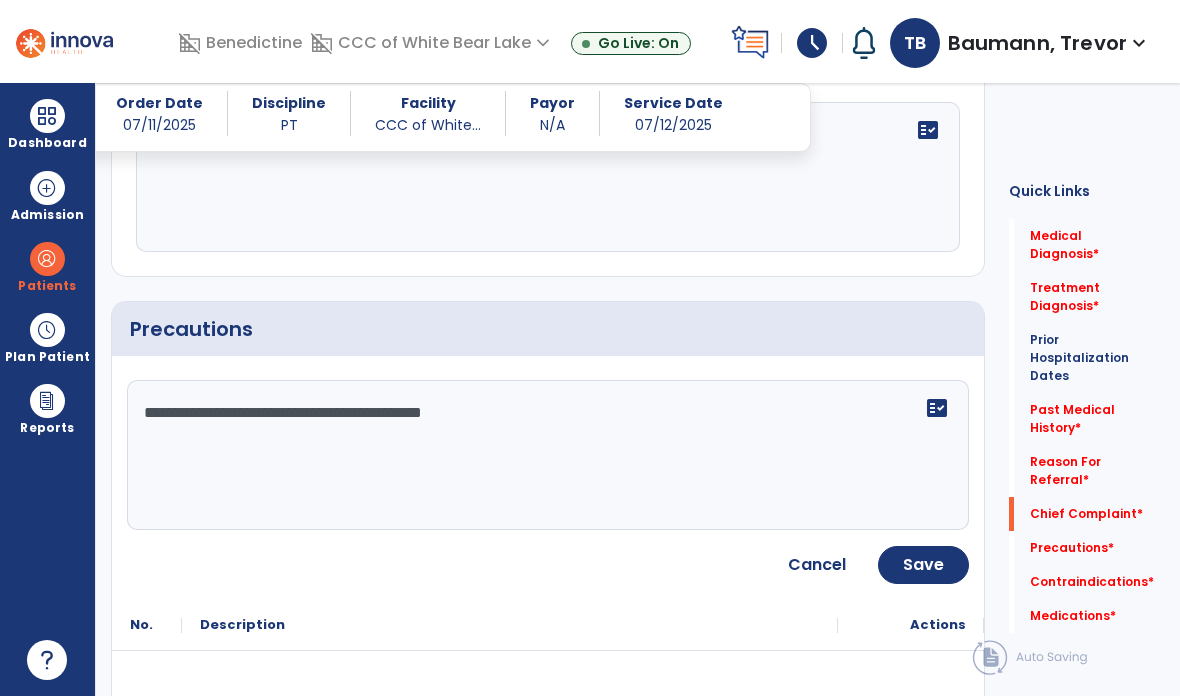 click on "Save" 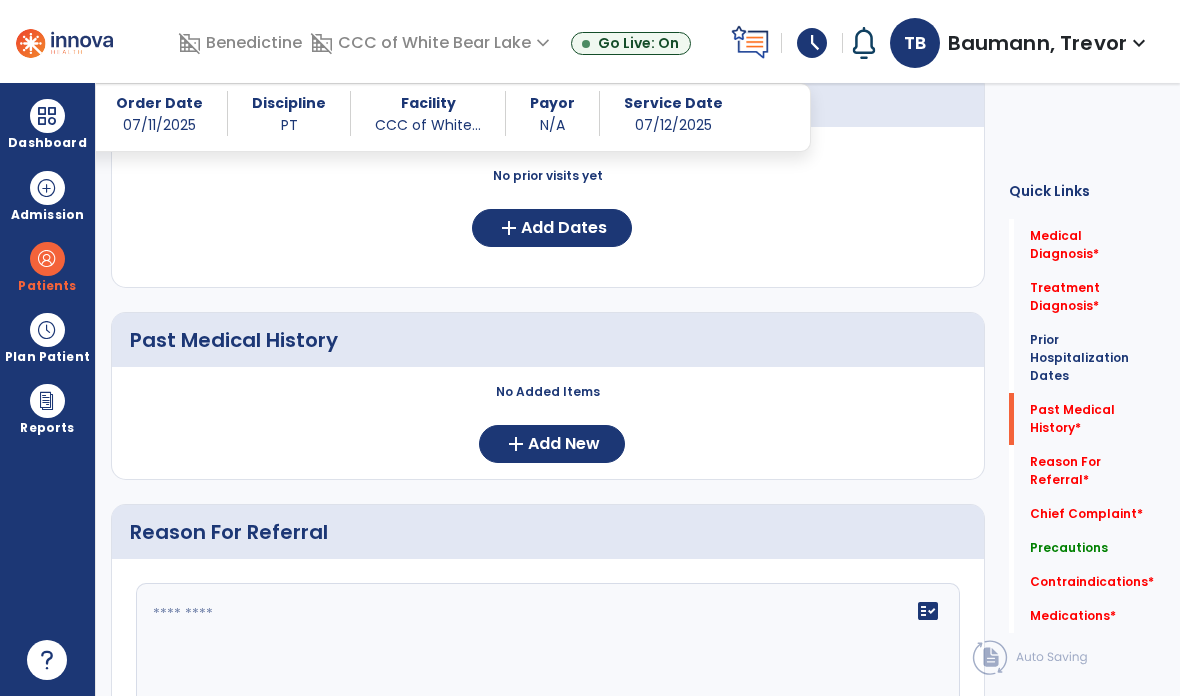 scroll, scrollTop: 622, scrollLeft: 0, axis: vertical 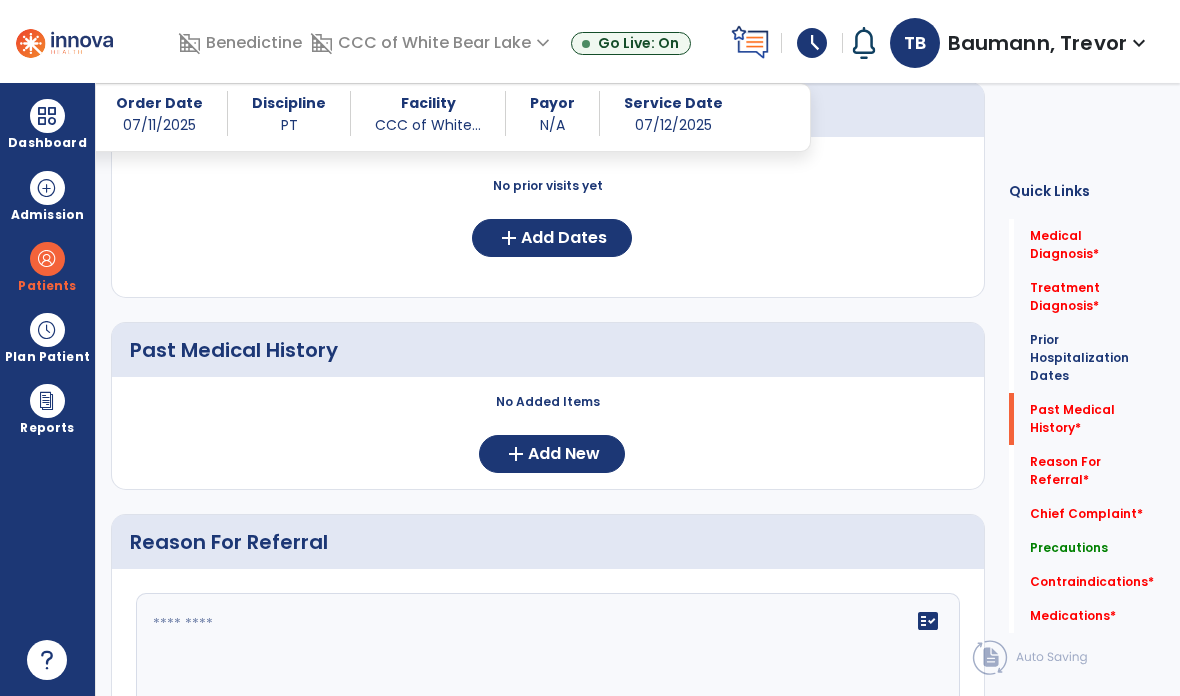 click on "No Added Items  add  Add New" 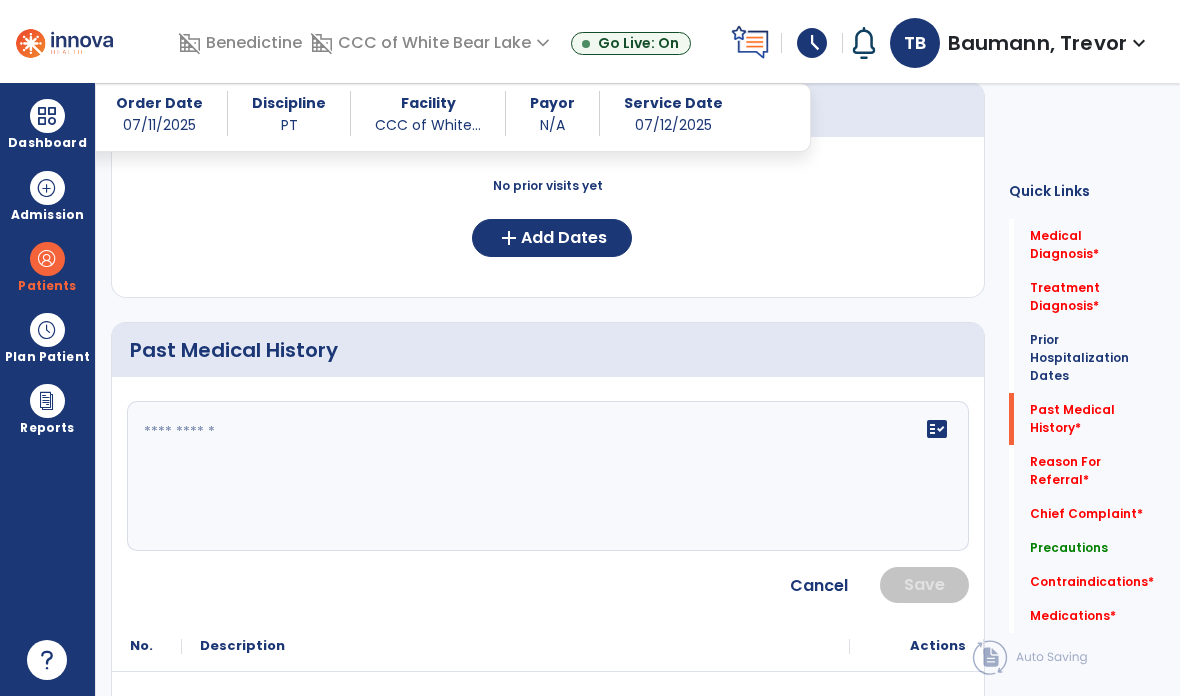click on "fact_check" 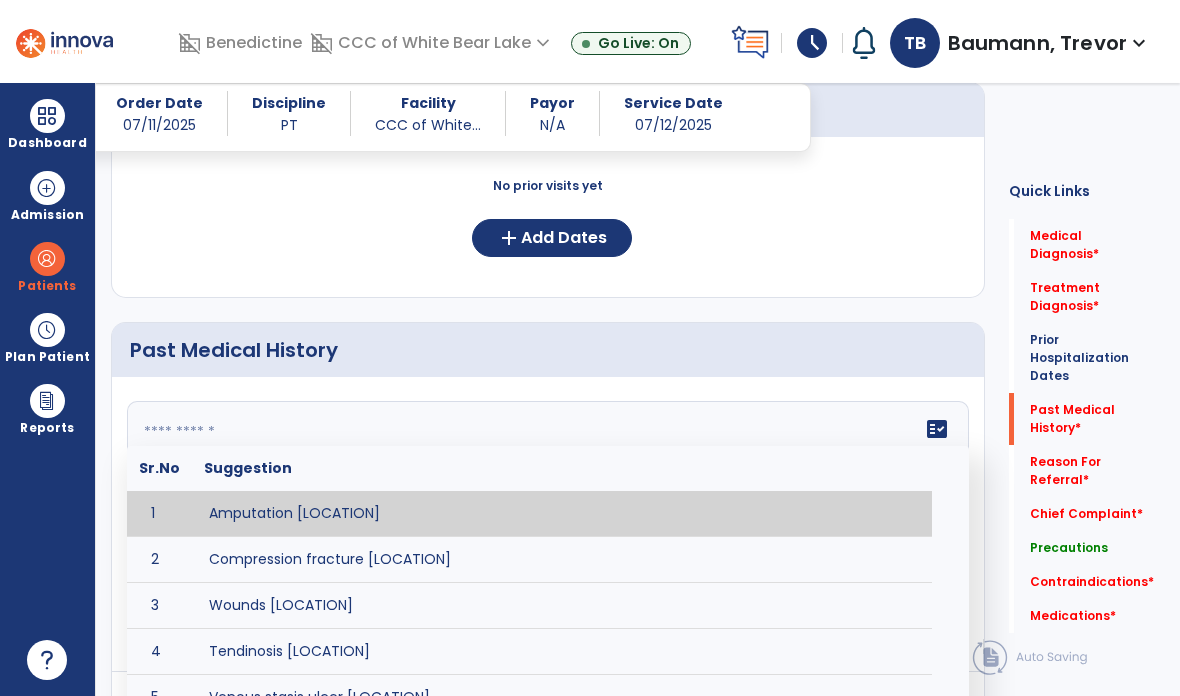 paste on "**********" 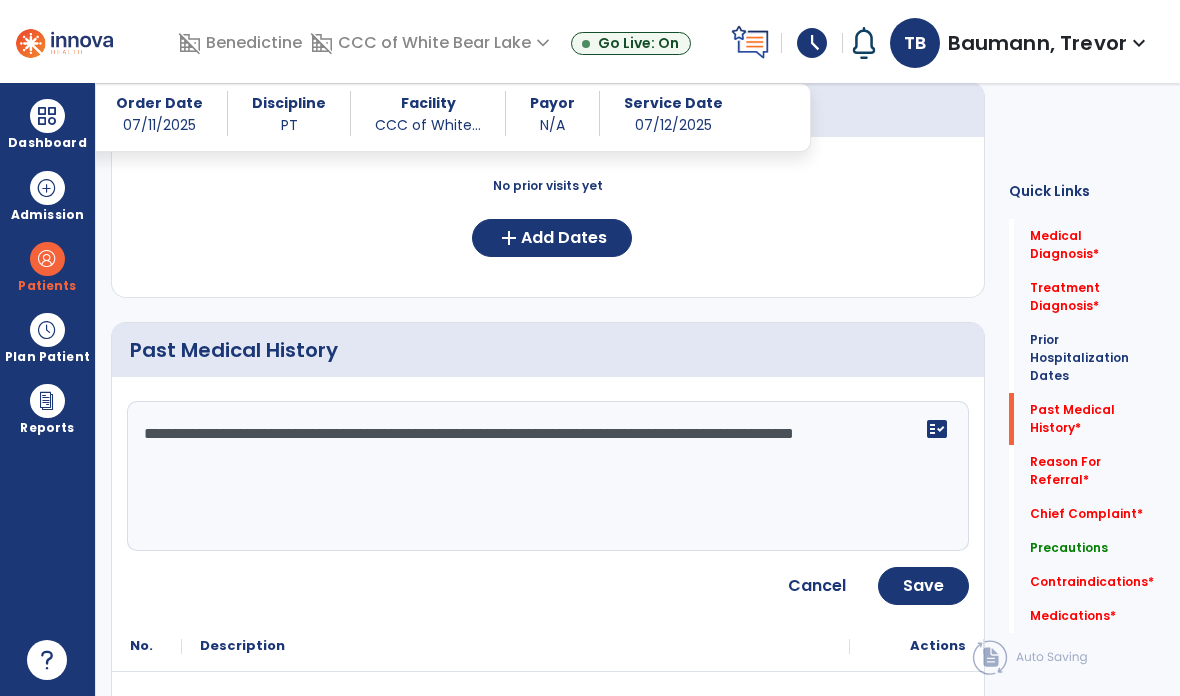 click on "Save" 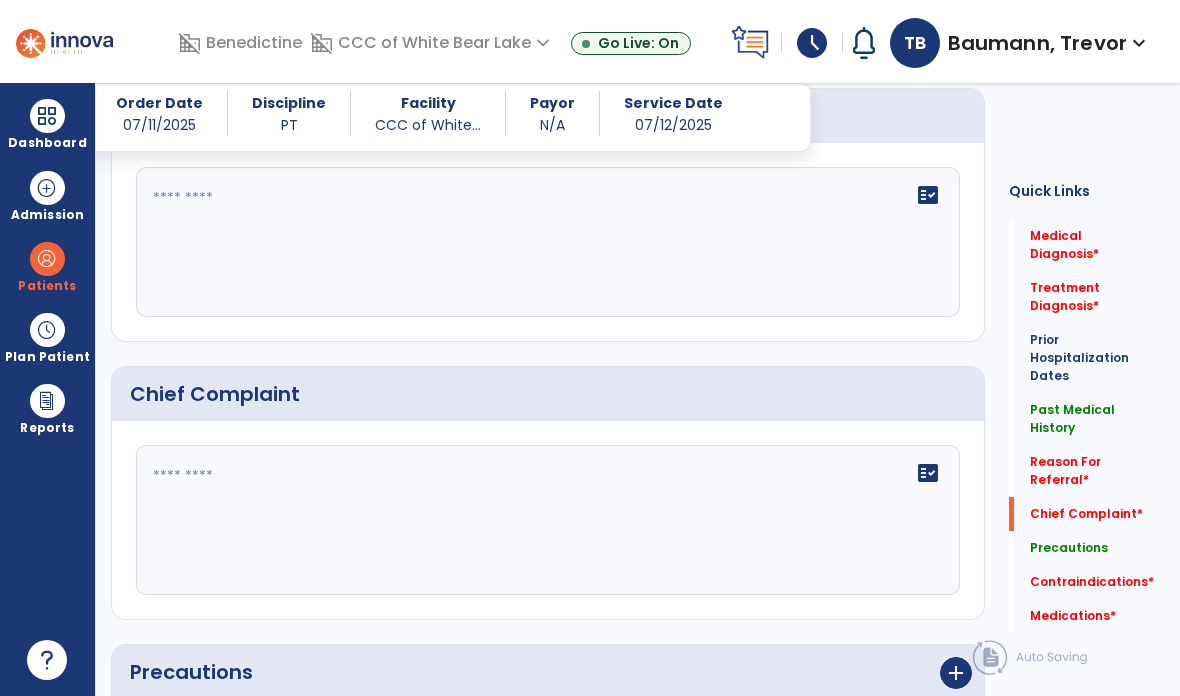 scroll, scrollTop: 1170, scrollLeft: 0, axis: vertical 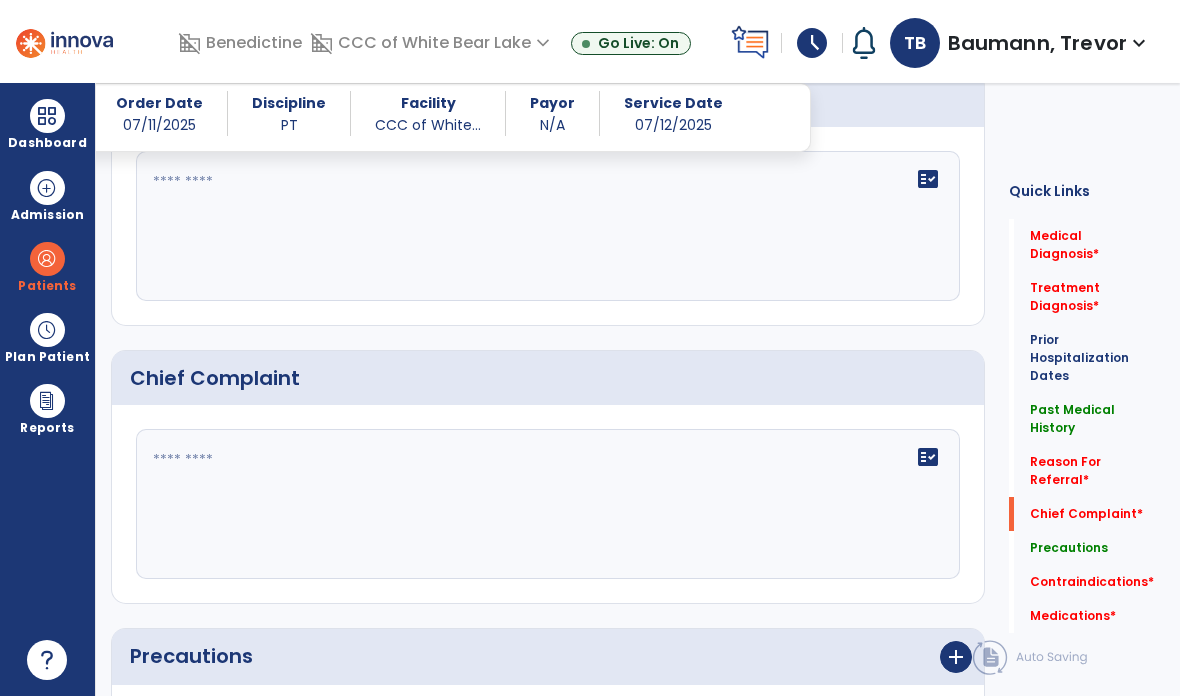 click on "fact_check" 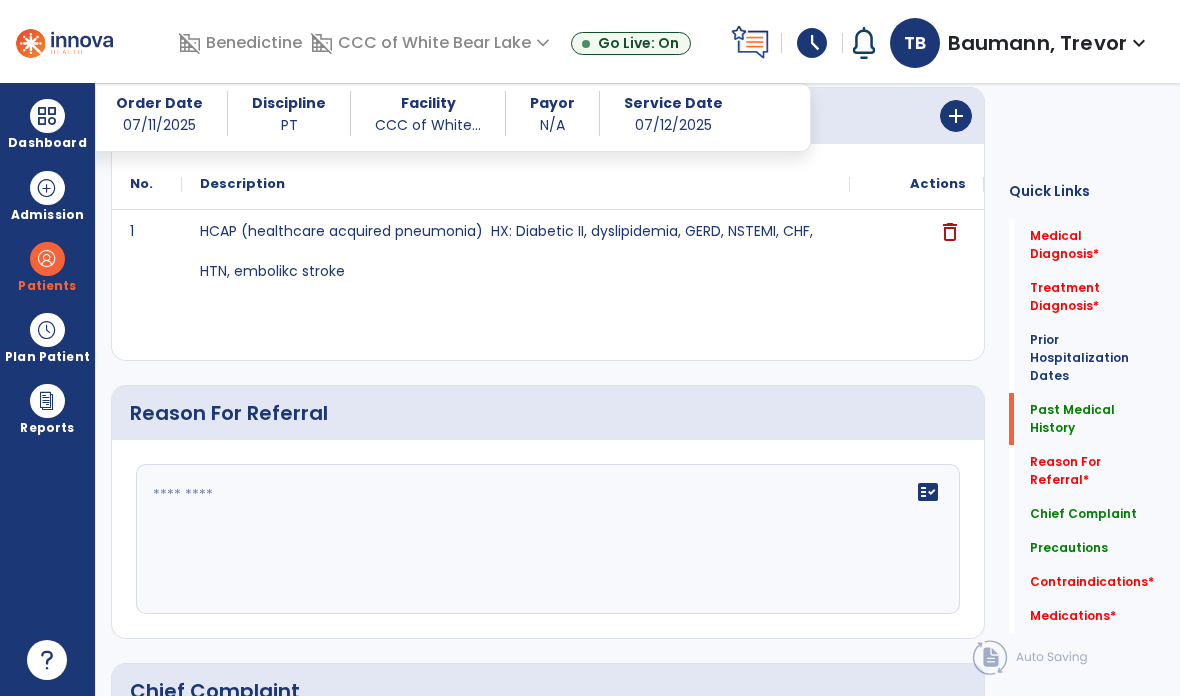 scroll, scrollTop: 858, scrollLeft: 0, axis: vertical 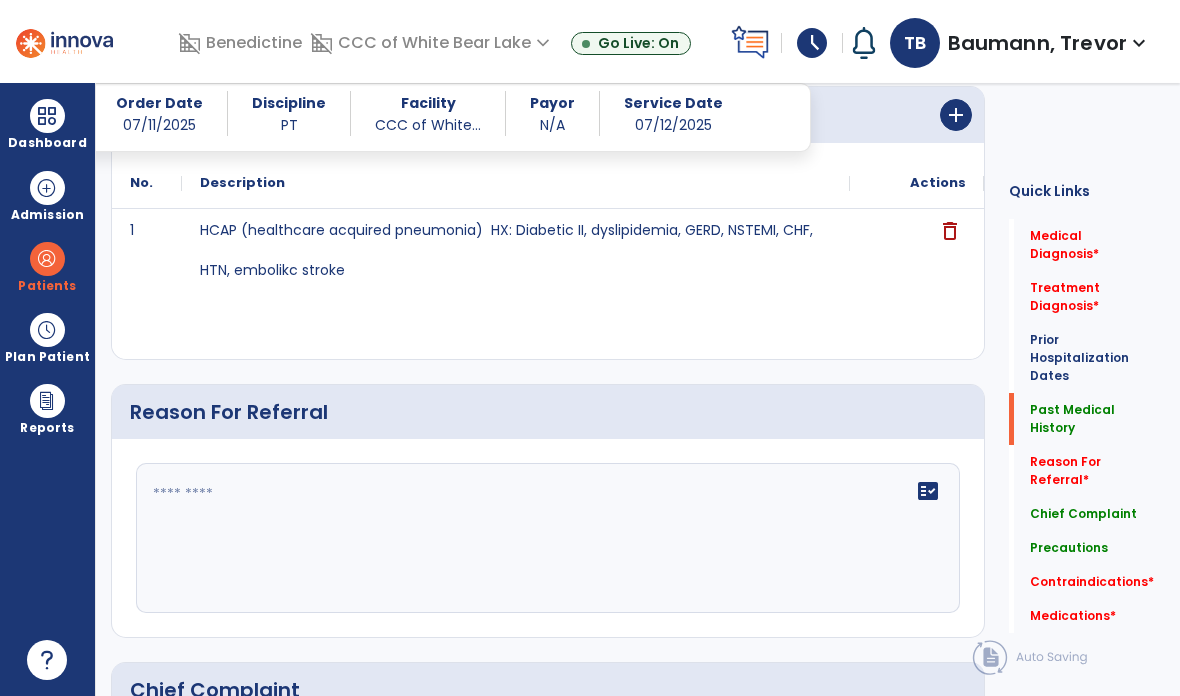 type on "**********" 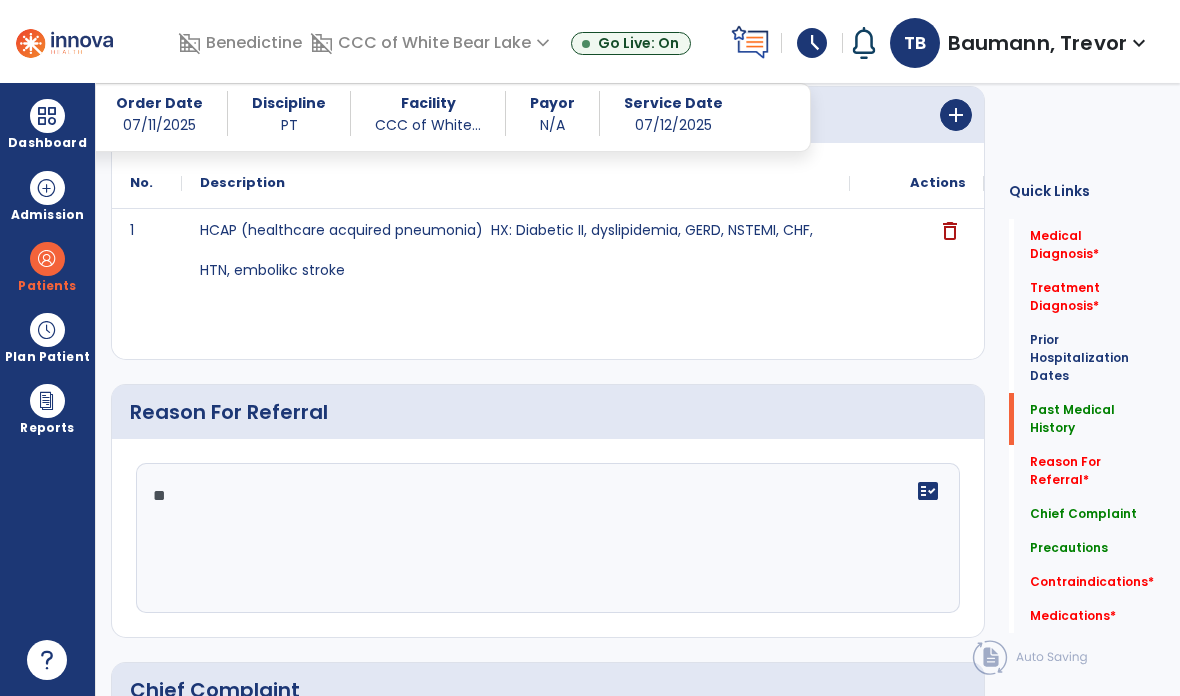 type on "*" 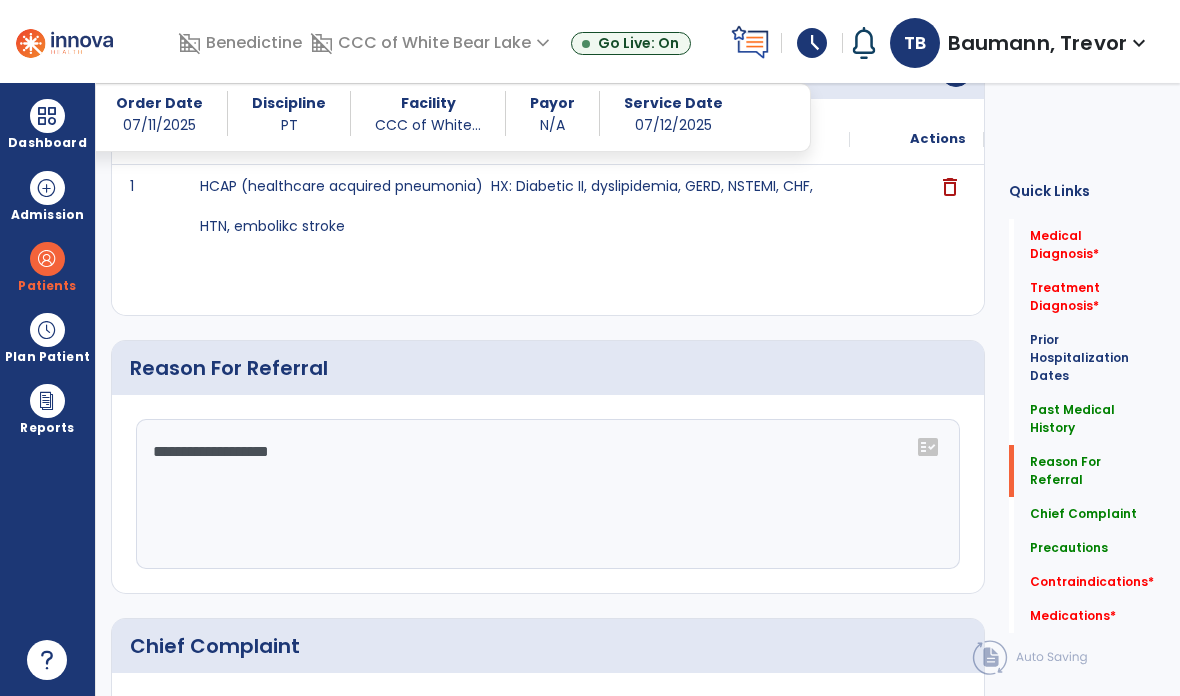 scroll, scrollTop: 886, scrollLeft: 0, axis: vertical 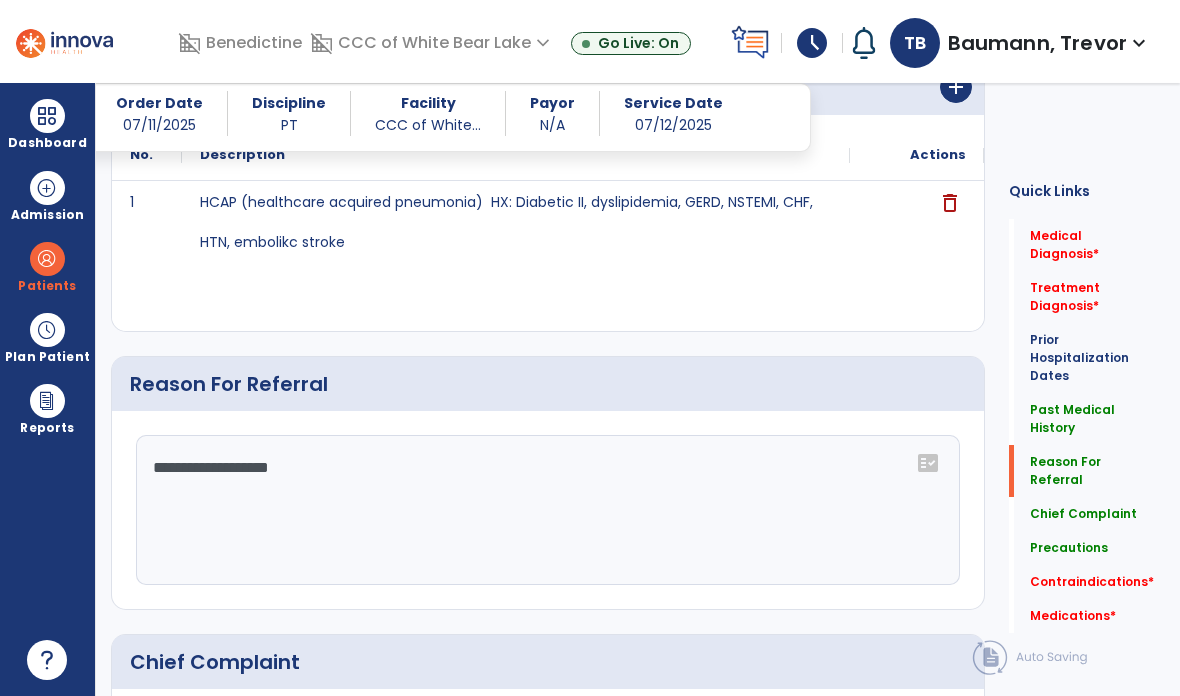 click on "**********" 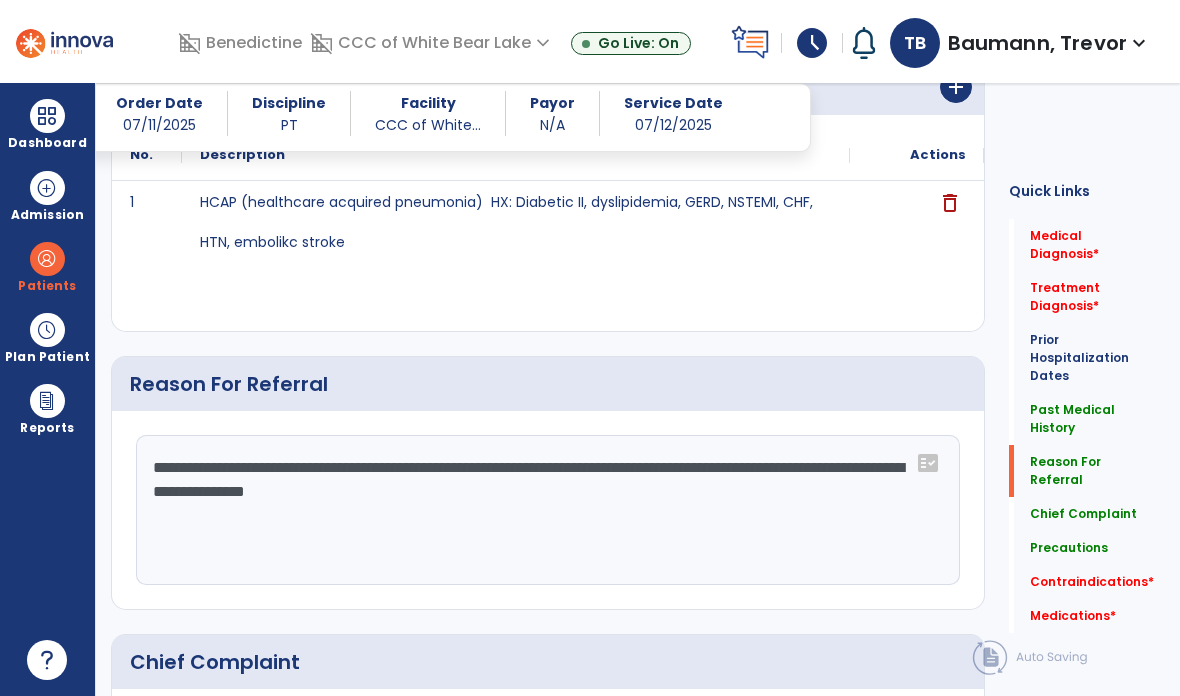 click on "**********" 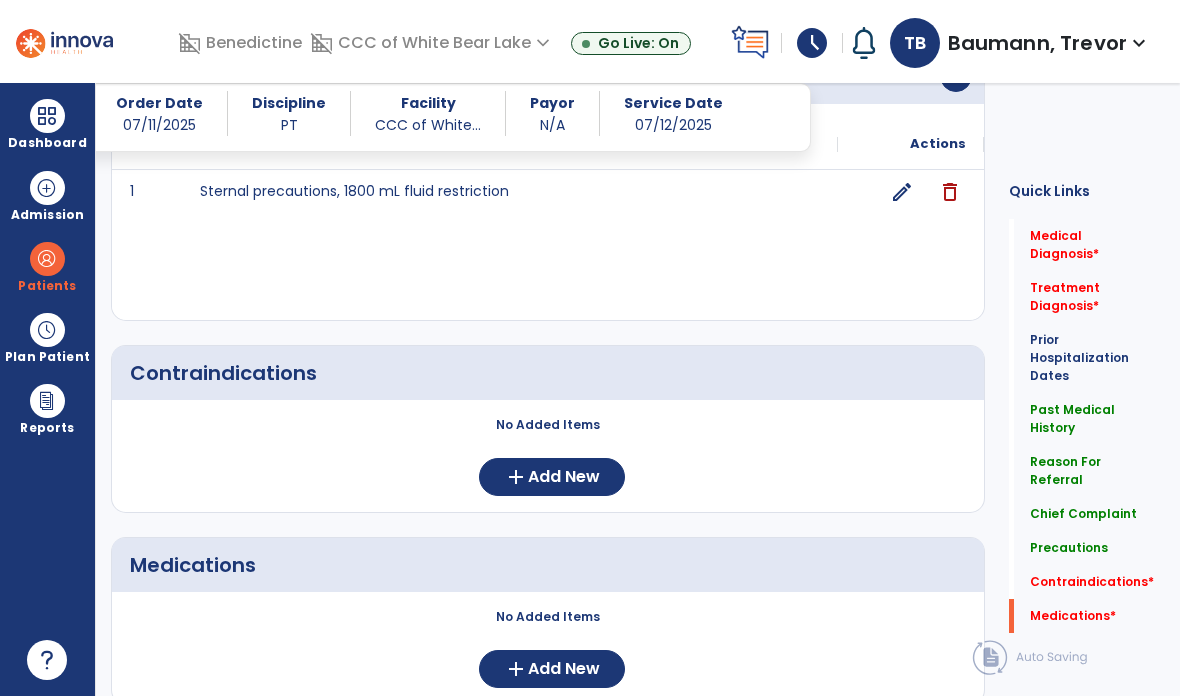scroll, scrollTop: 1750, scrollLeft: 0, axis: vertical 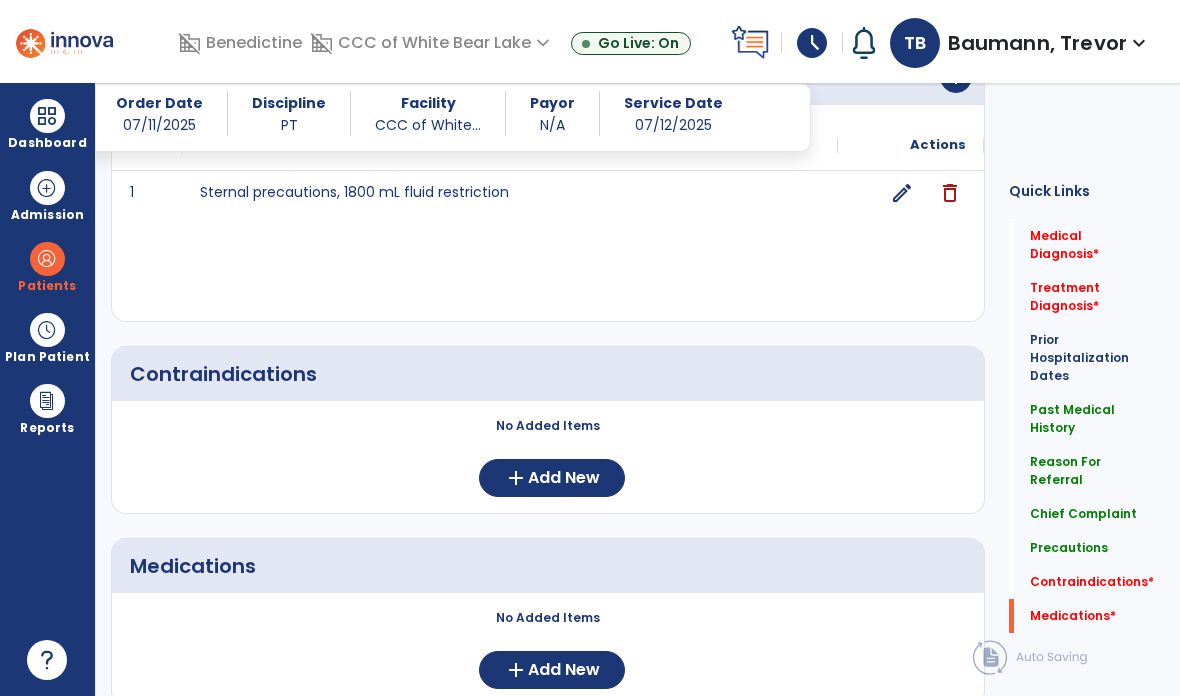 type on "**********" 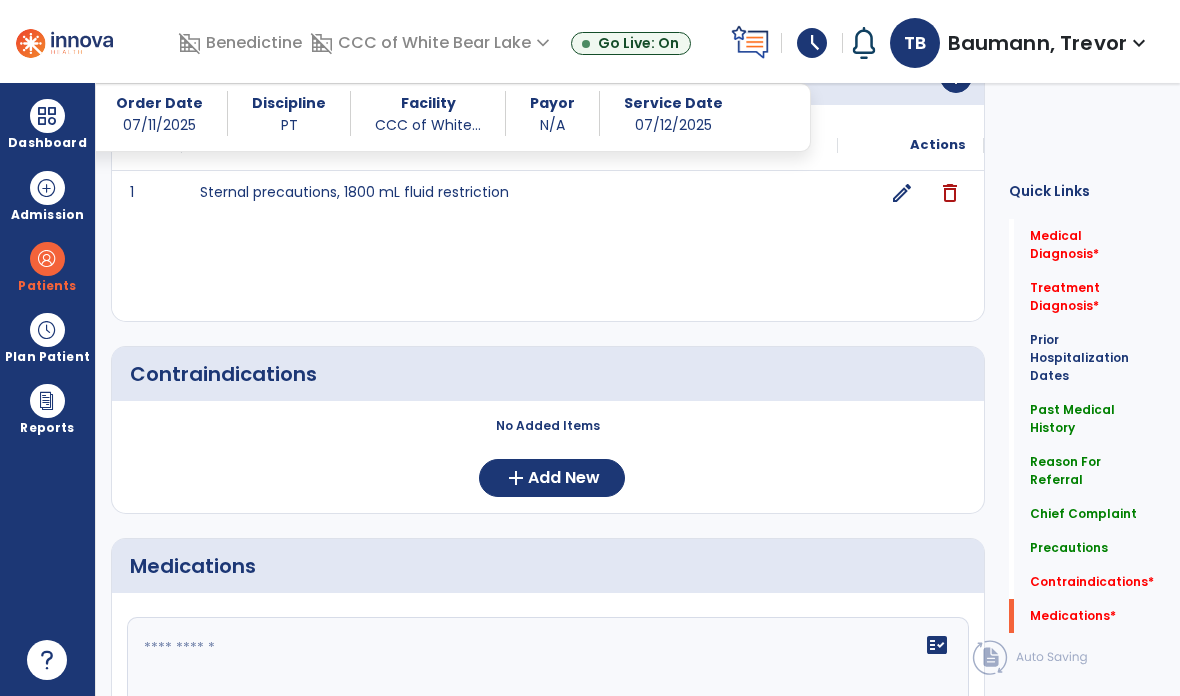 click on "fact_check" 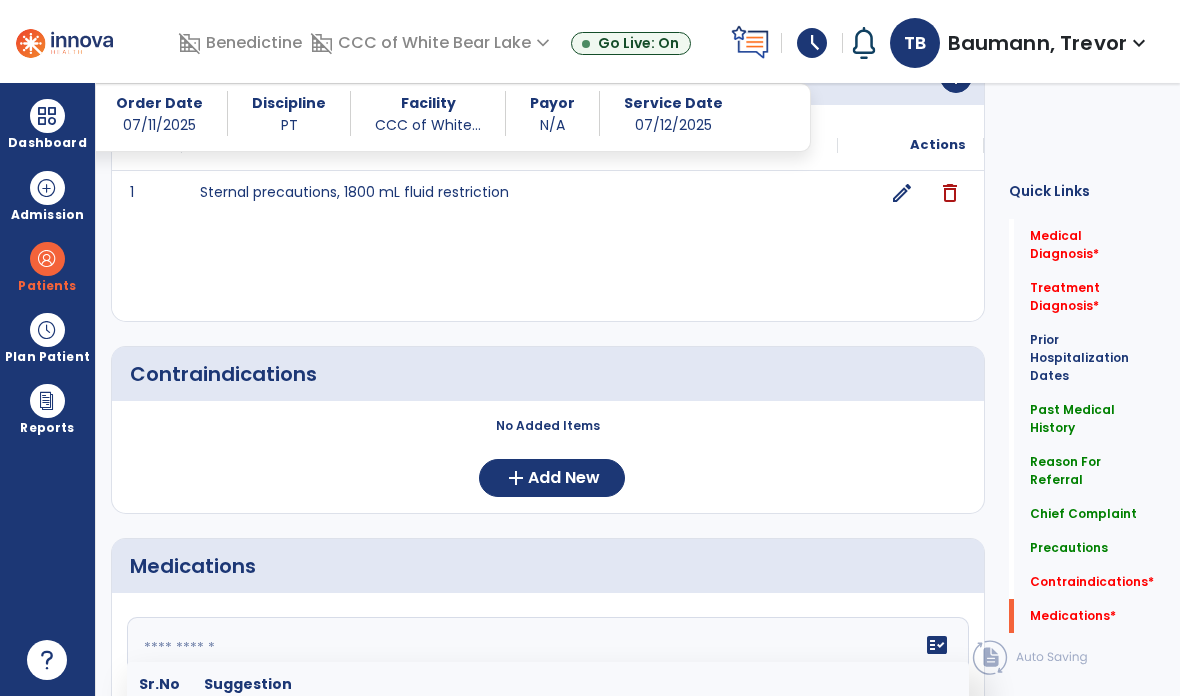 paste on "**********" 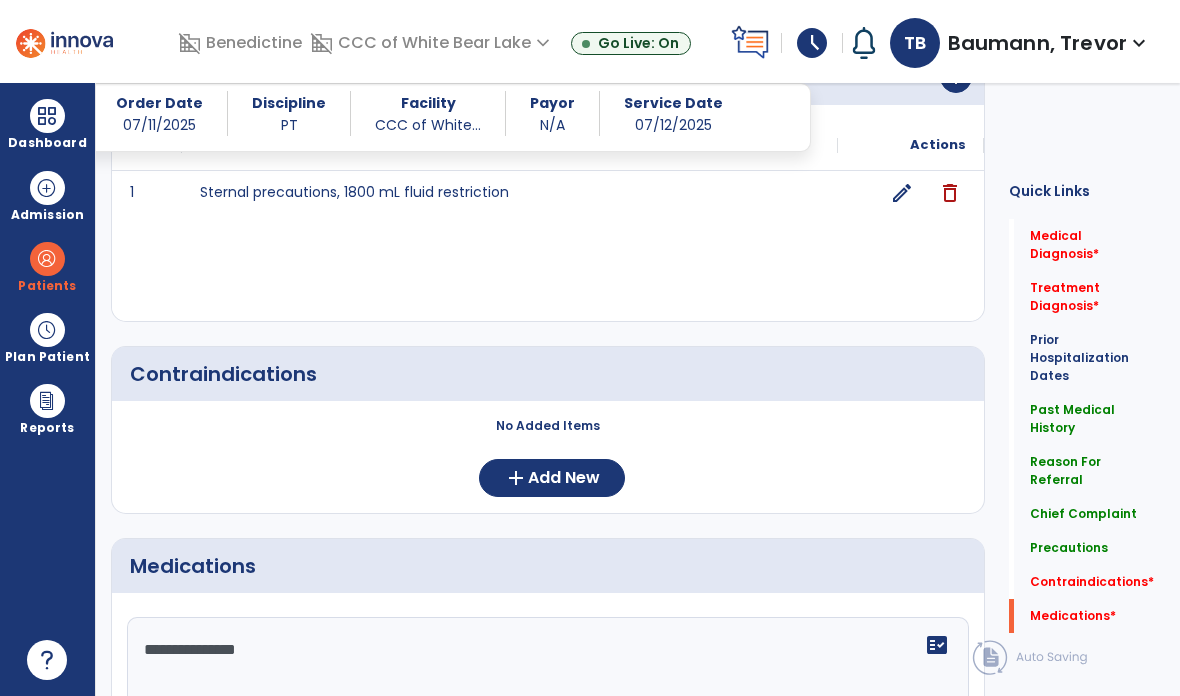 click on "**********" 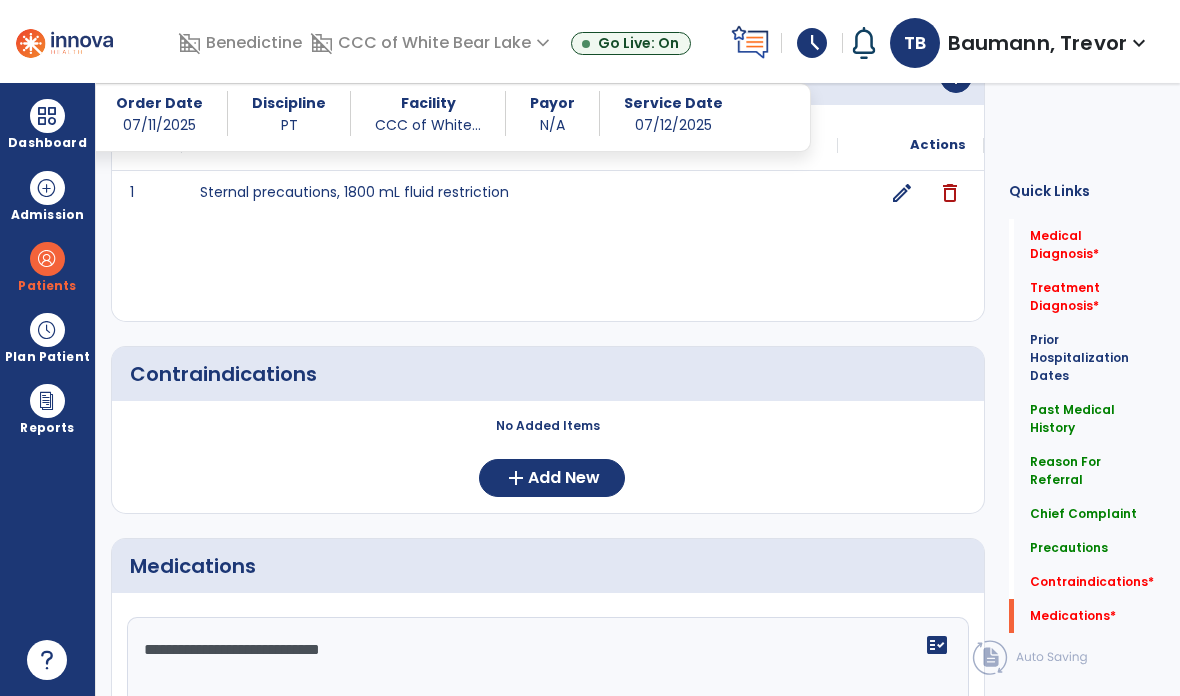 click on "Medications" 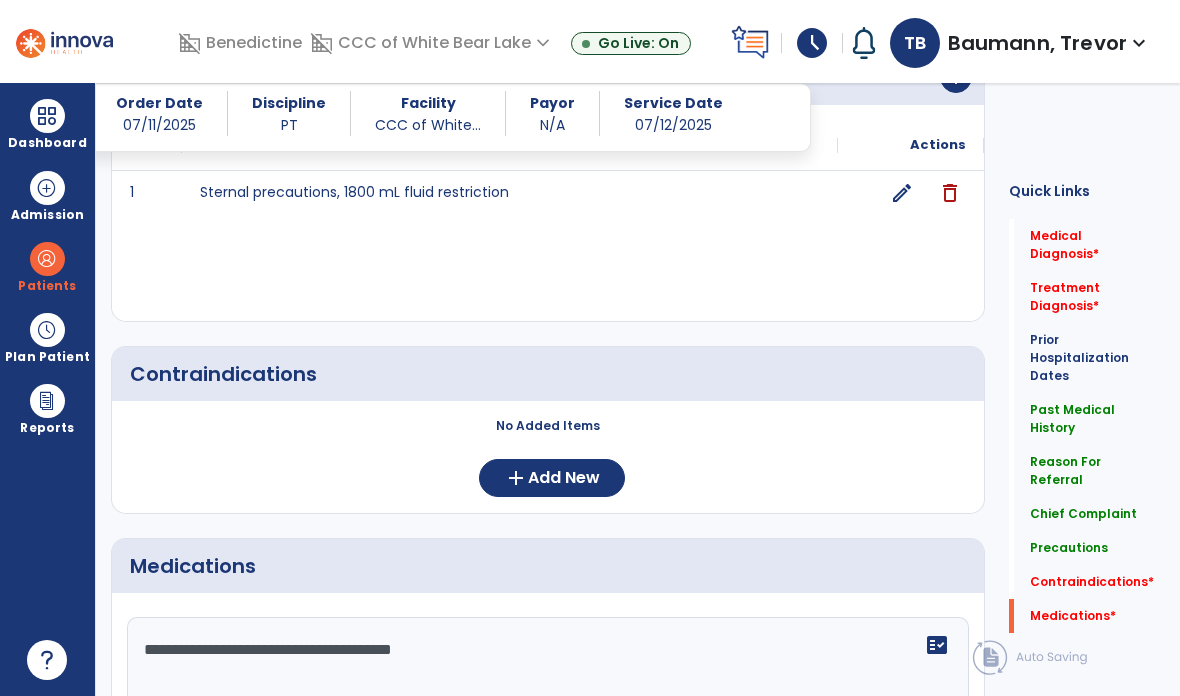 click on "**********" 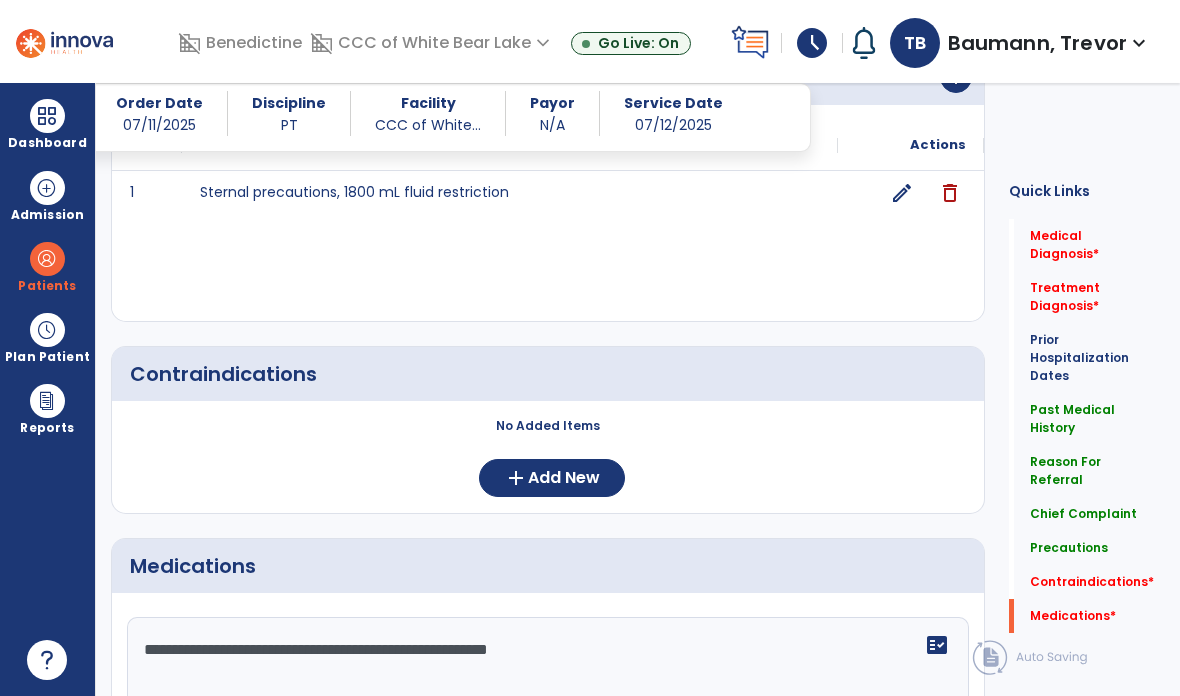 click on "**********" 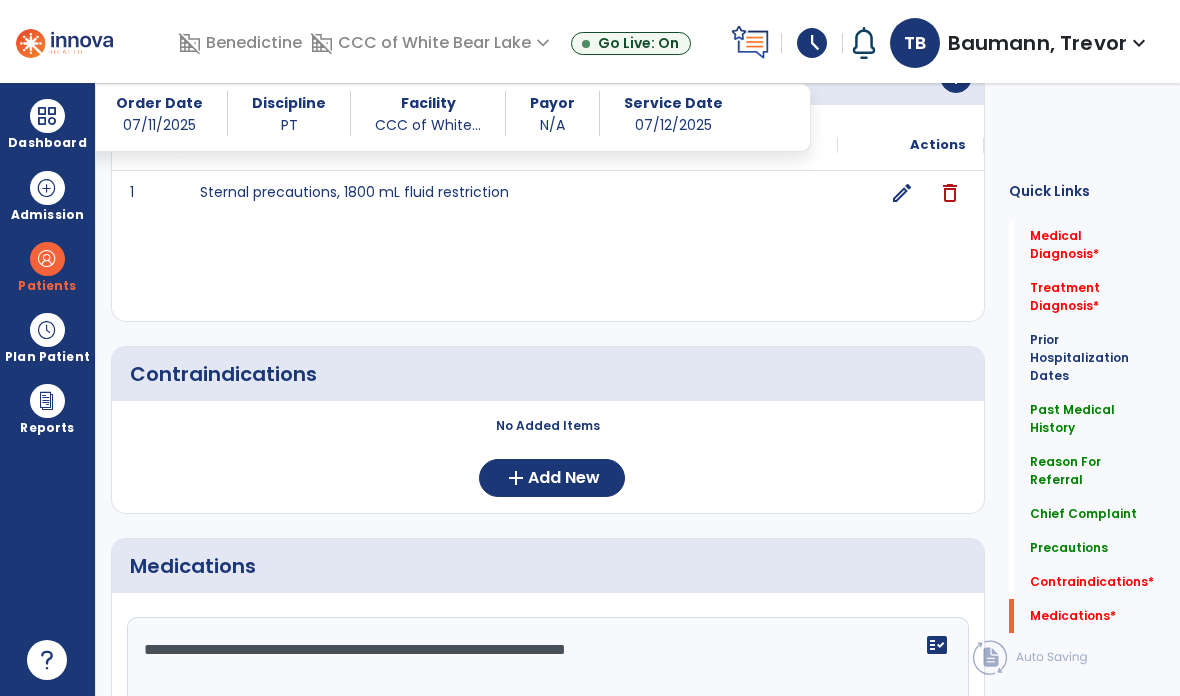 click on "**********" 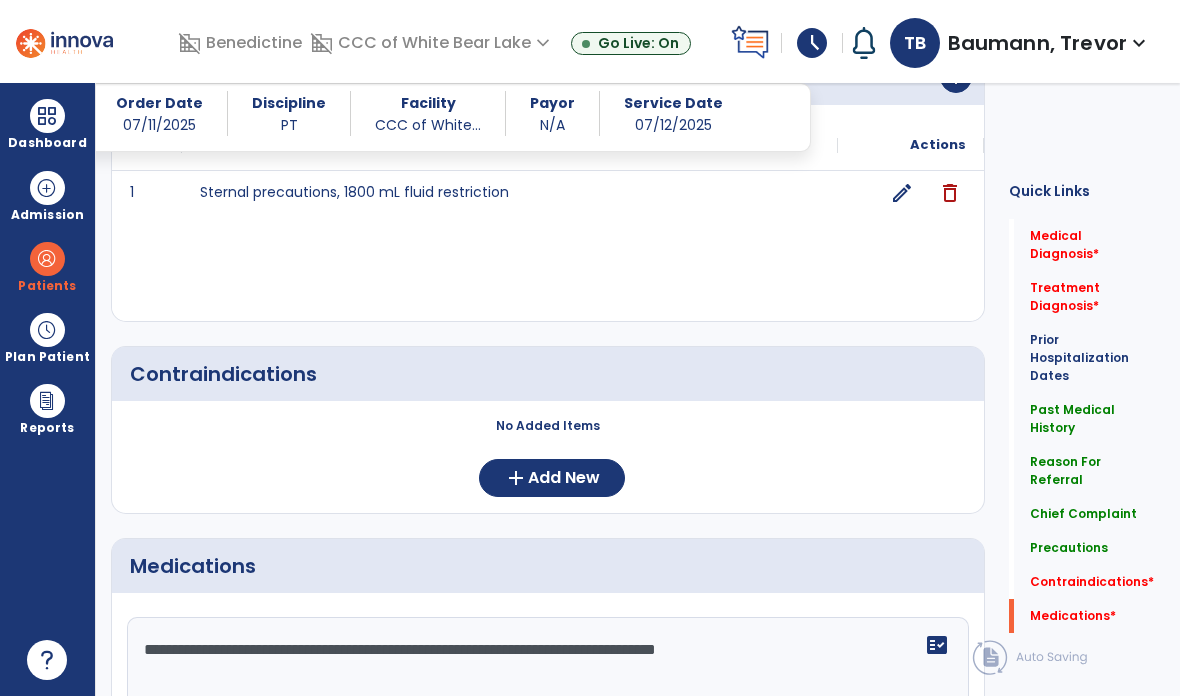 click on "**********" 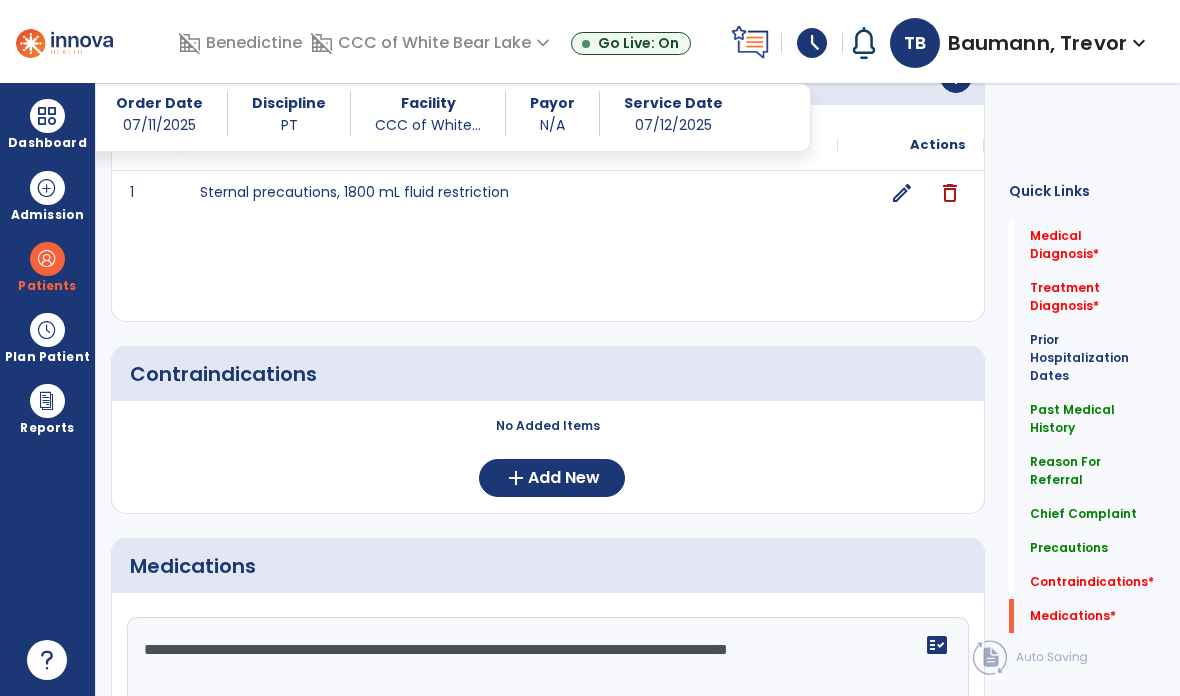 click on "**********" 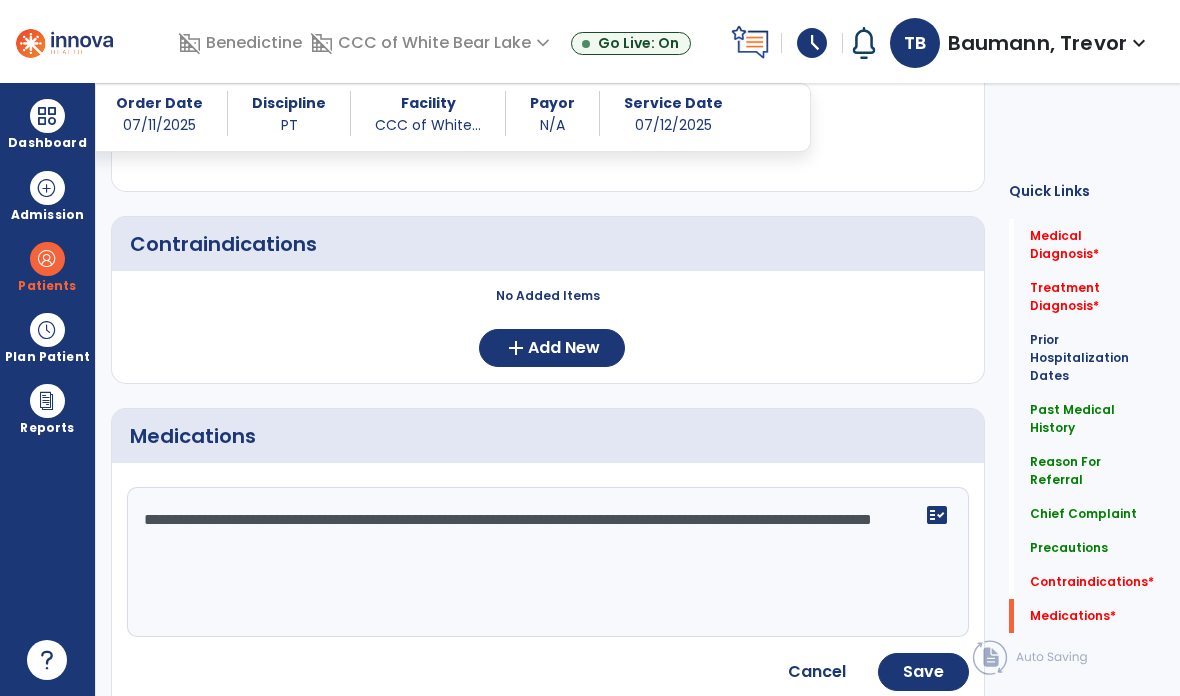 scroll, scrollTop: 1882, scrollLeft: 0, axis: vertical 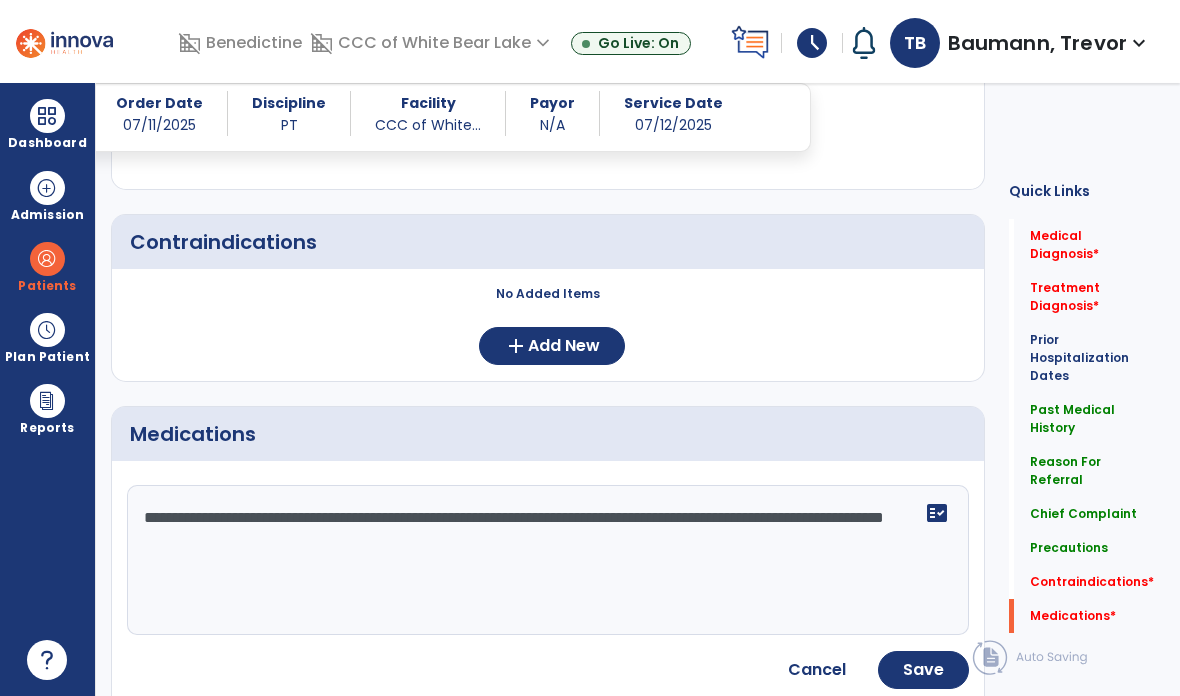 click on "**********" 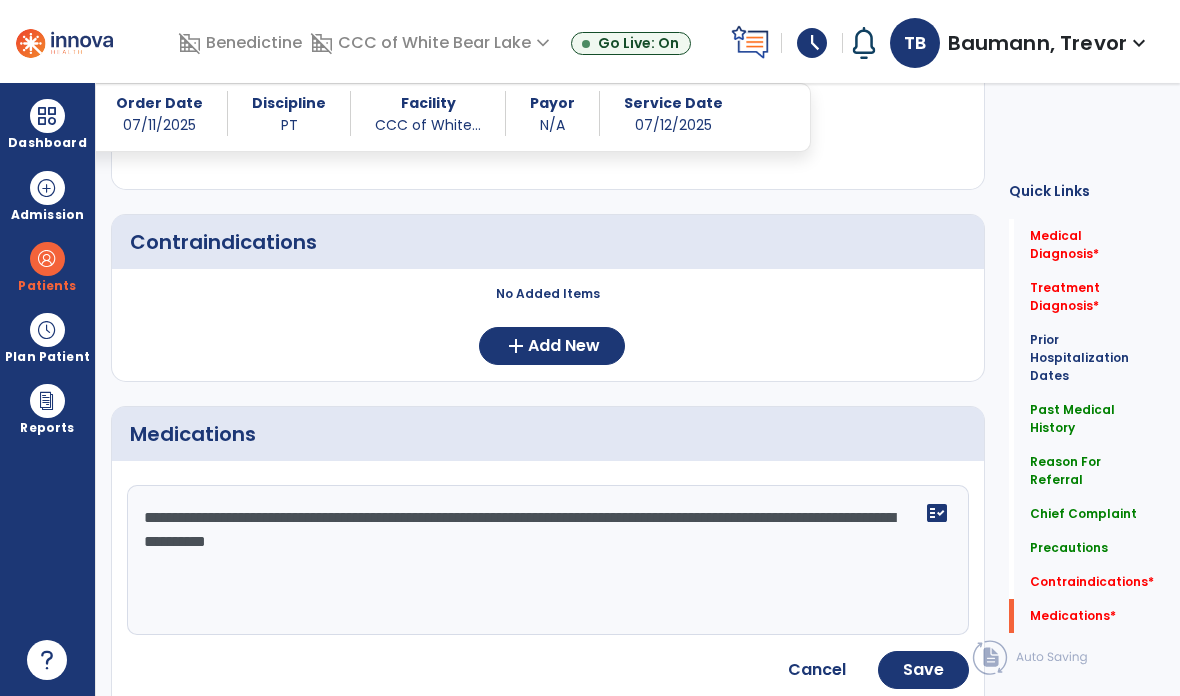 click on "**********" 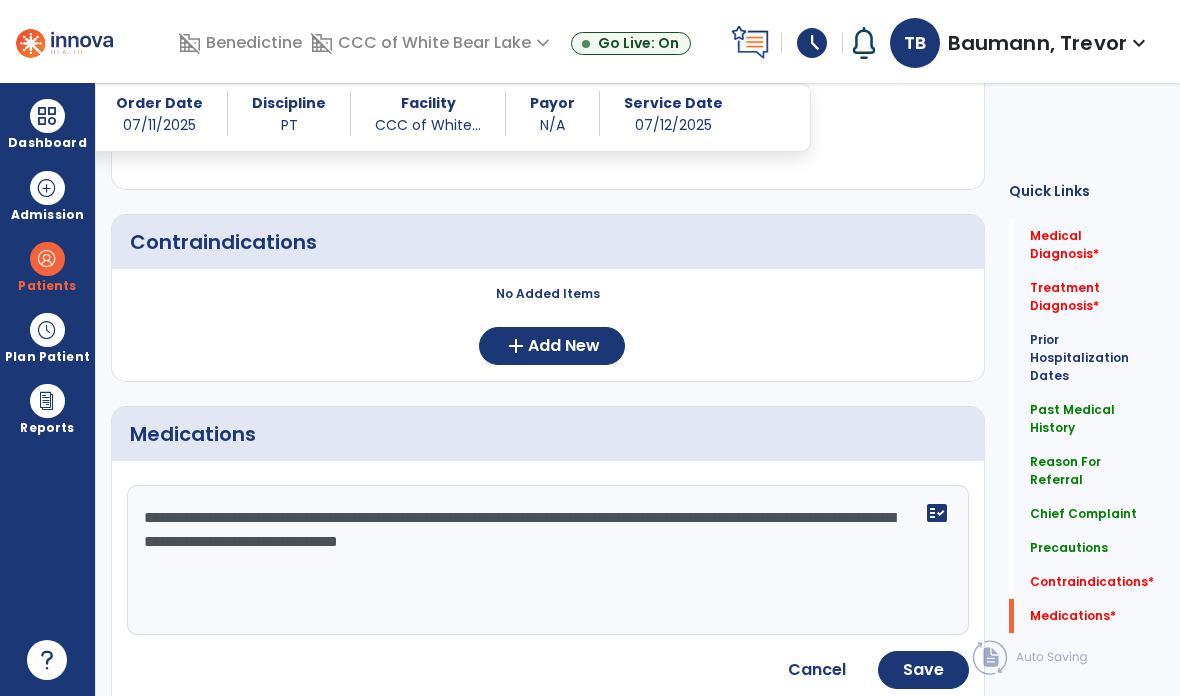 click on "**********" 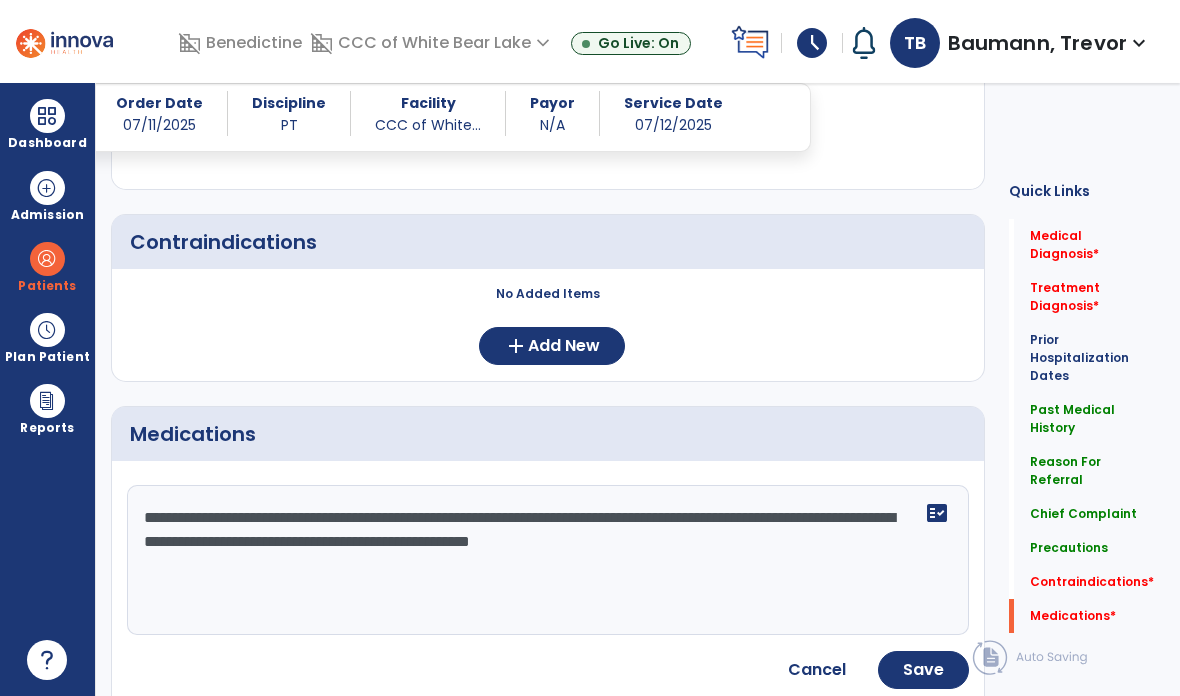 click on "**********" 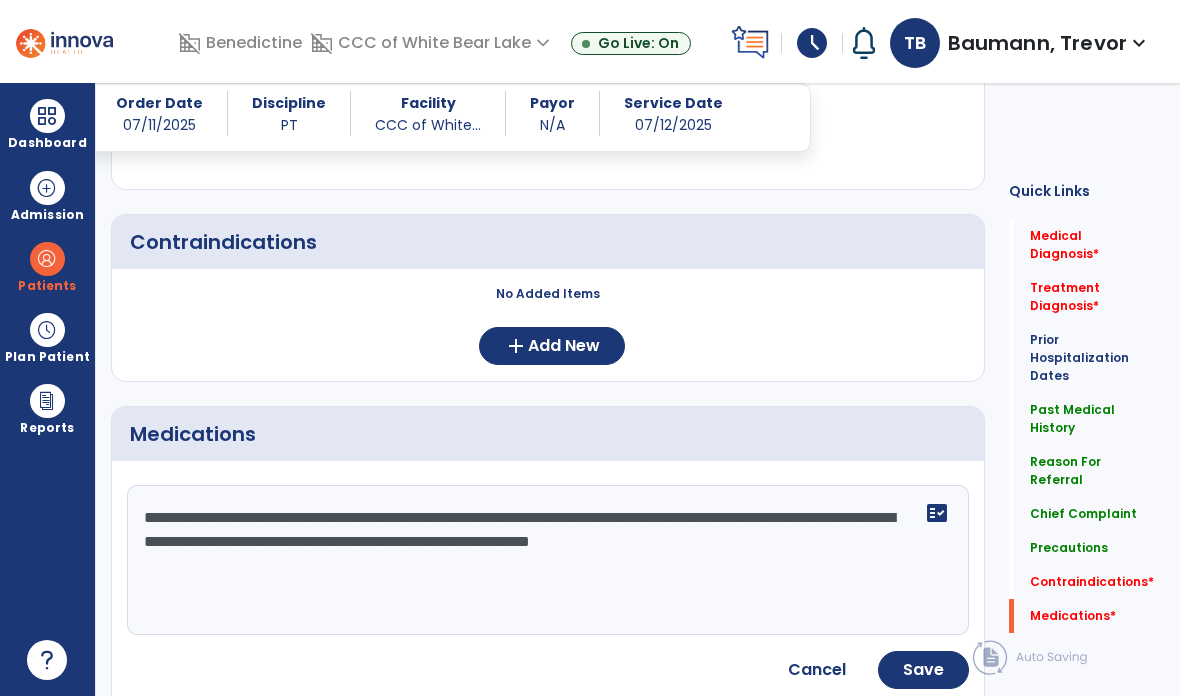 click on "**********" 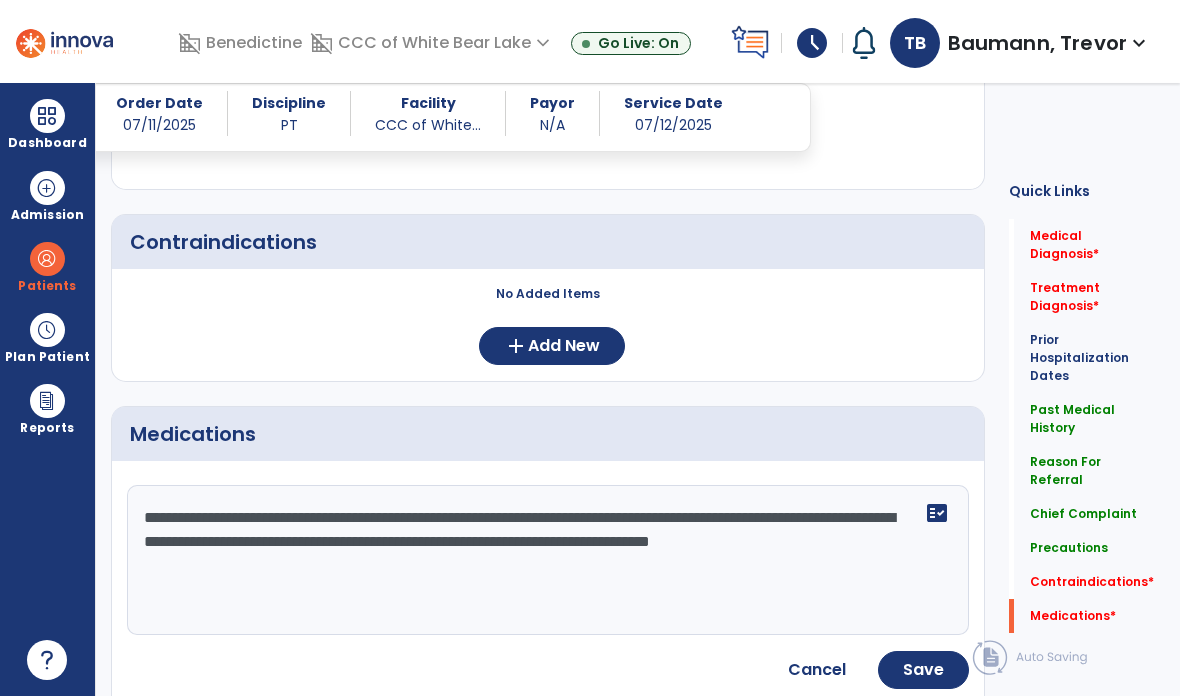 scroll, scrollTop: 0, scrollLeft: 0, axis: both 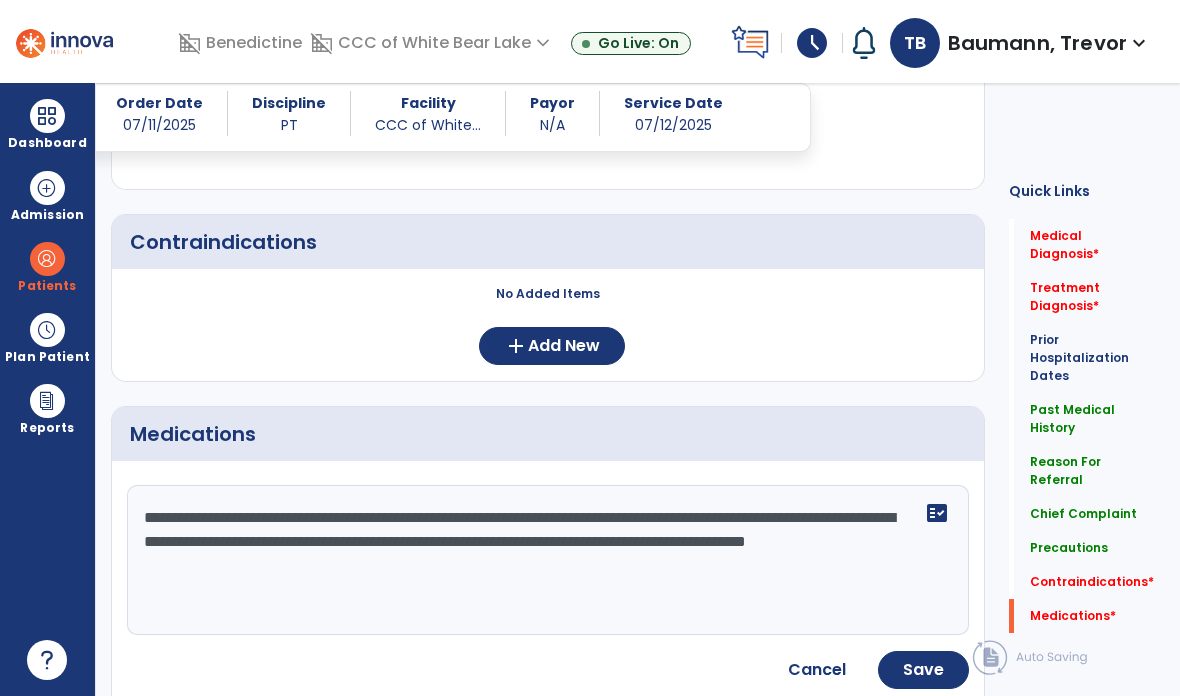 click on "**********" 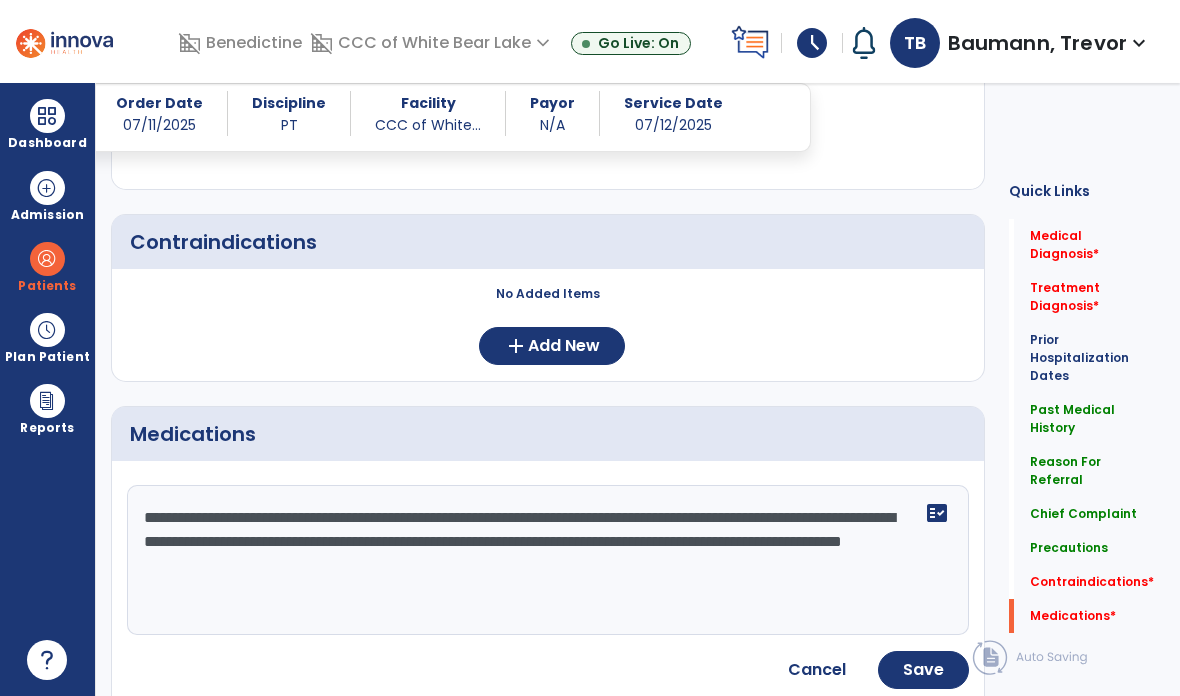 click on "**********" 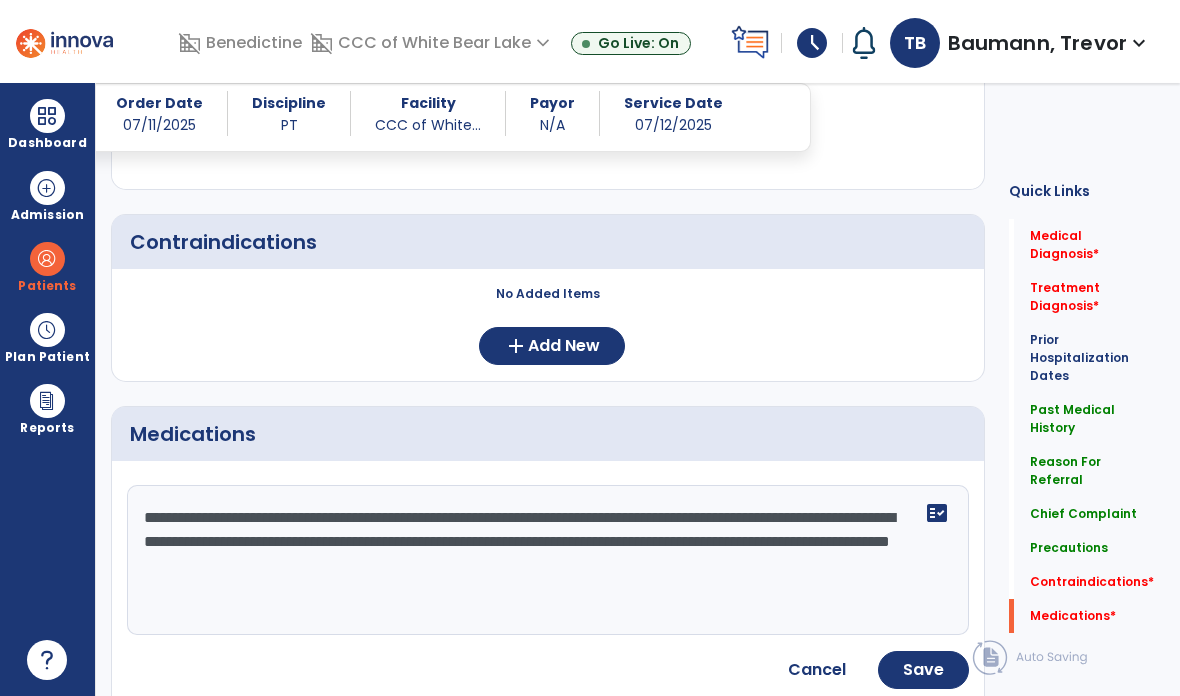 type on "**********" 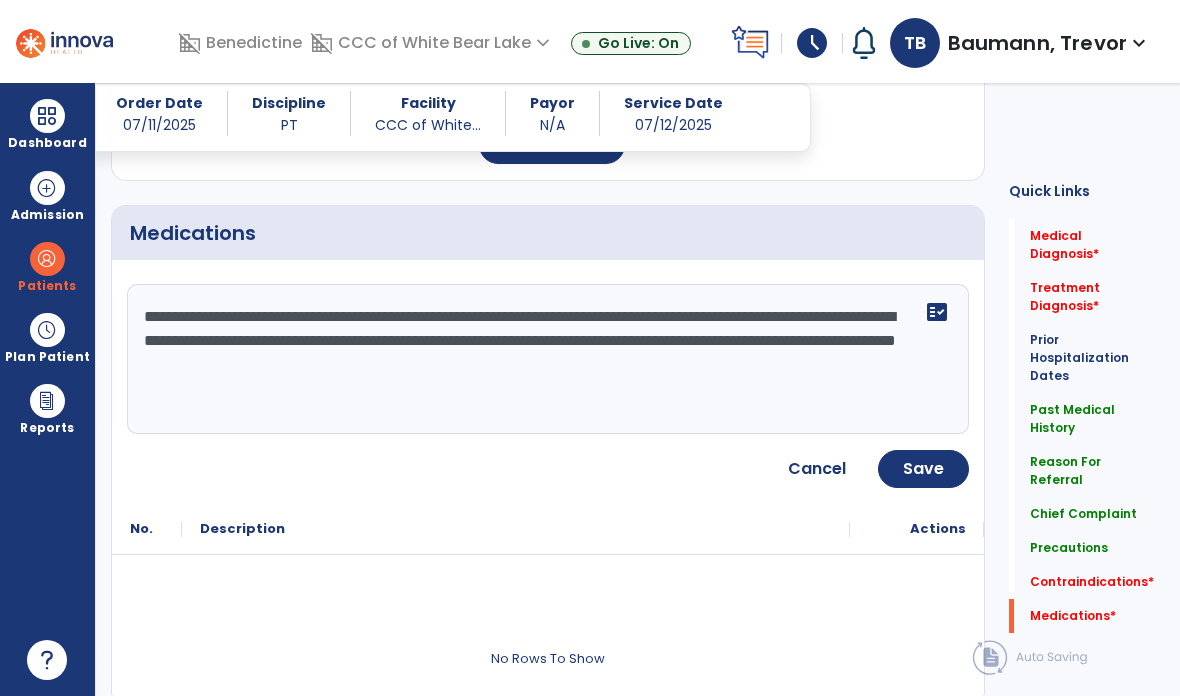 click on "Save" 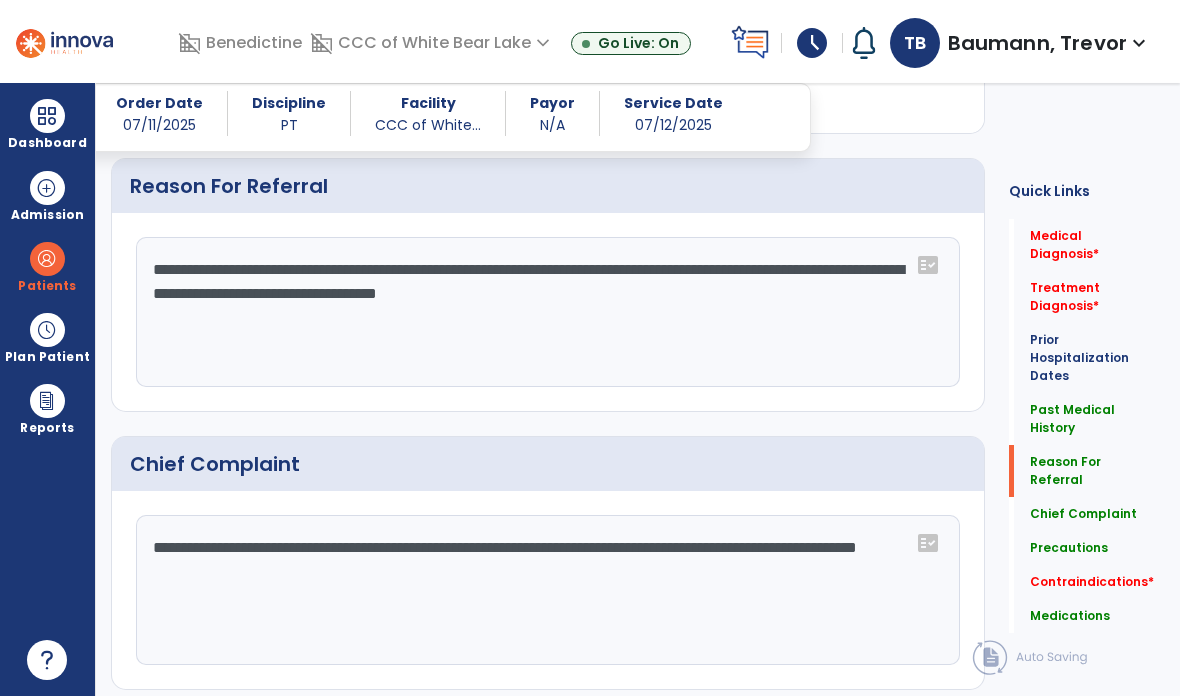 scroll, scrollTop: 1085, scrollLeft: 0, axis: vertical 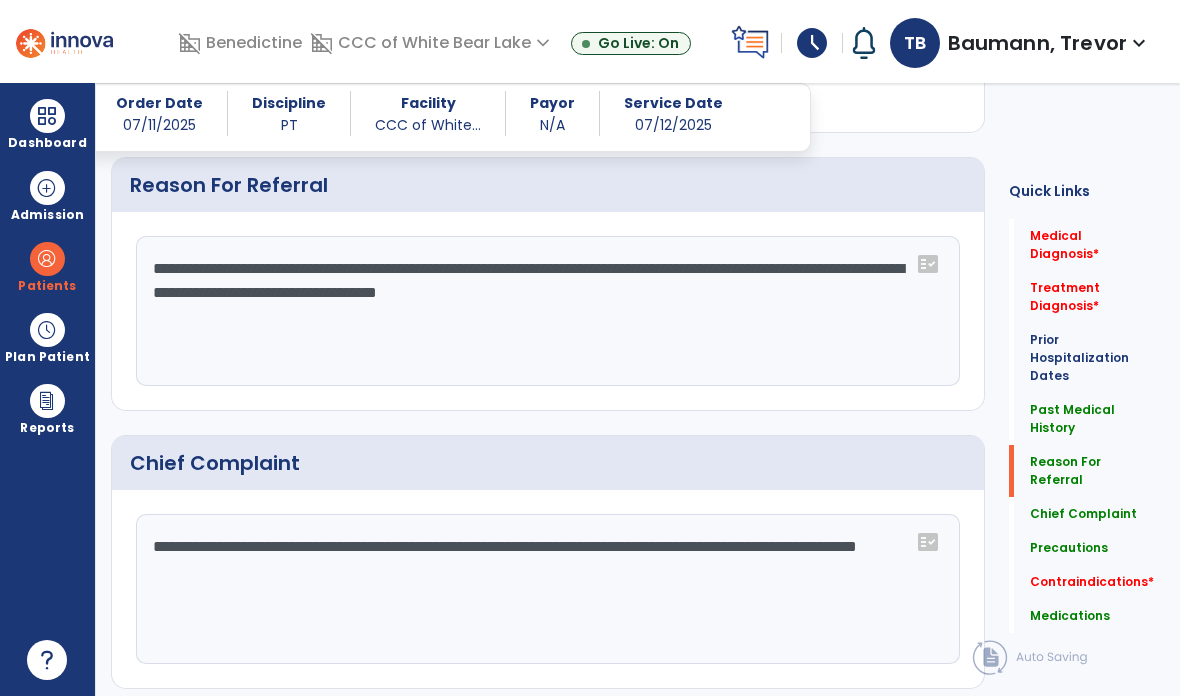 click on "**********" 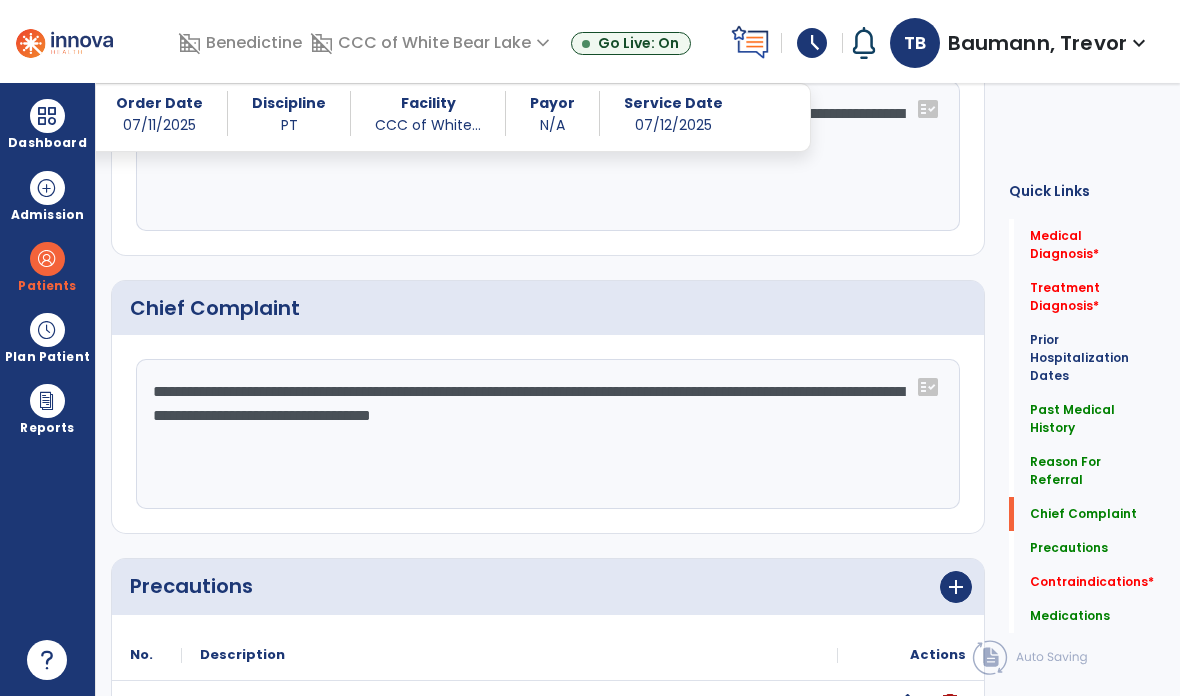 scroll, scrollTop: 1298, scrollLeft: 0, axis: vertical 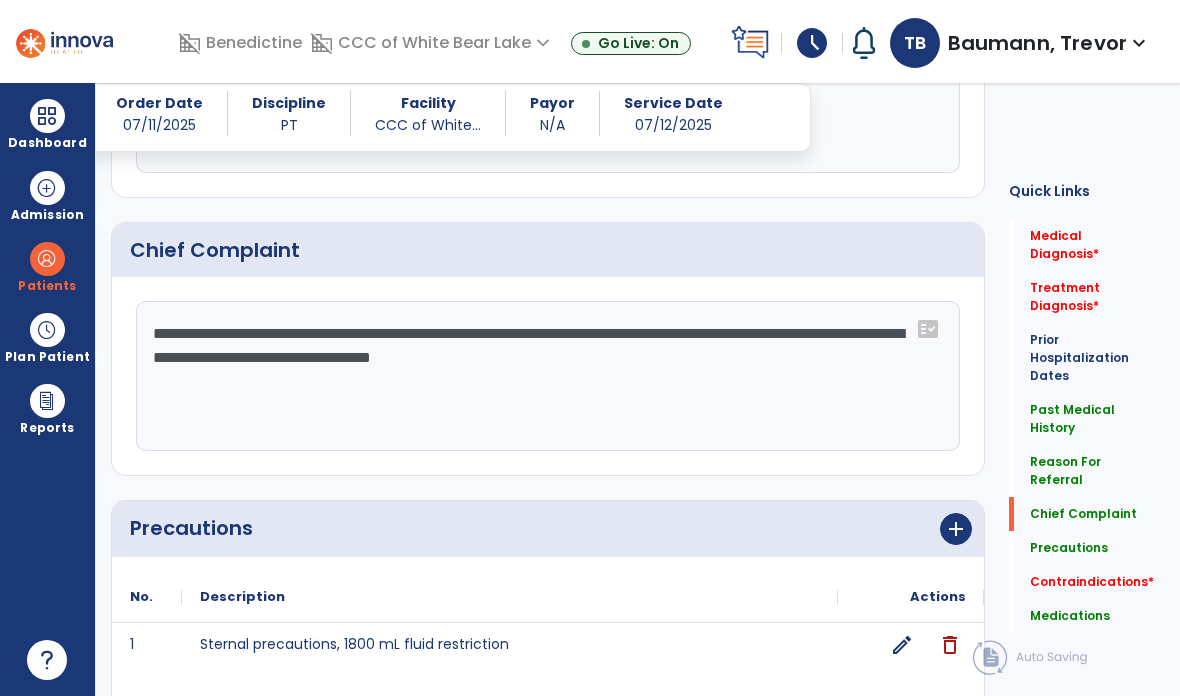 type on "**********" 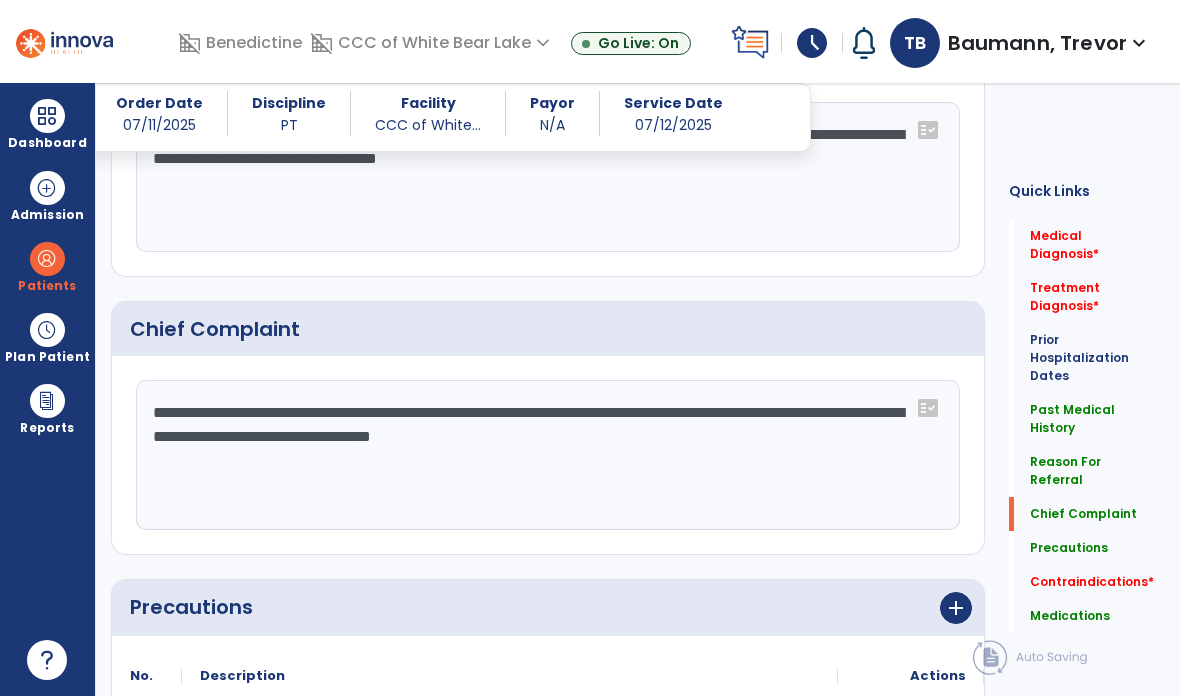 scroll, scrollTop: 1217, scrollLeft: 0, axis: vertical 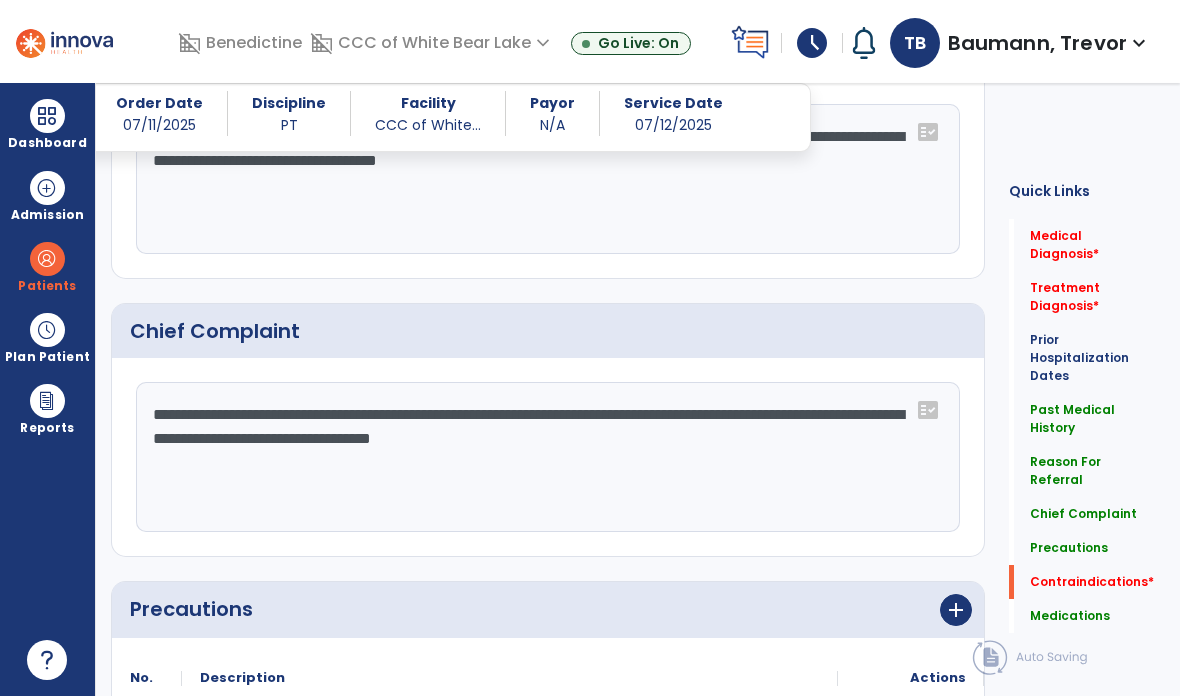 click on "Contraindications   *" 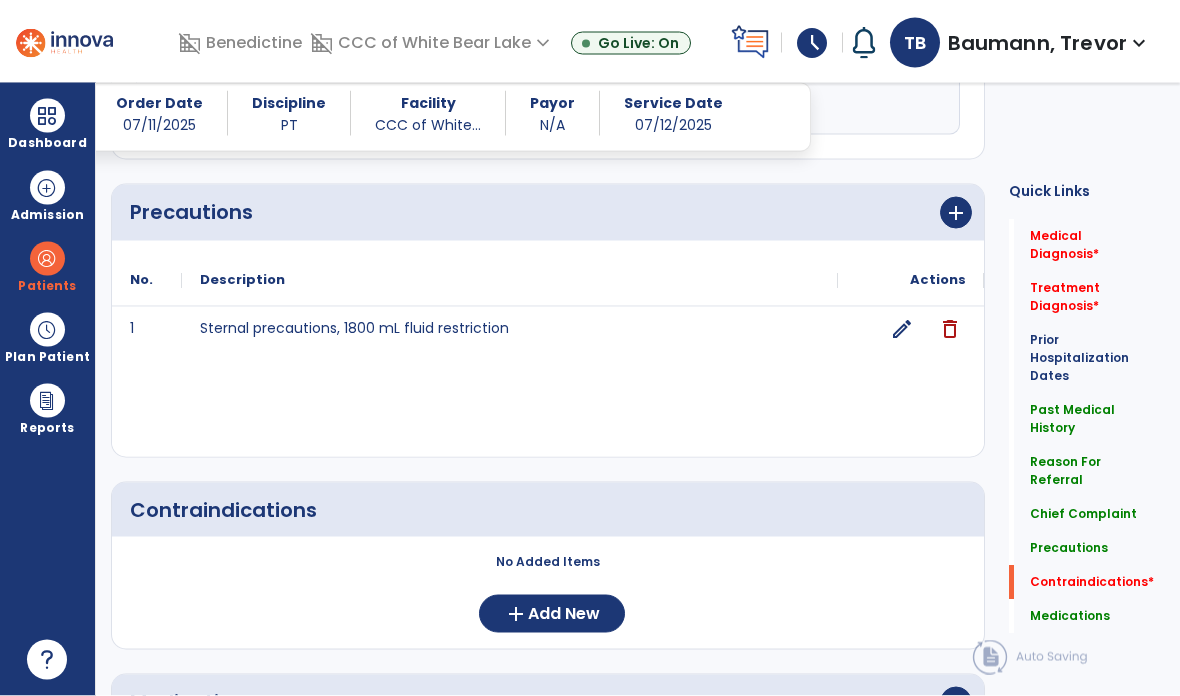 scroll, scrollTop: 79, scrollLeft: 0, axis: vertical 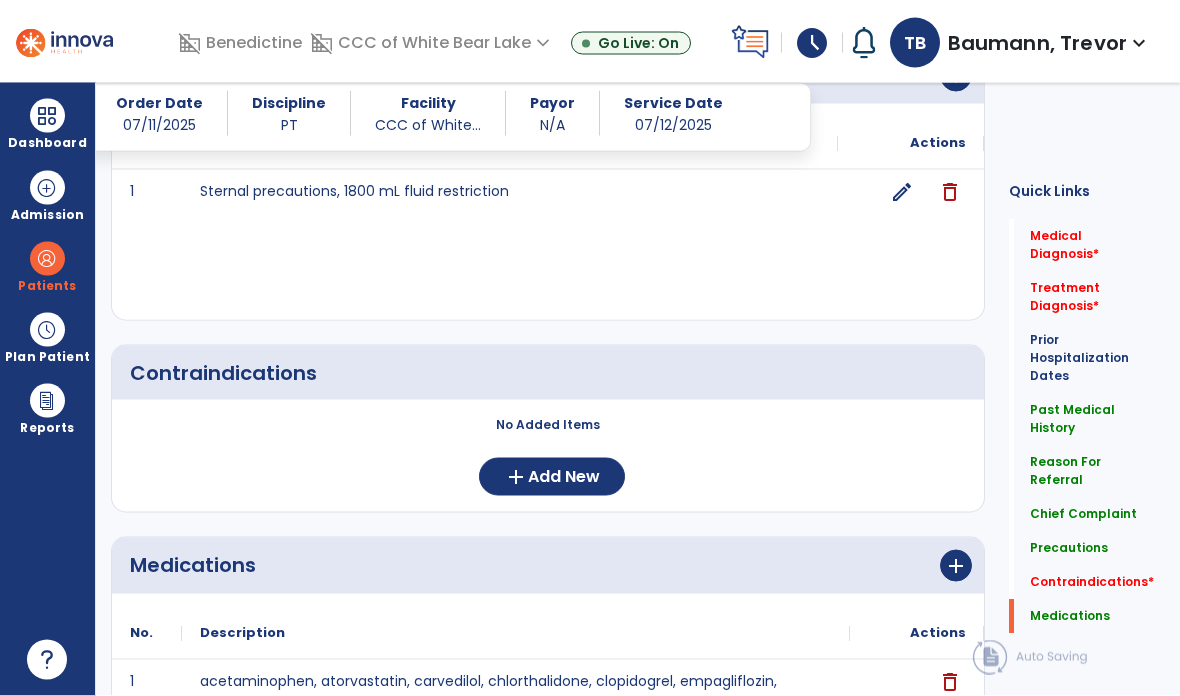click on "No Added Items  add  Add New" 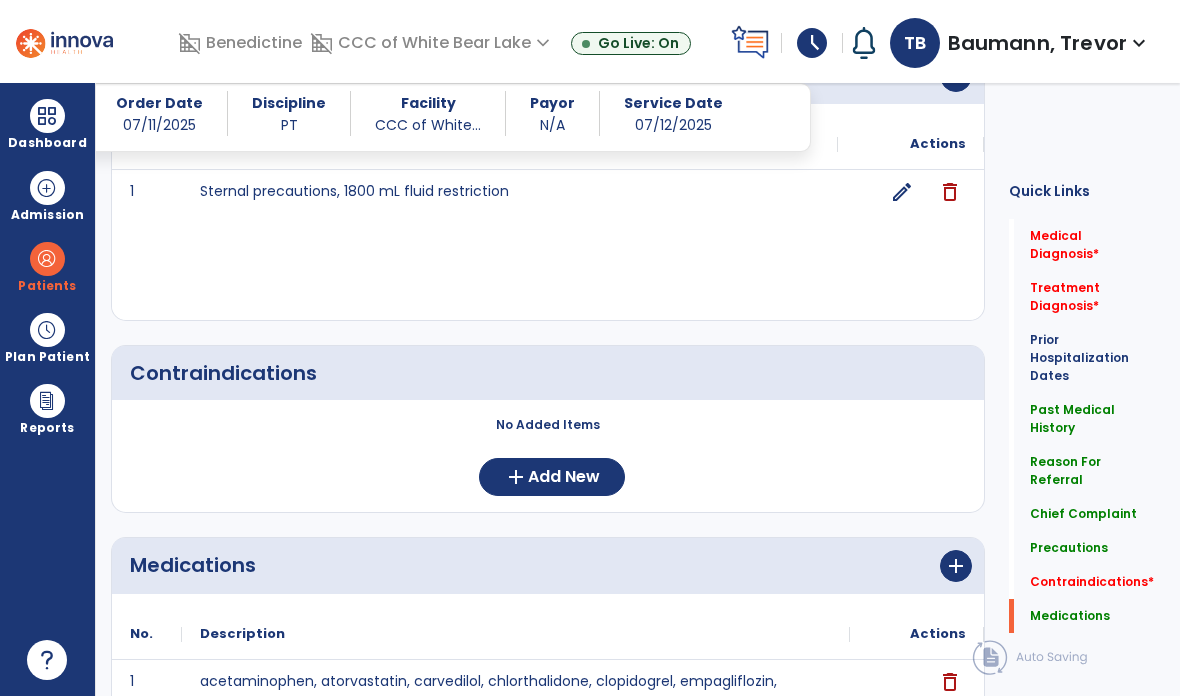 click on "Add New" 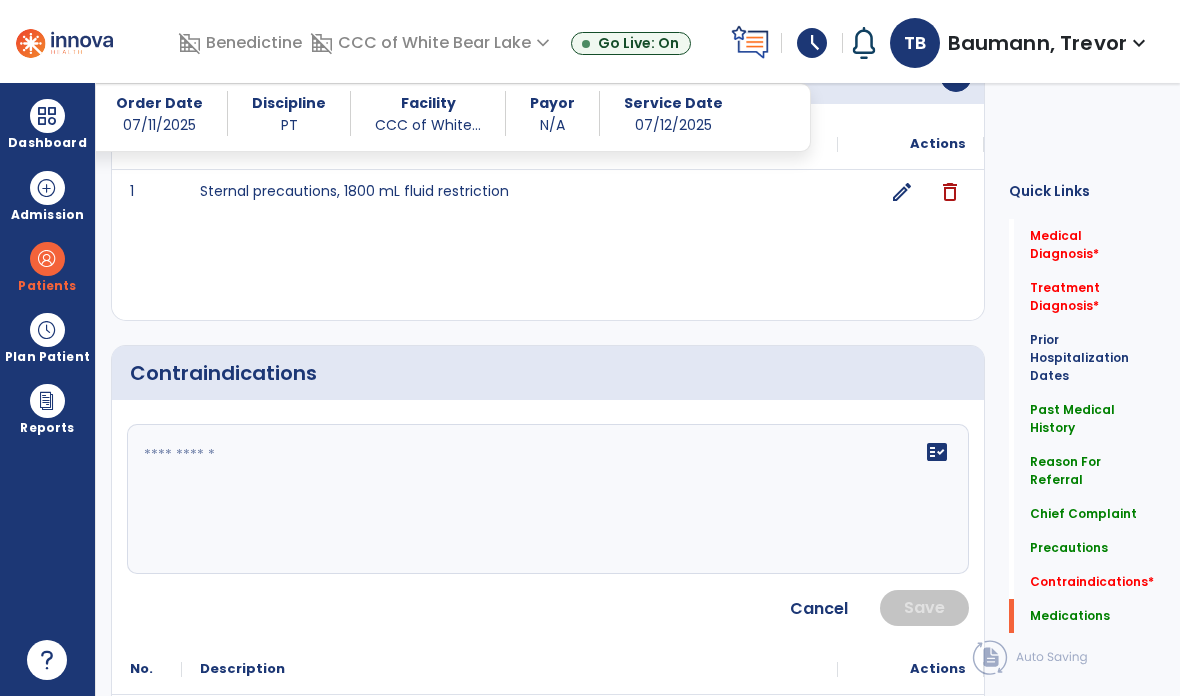 click on "fact_check" 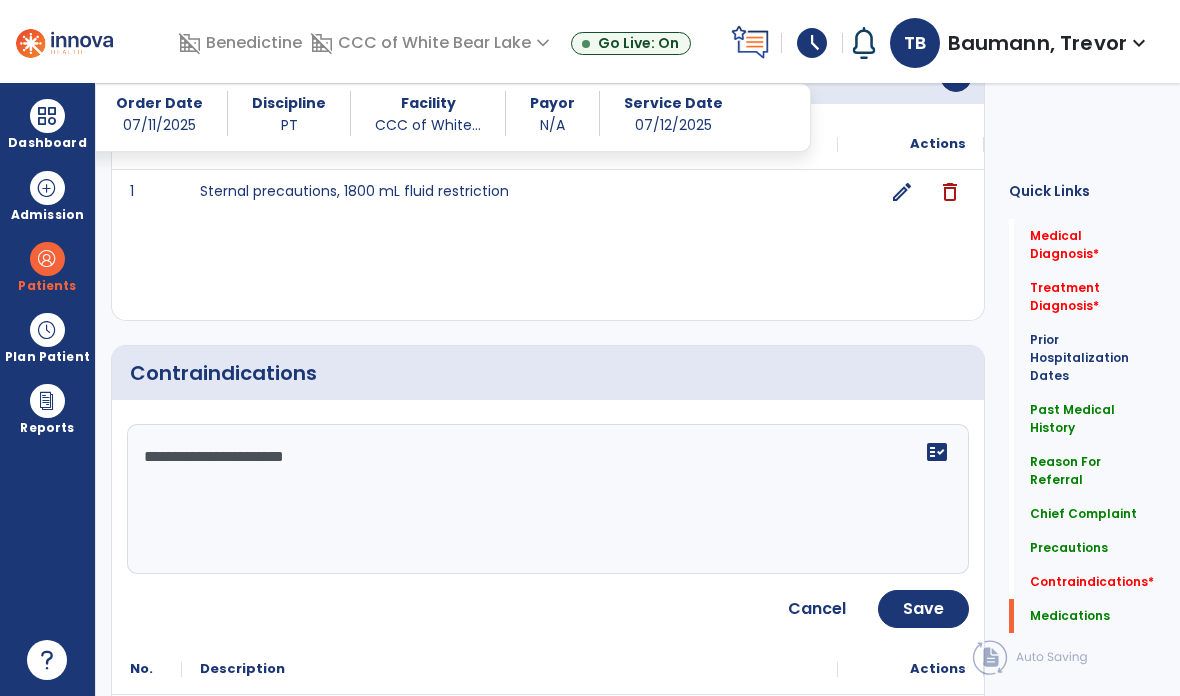 type on "**********" 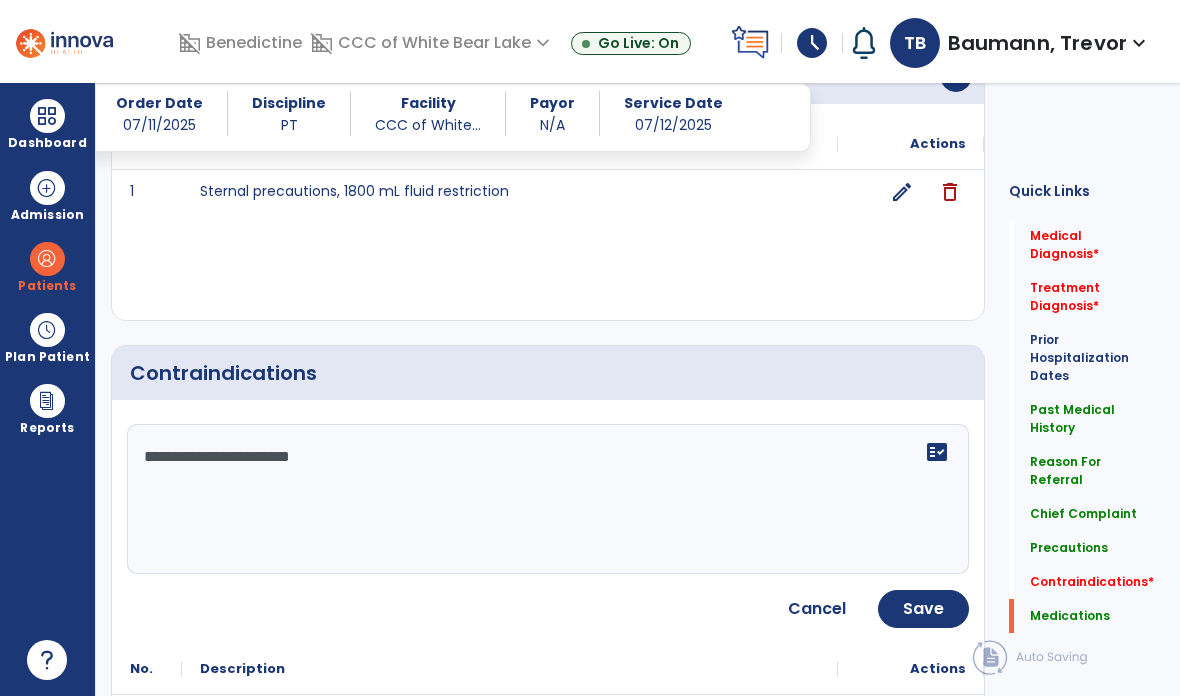 click on "Save" 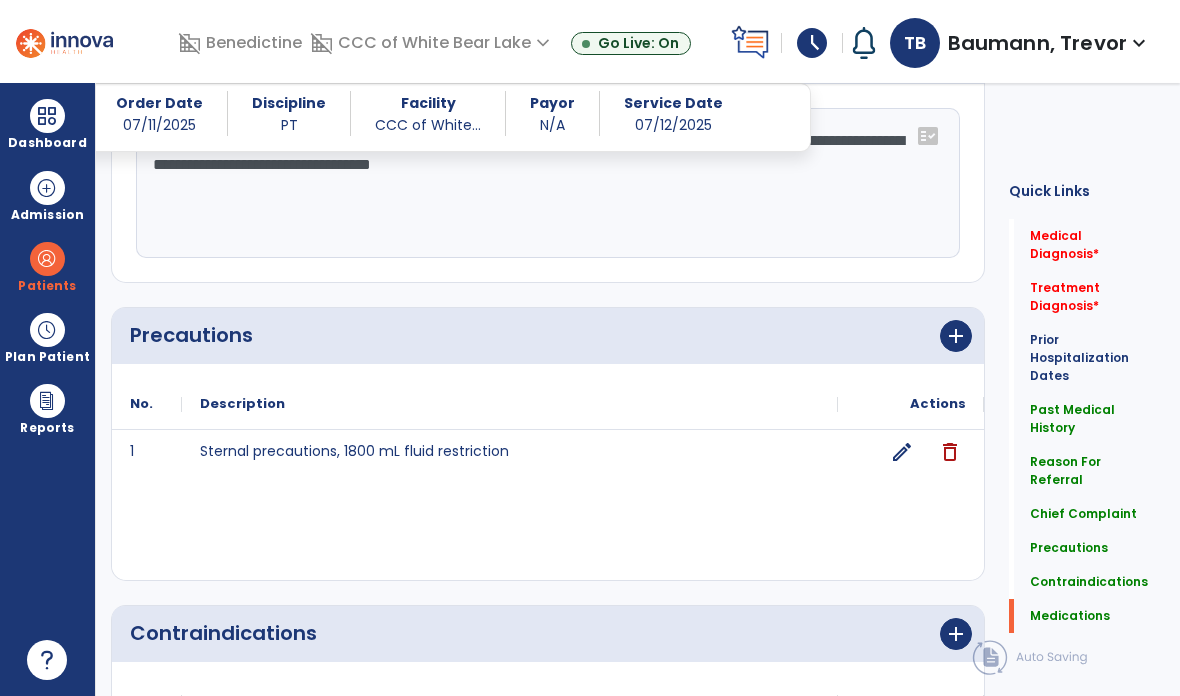 scroll, scrollTop: 1492, scrollLeft: 0, axis: vertical 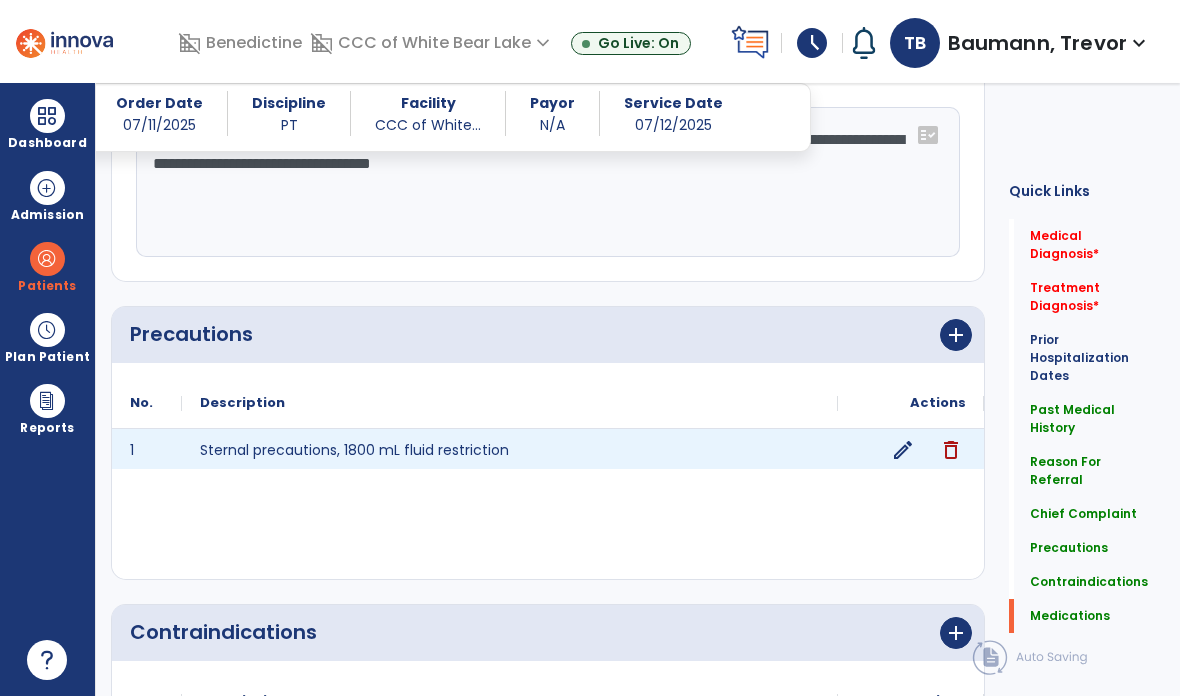 click on "edit" 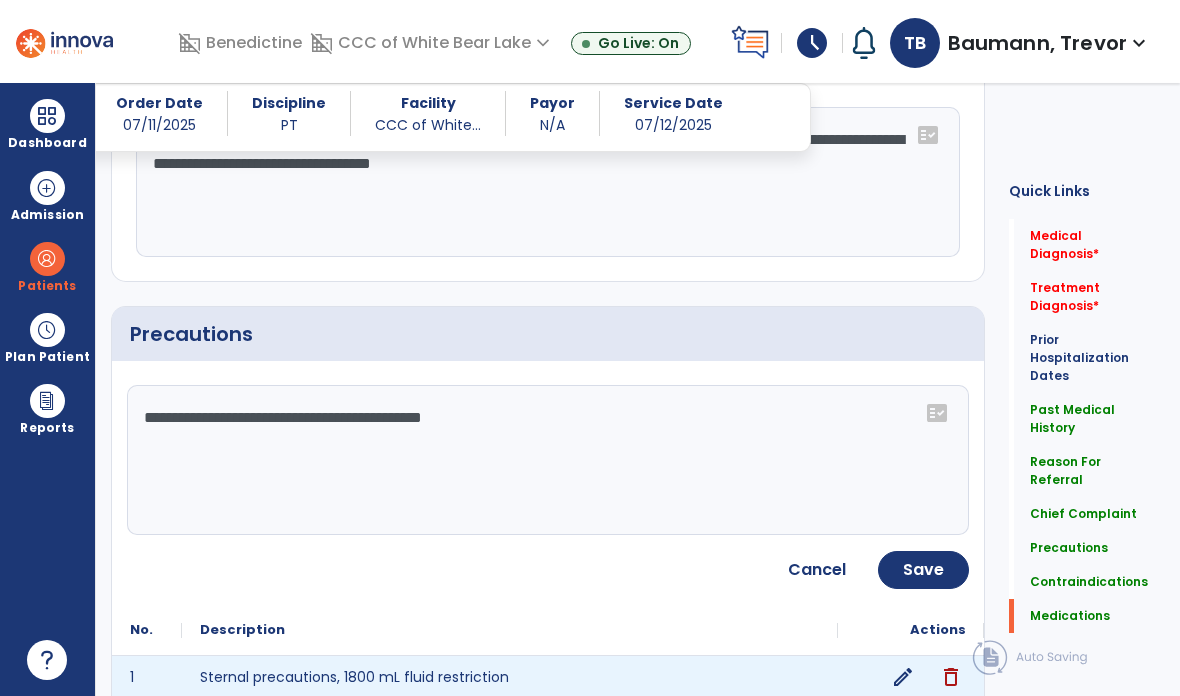 click on "**********" 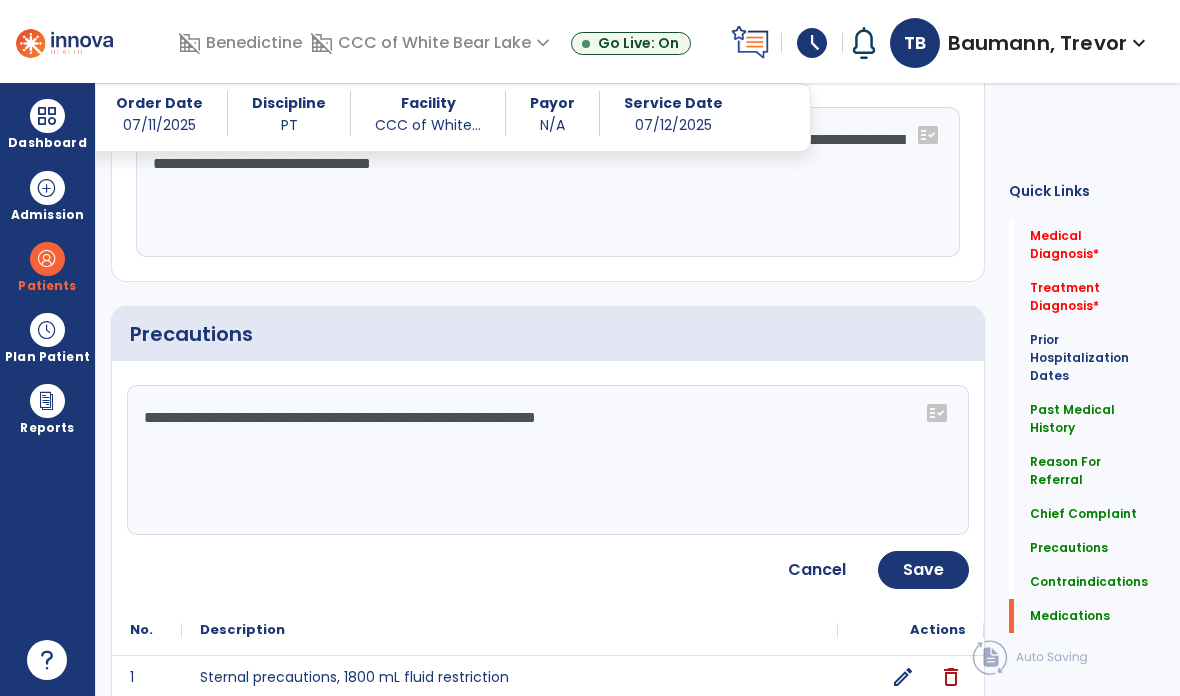 type on "**********" 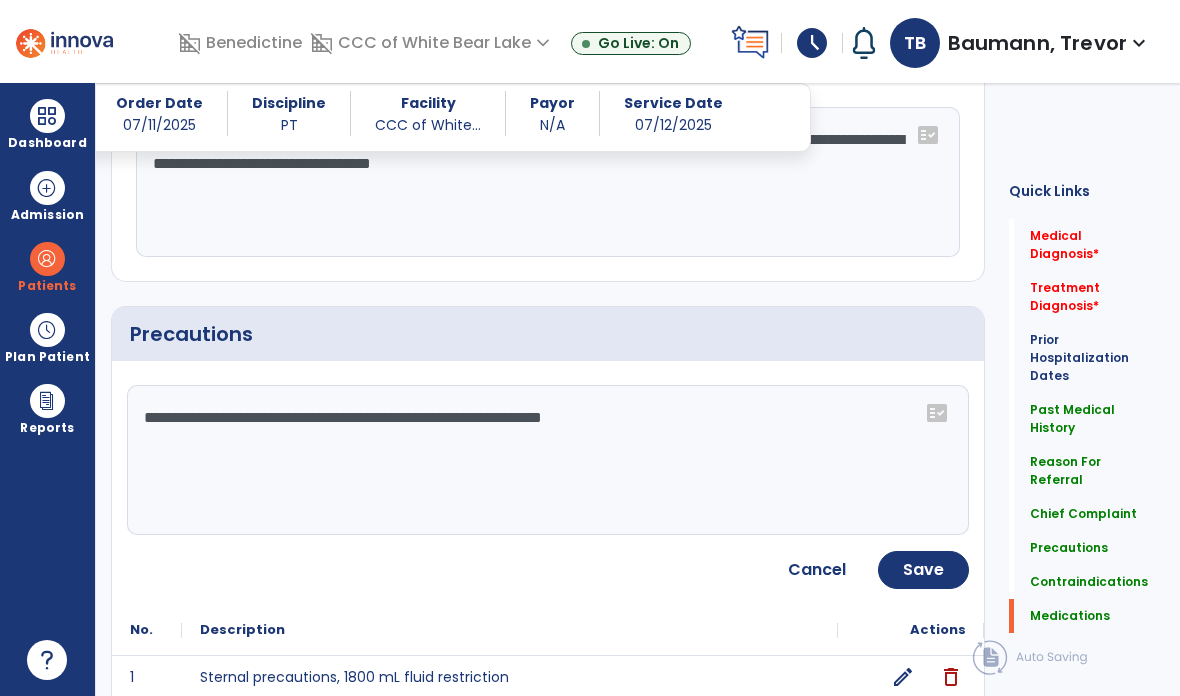 click on "Save" 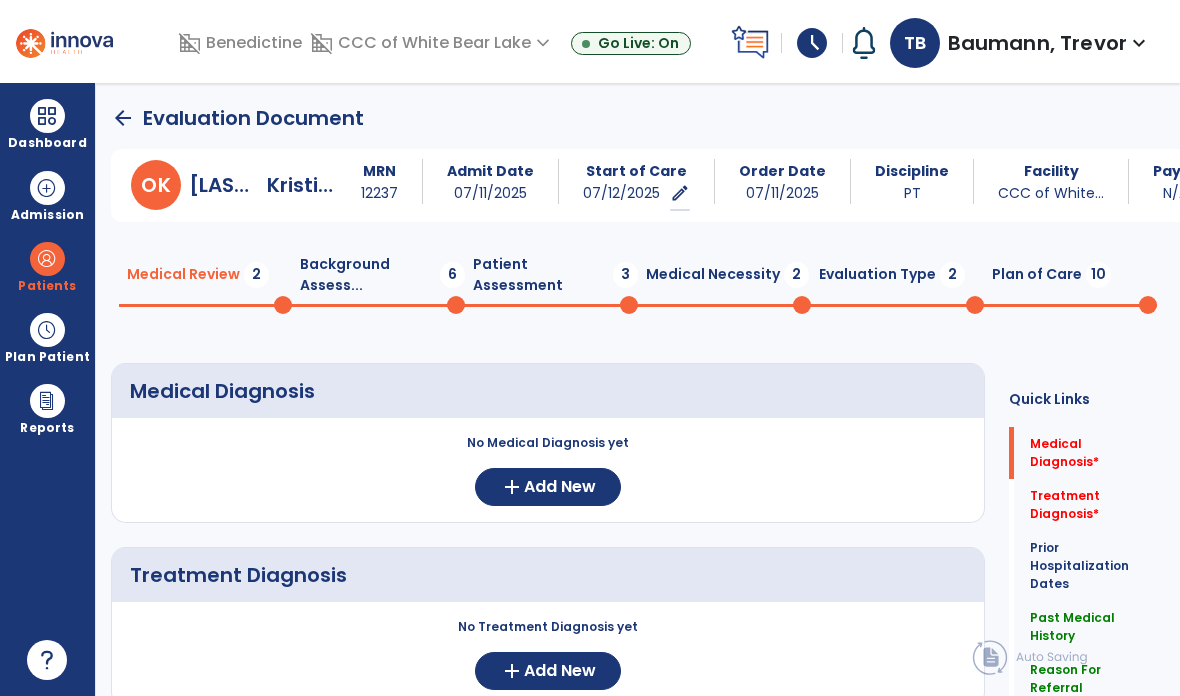 scroll, scrollTop: 0, scrollLeft: 0, axis: both 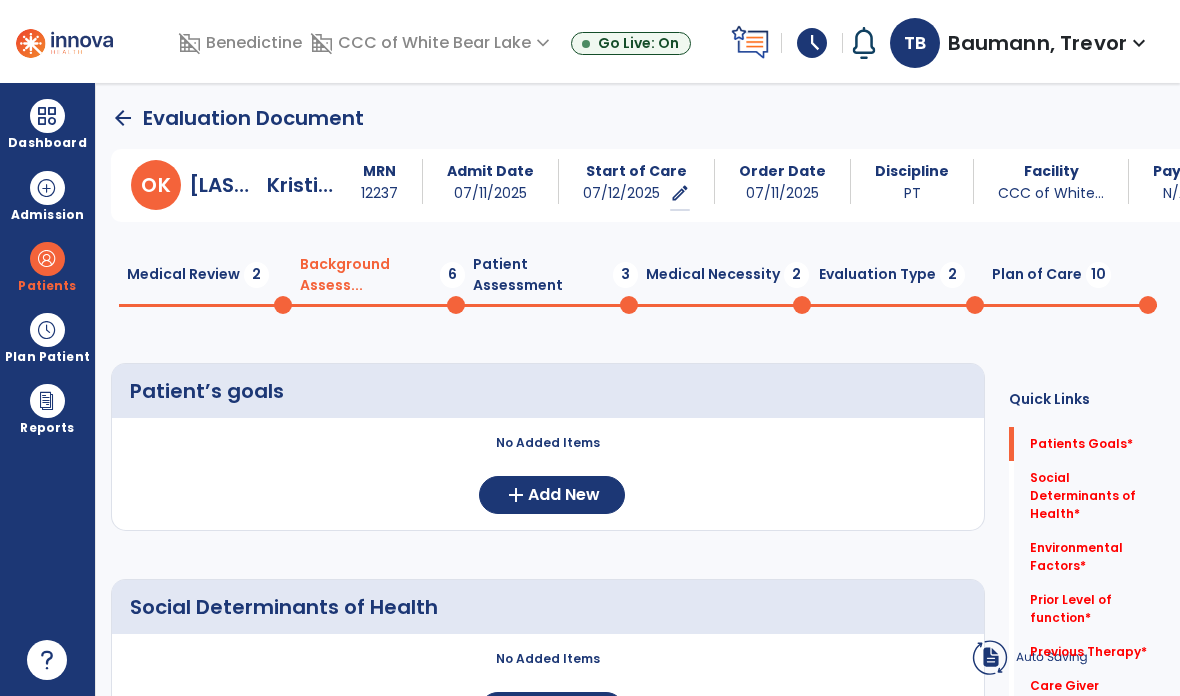 click on "Background Assess...  6" 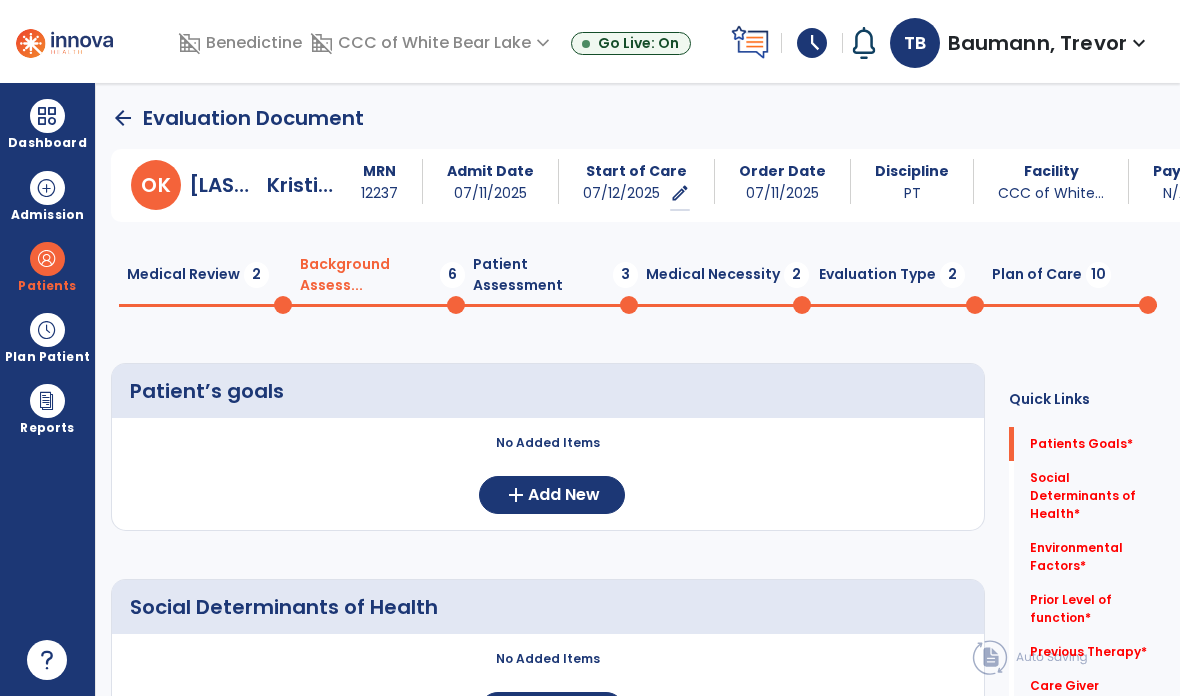 click on "Add New" 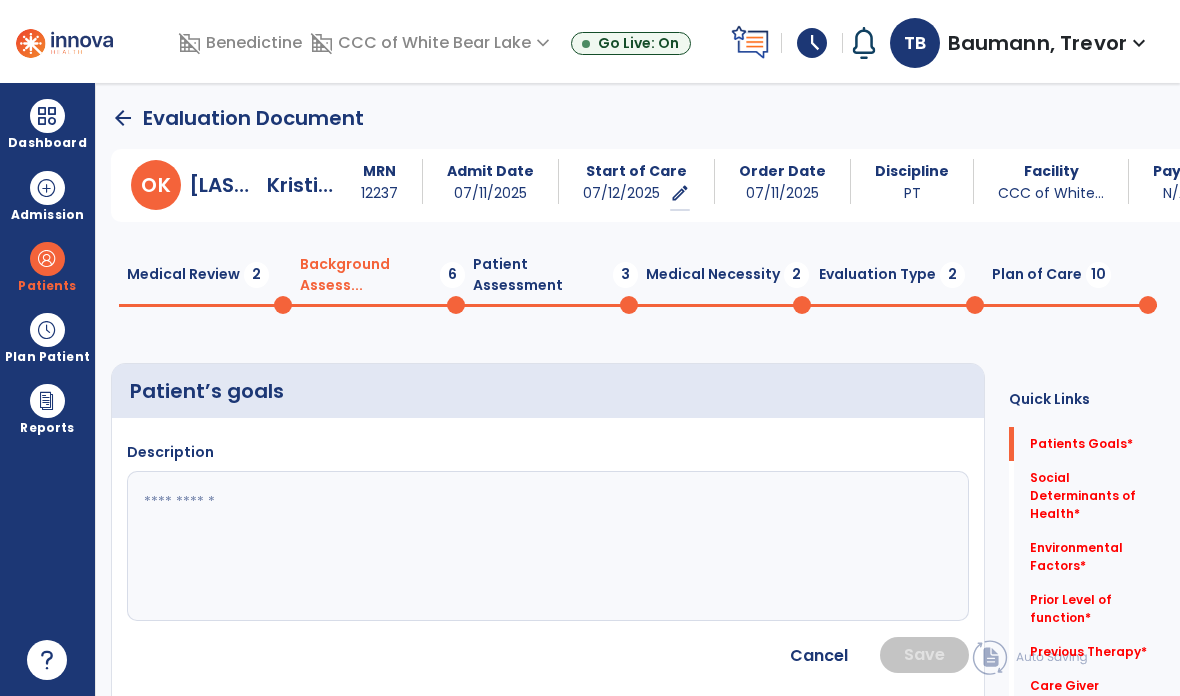 click 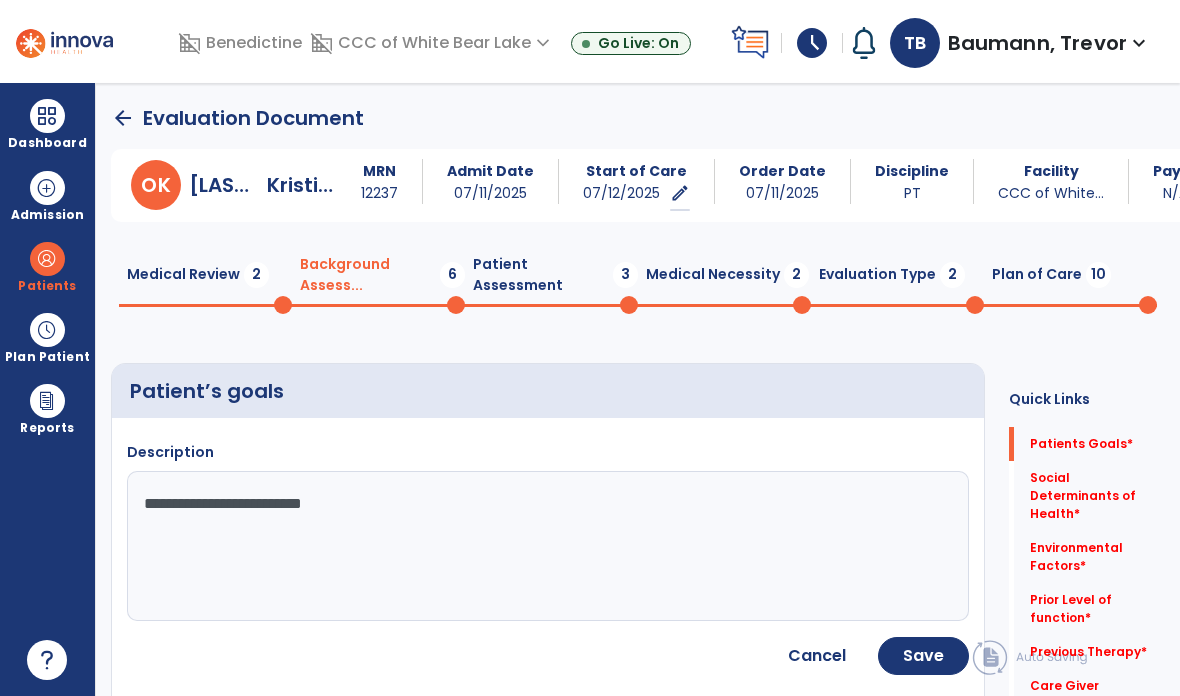 type on "**********" 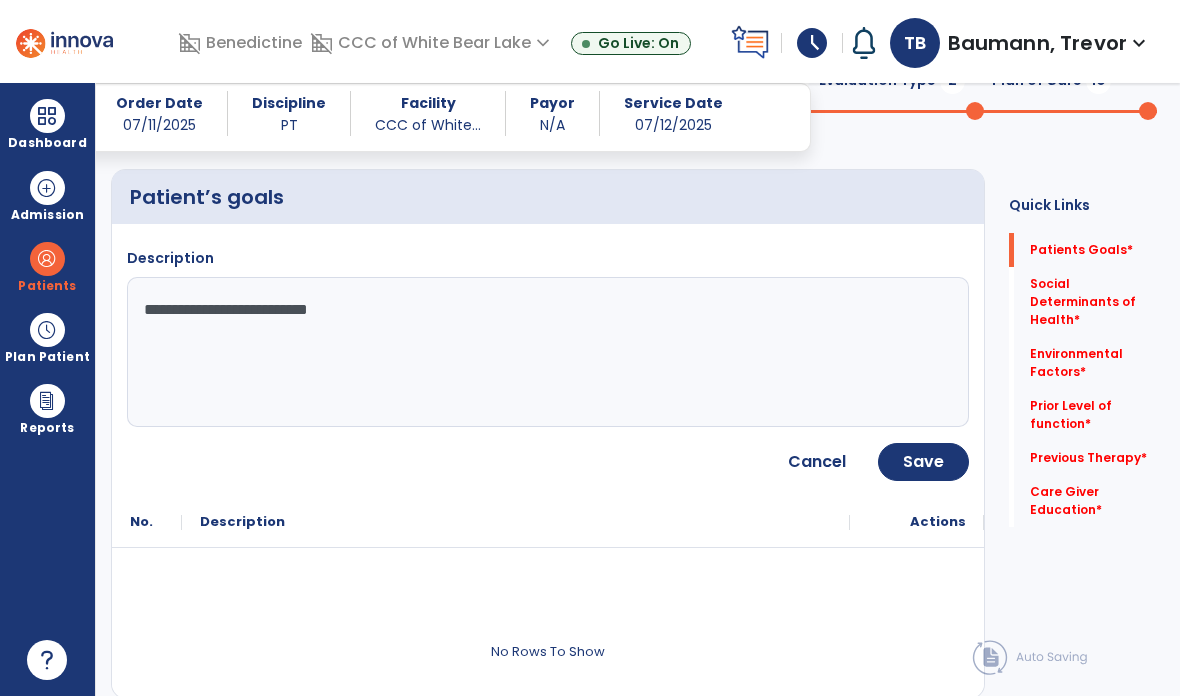 click on "Save" 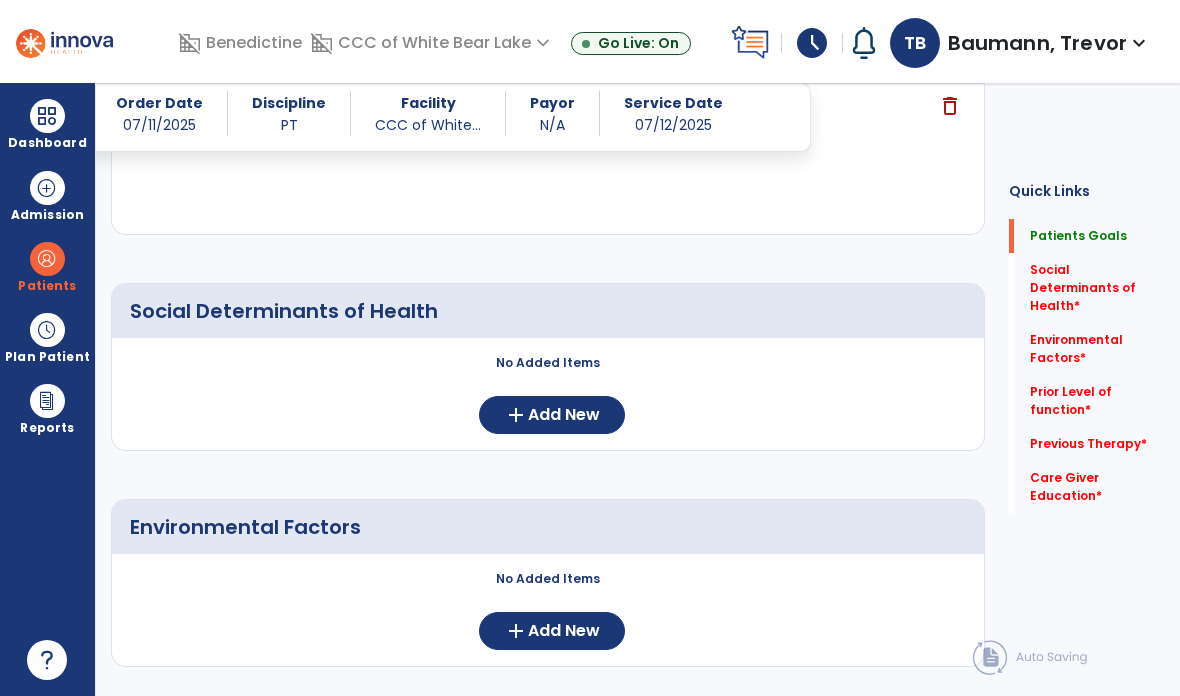 scroll, scrollTop: 402, scrollLeft: 0, axis: vertical 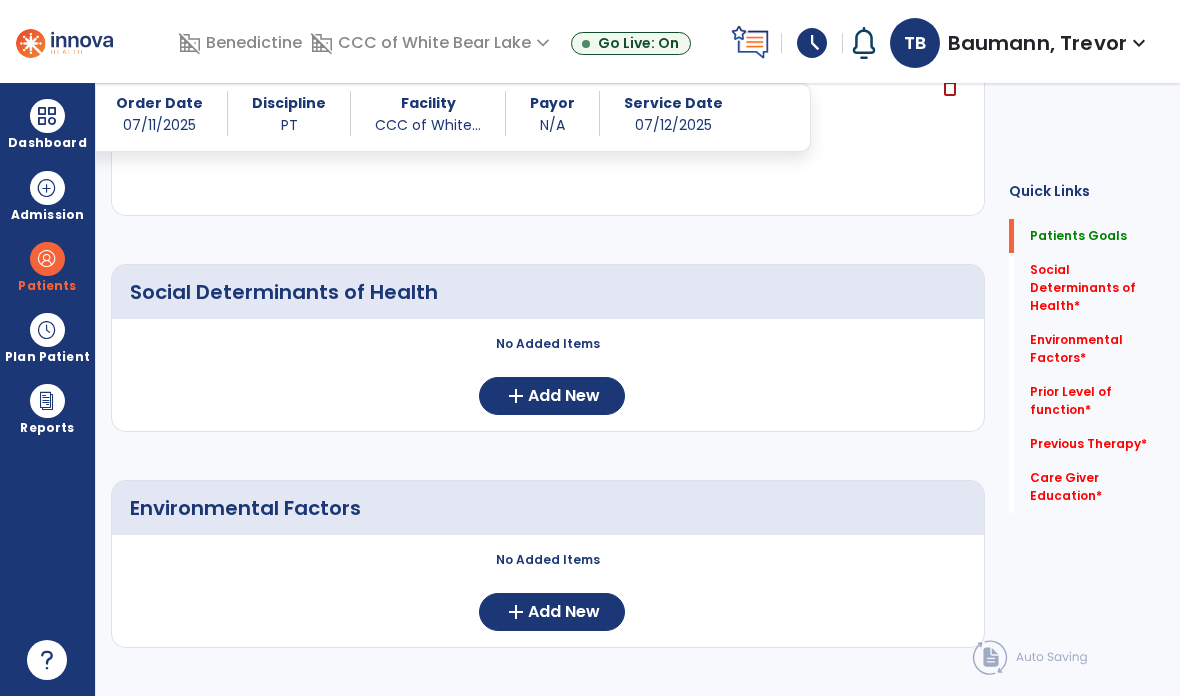 click on "Add New" 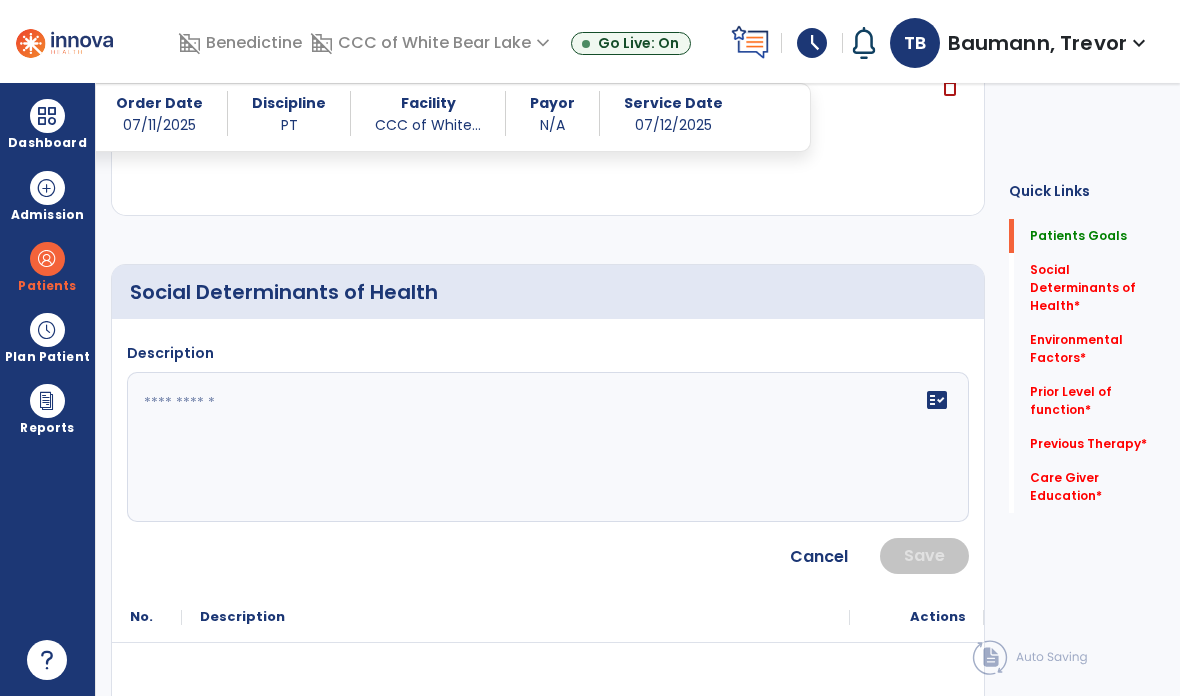 click on "fact_check" 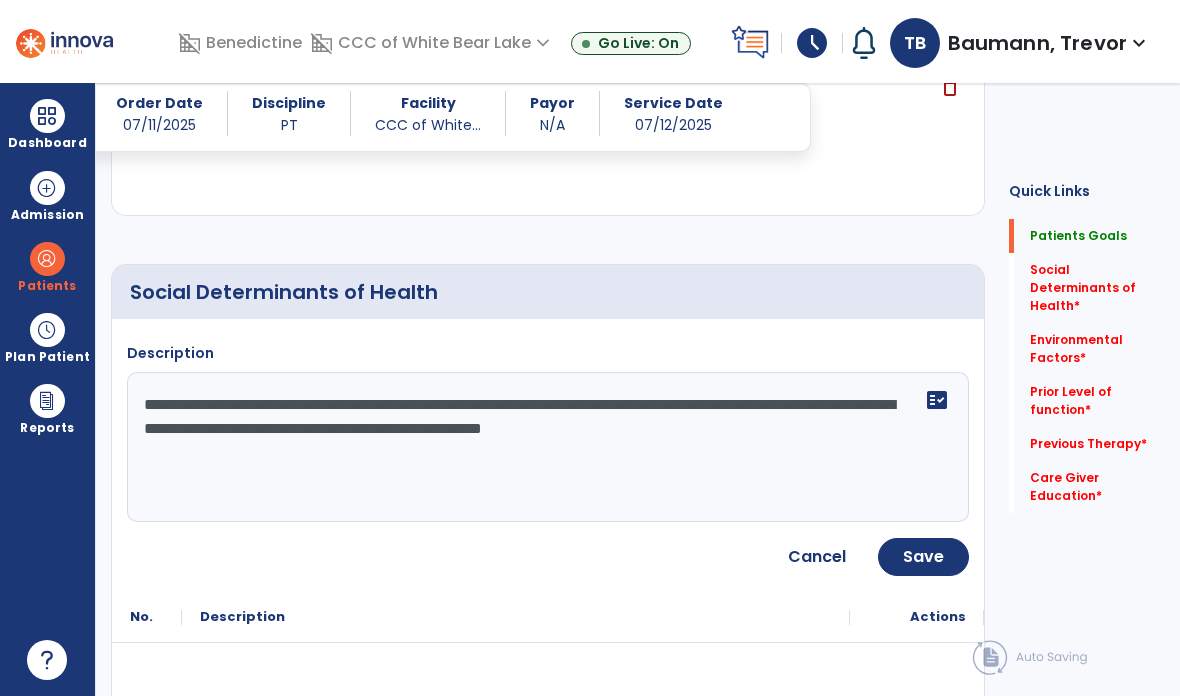 type on "**********" 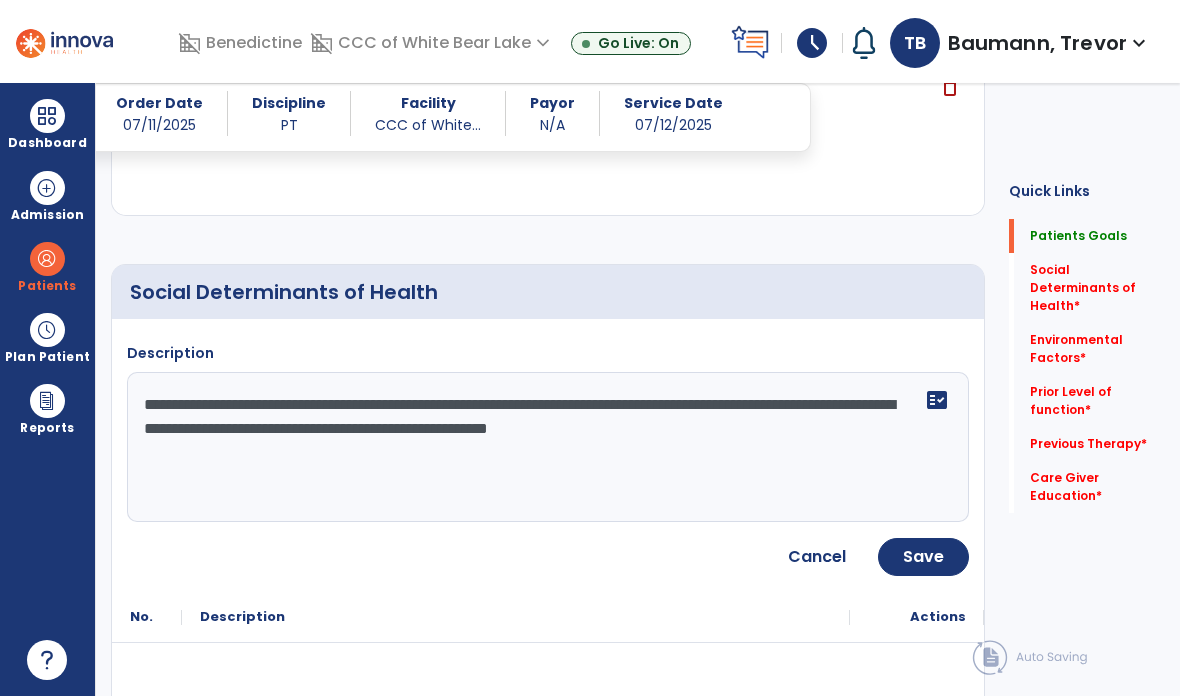 click on "Save" 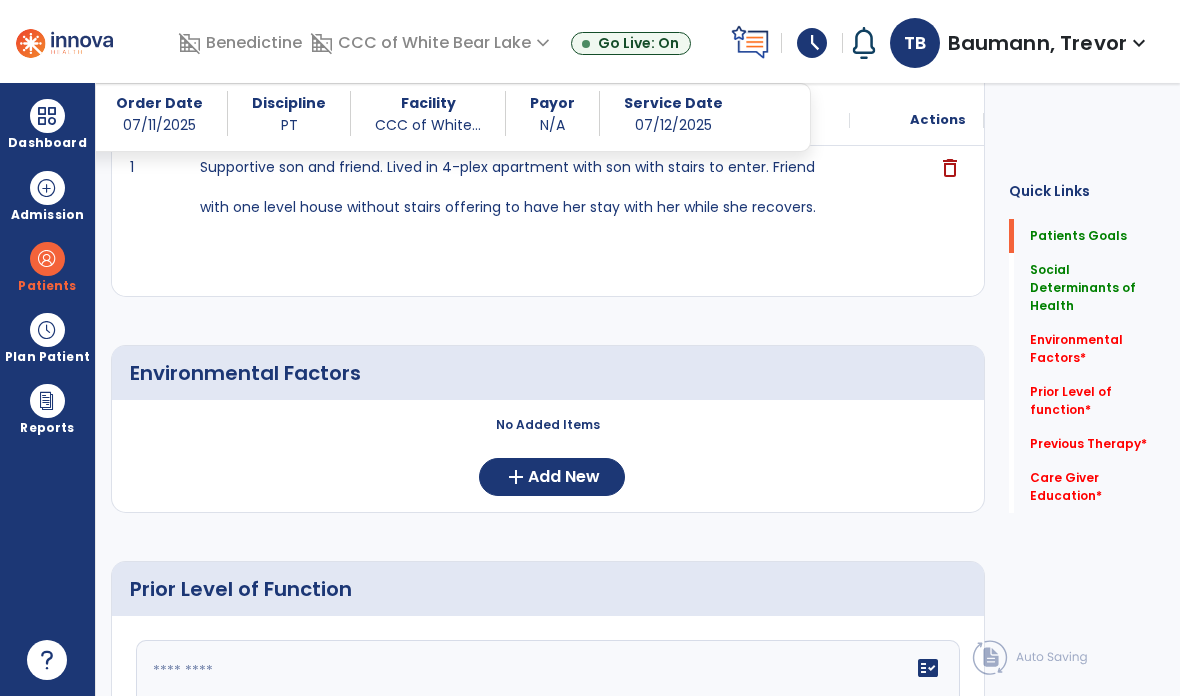 scroll, scrollTop: 651, scrollLeft: 0, axis: vertical 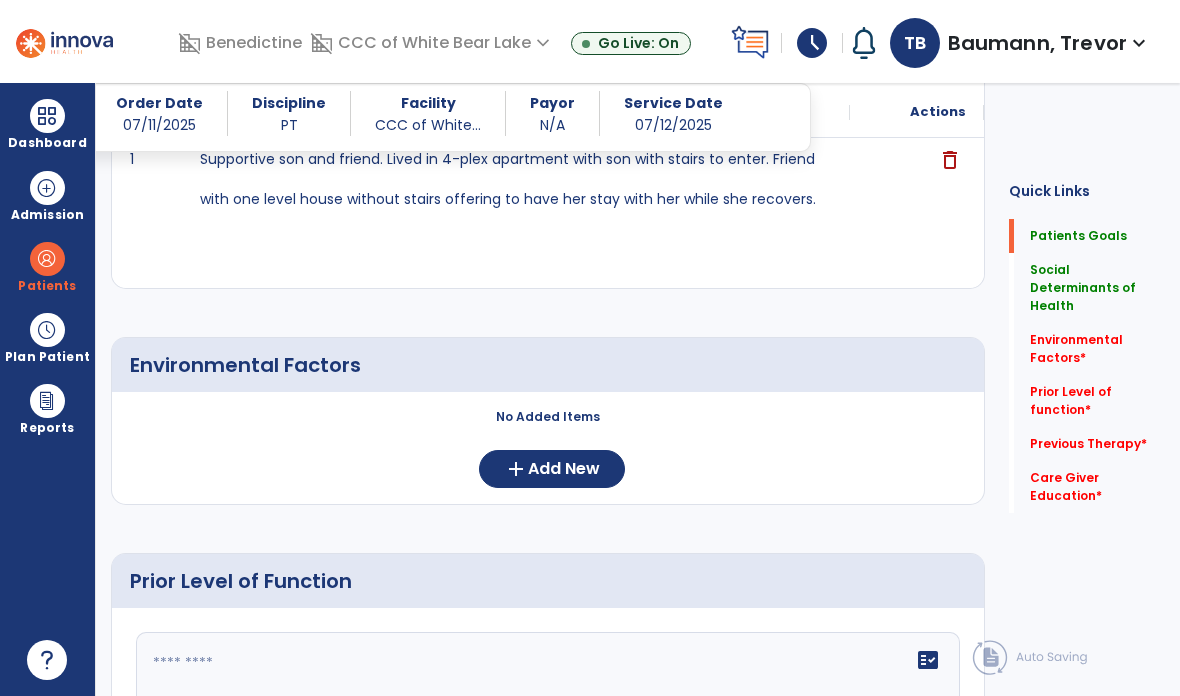 click on "add  Add New" 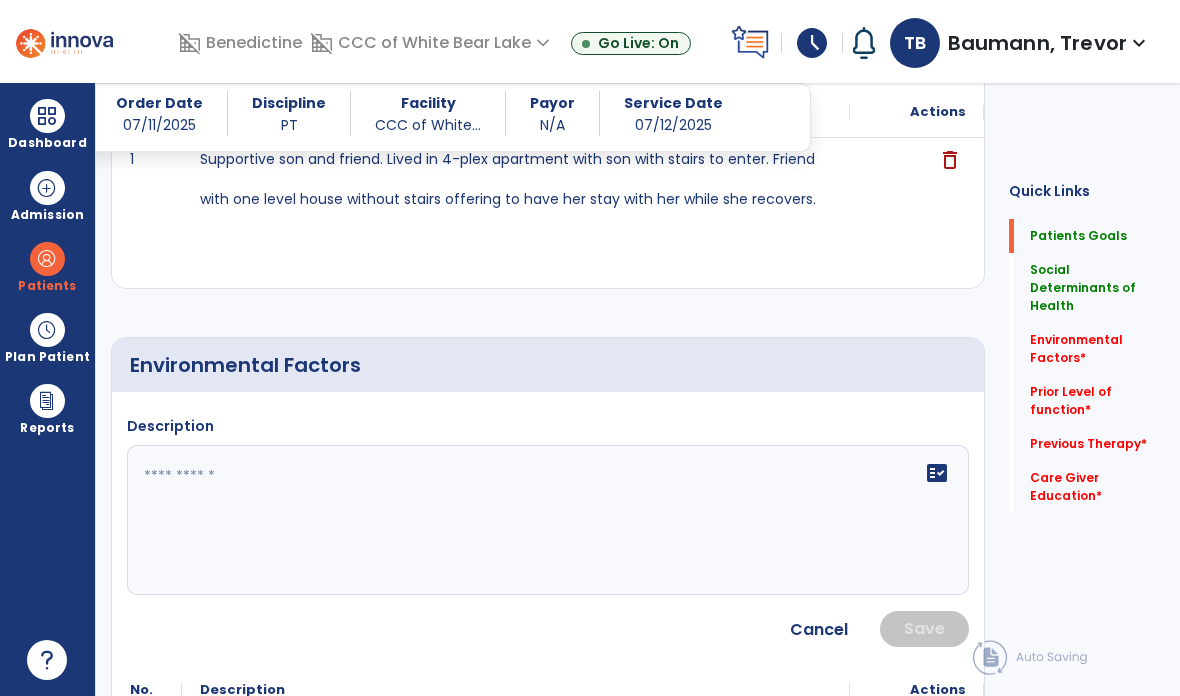 click 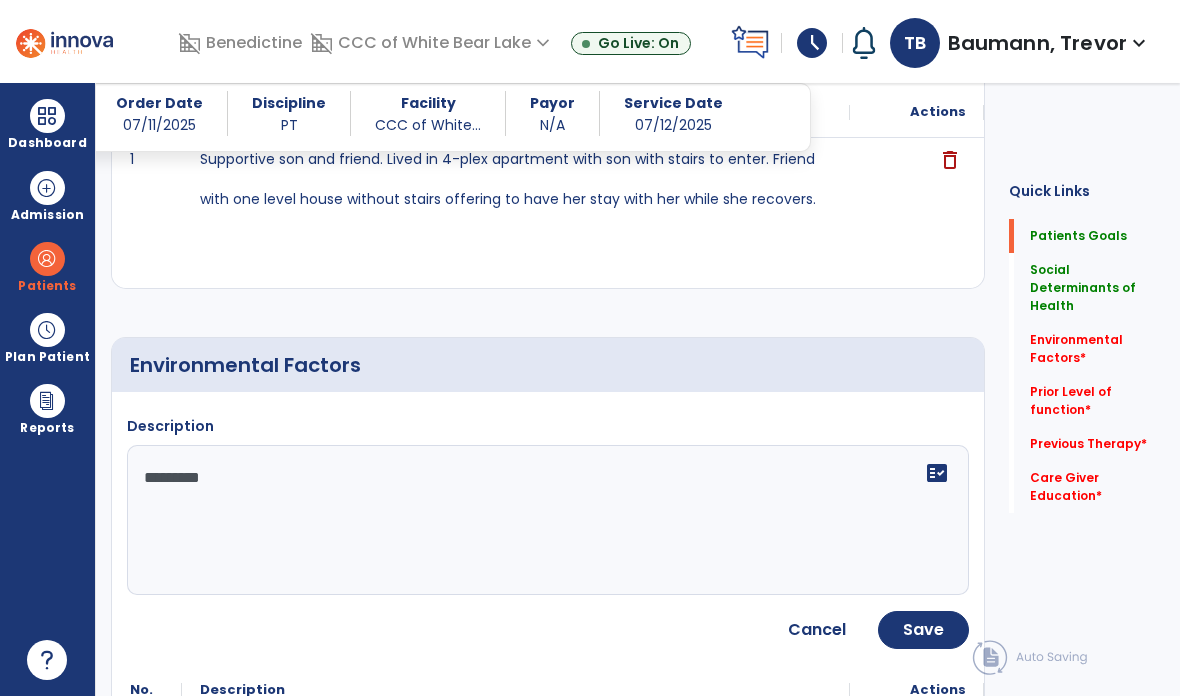 click on "*********" 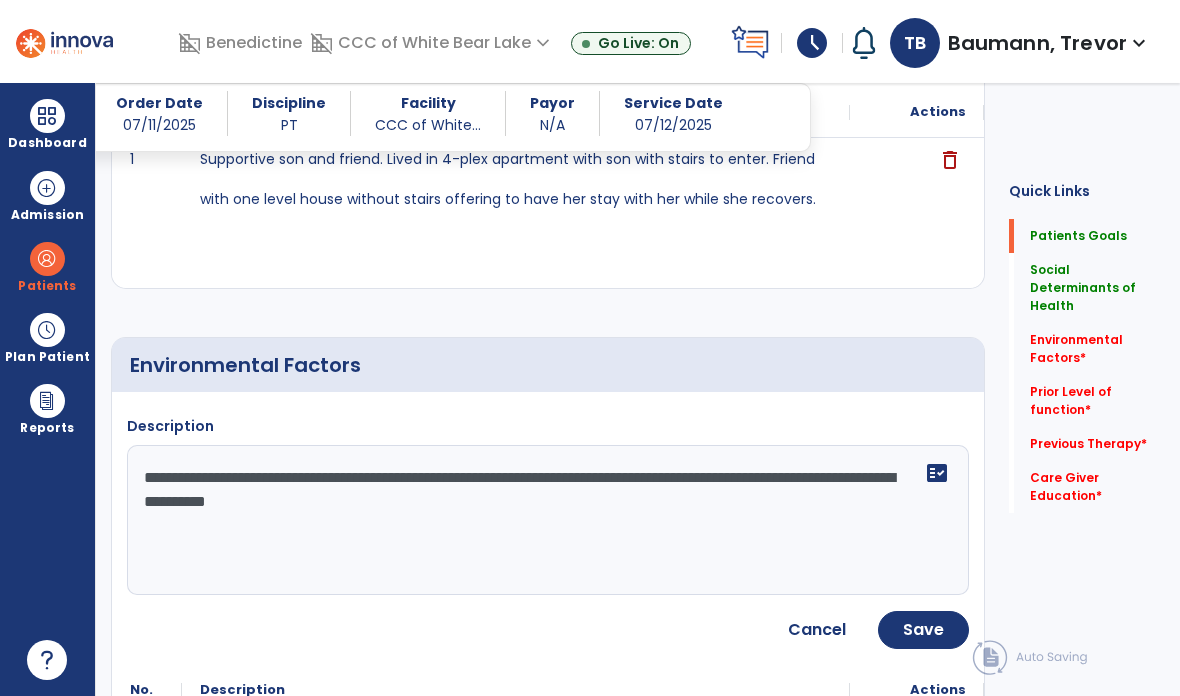 click on "**********" 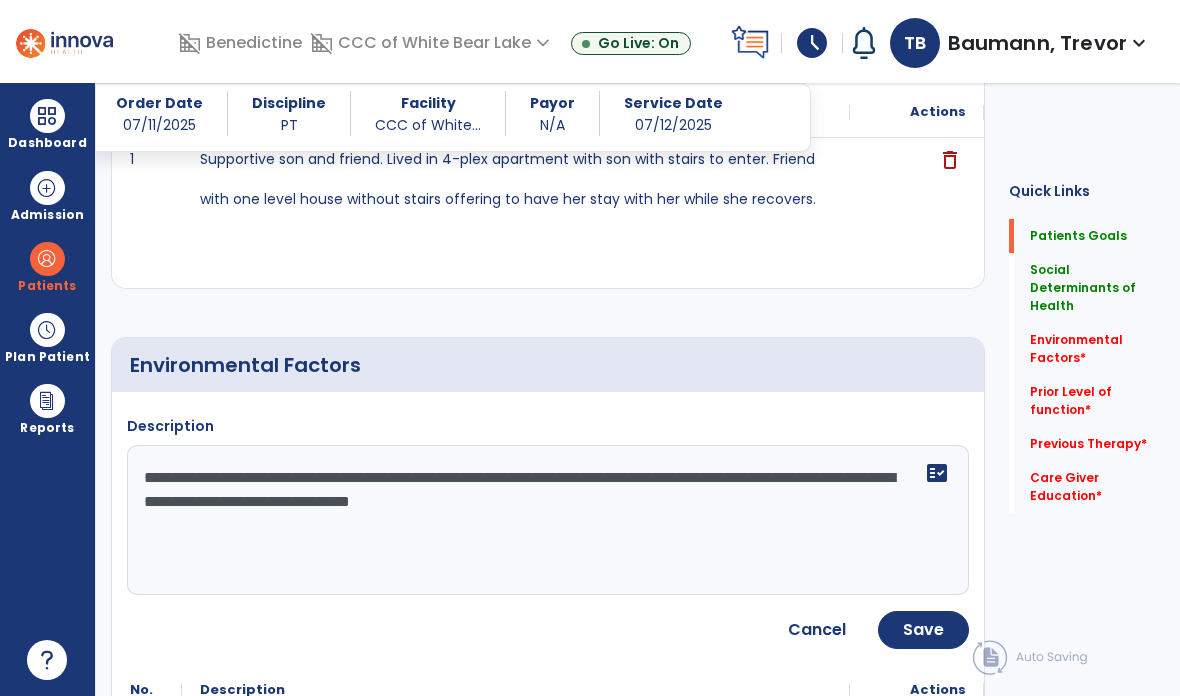 type on "**********" 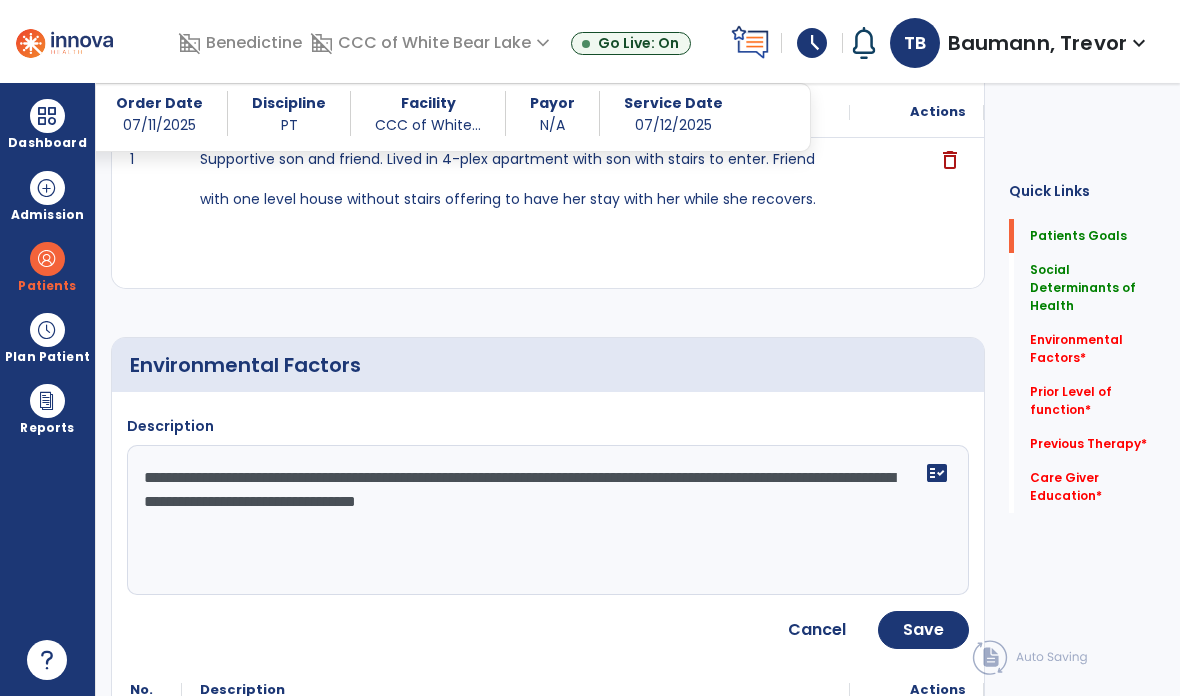 click on "Save" 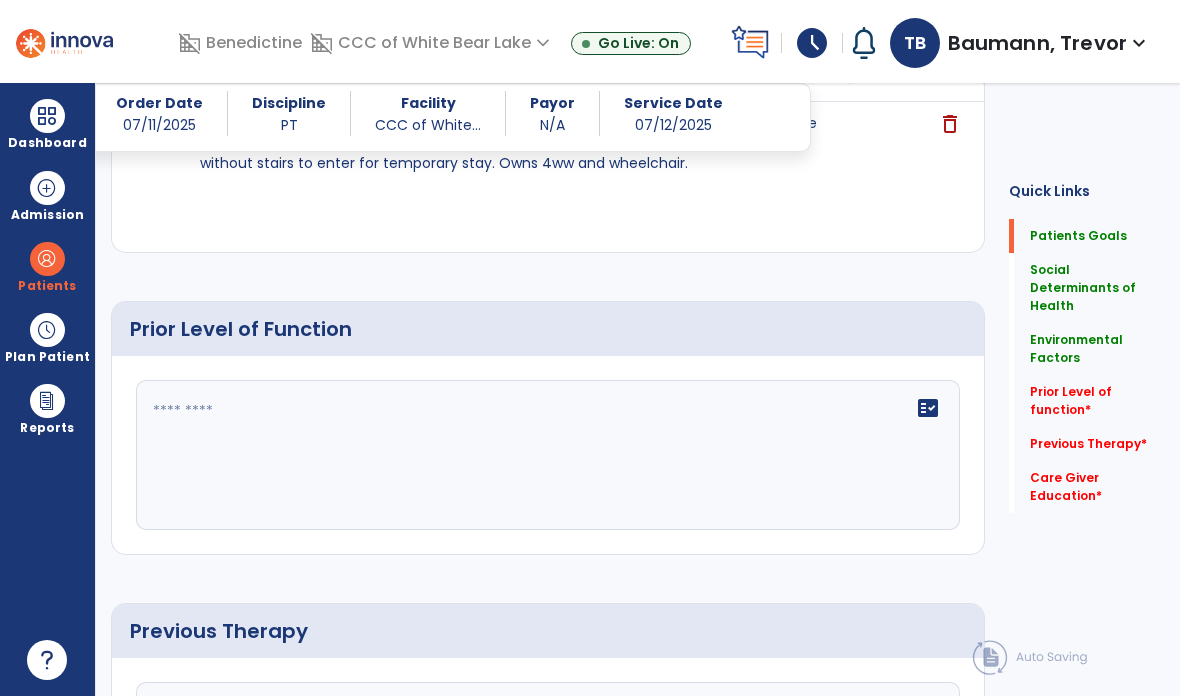 scroll, scrollTop: 1009, scrollLeft: 0, axis: vertical 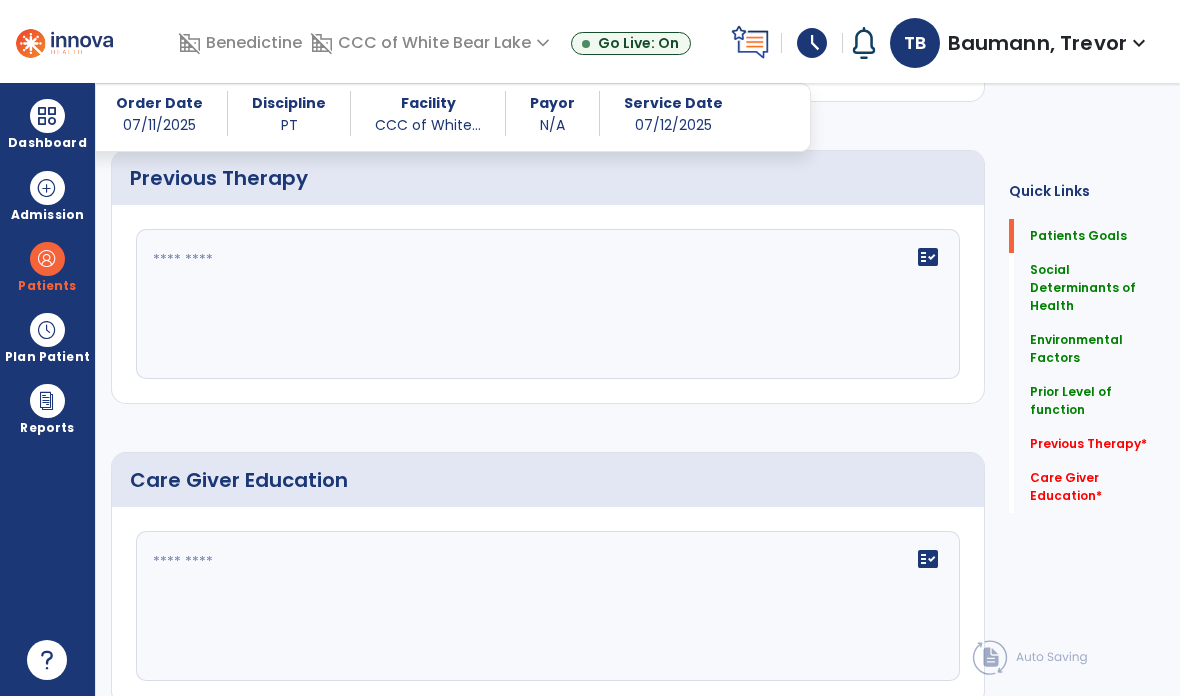 type on "**********" 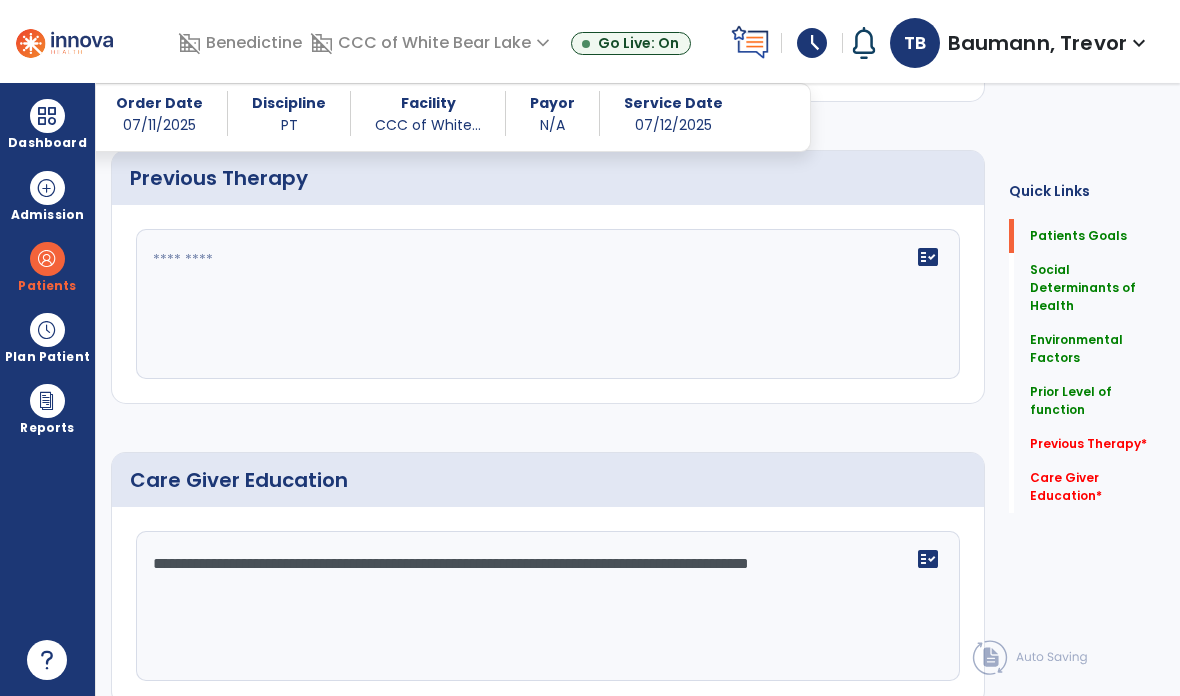 type on "**********" 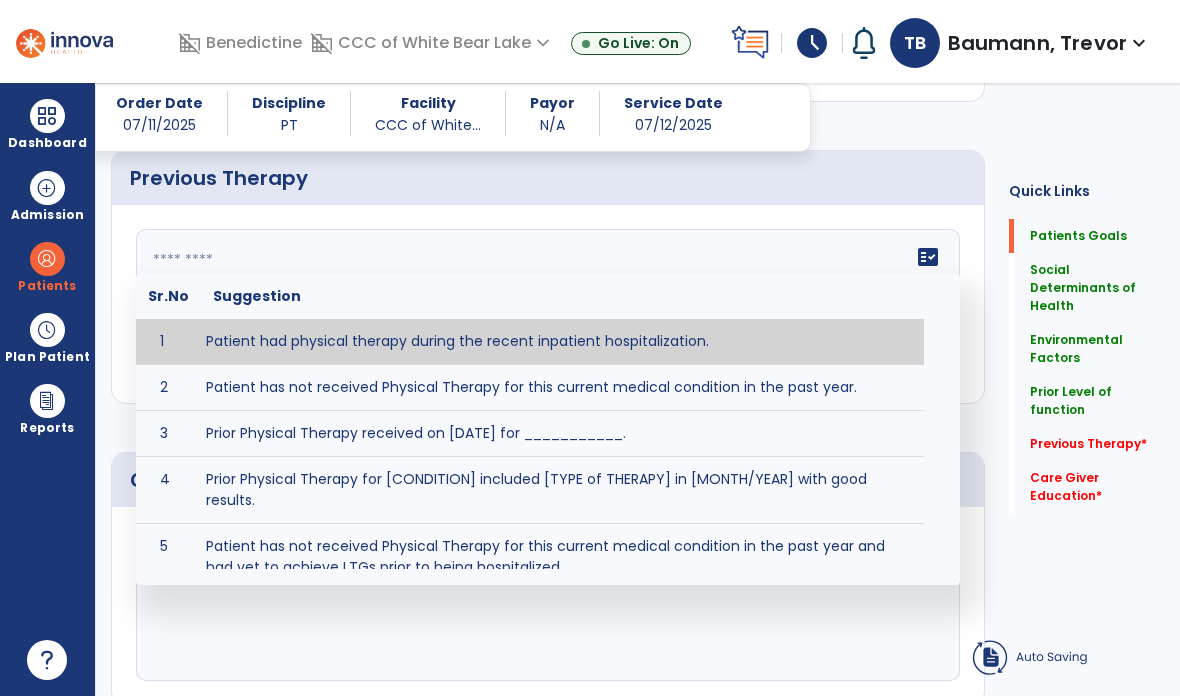 scroll, scrollTop: 1460, scrollLeft: 0, axis: vertical 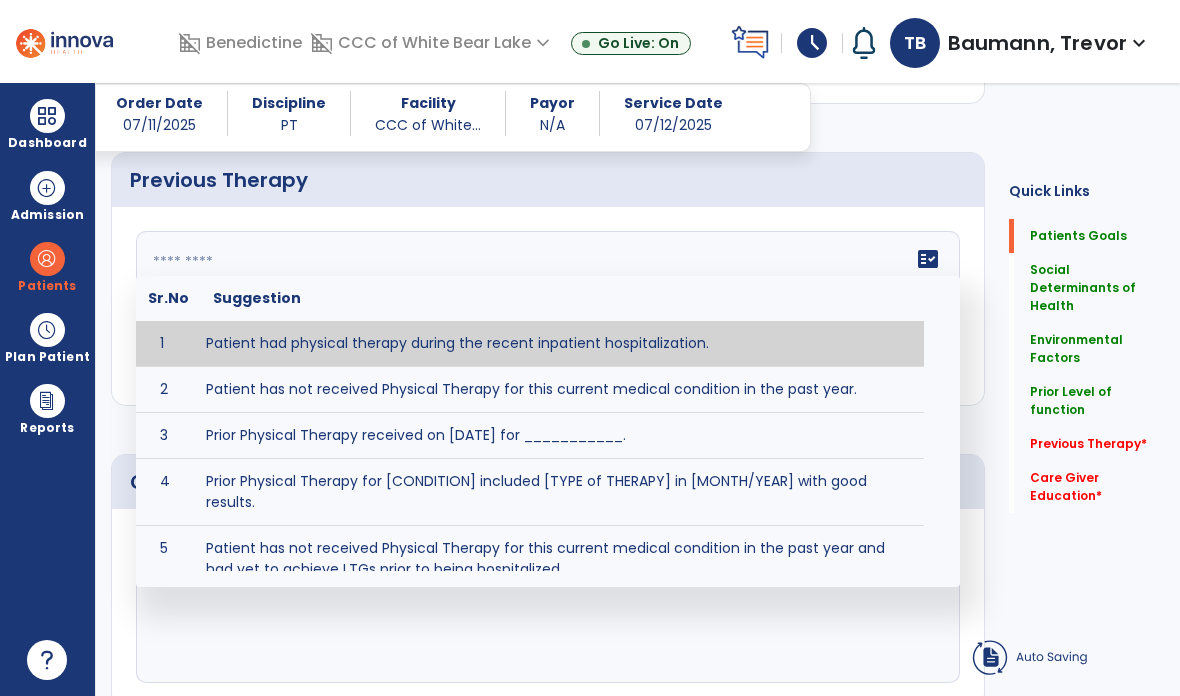 type on "**********" 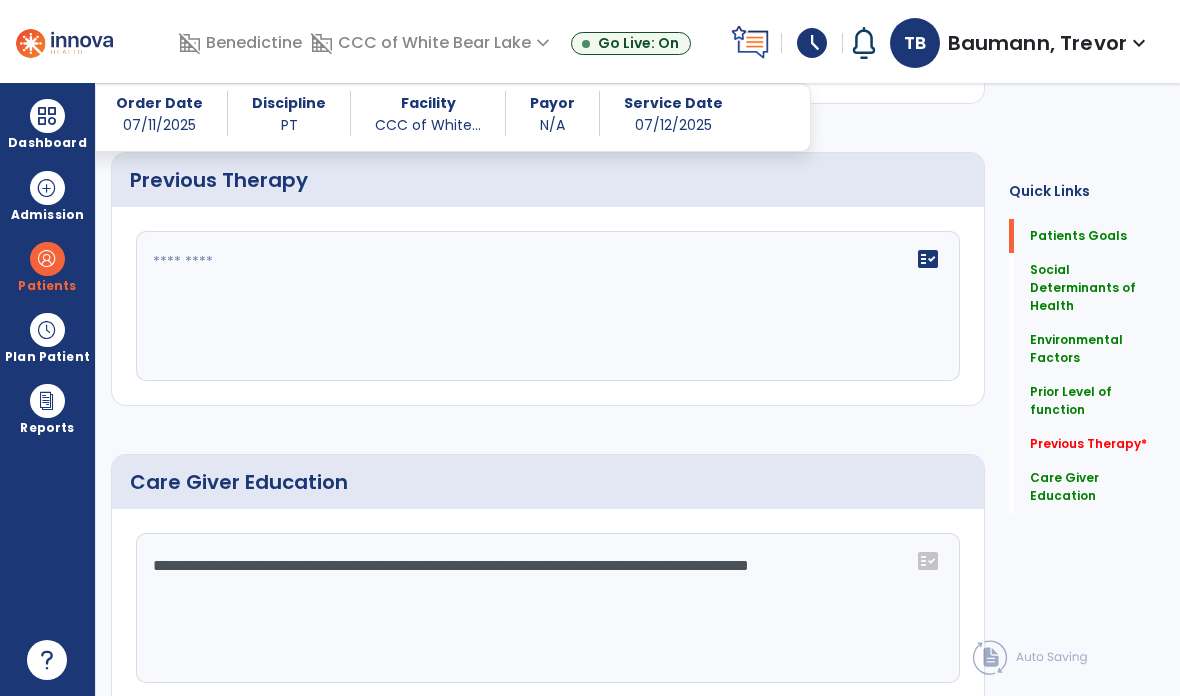 type on "**********" 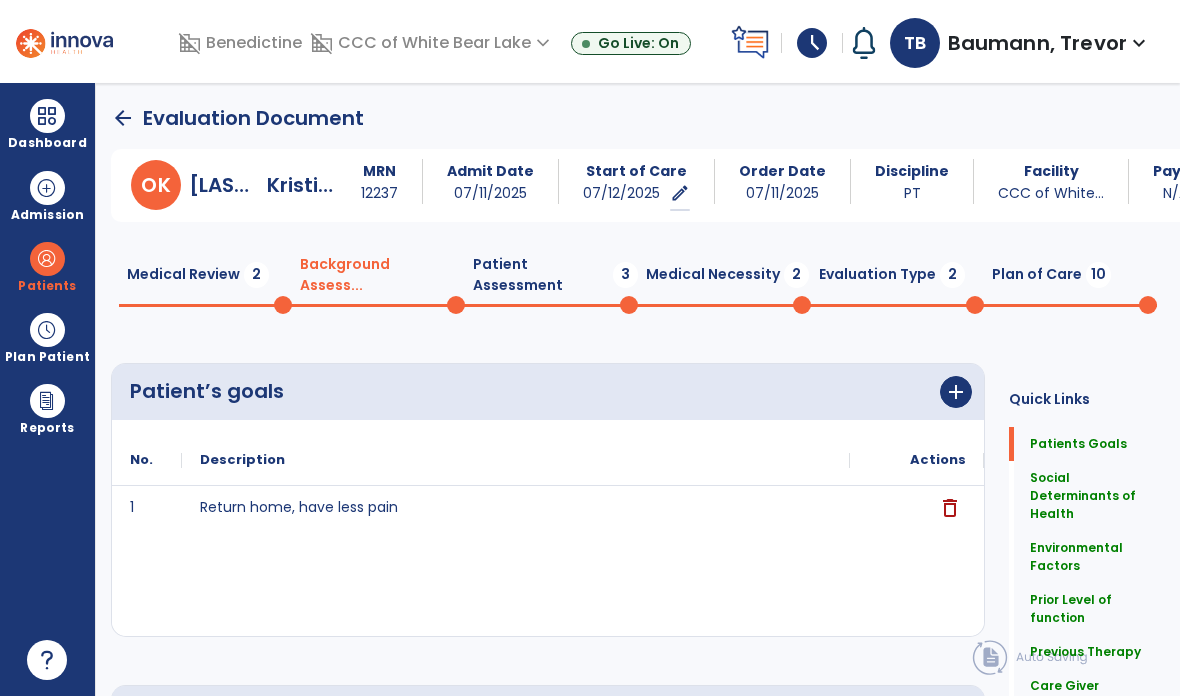 scroll, scrollTop: 0, scrollLeft: 0, axis: both 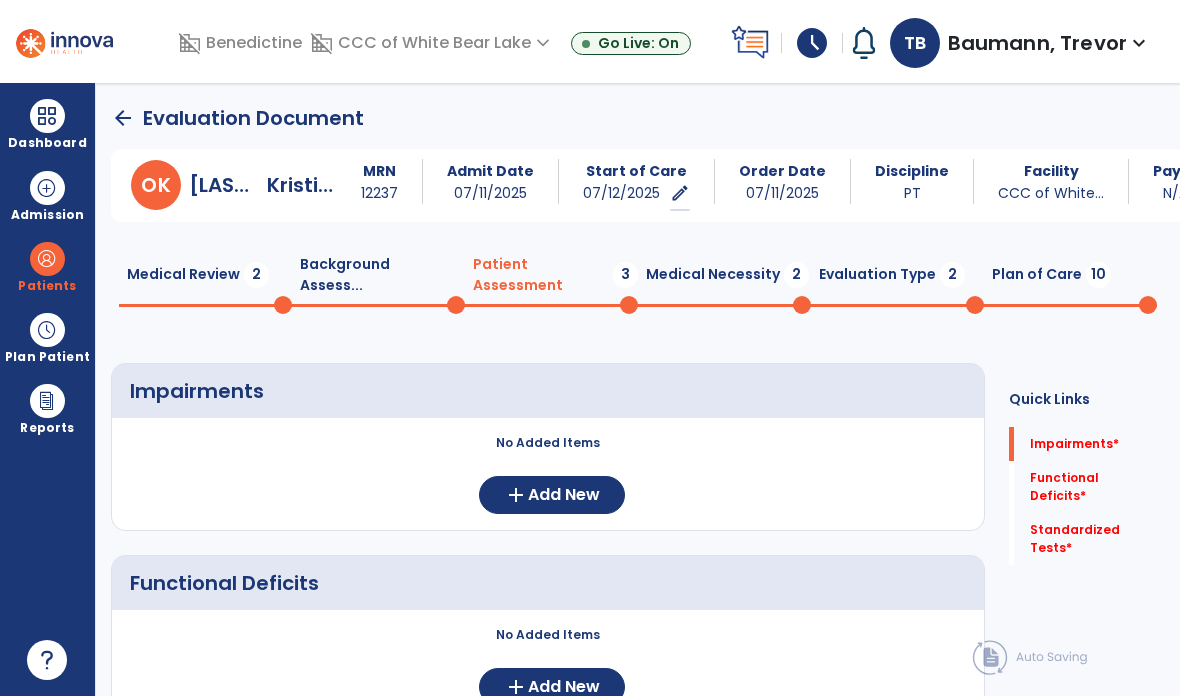 click on "Medical Review  2" 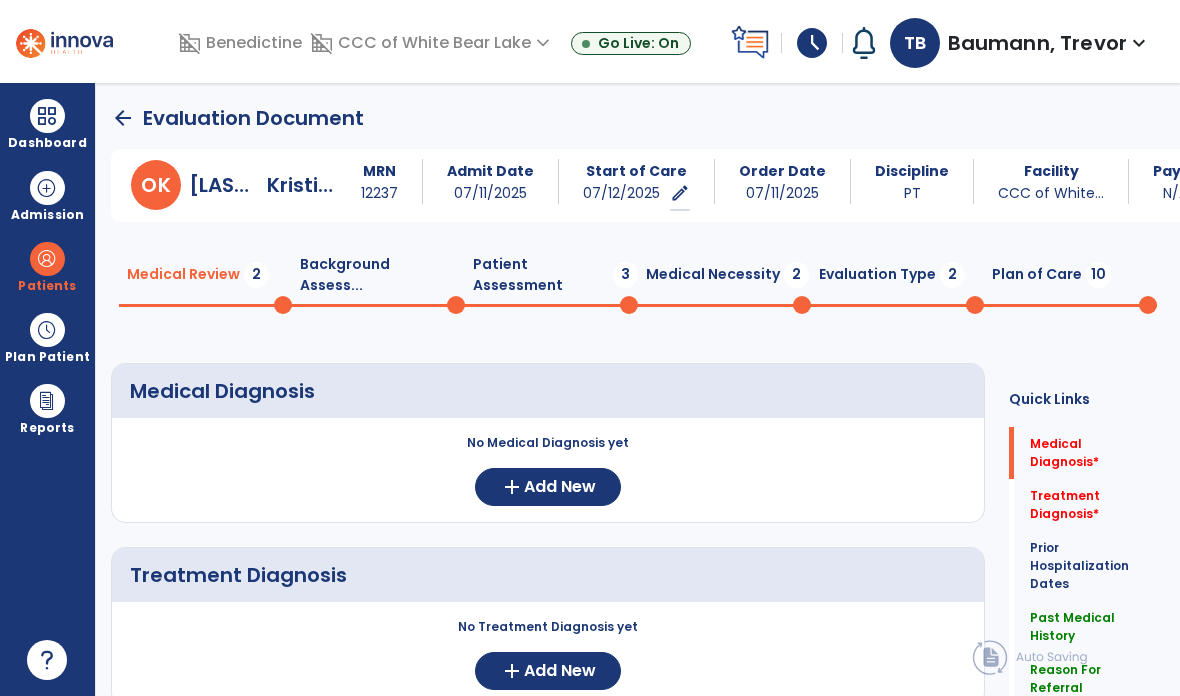 scroll, scrollTop: 0, scrollLeft: 0, axis: both 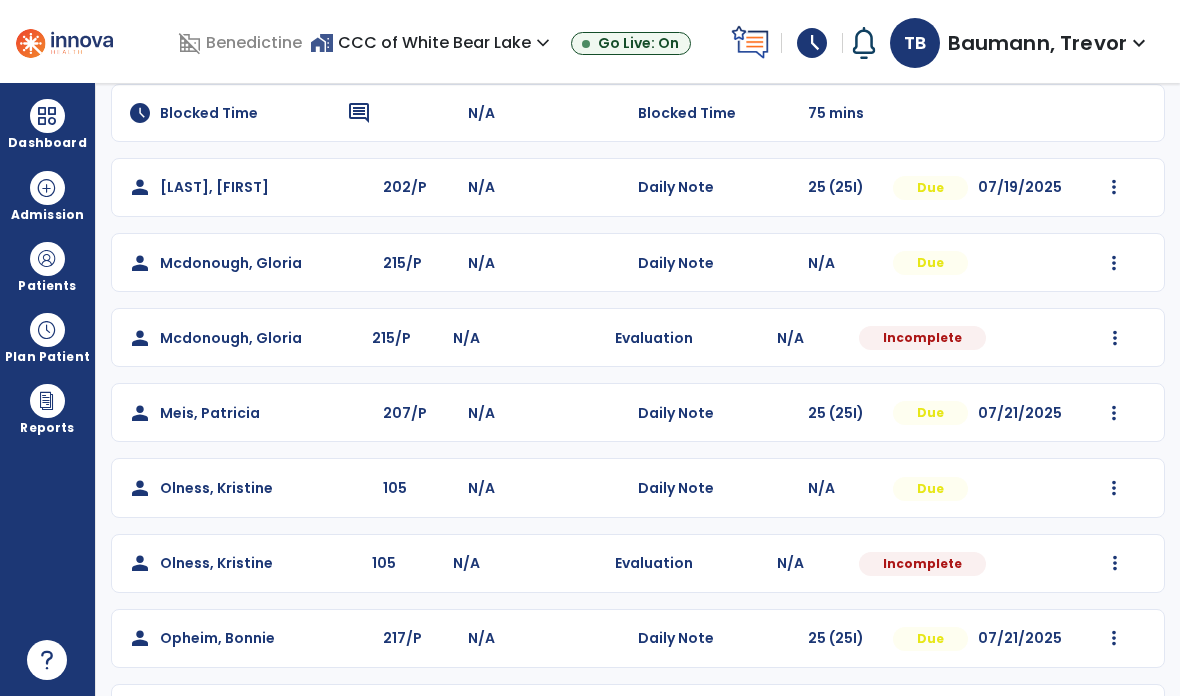 click at bounding box center [1114, -110] 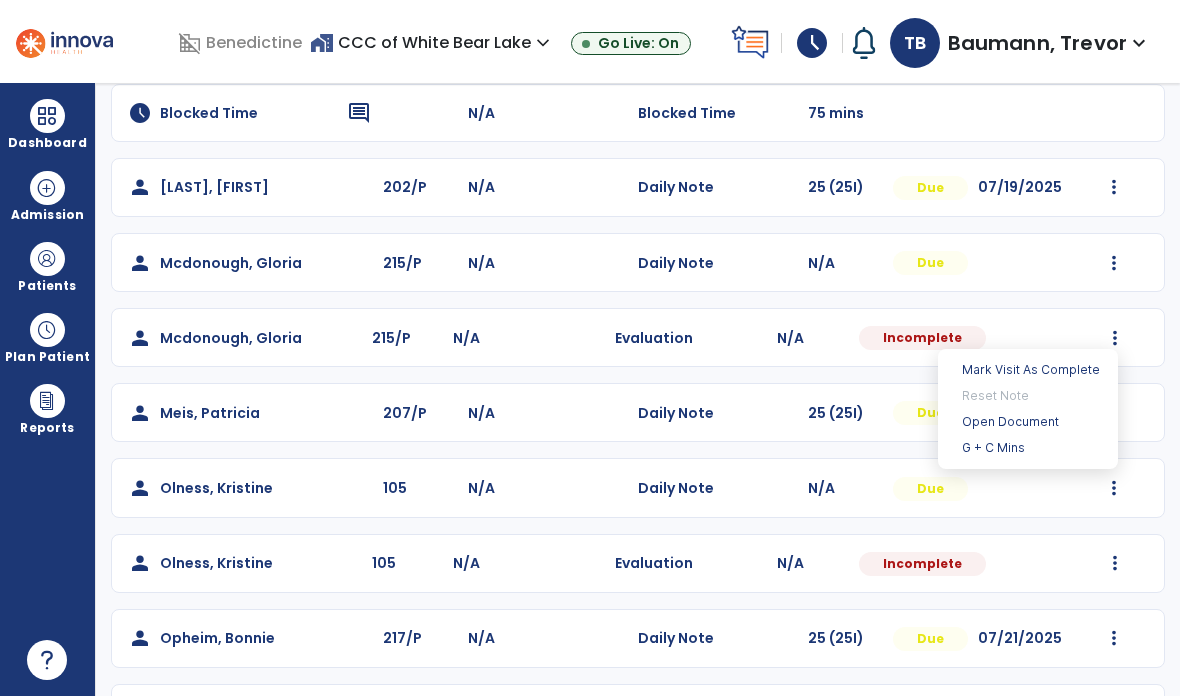 click on "Open Document" at bounding box center [1028, 422] 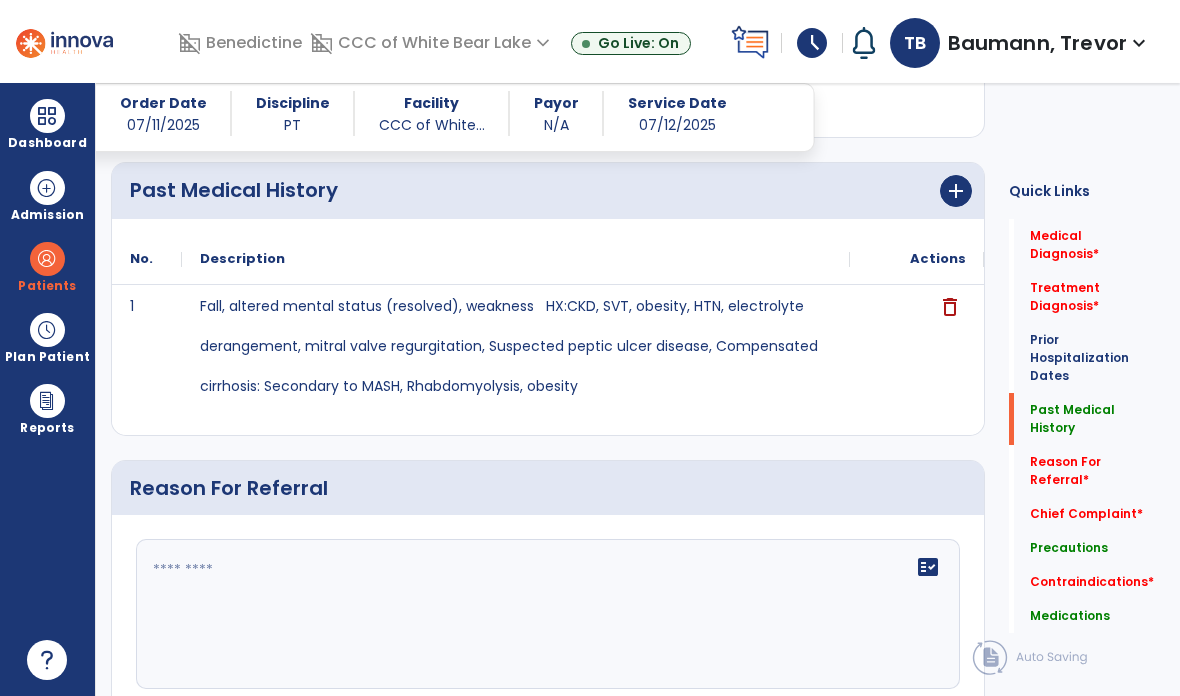 scroll, scrollTop: 782, scrollLeft: 0, axis: vertical 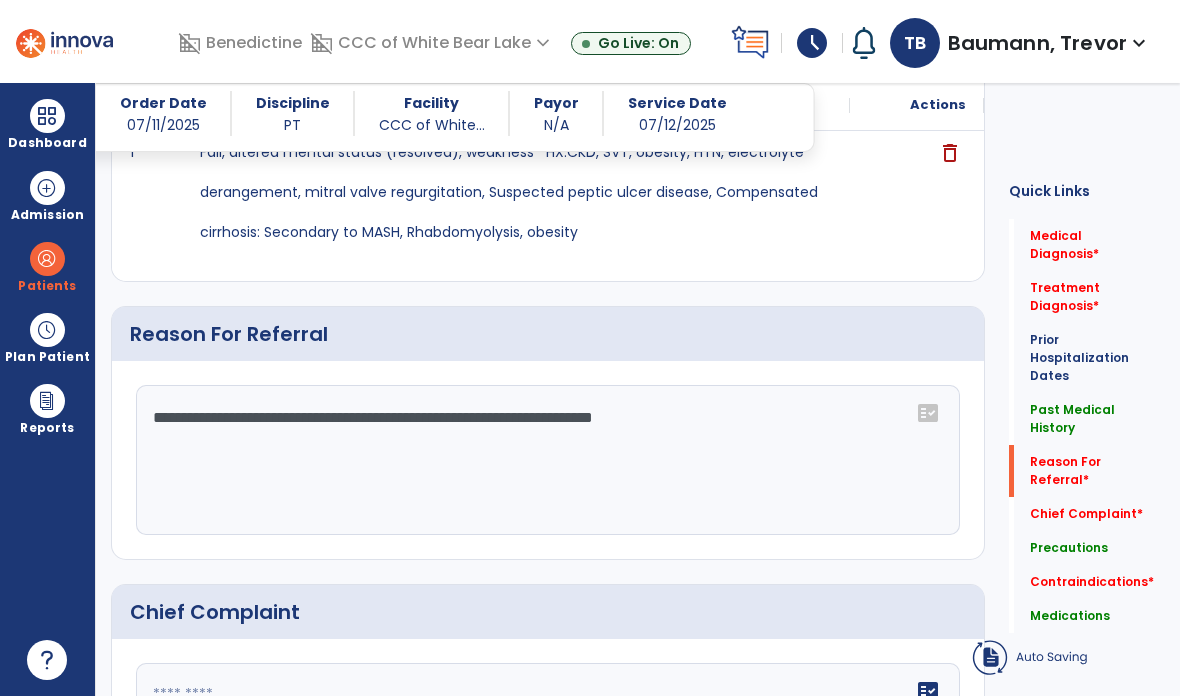 type on "**********" 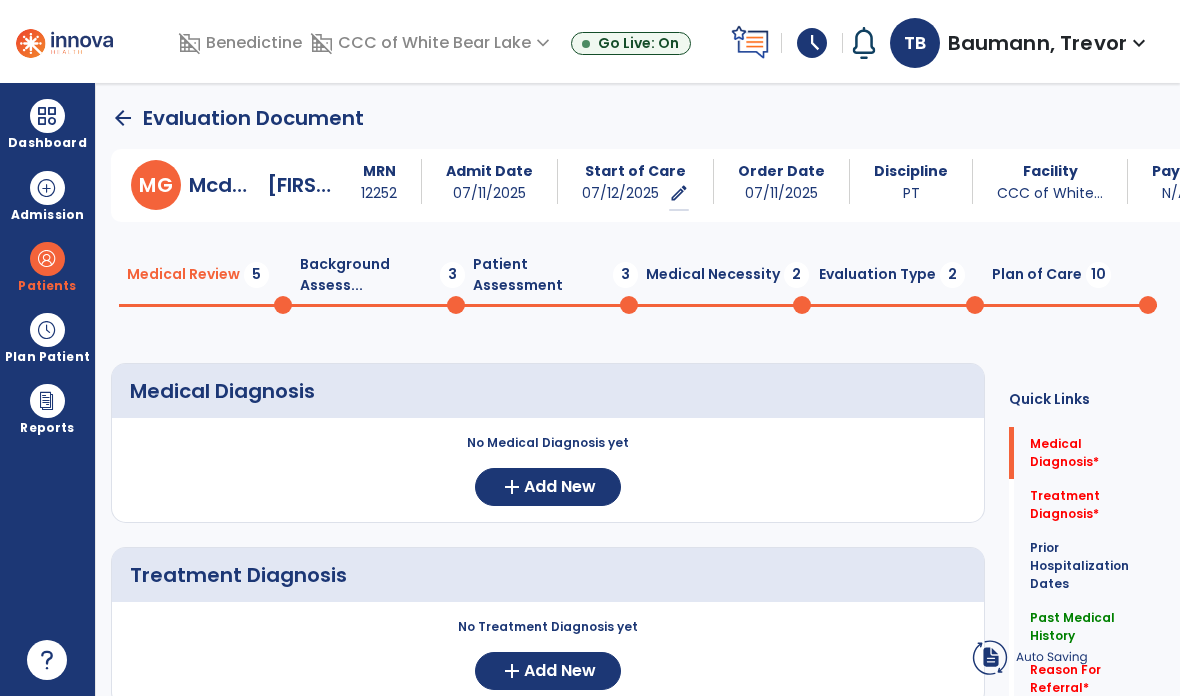 scroll, scrollTop: 0, scrollLeft: 0, axis: both 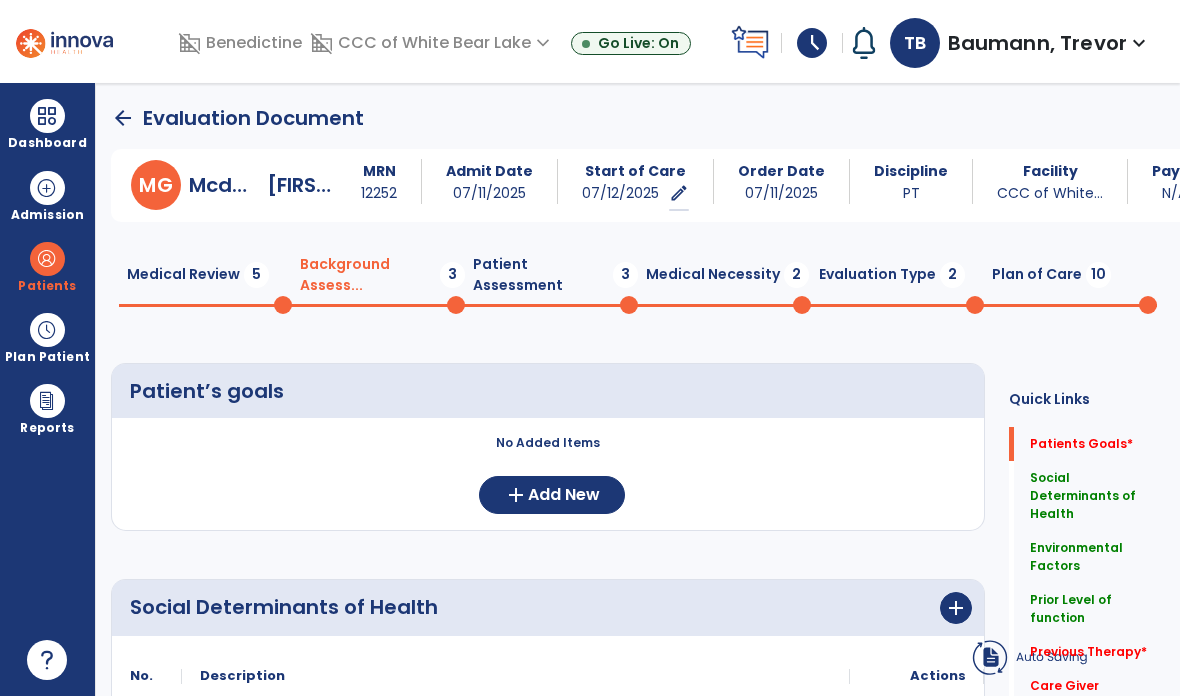 click on "Medical Review  5" 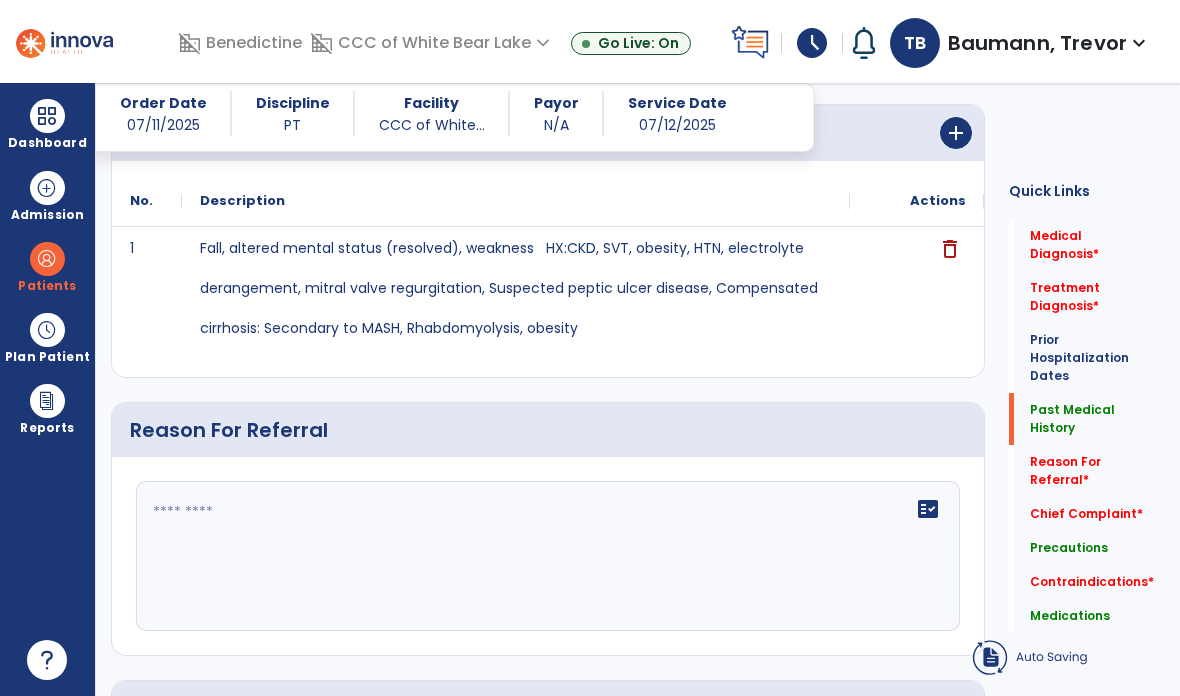 scroll, scrollTop: 854, scrollLeft: 0, axis: vertical 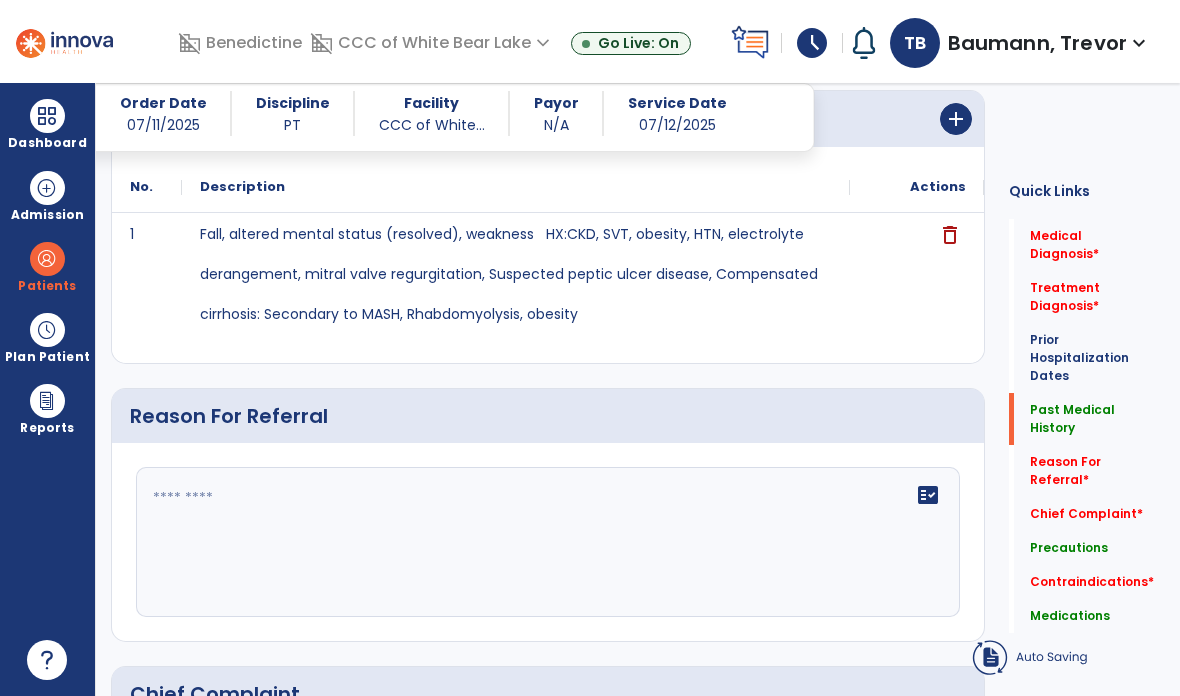 click on "fact_check" 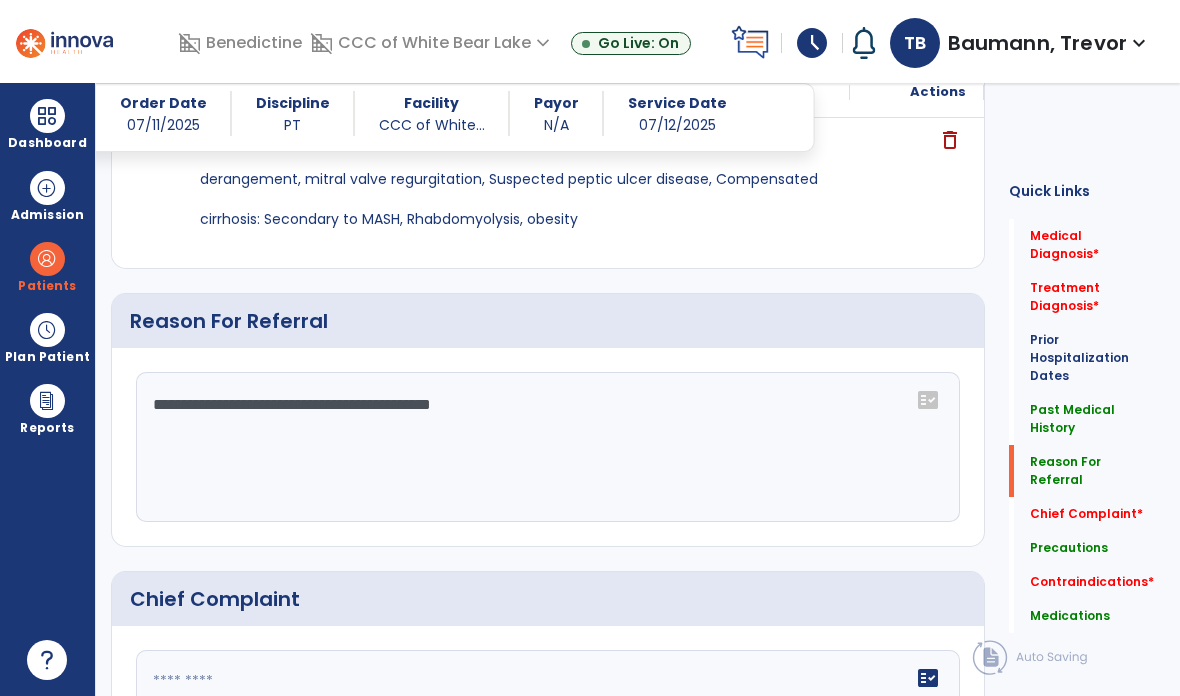 scroll, scrollTop: 949, scrollLeft: 0, axis: vertical 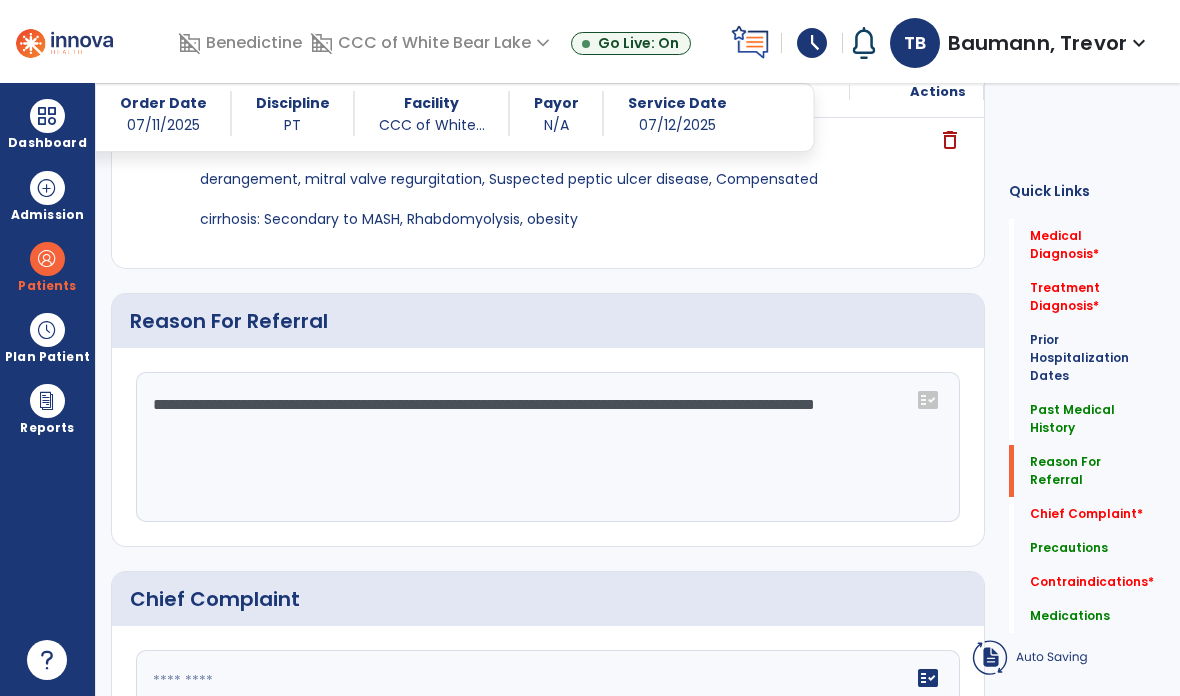 click on "**********" 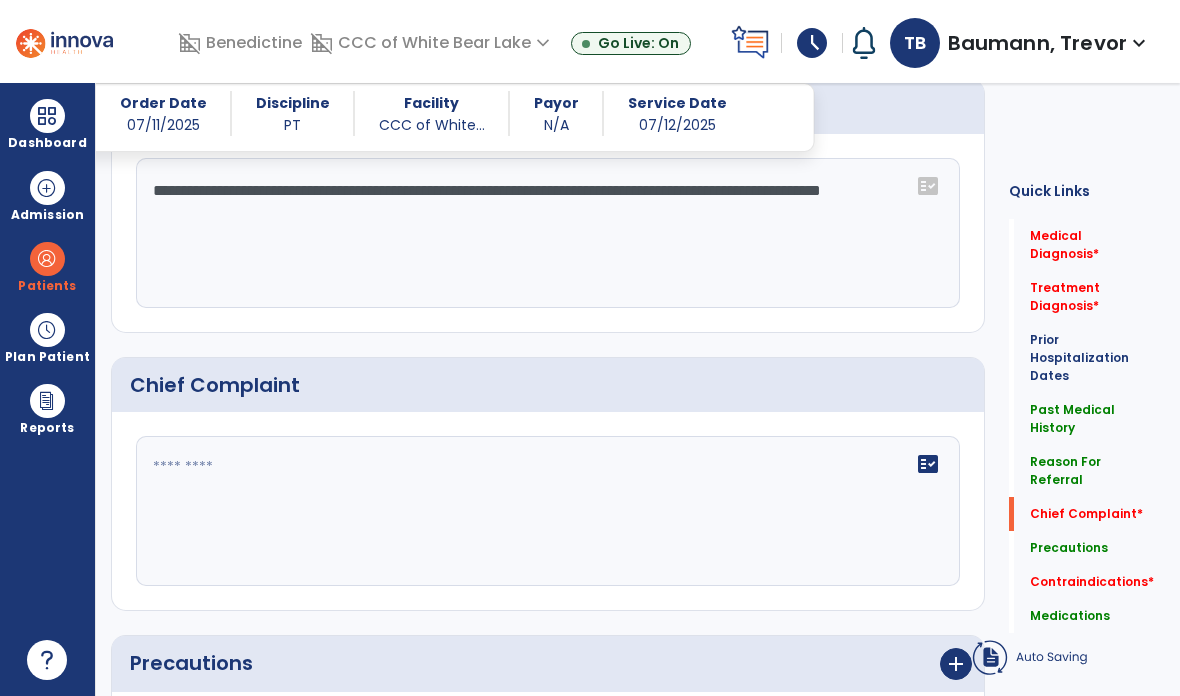 scroll, scrollTop: 1163, scrollLeft: 0, axis: vertical 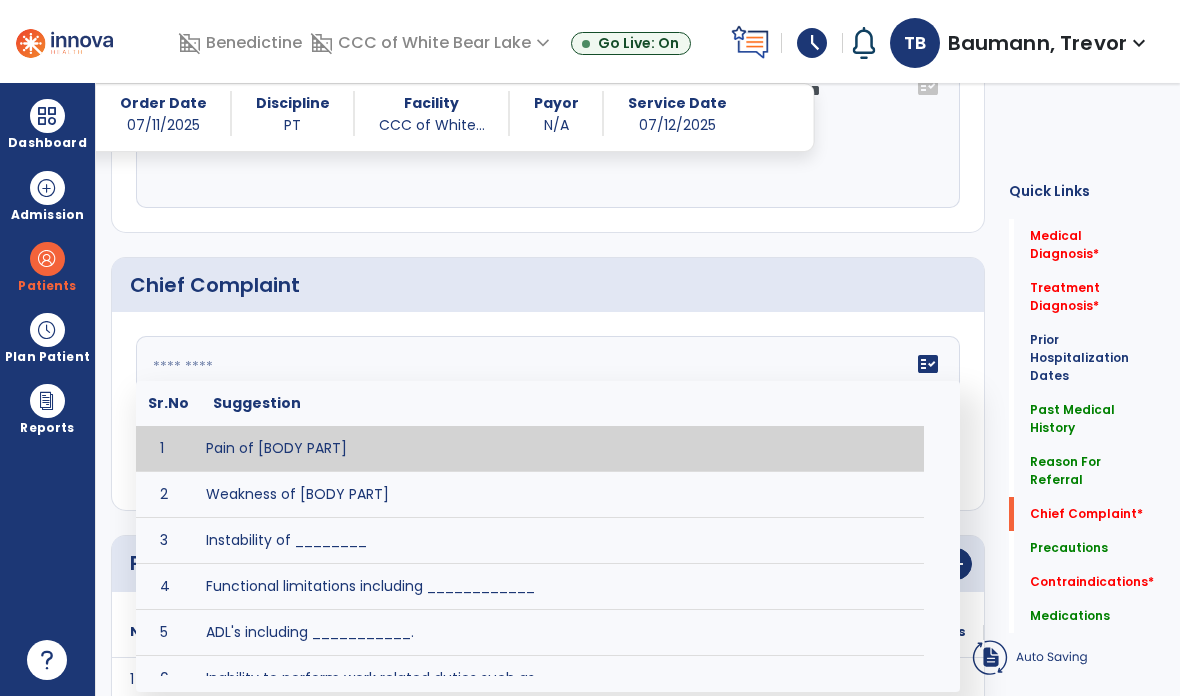 click 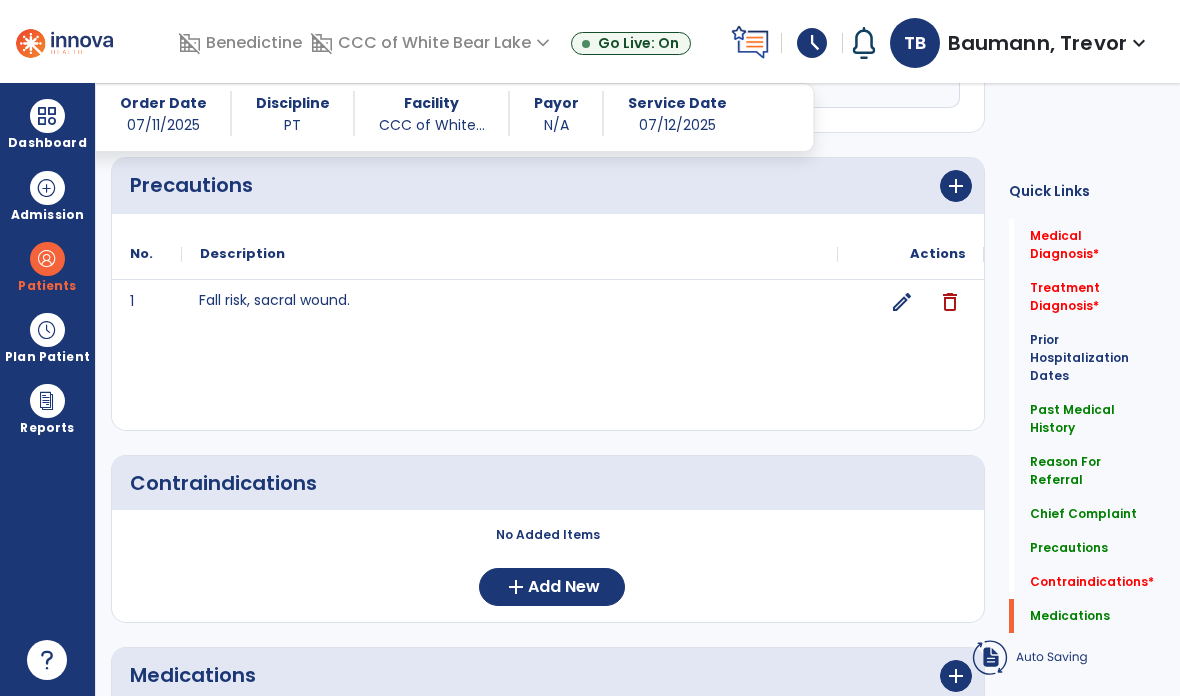 type on "**********" 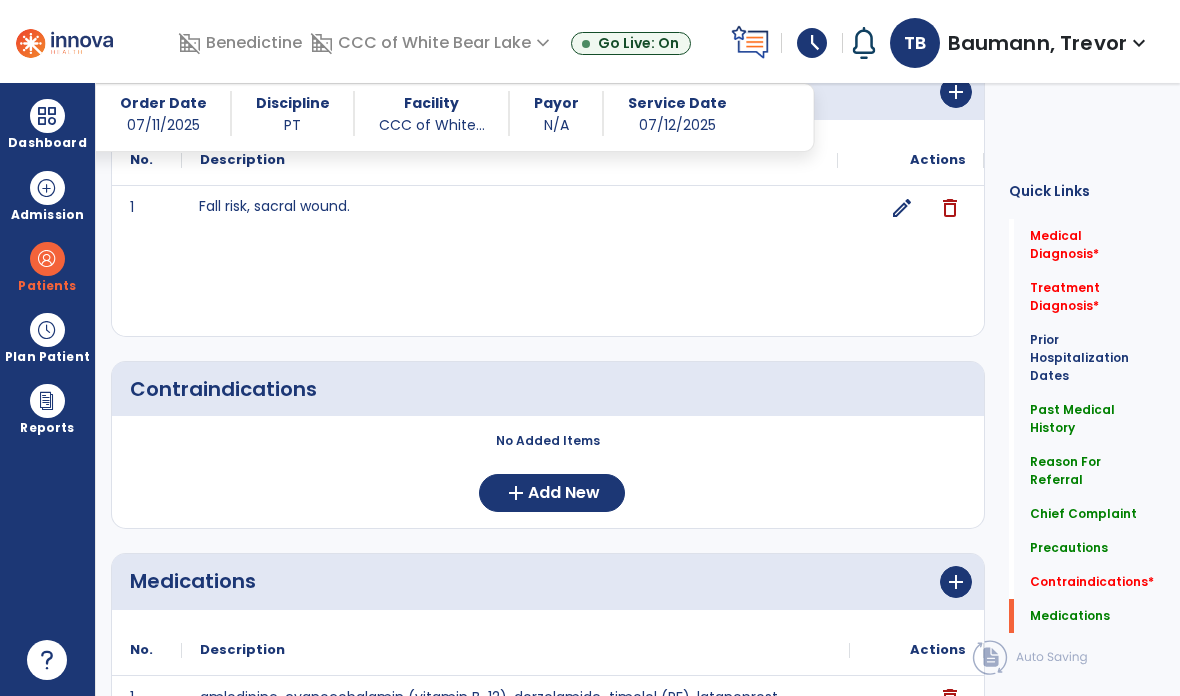scroll, scrollTop: 1735, scrollLeft: 0, axis: vertical 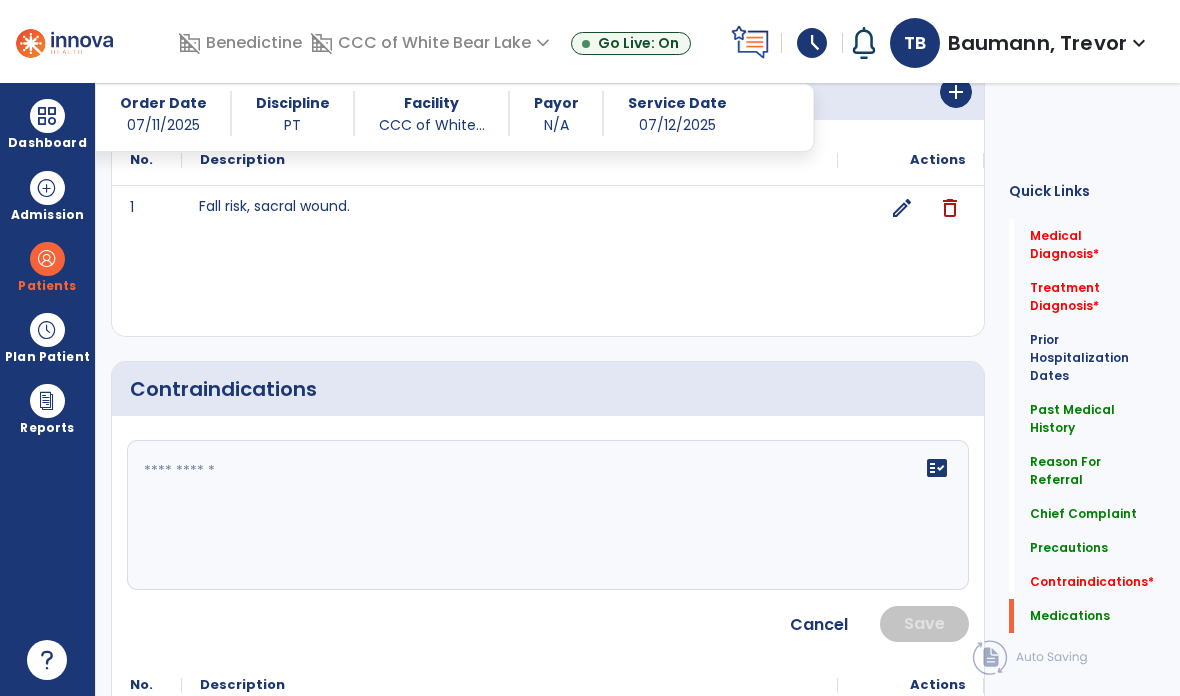 click on "fact_check" 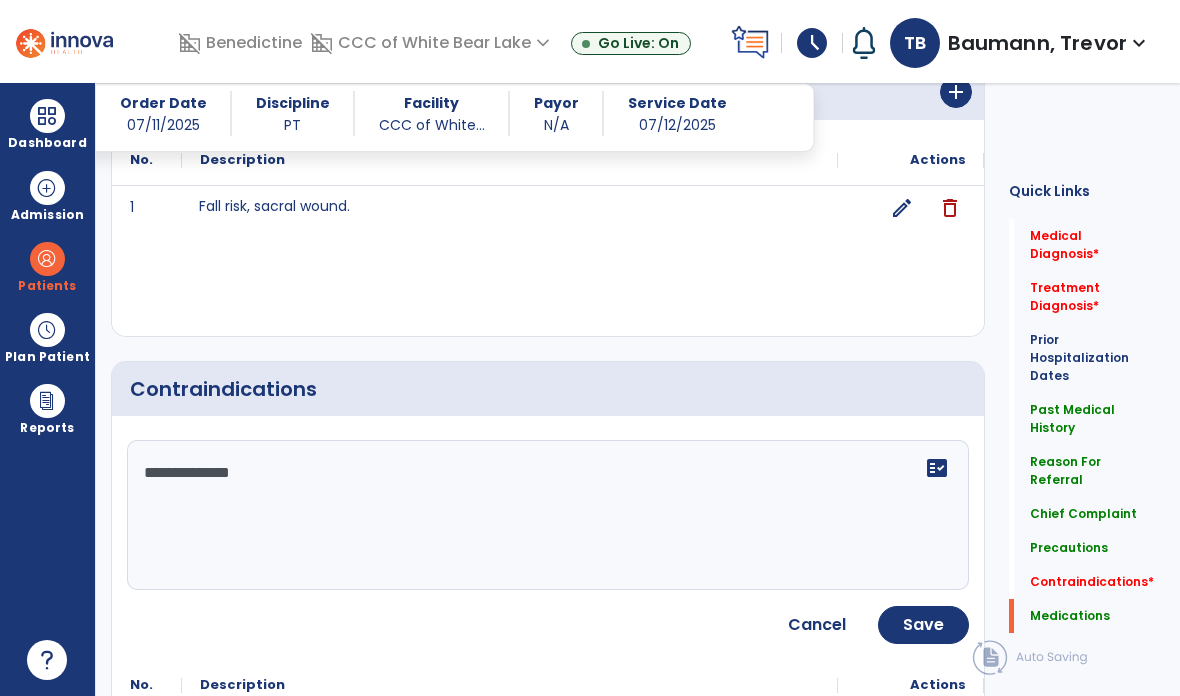 type on "**********" 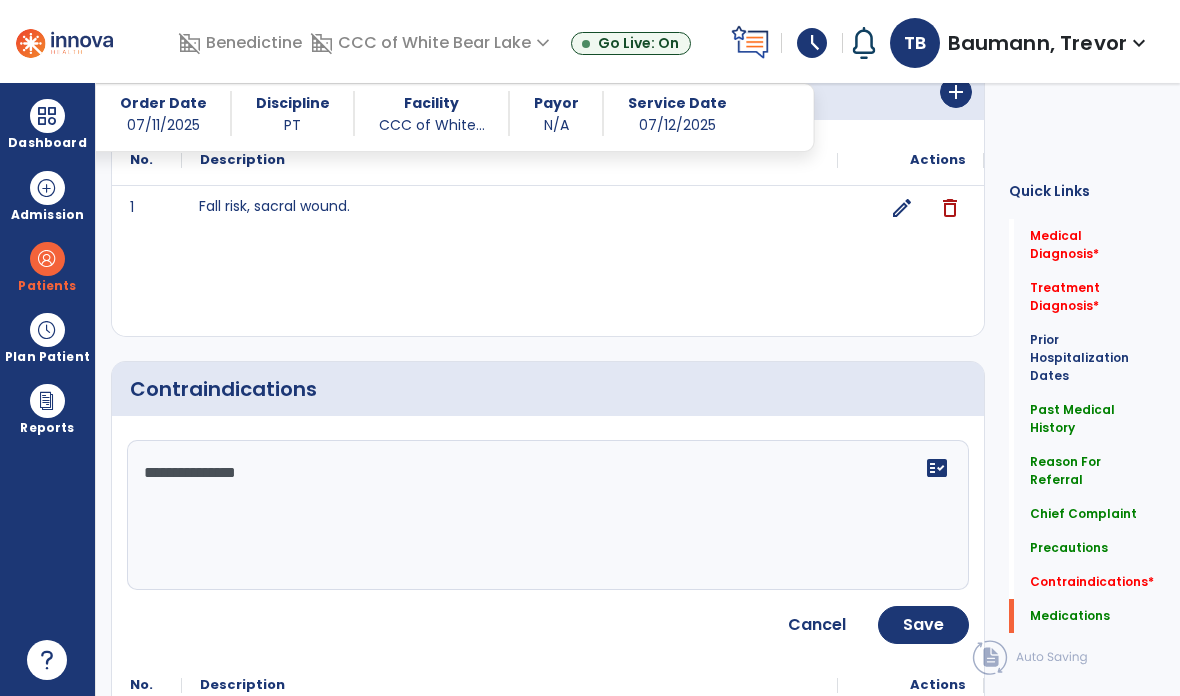 click on "Save" 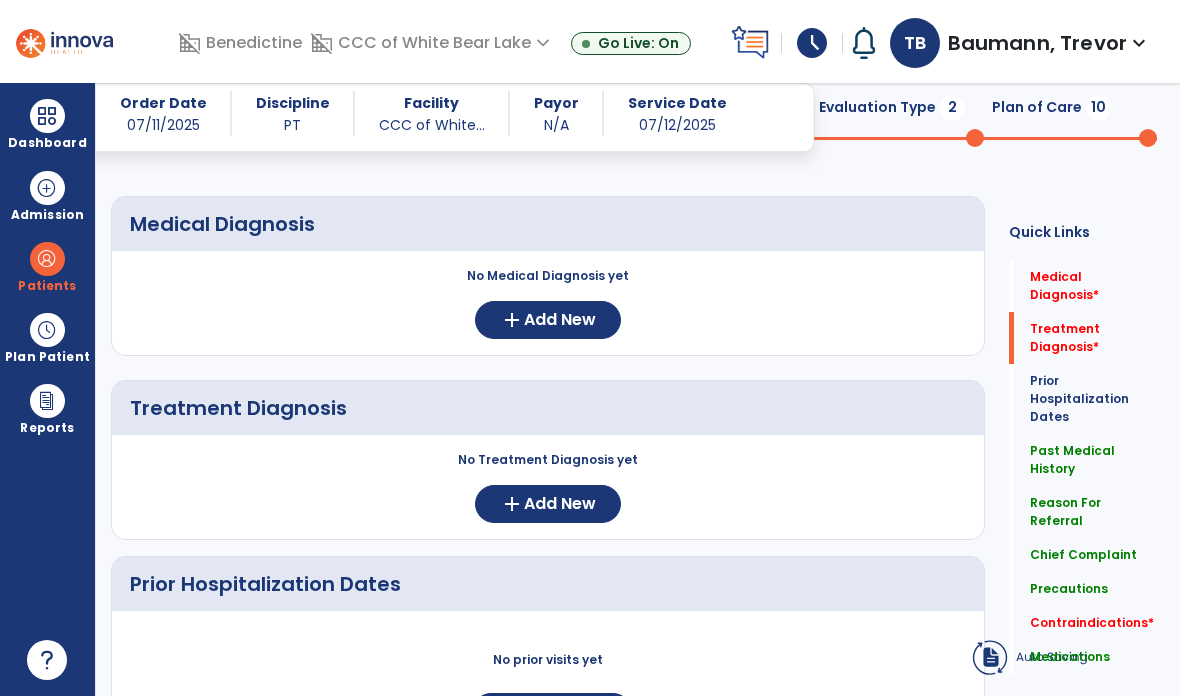 scroll, scrollTop: 141, scrollLeft: 0, axis: vertical 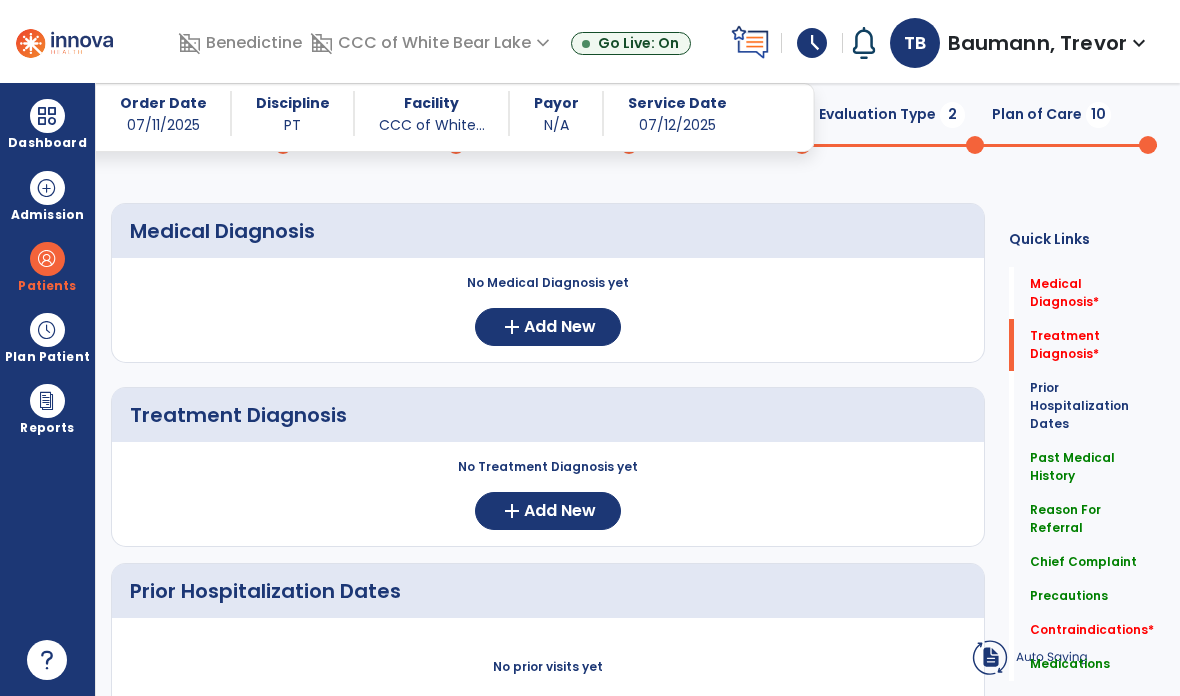 click on "Add New" 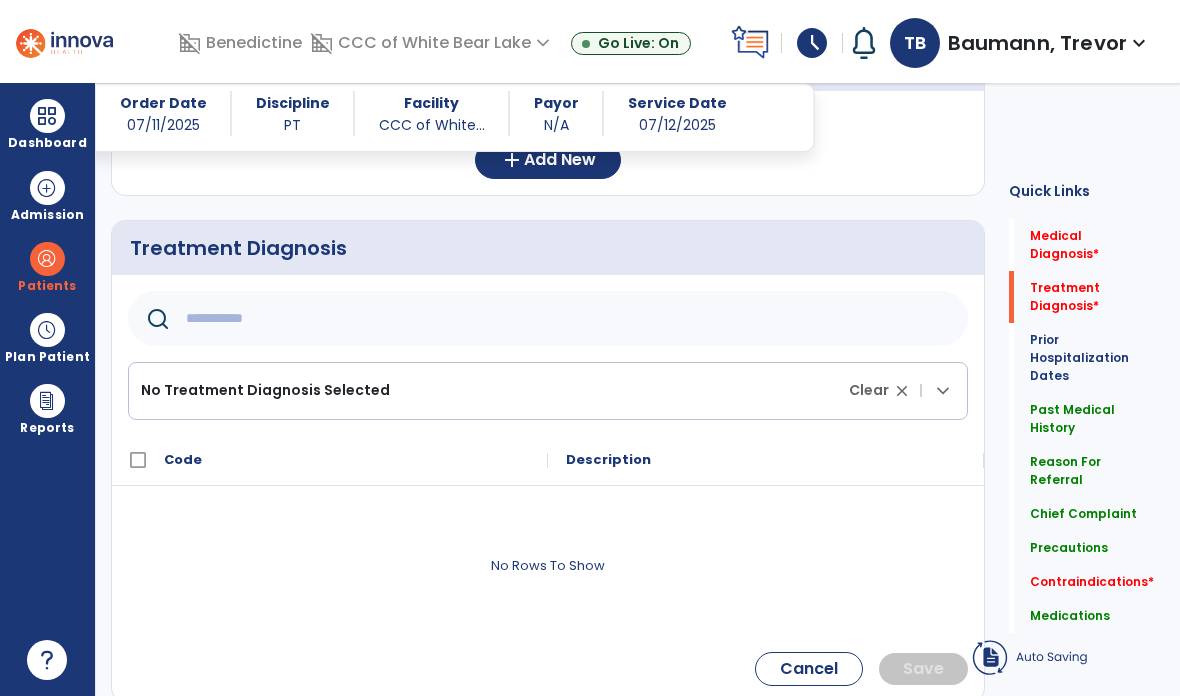 click on "Cancel" 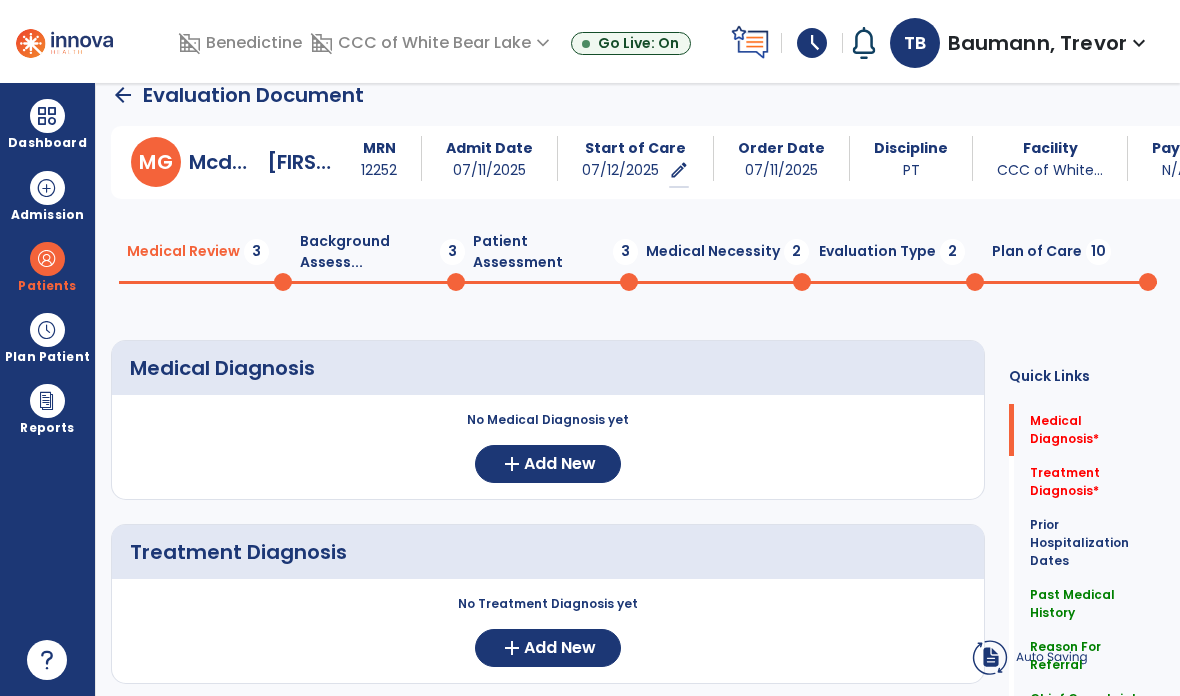 scroll, scrollTop: 8, scrollLeft: 0, axis: vertical 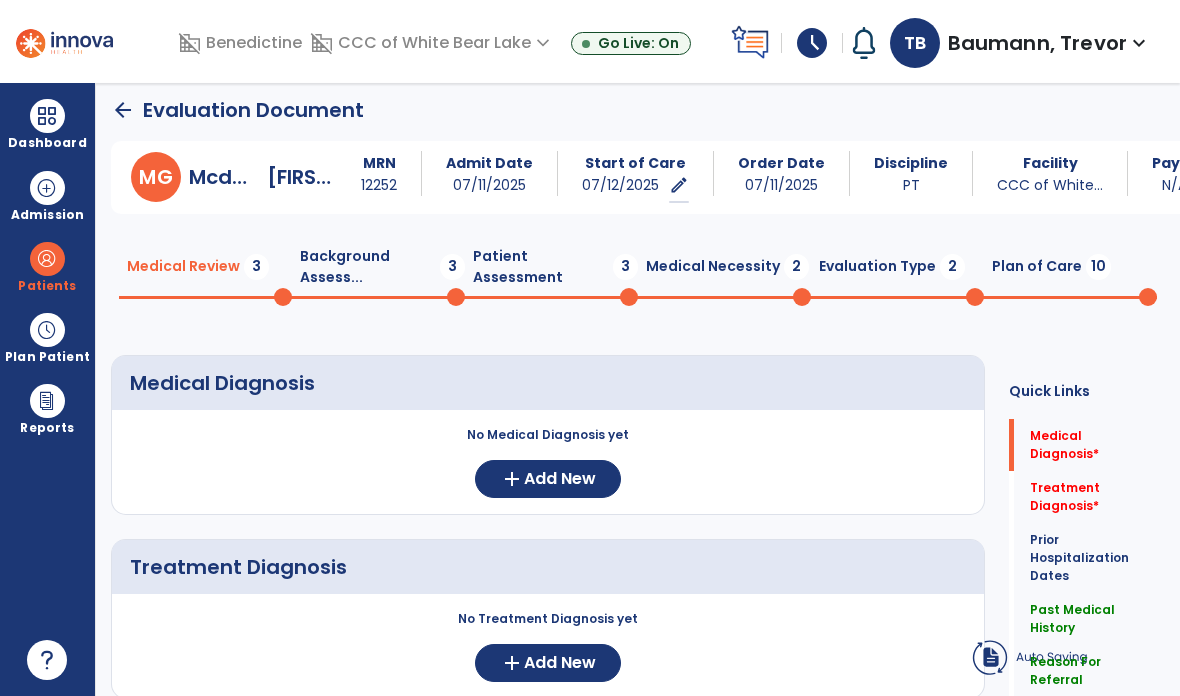 click on "Background Assess...  3" 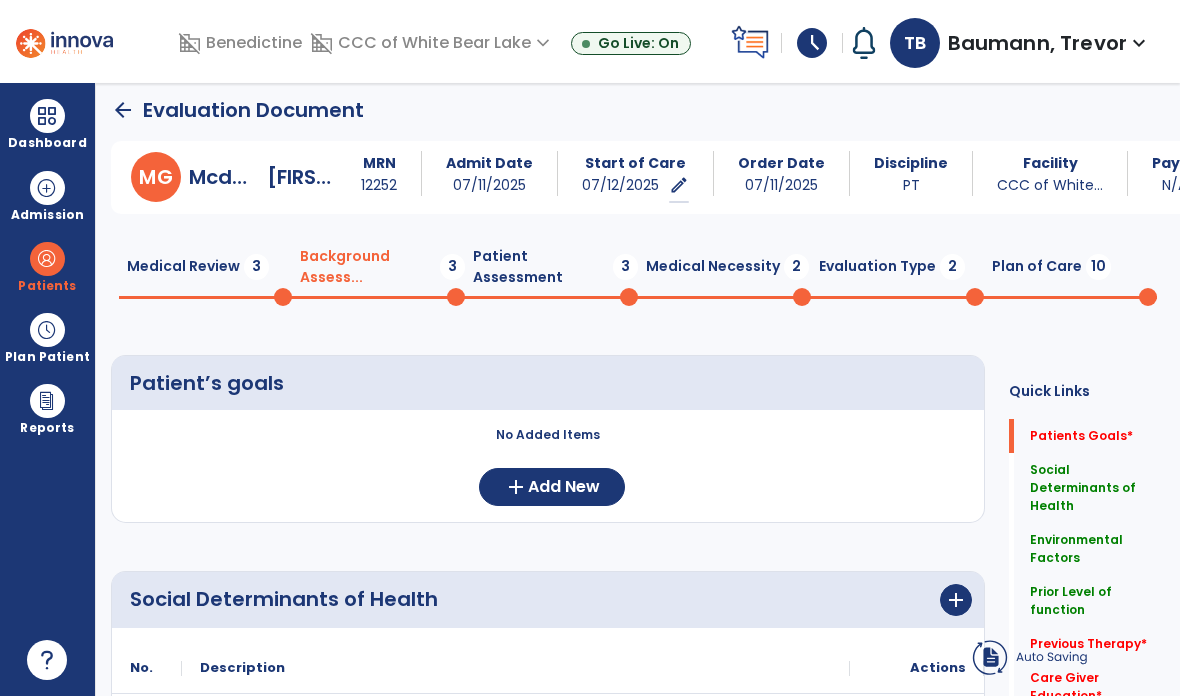 click on "Medical Review  3" 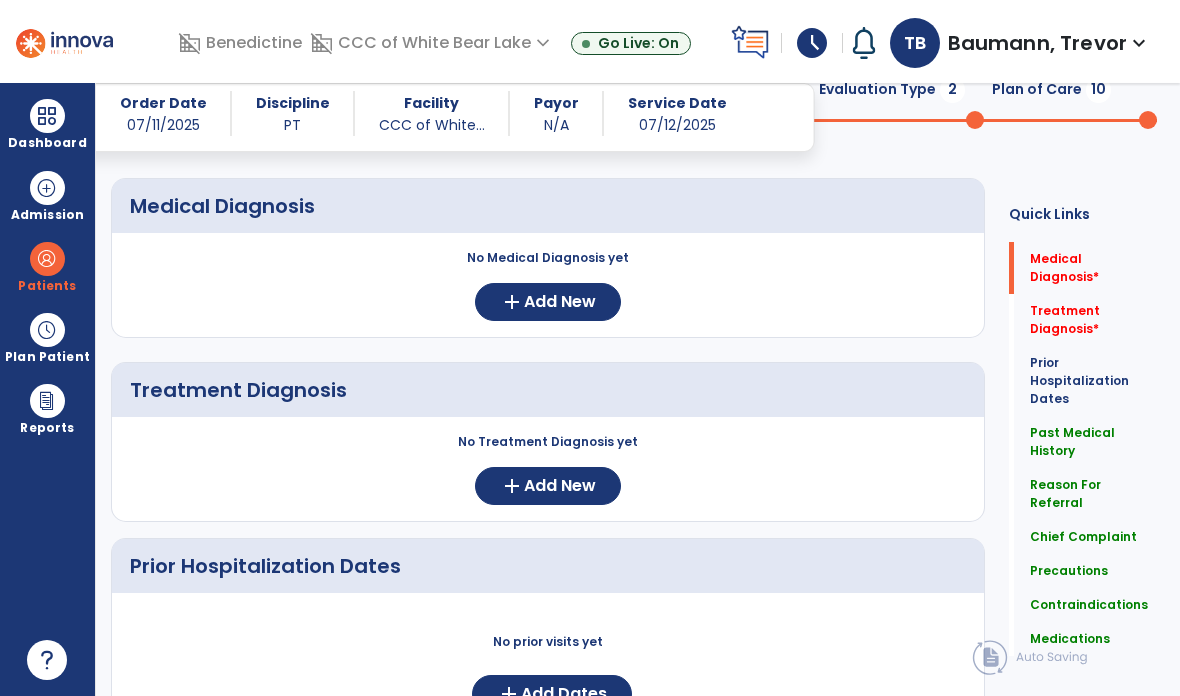 scroll, scrollTop: 172, scrollLeft: 0, axis: vertical 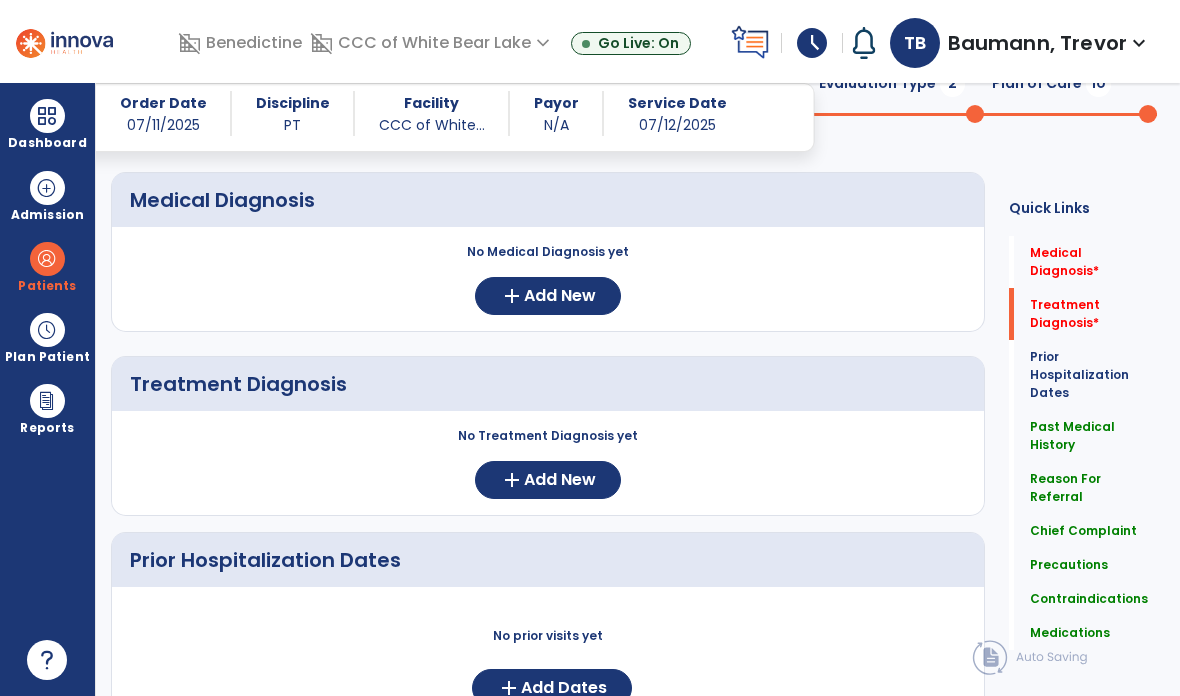 click on "Add New" 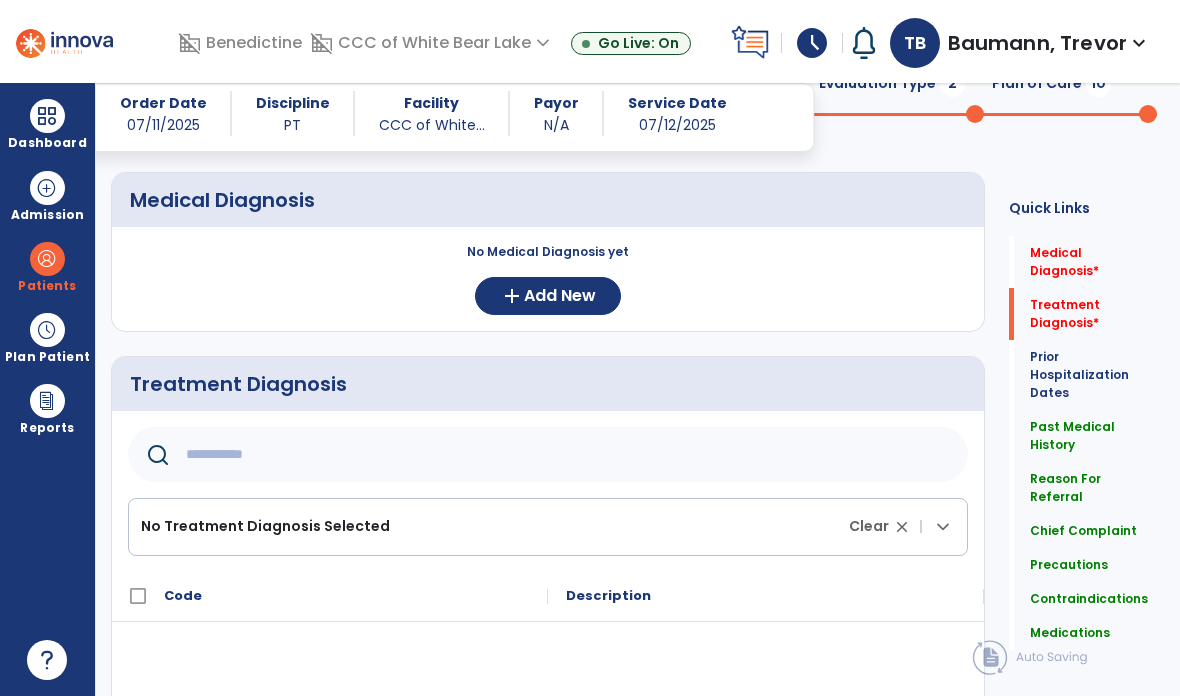 click 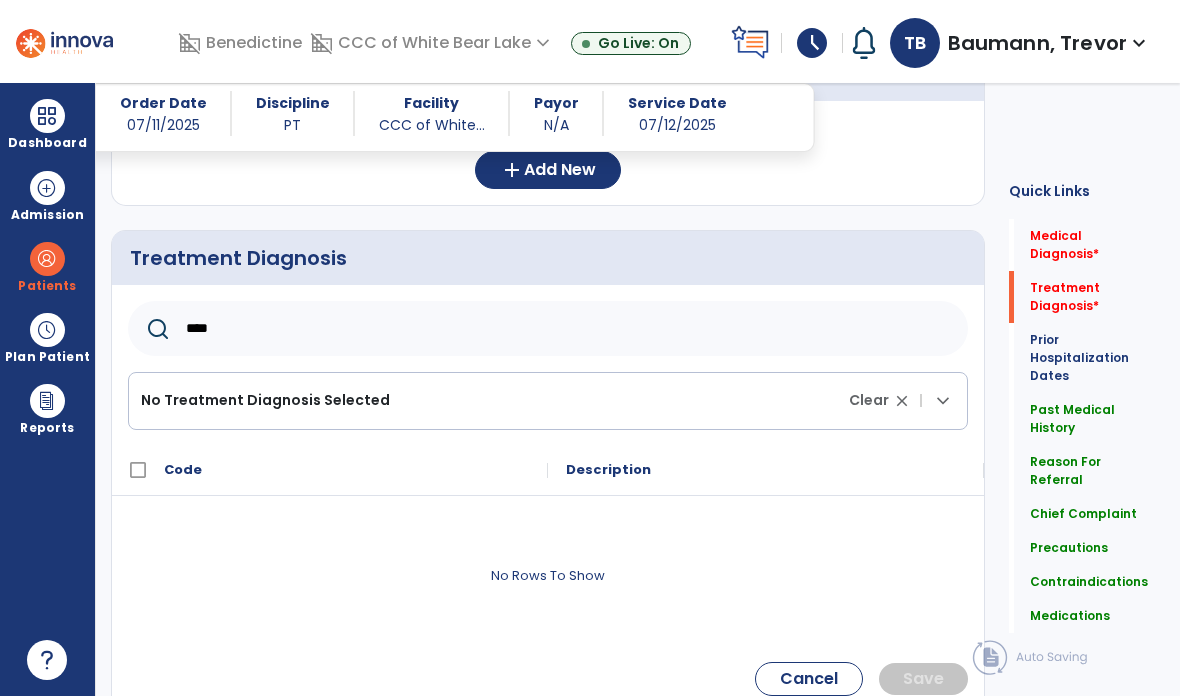 scroll, scrollTop: 298, scrollLeft: 0, axis: vertical 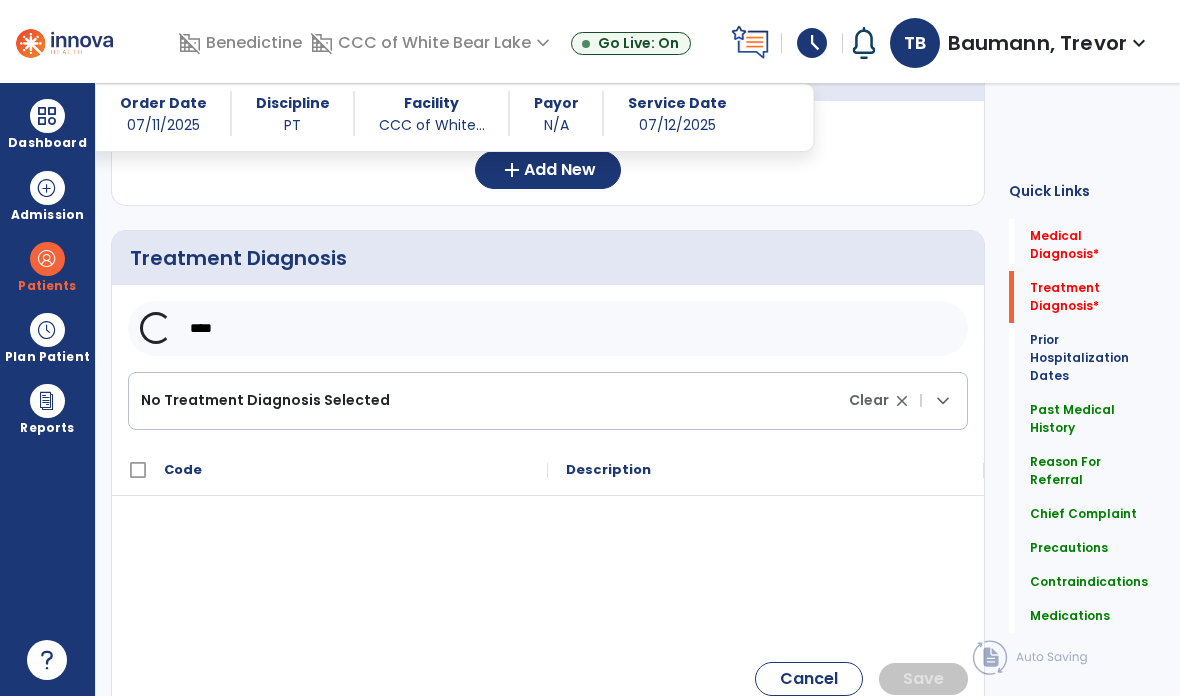 click on "****" 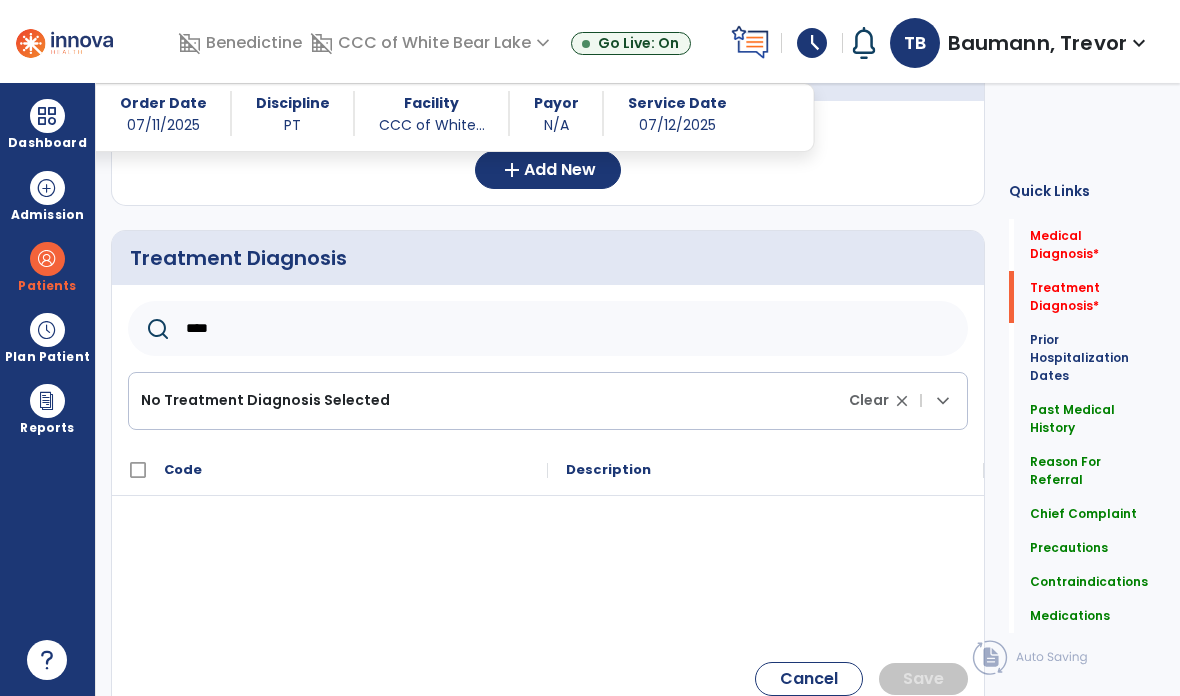 click on "****" 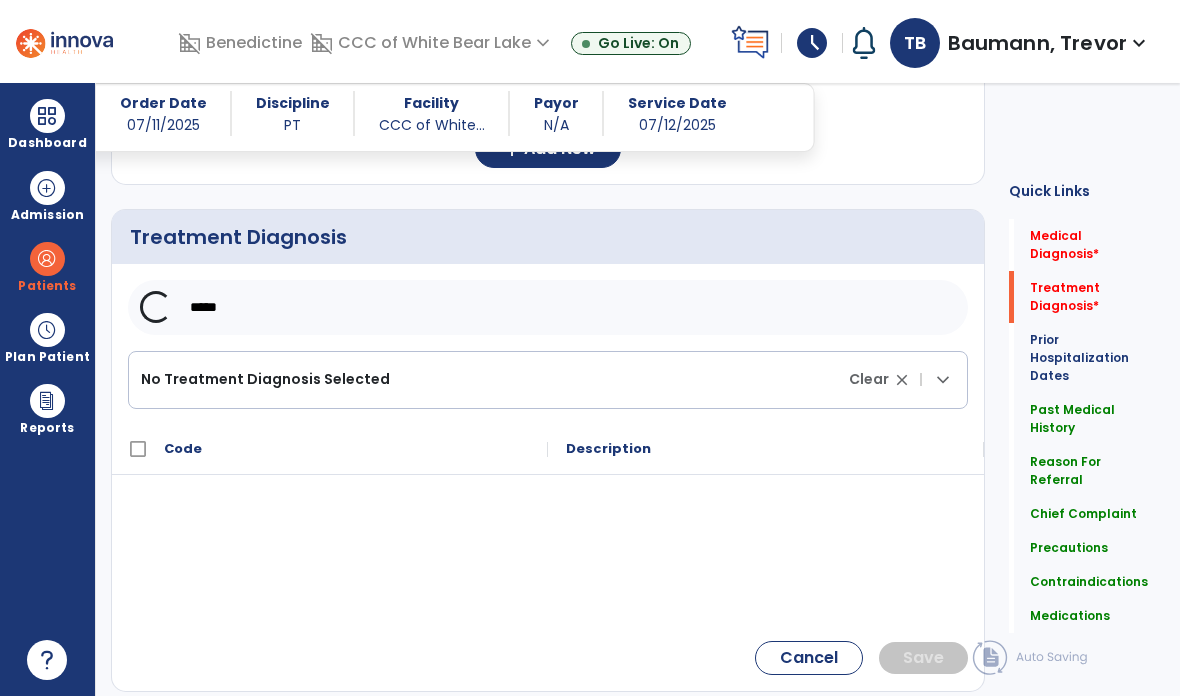 scroll, scrollTop: 321, scrollLeft: 0, axis: vertical 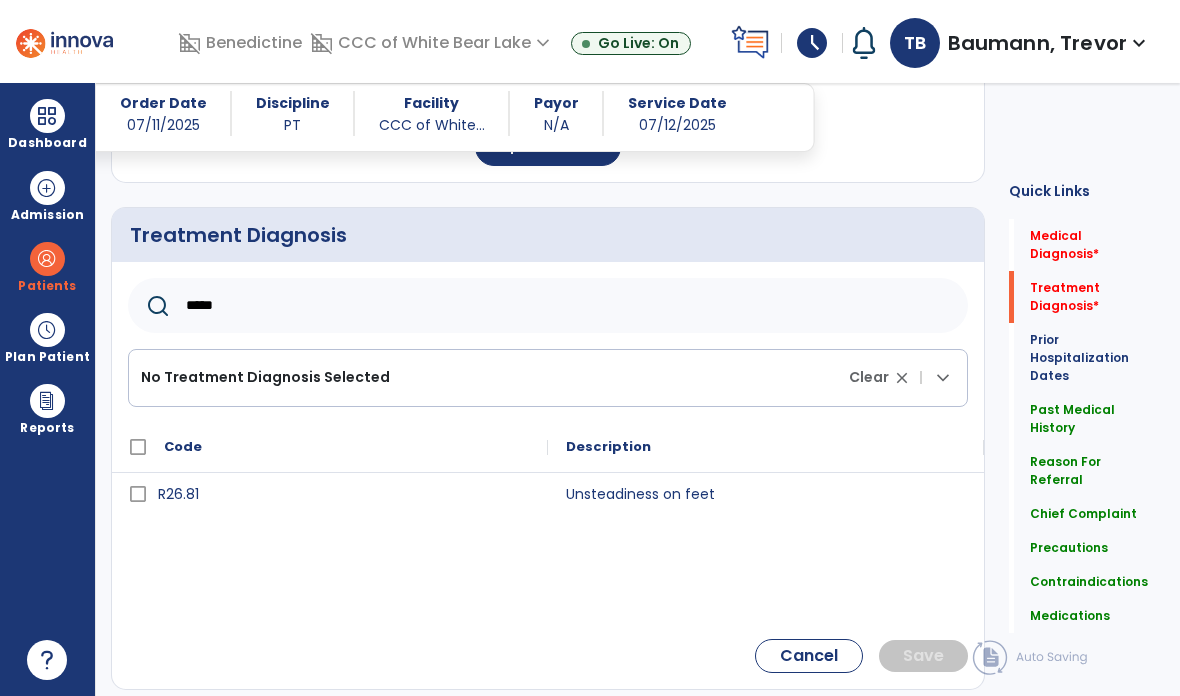 type on "*****" 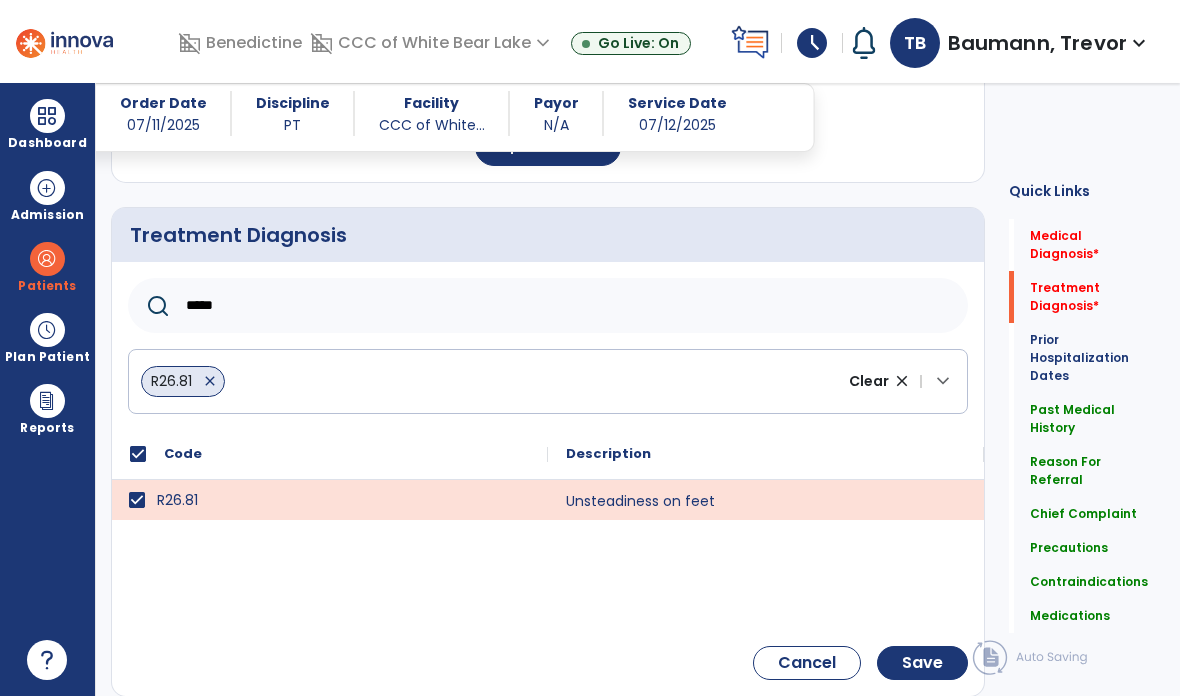 click on "Save" 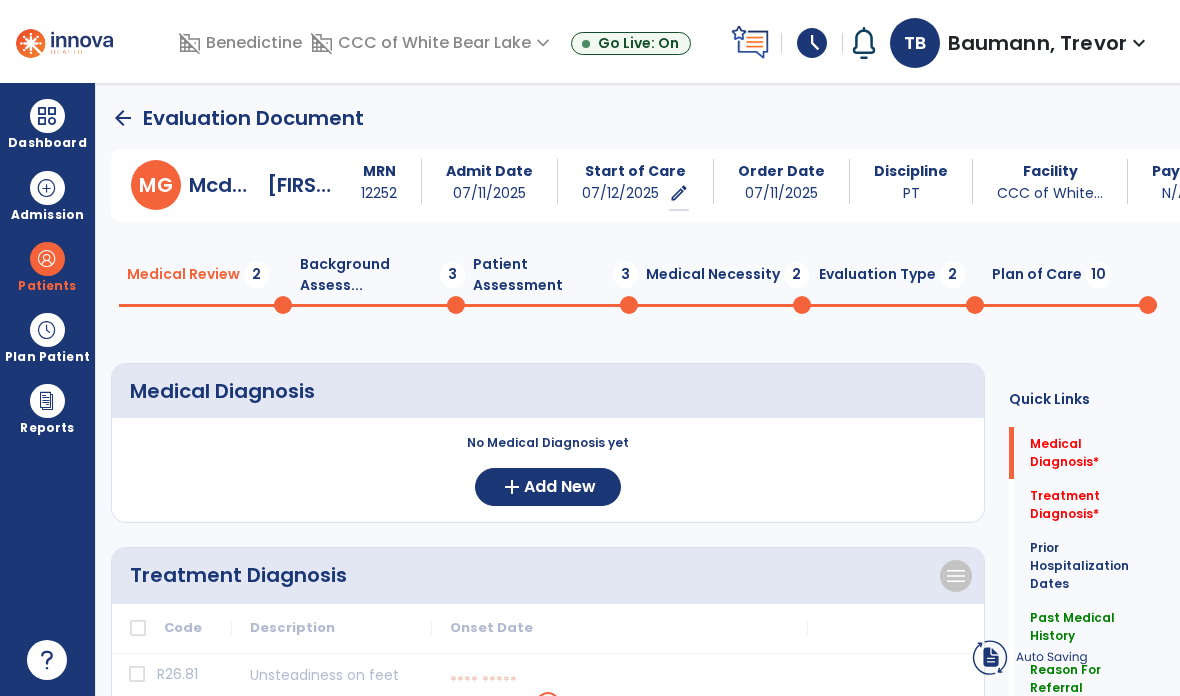 scroll, scrollTop: 0, scrollLeft: 0, axis: both 